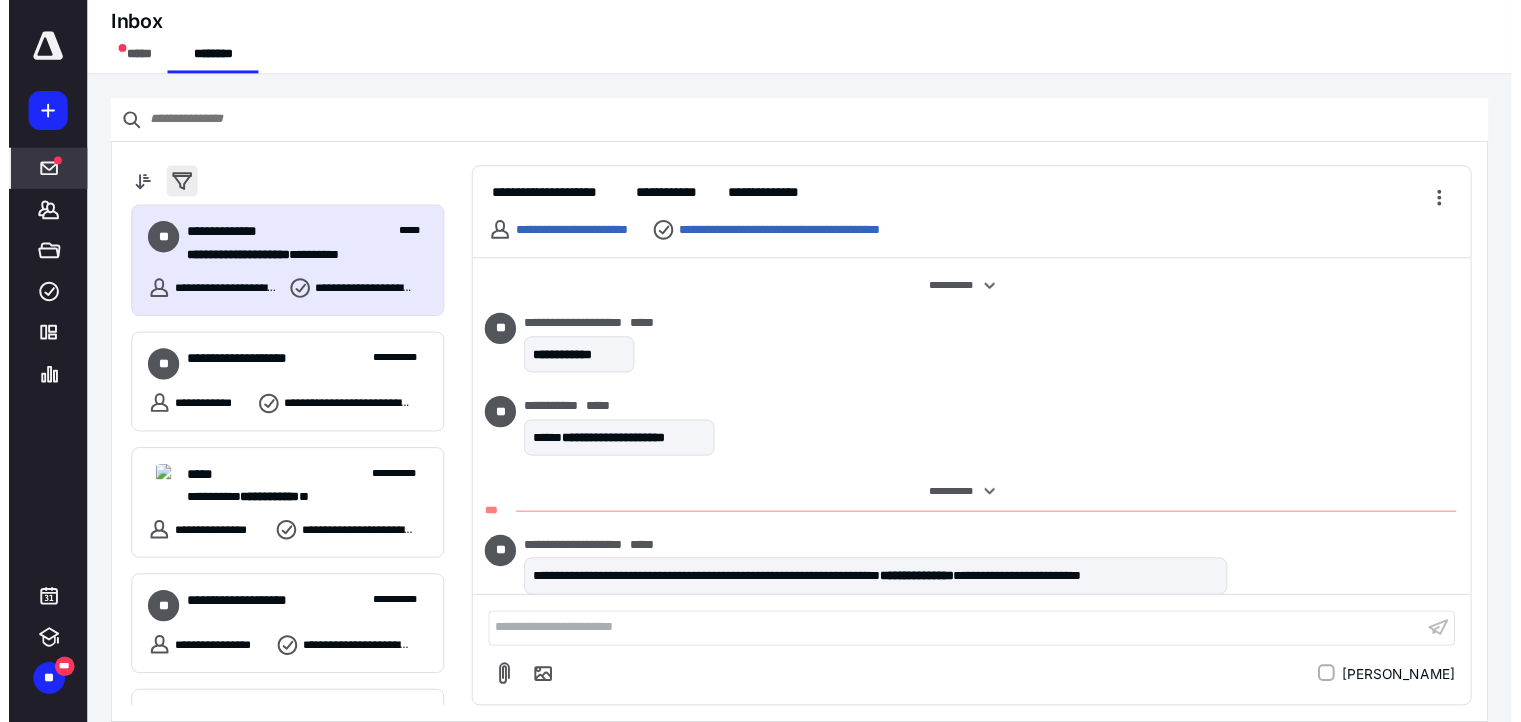 scroll, scrollTop: 0, scrollLeft: 0, axis: both 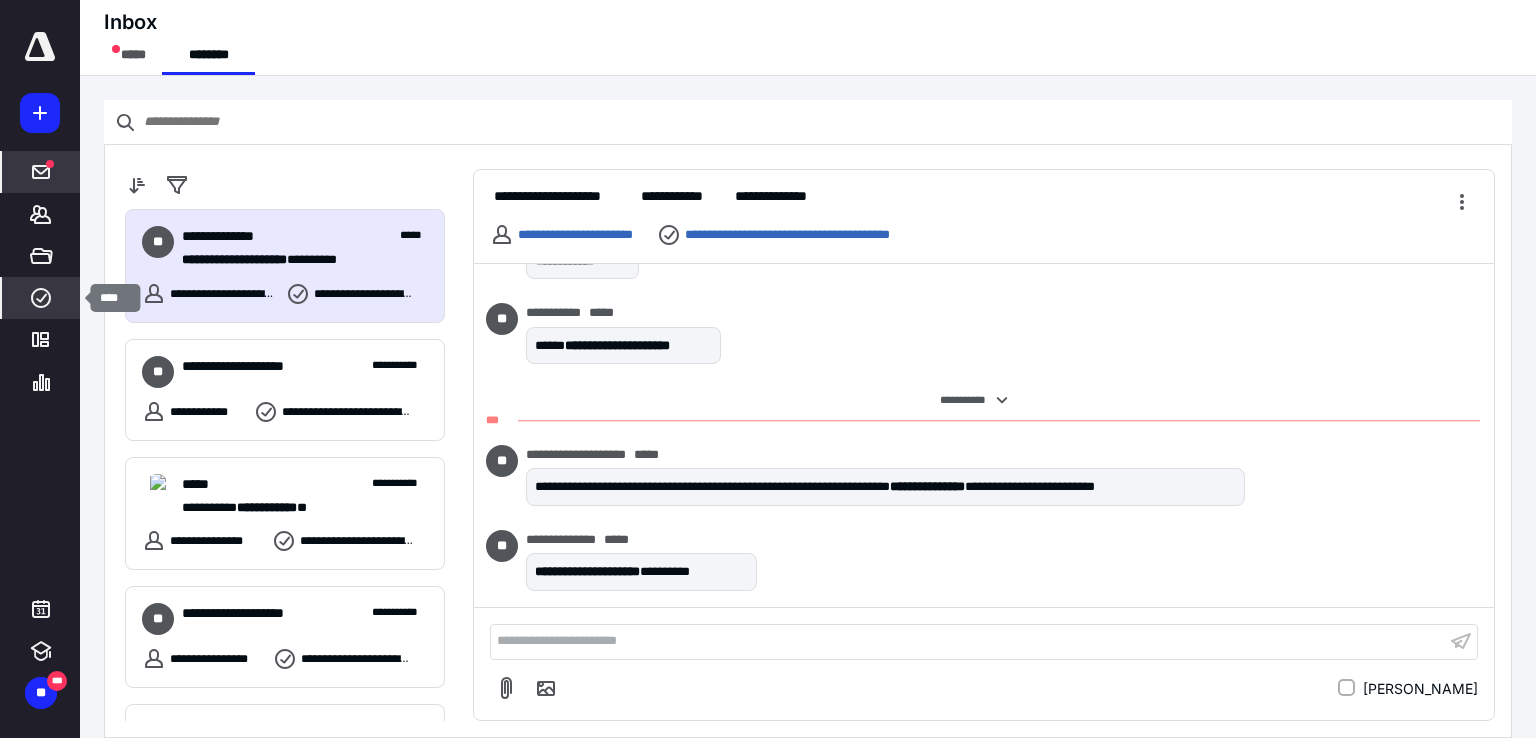 click 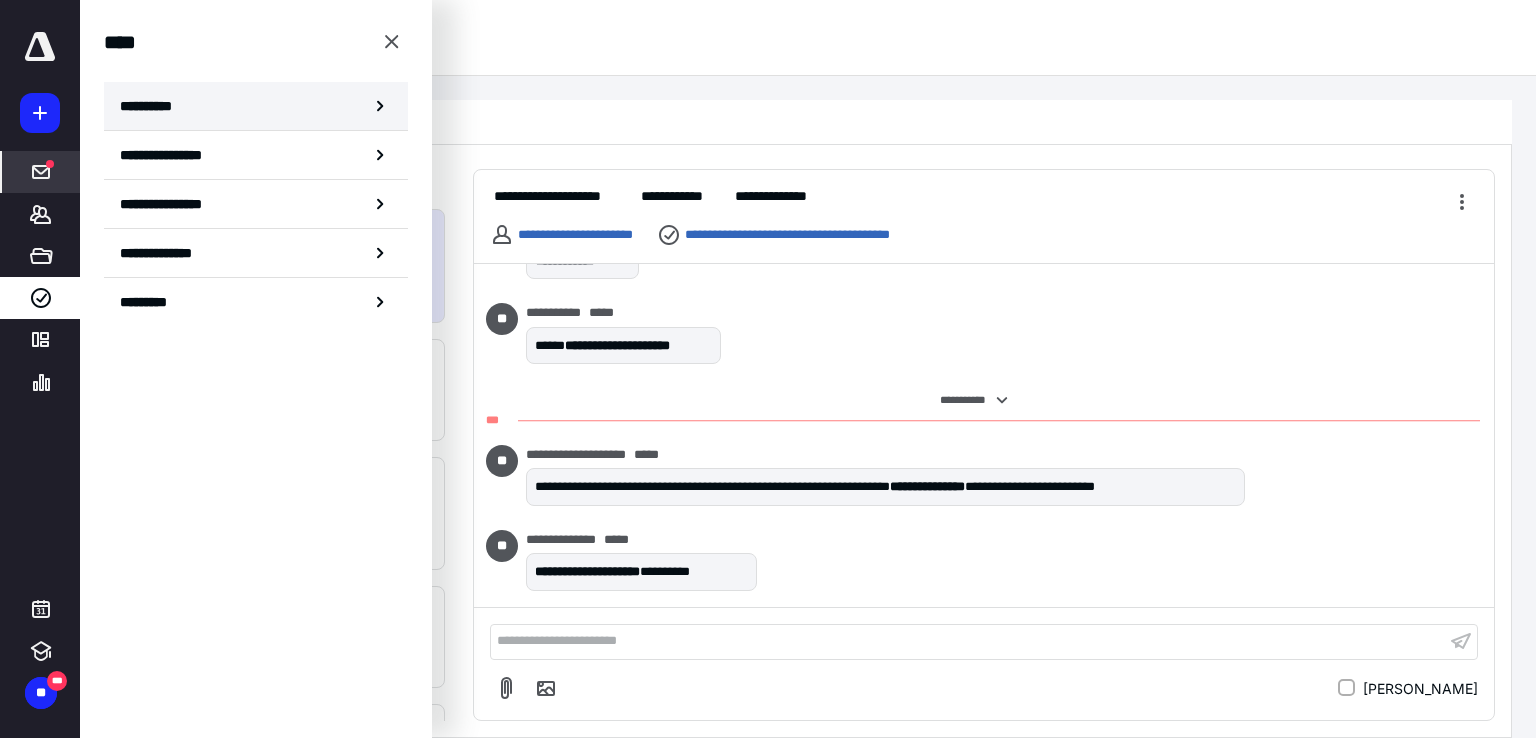 click on "**********" at bounding box center [153, 106] 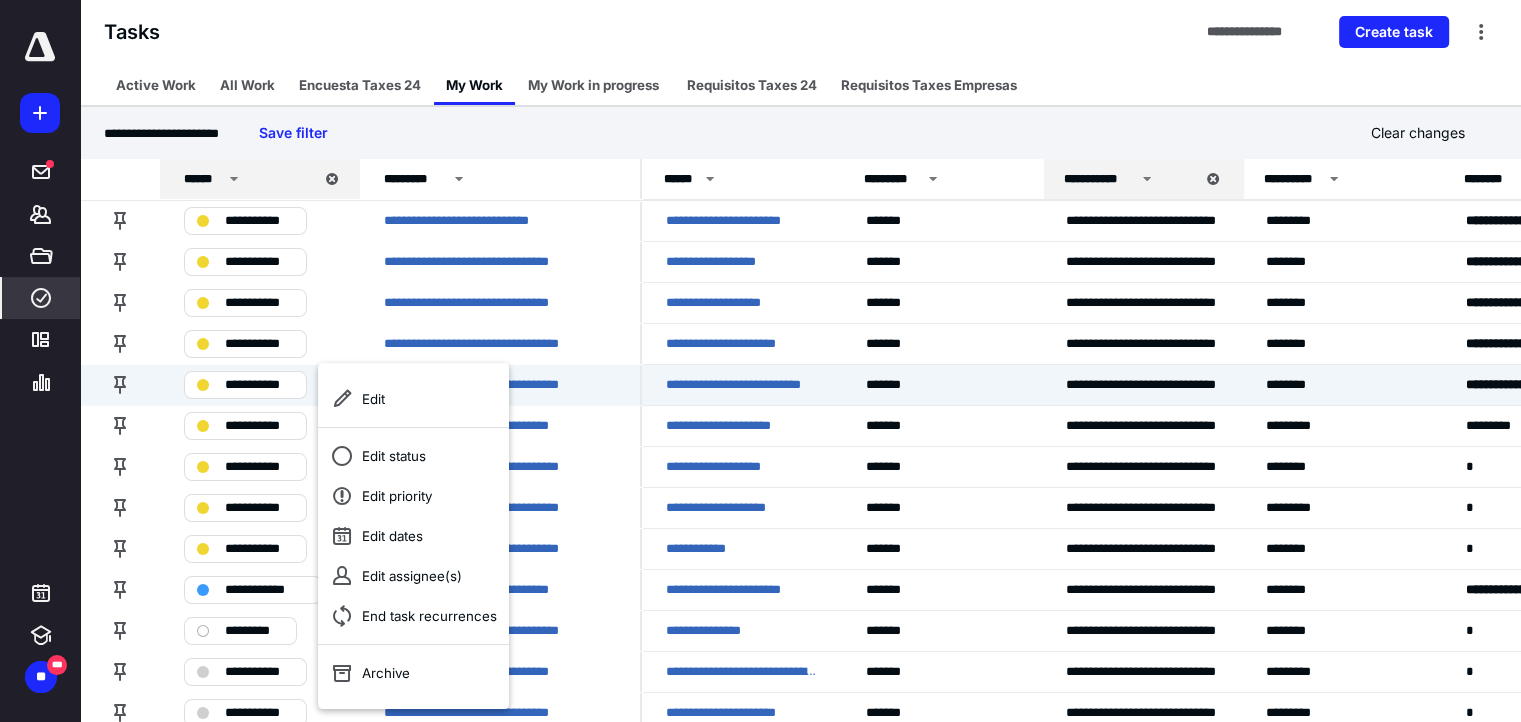 click on "**********" at bounding box center (800, 133) 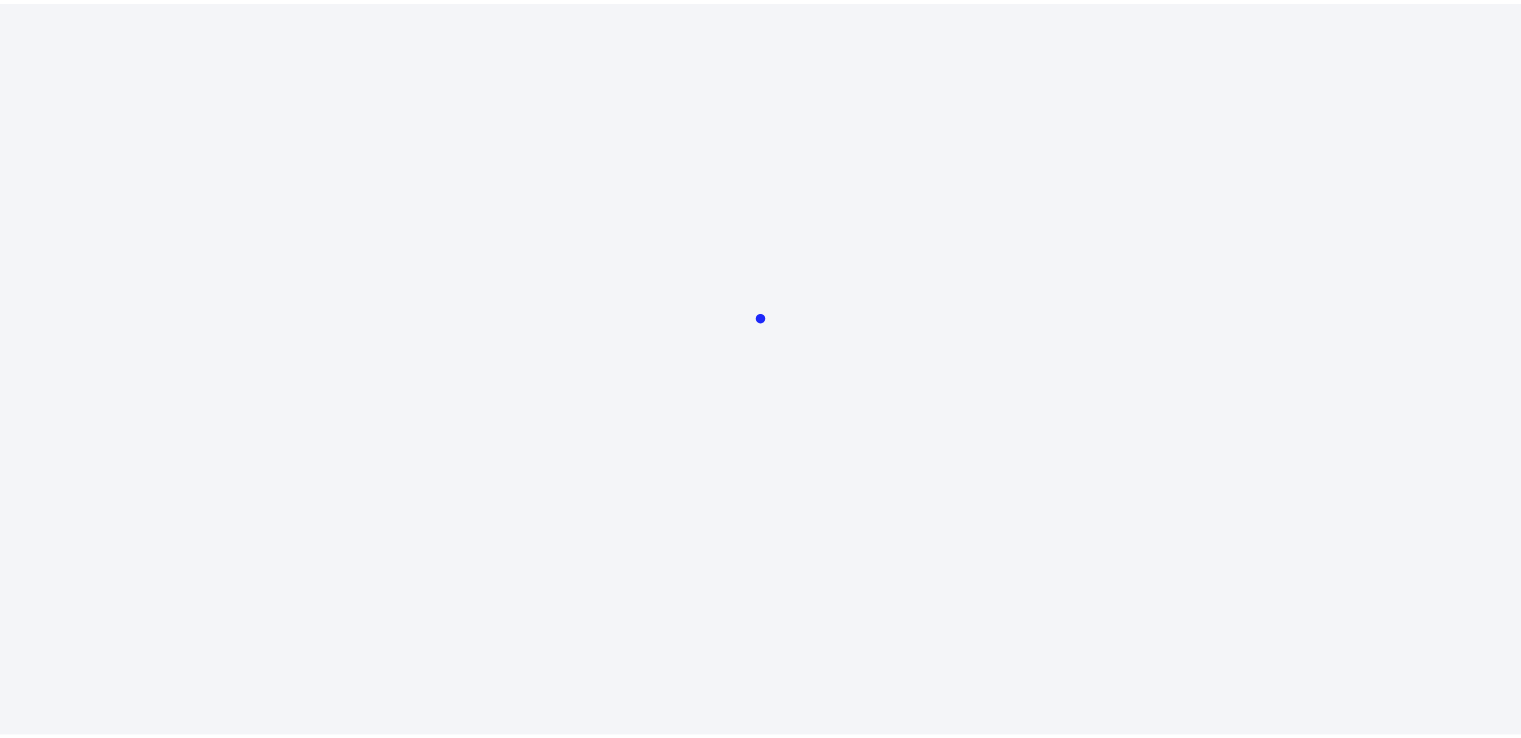 scroll, scrollTop: 0, scrollLeft: 0, axis: both 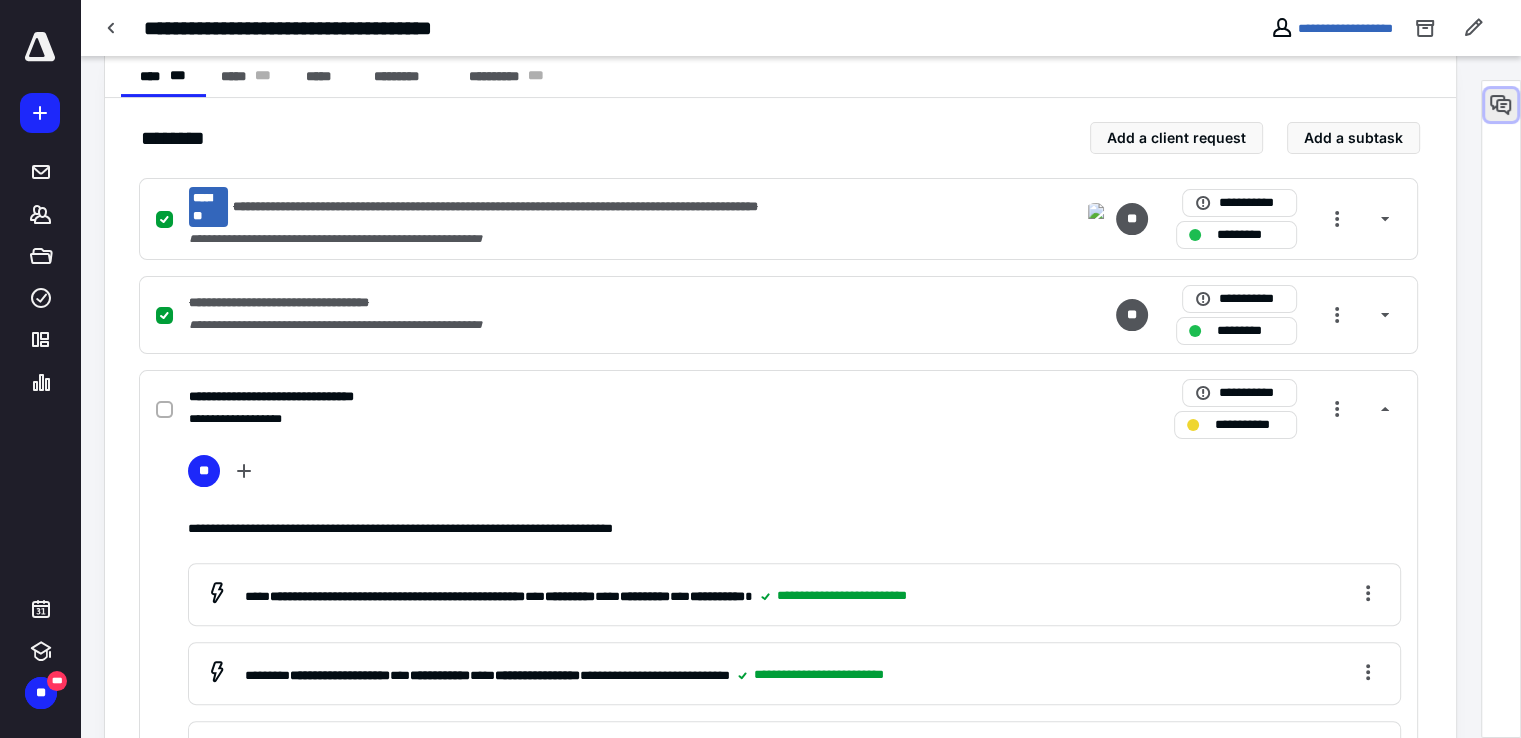 click at bounding box center (1501, 105) 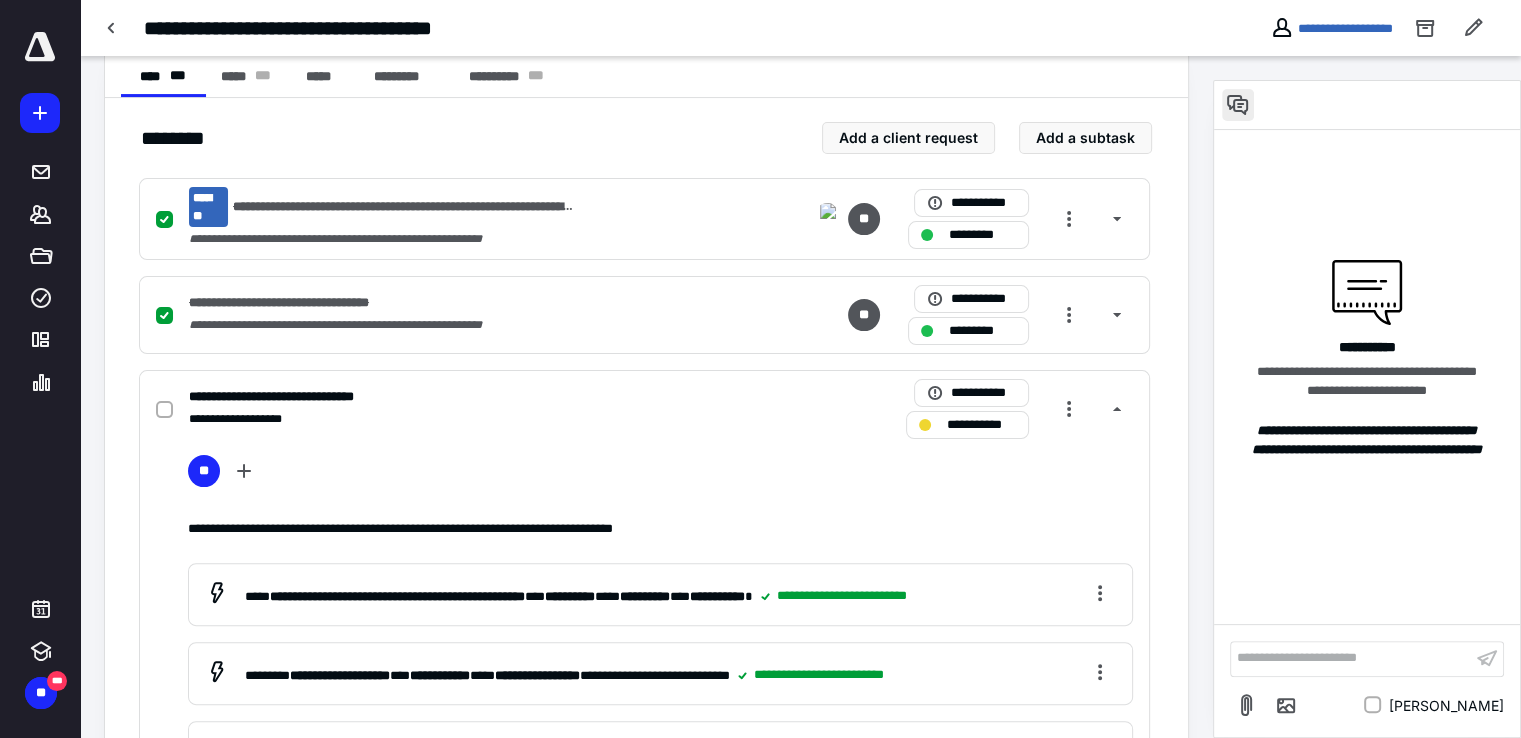 click at bounding box center (1238, 105) 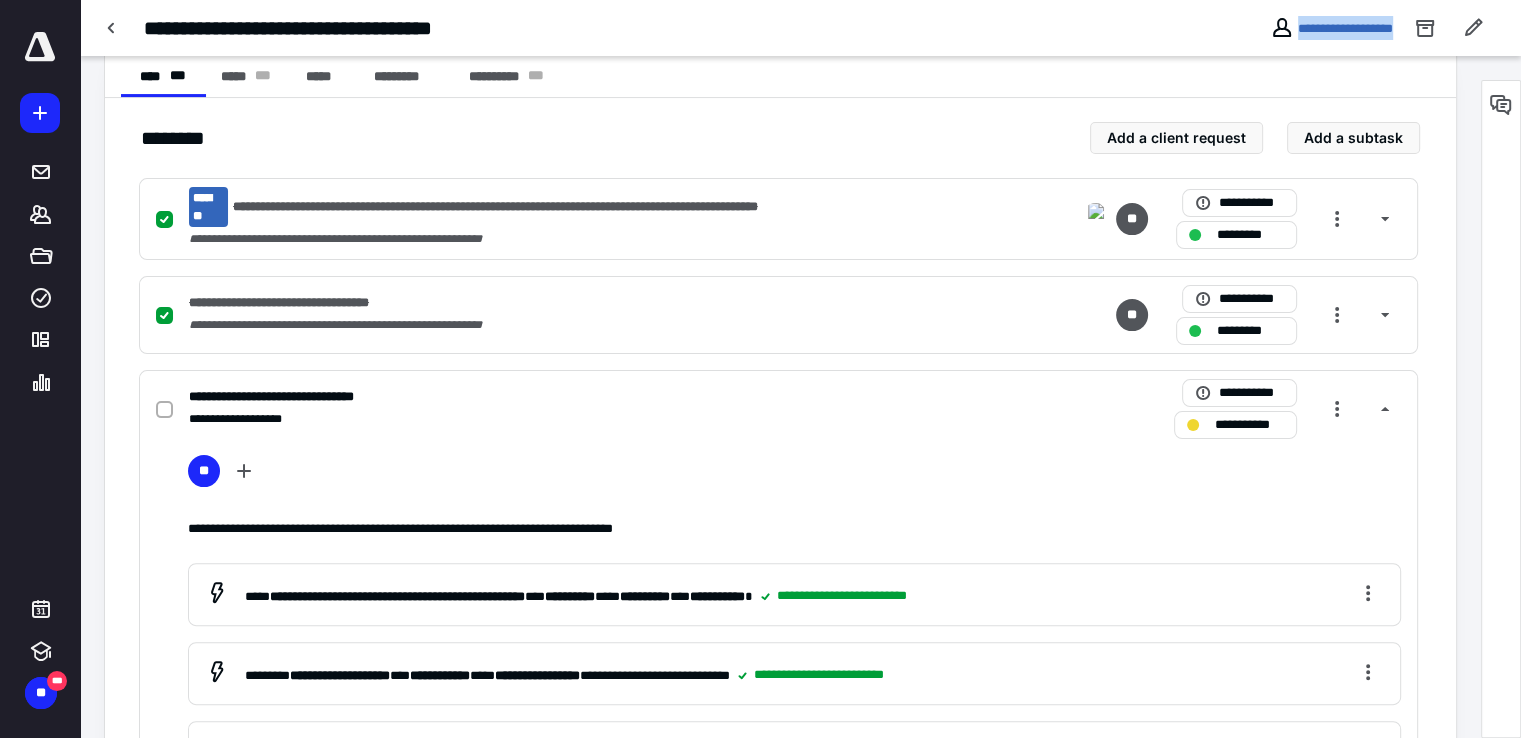 drag, startPoint x: 1261, startPoint y: 29, endPoint x: 1394, endPoint y: 30, distance: 133.00375 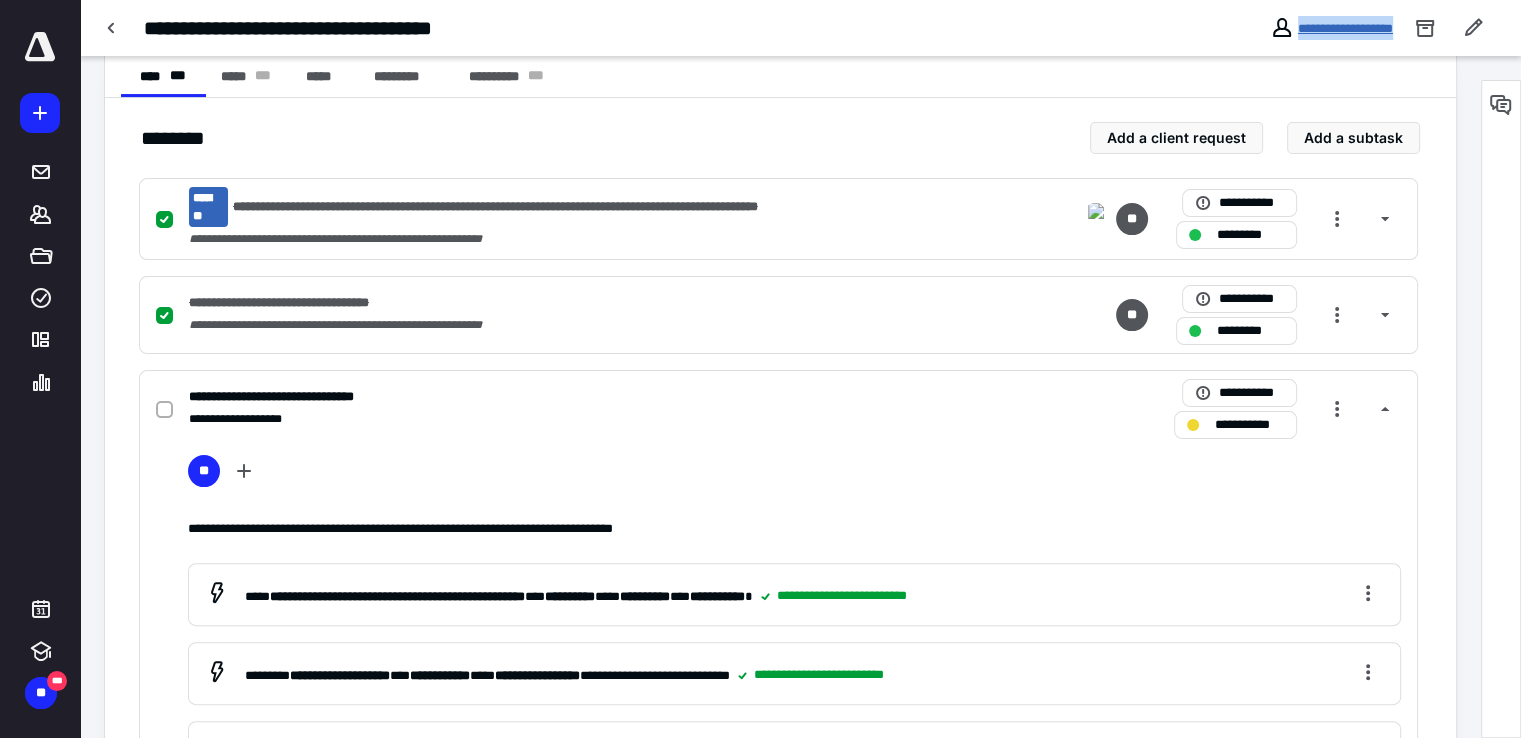 copy on "**********" 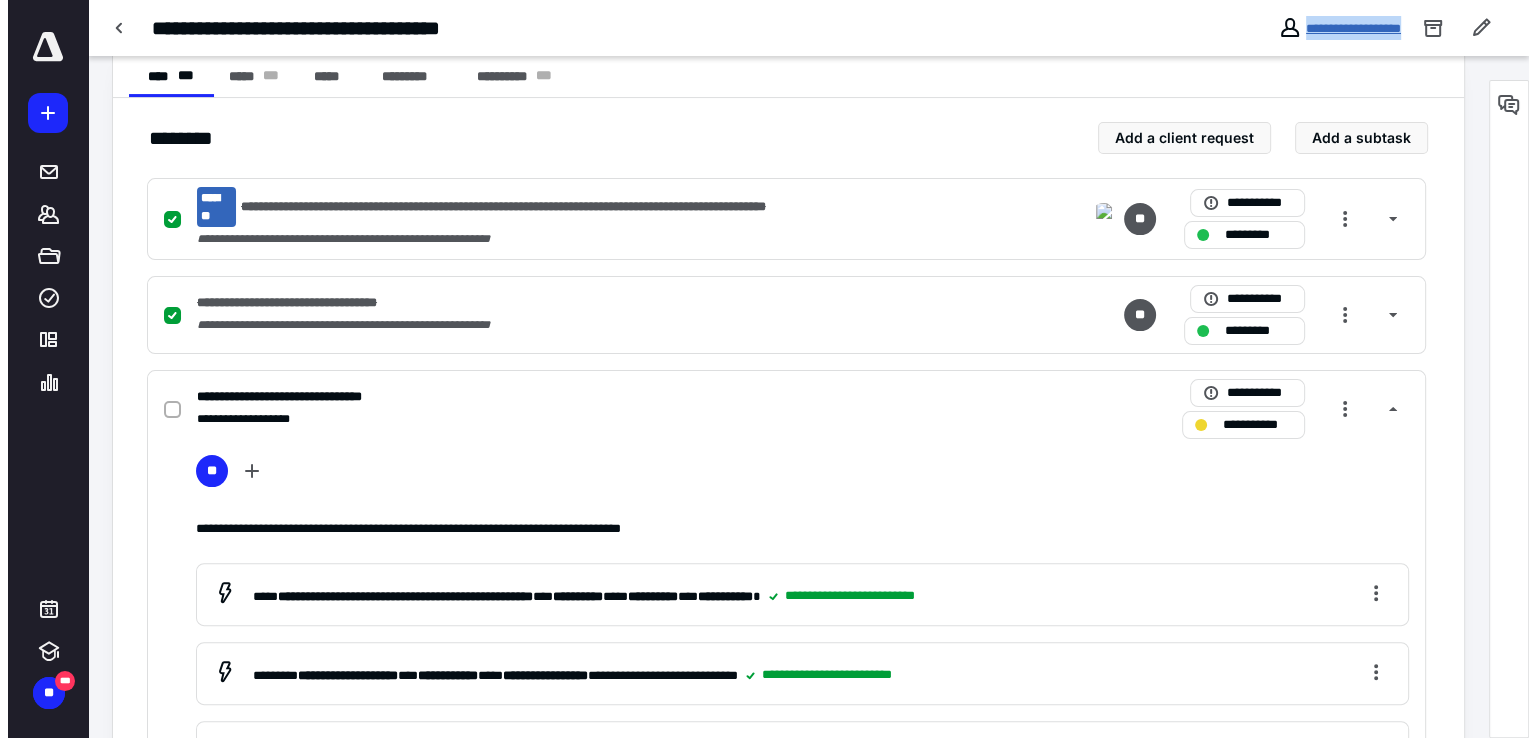 scroll, scrollTop: 0, scrollLeft: 0, axis: both 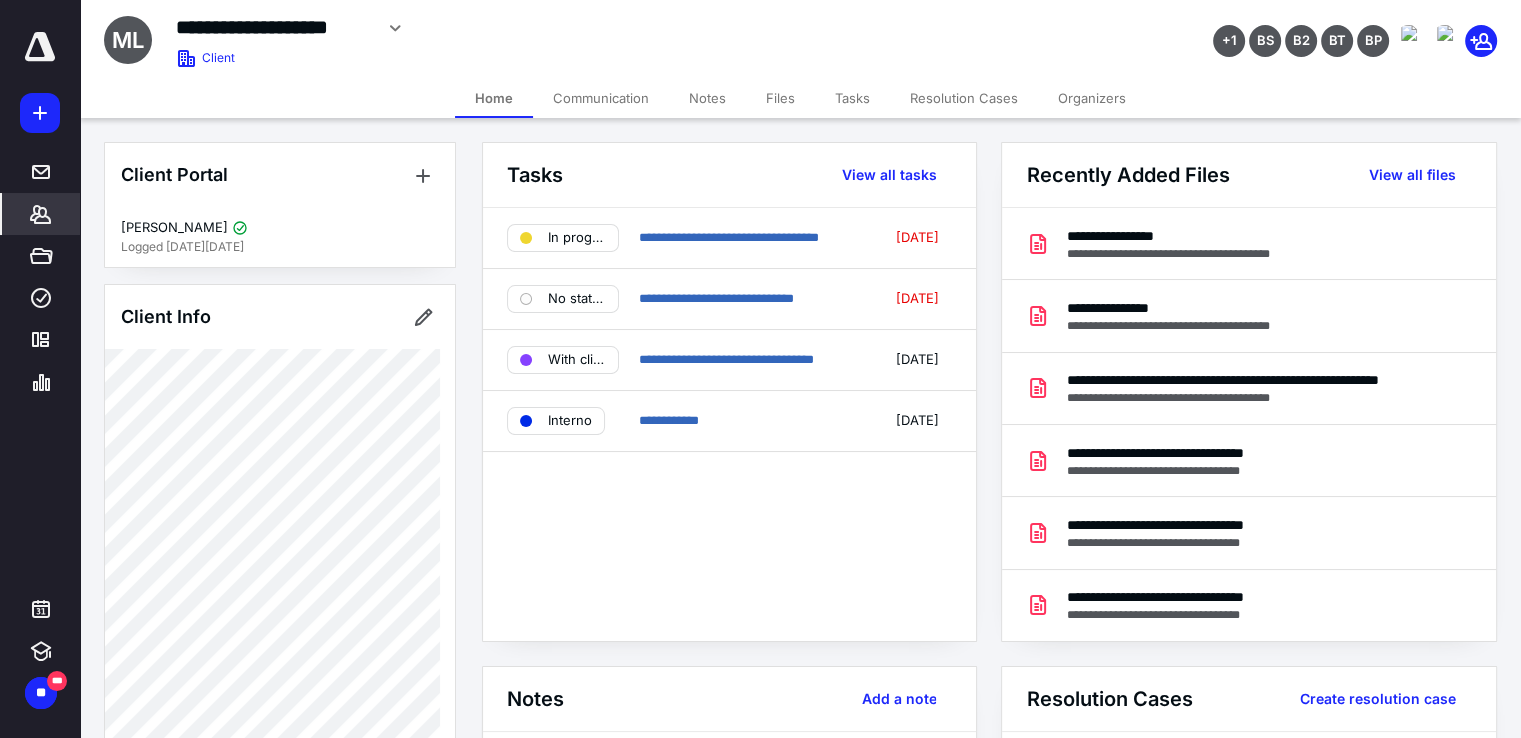 click on "Files" at bounding box center [780, 98] 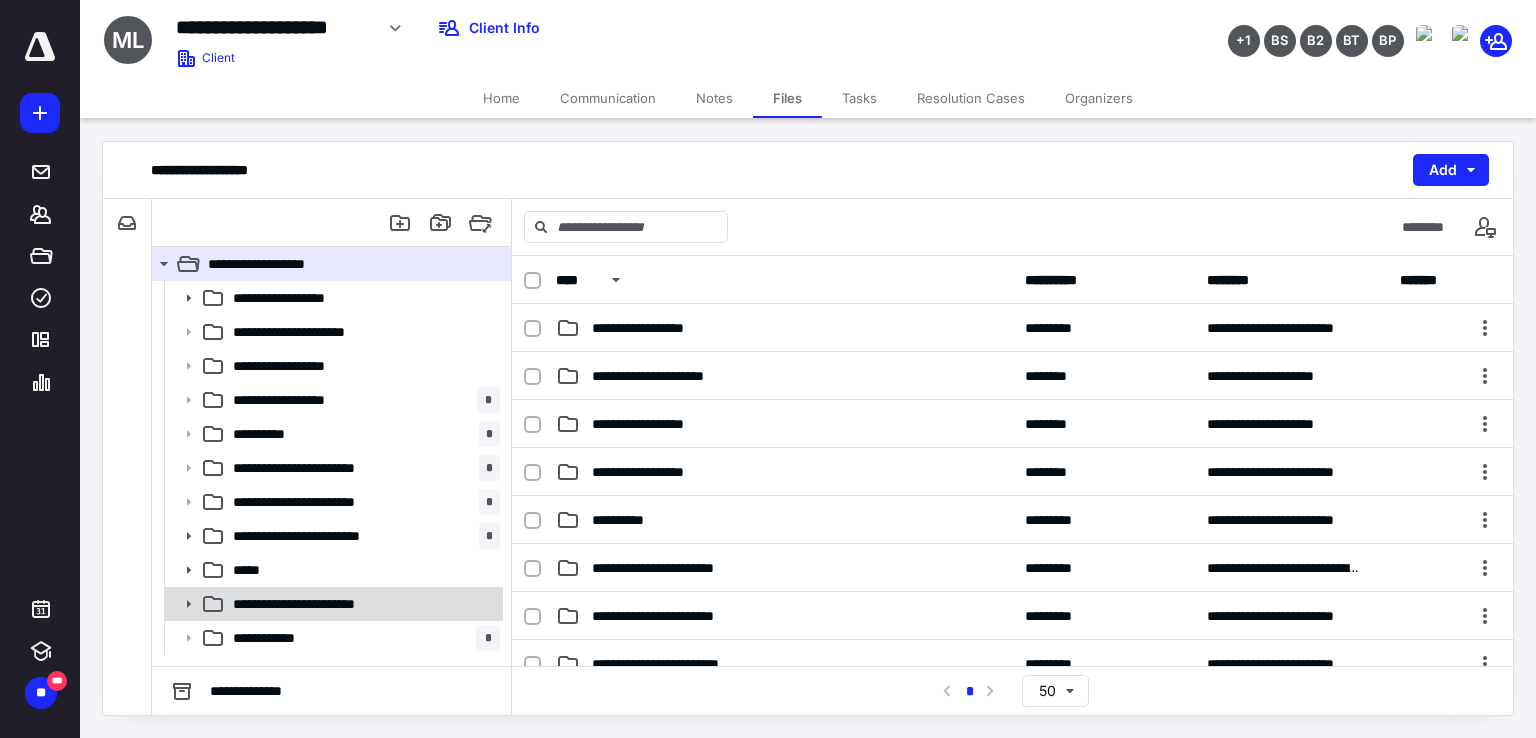 click on "**********" at bounding box center [324, 604] 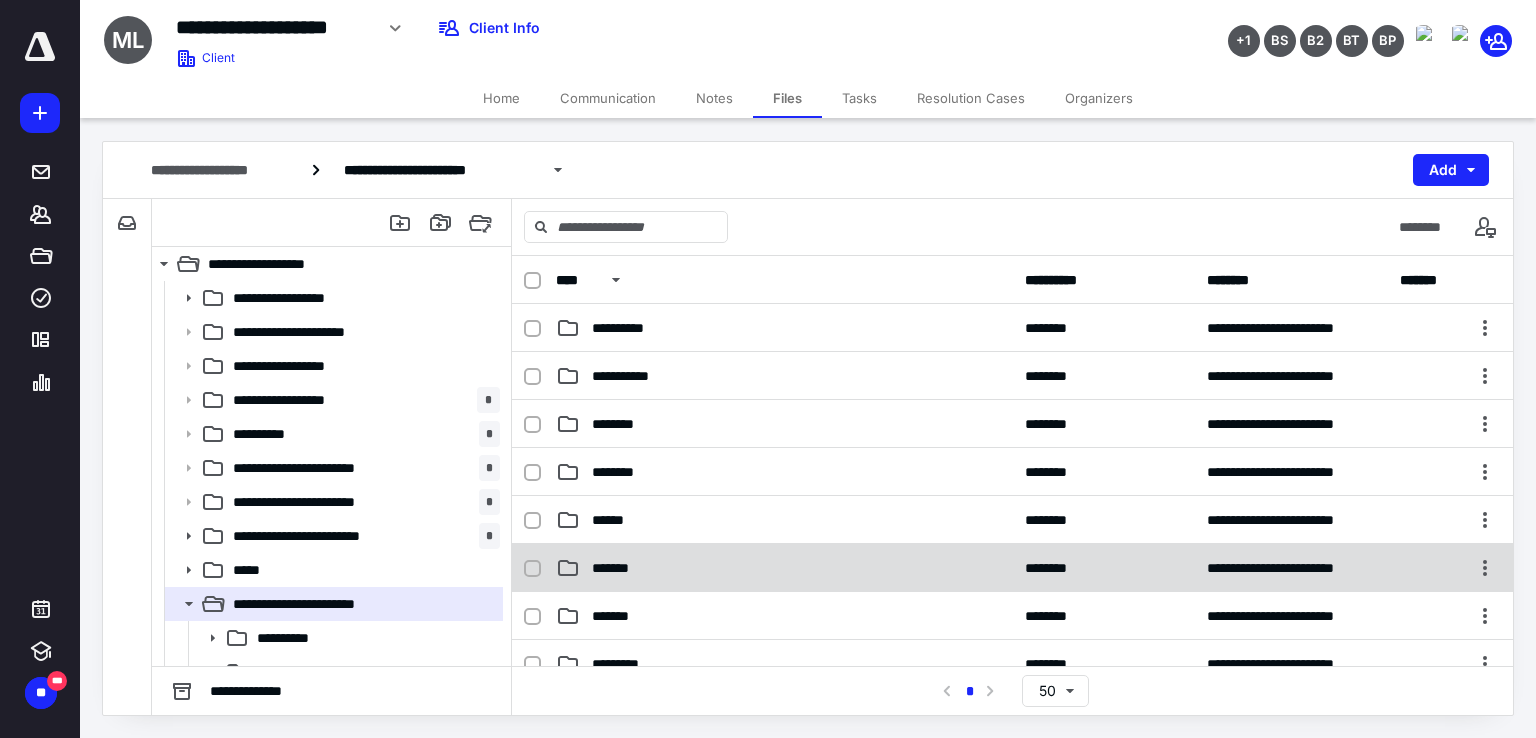 click on "*******" at bounding box center (619, 568) 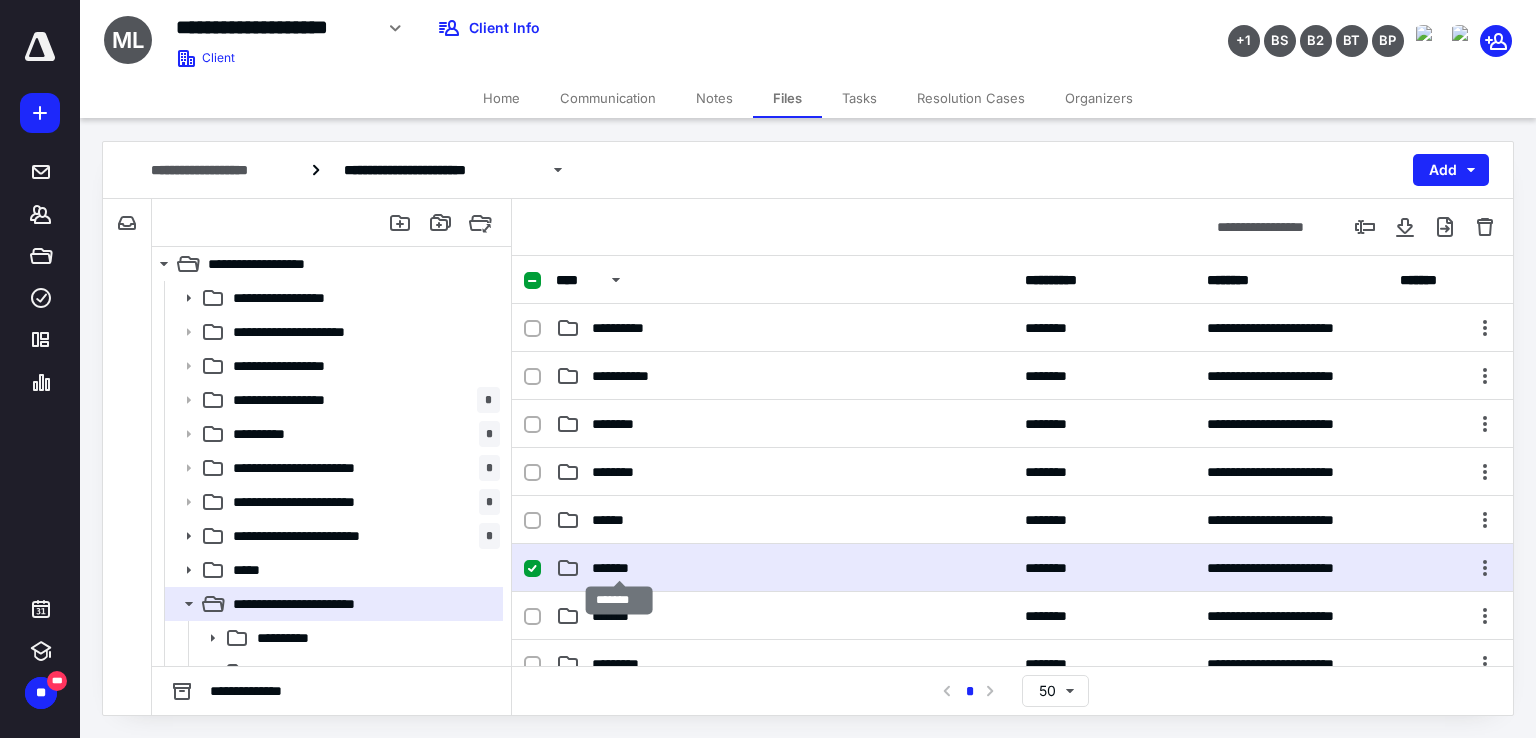 click on "*******" at bounding box center [619, 568] 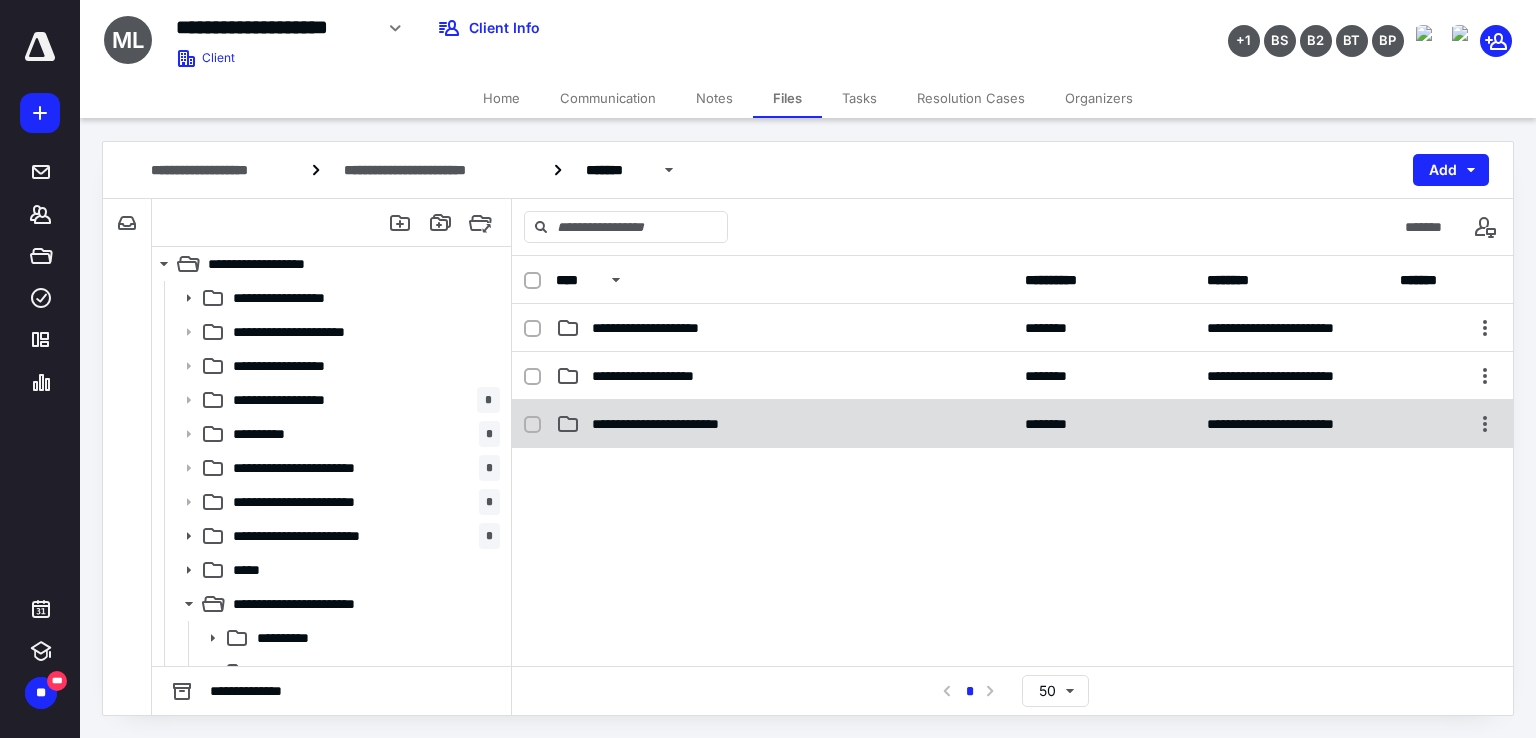 click on "**********" at bounding box center (682, 424) 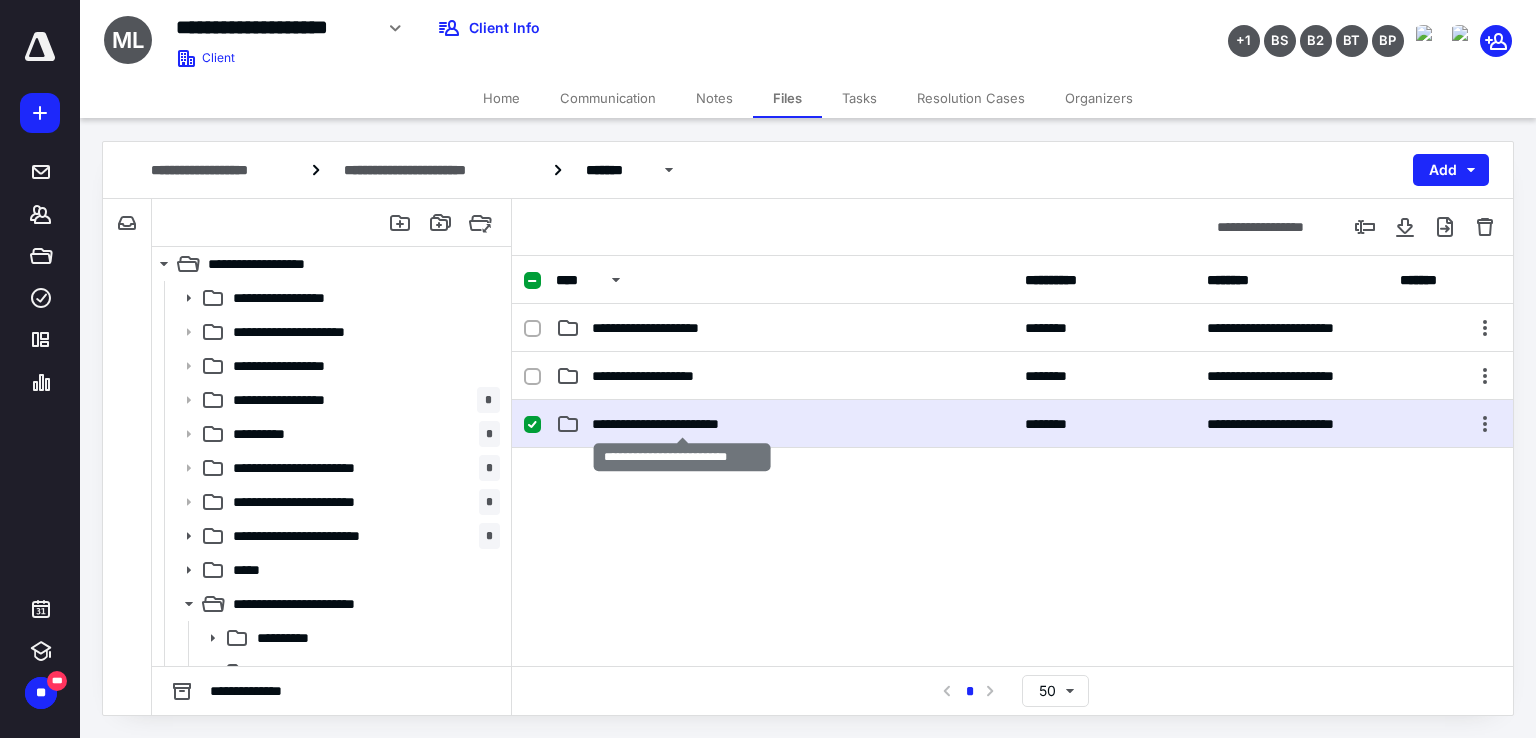 click on "**********" at bounding box center (682, 424) 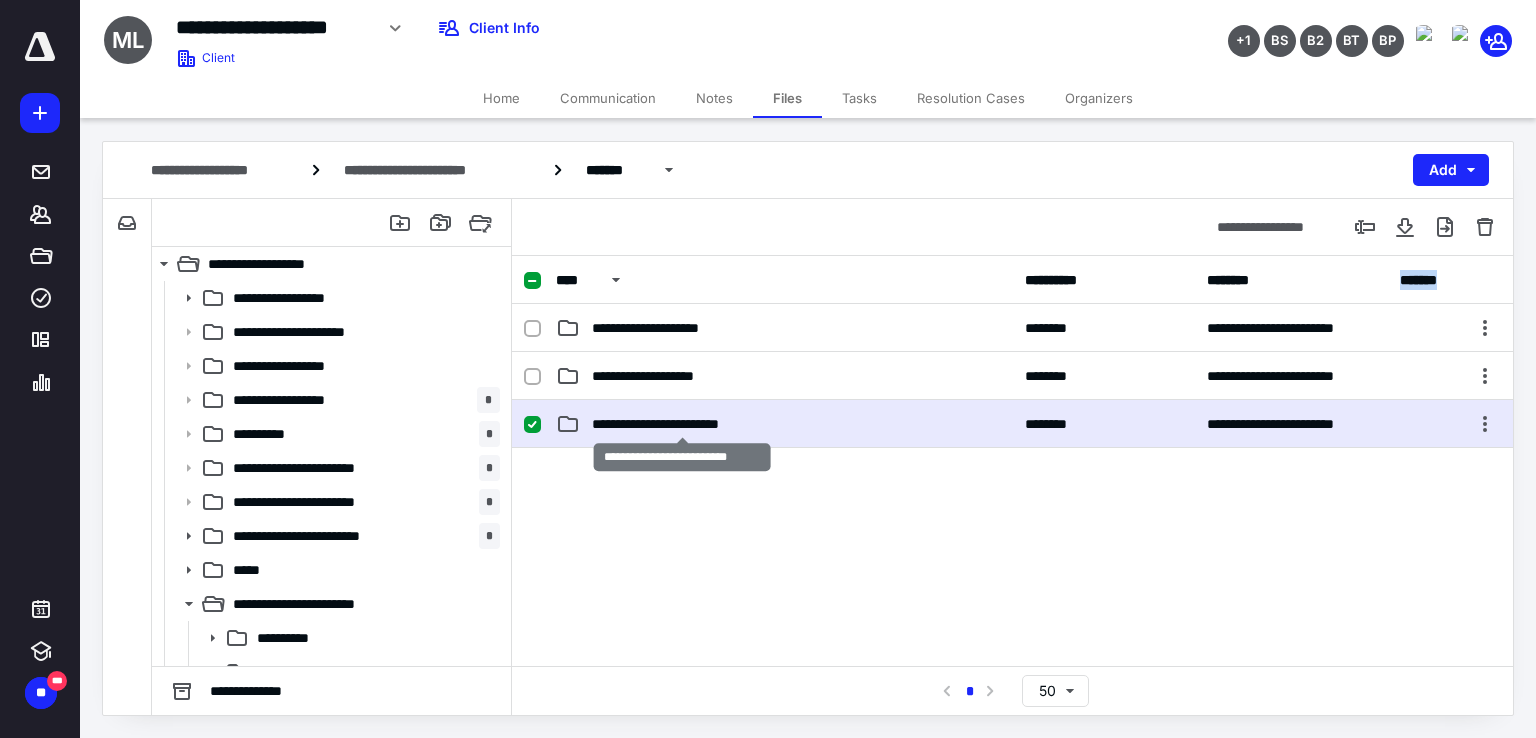 click on "**********" at bounding box center (1012, 461) 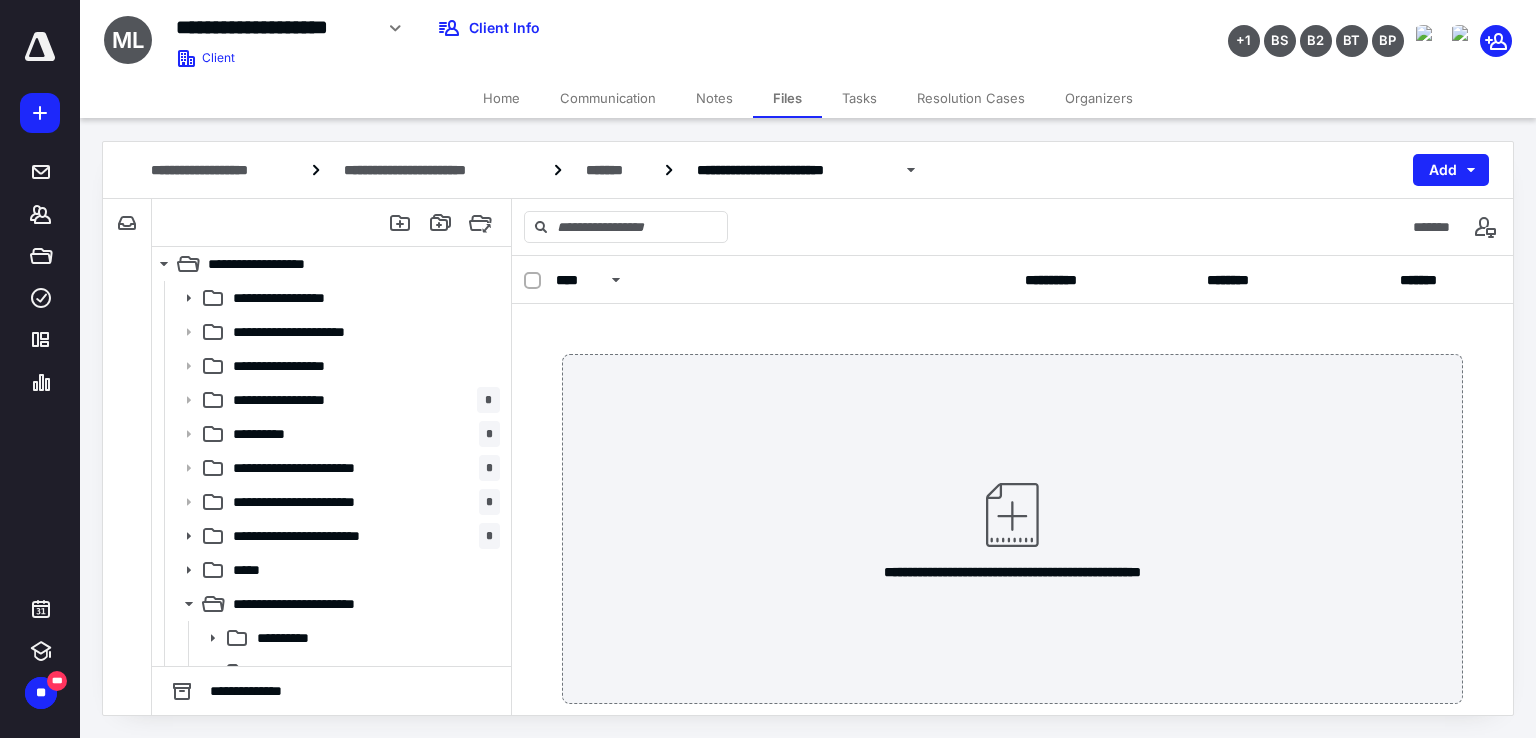 click on "**********" at bounding box center [1012, 529] 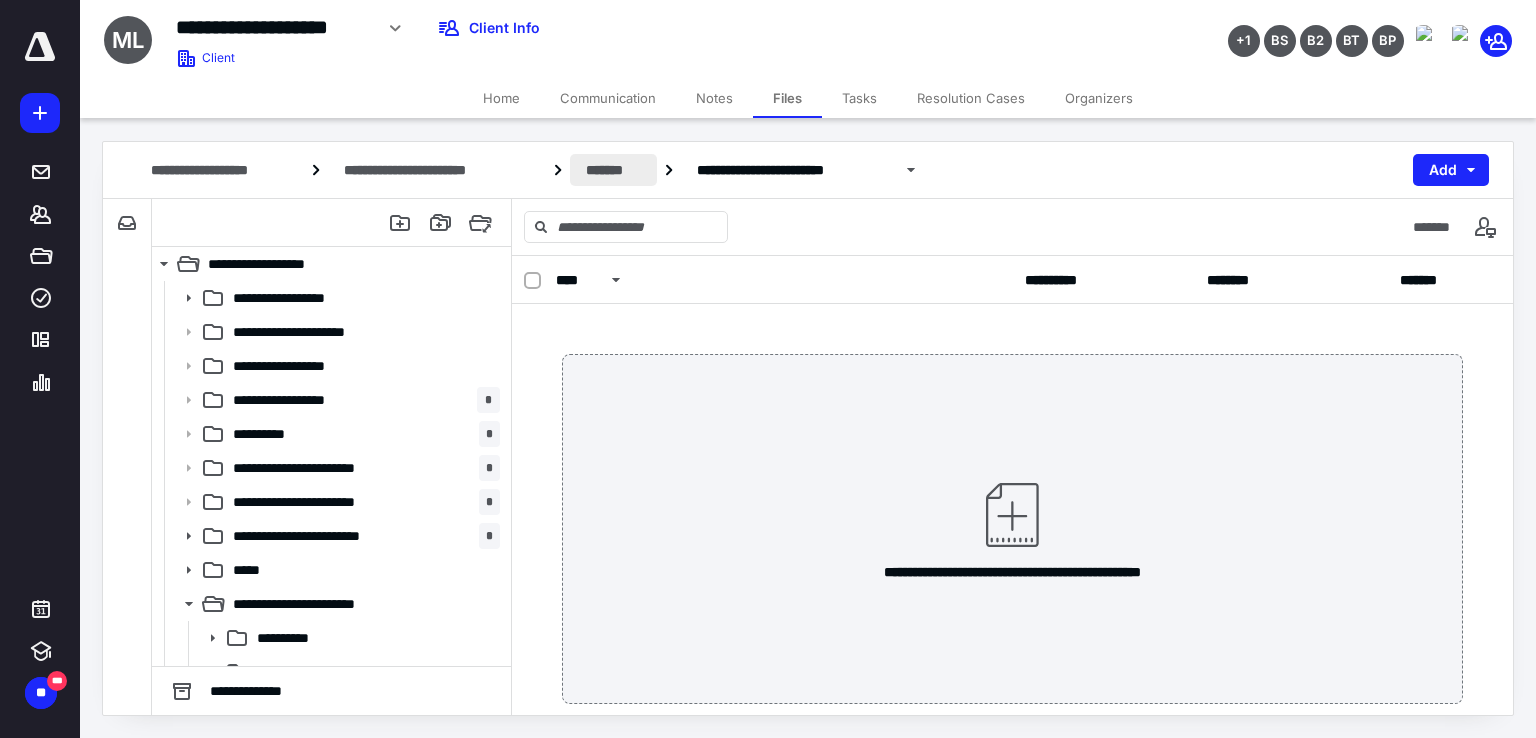 click on "*******" at bounding box center [613, 170] 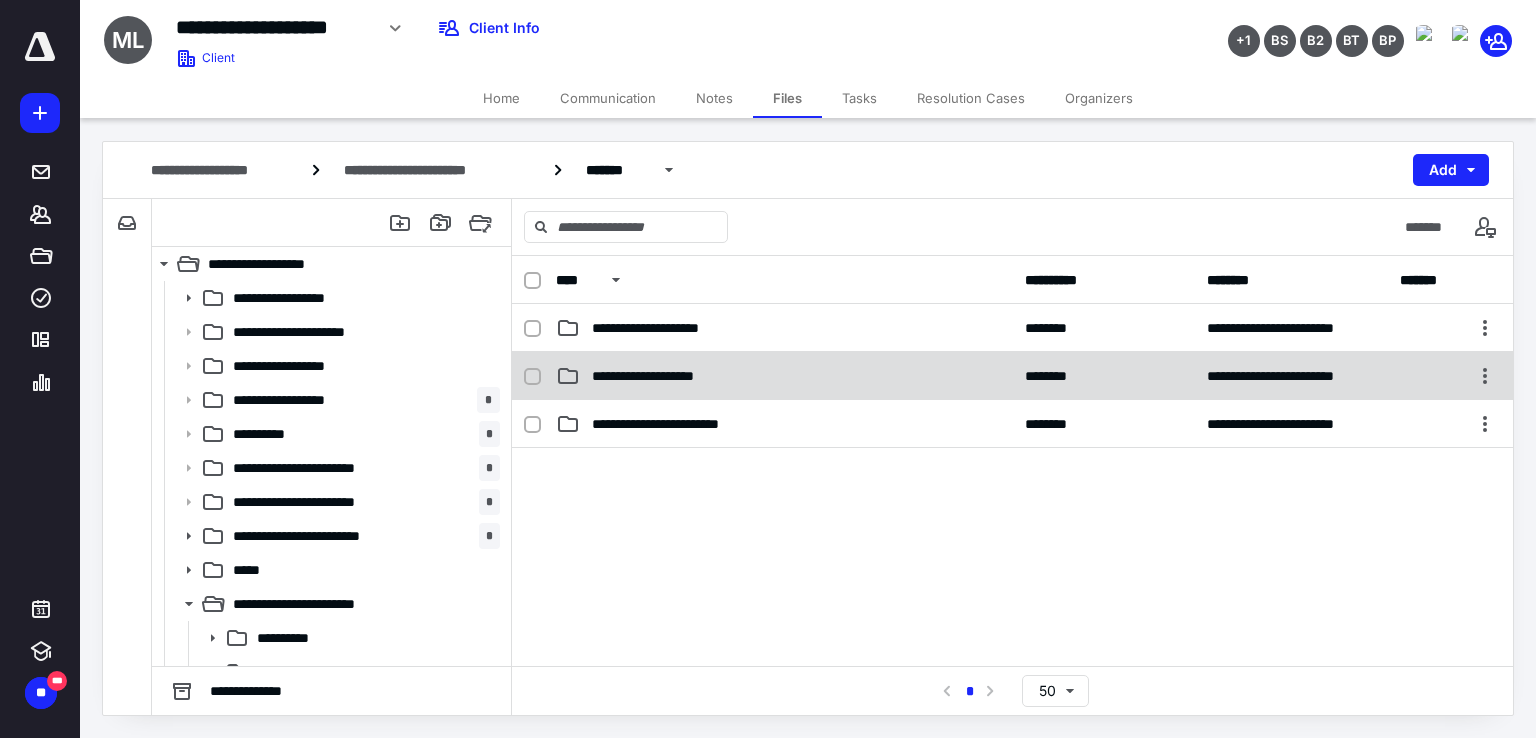 click on "**********" at bounding box center [1012, 376] 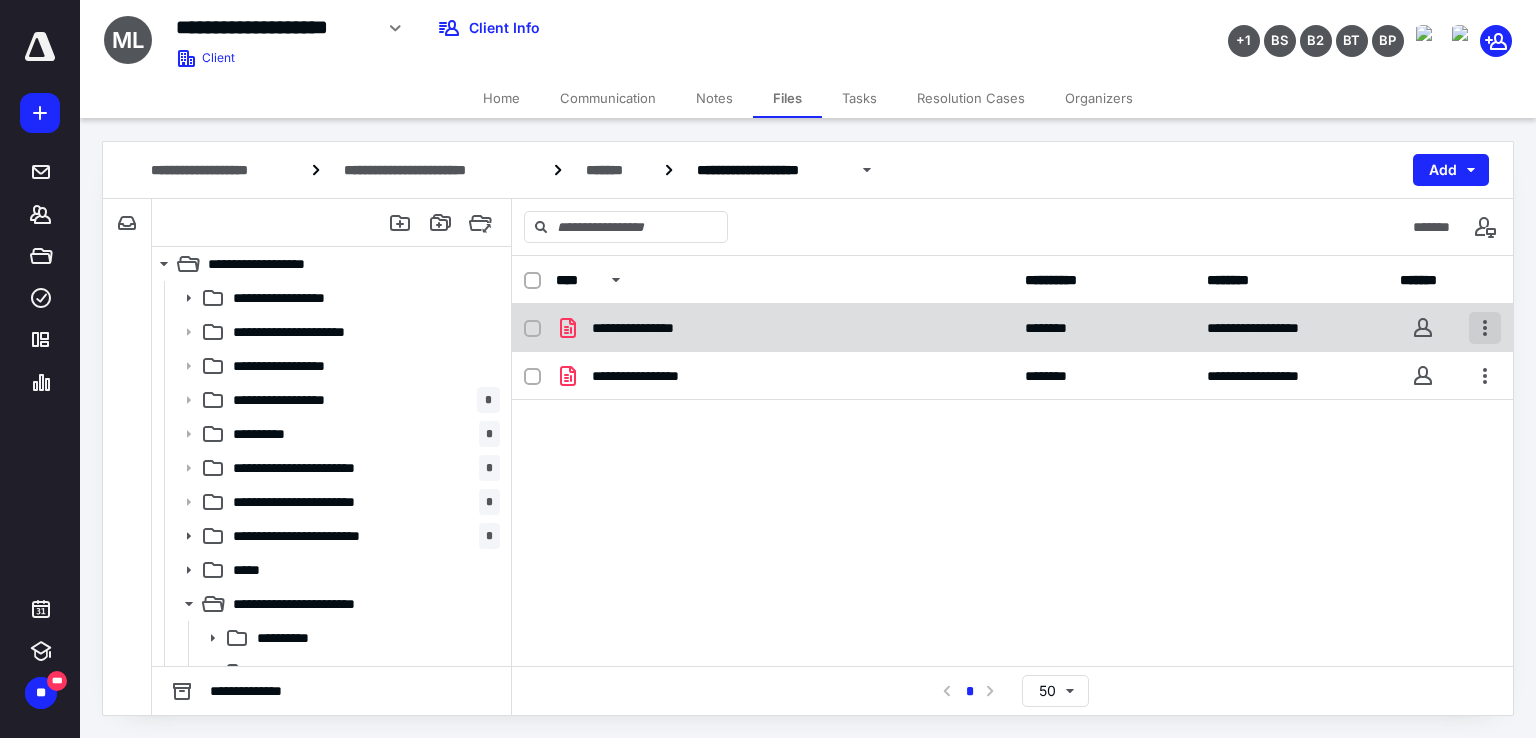 click at bounding box center (1485, 328) 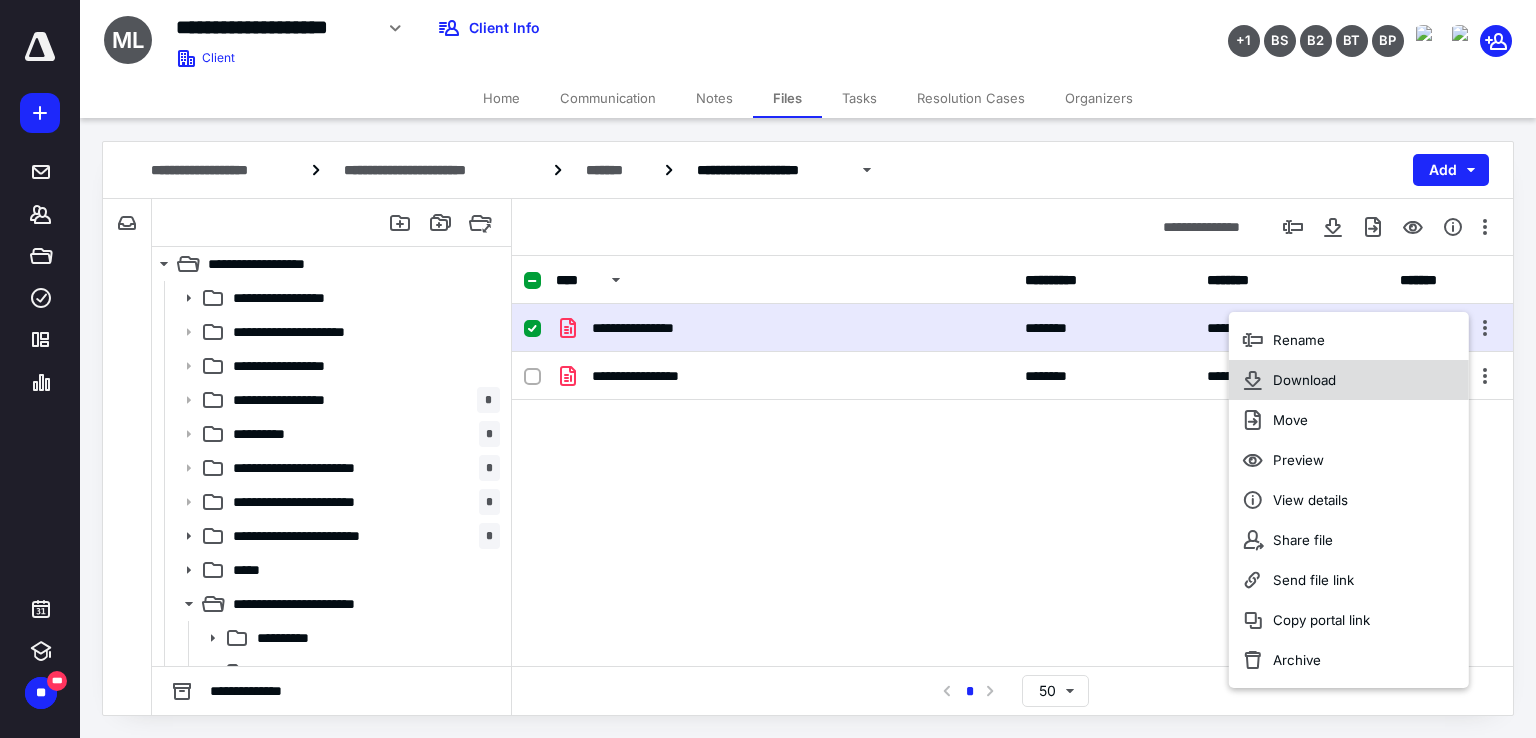 click on "Download" at bounding box center [1349, 380] 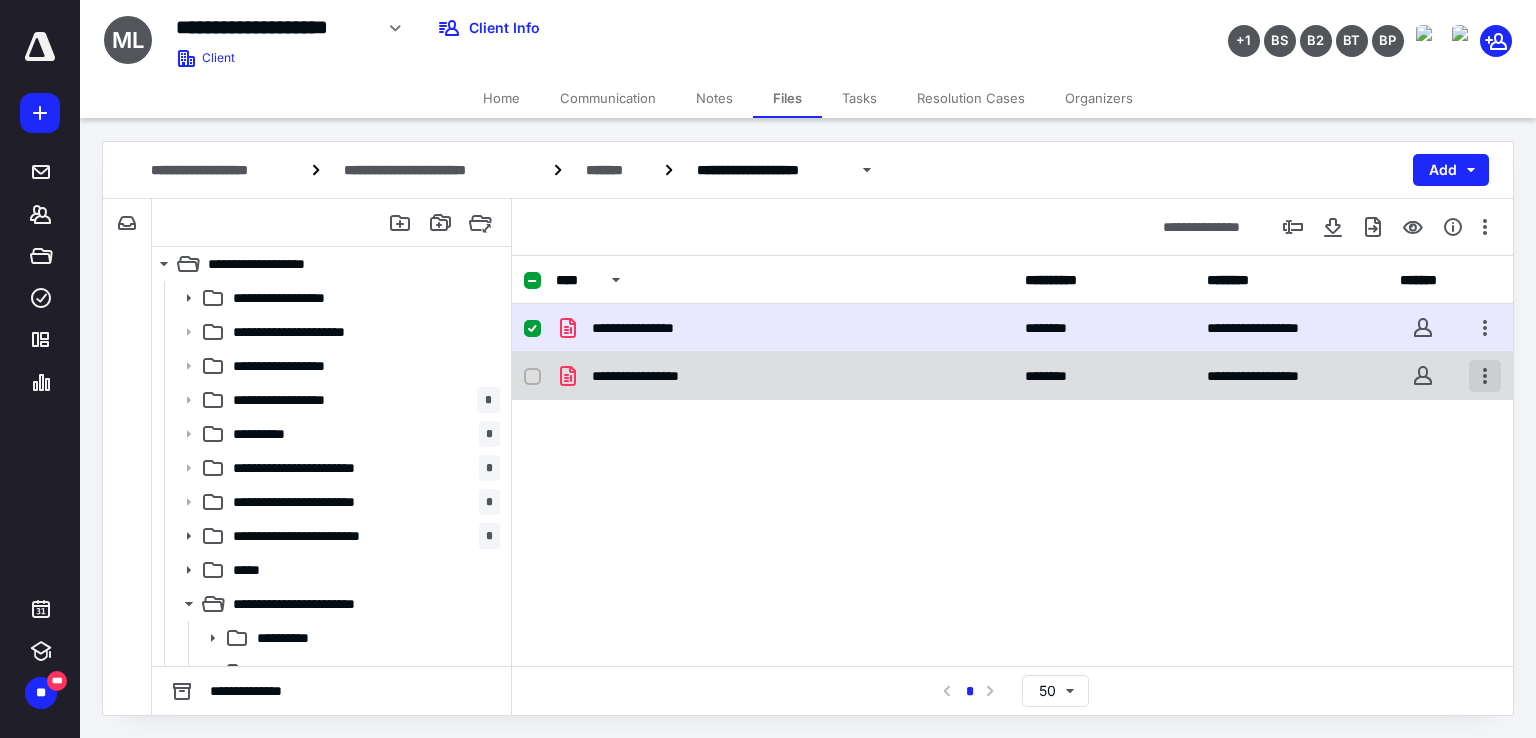 click at bounding box center (1485, 376) 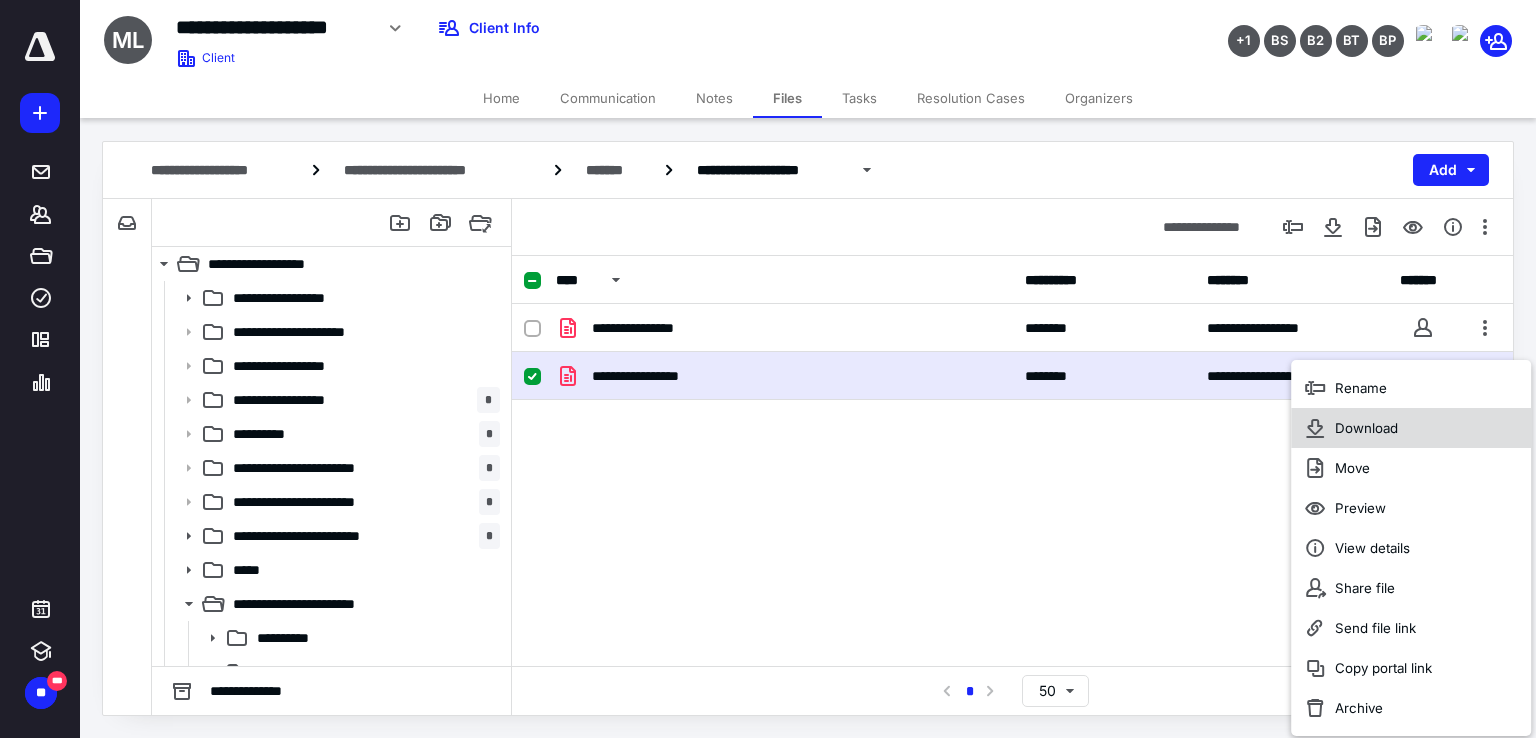 click on "Download" at bounding box center (1366, 428) 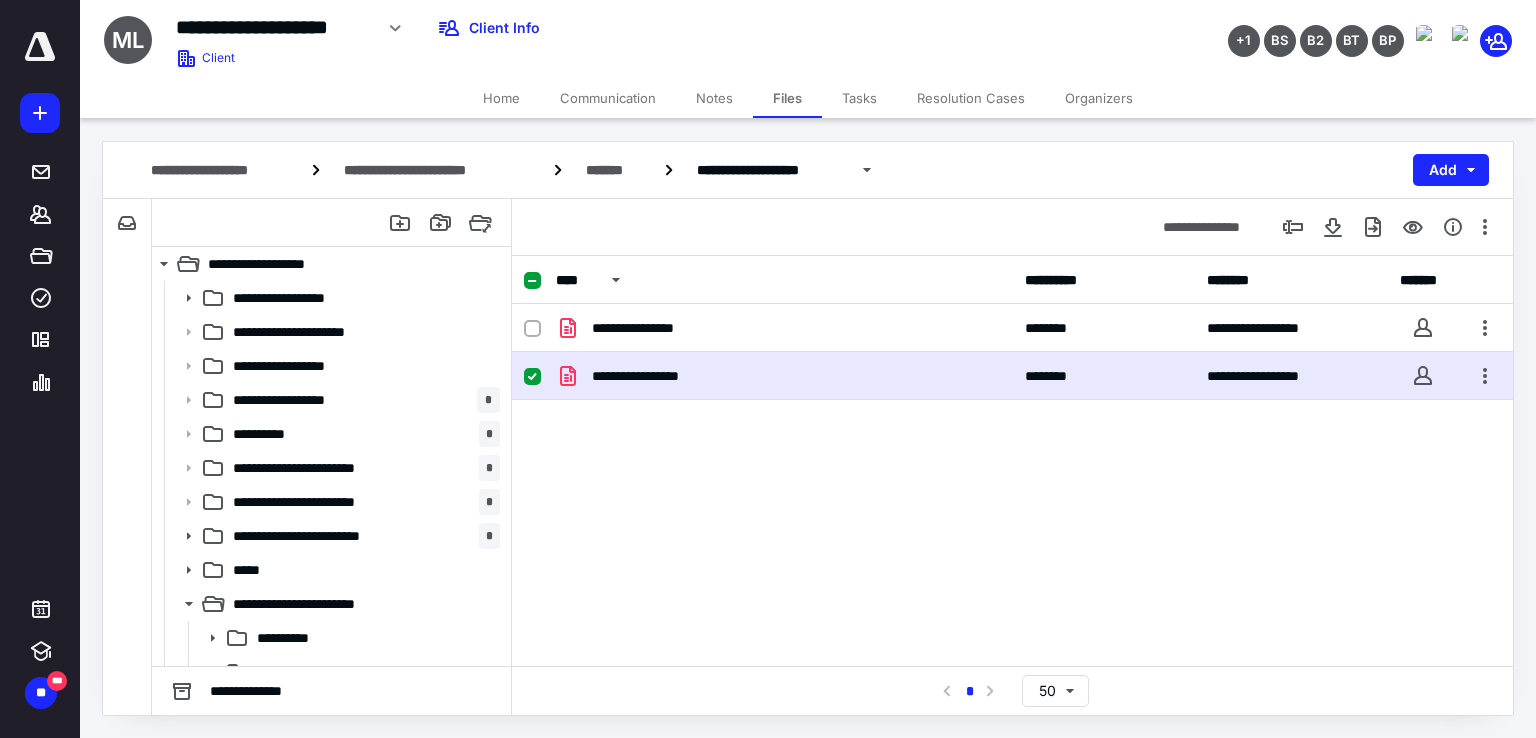 click on "**********" at bounding box center [784, 376] 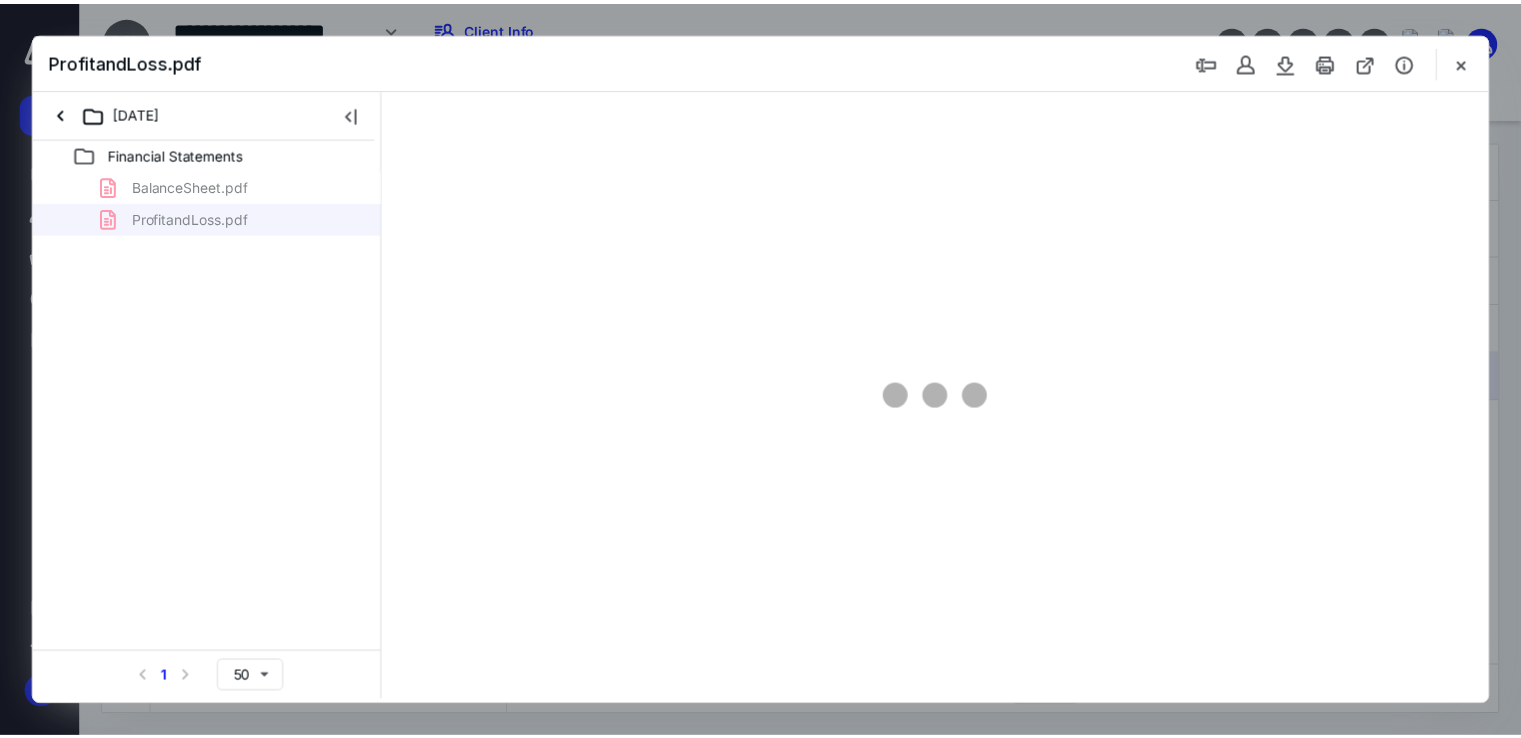scroll, scrollTop: 0, scrollLeft: 0, axis: both 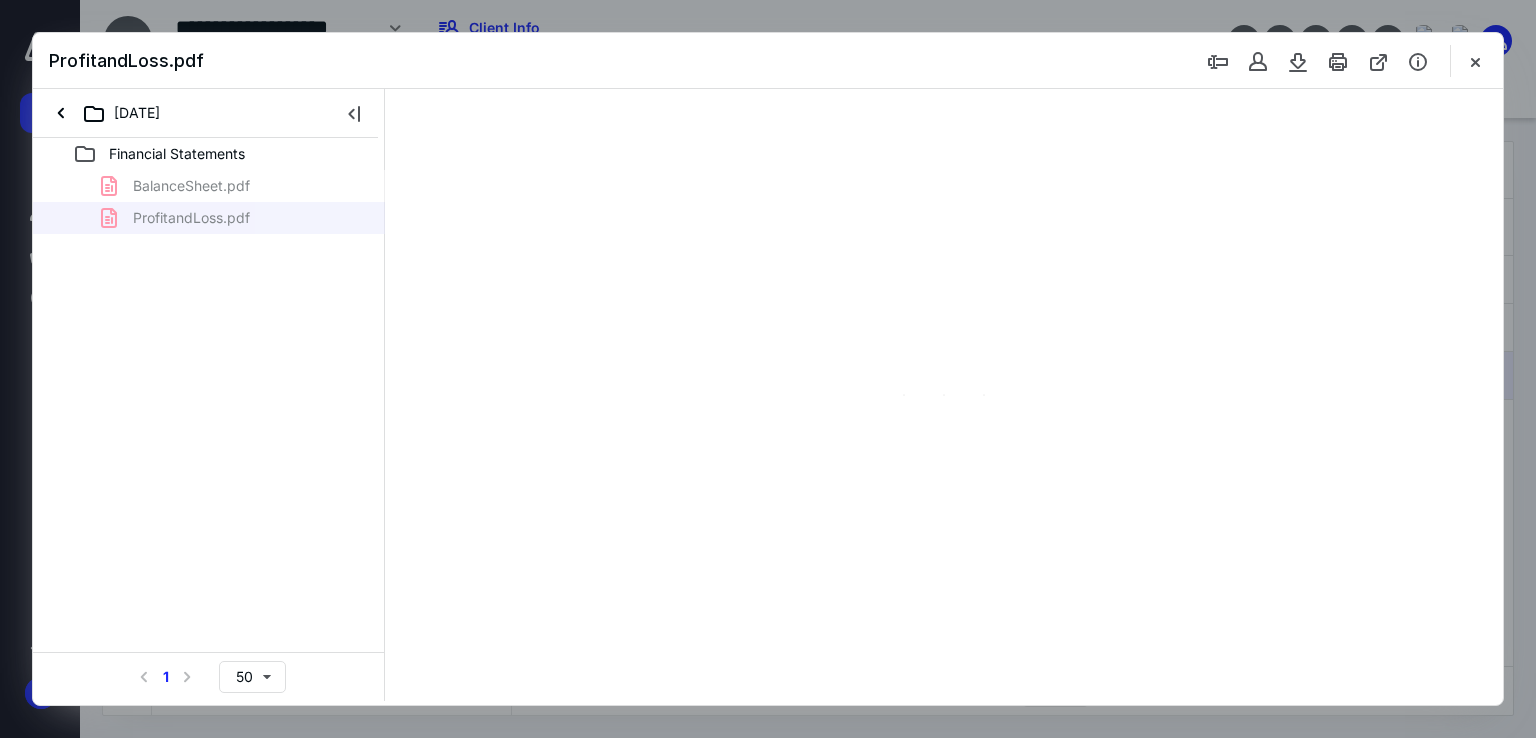 type on "68" 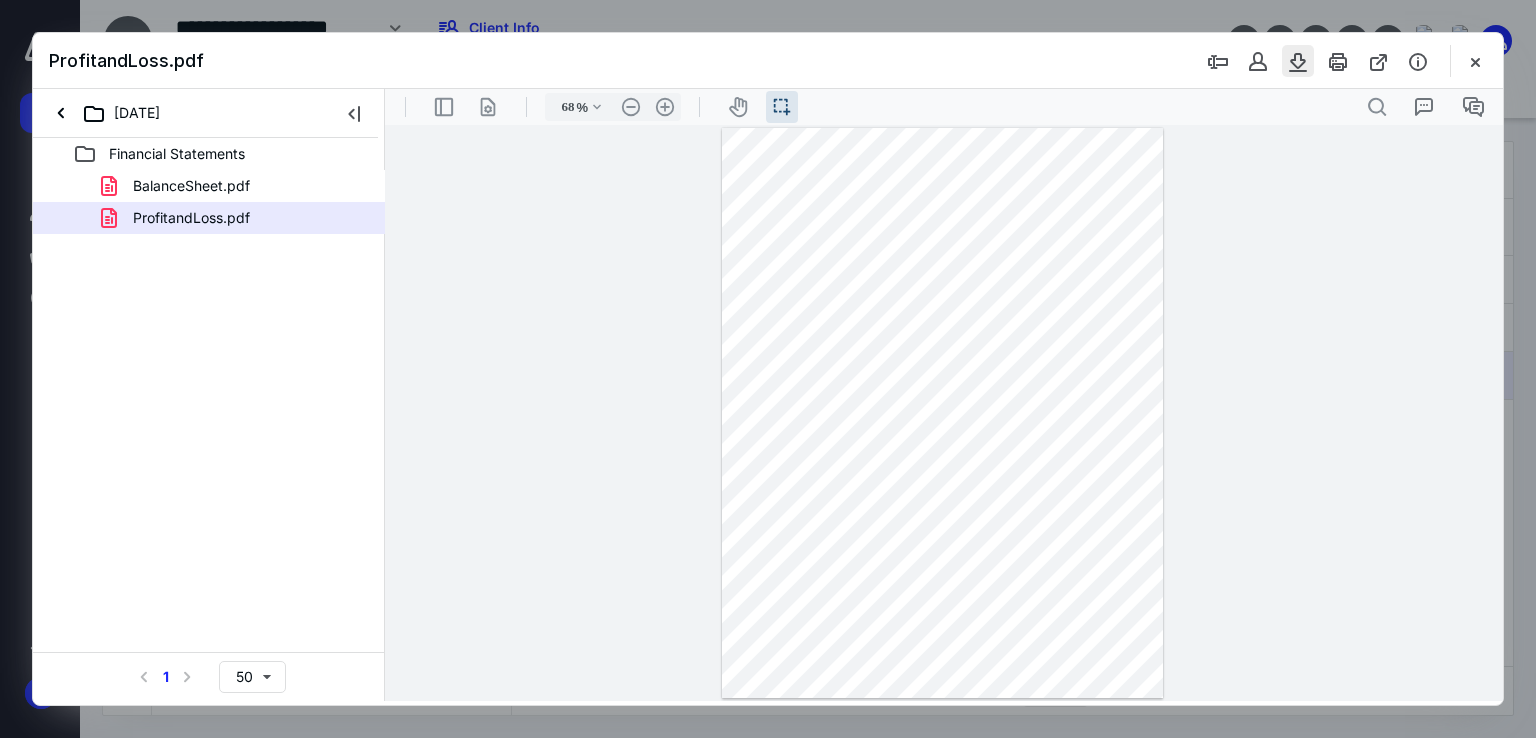 click at bounding box center (1298, 61) 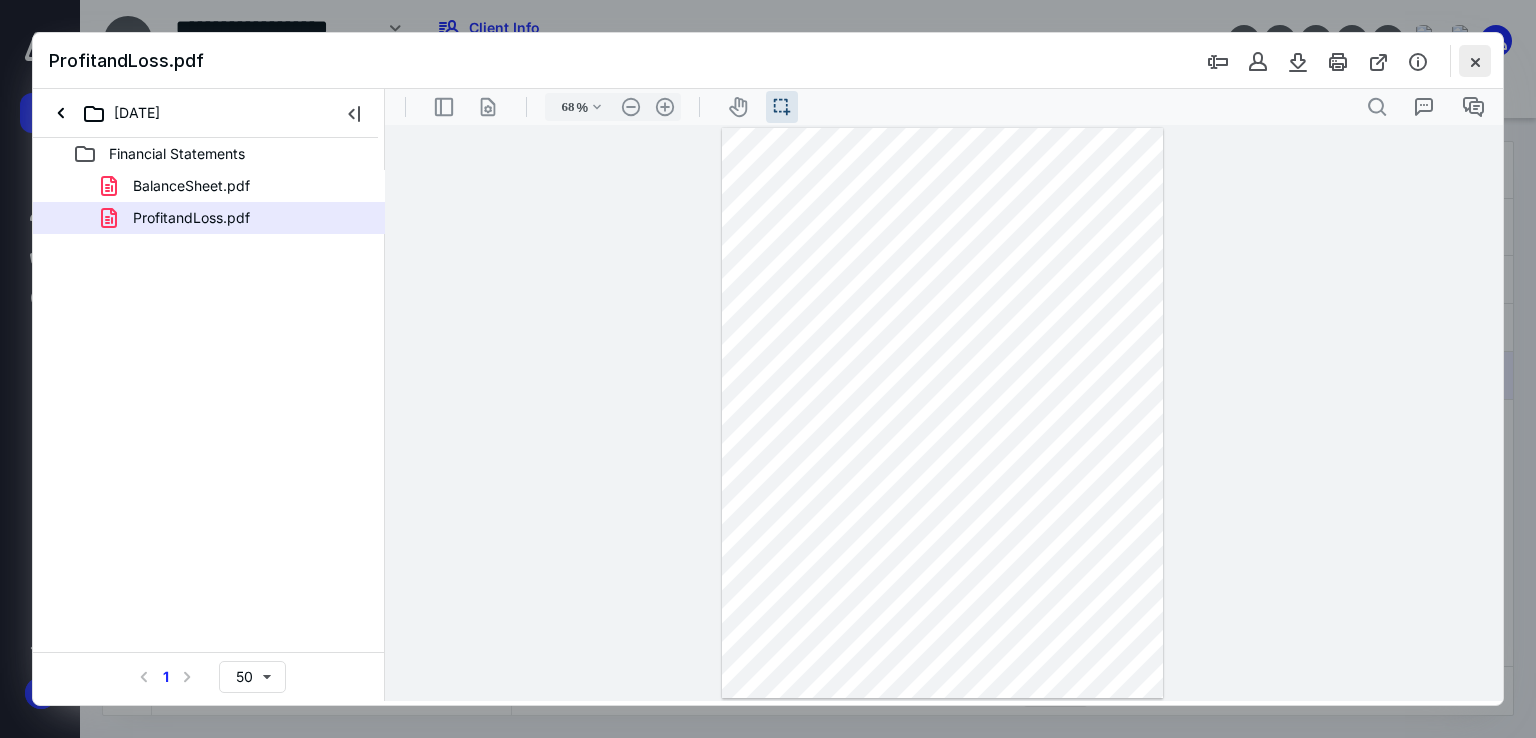 click at bounding box center [1475, 61] 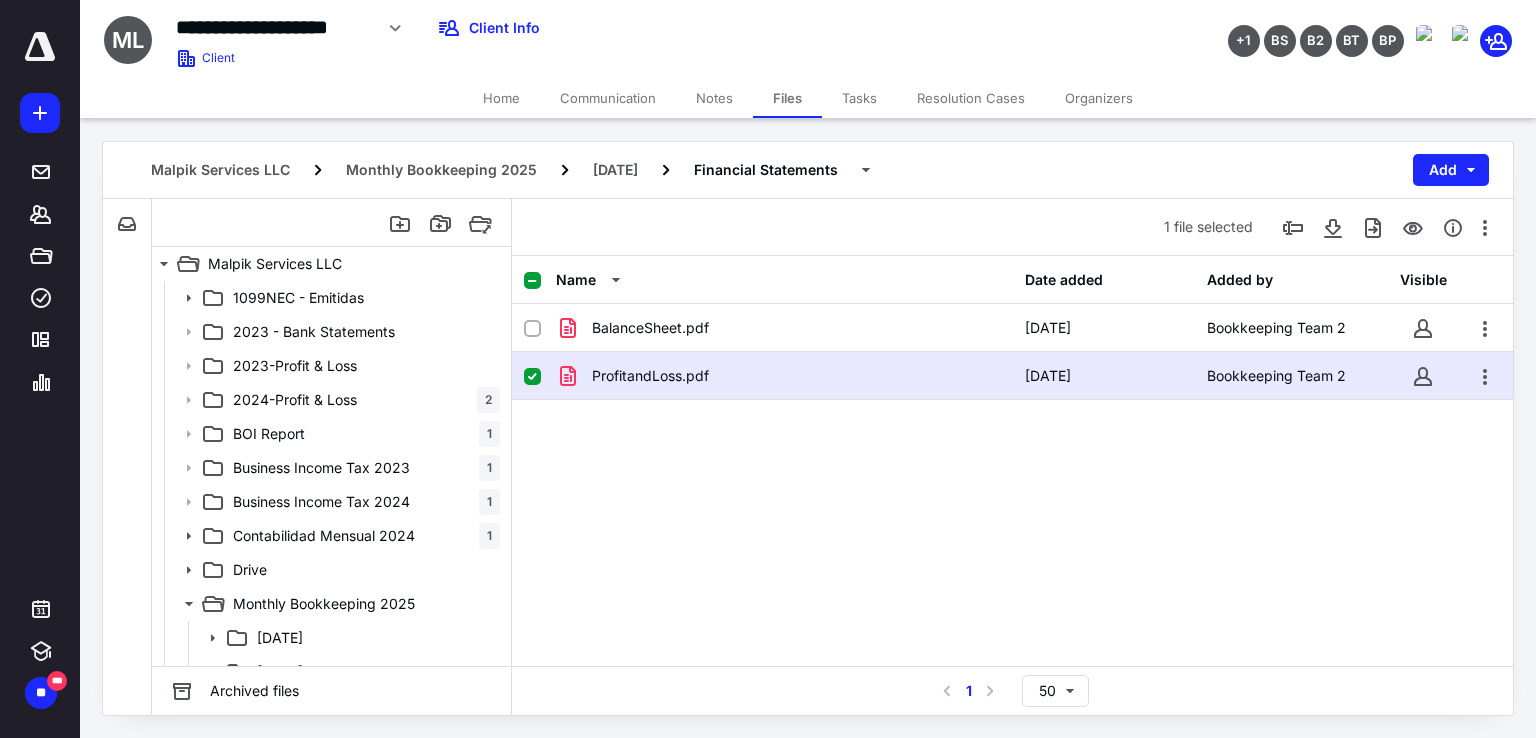 click on "Home" at bounding box center [501, 98] 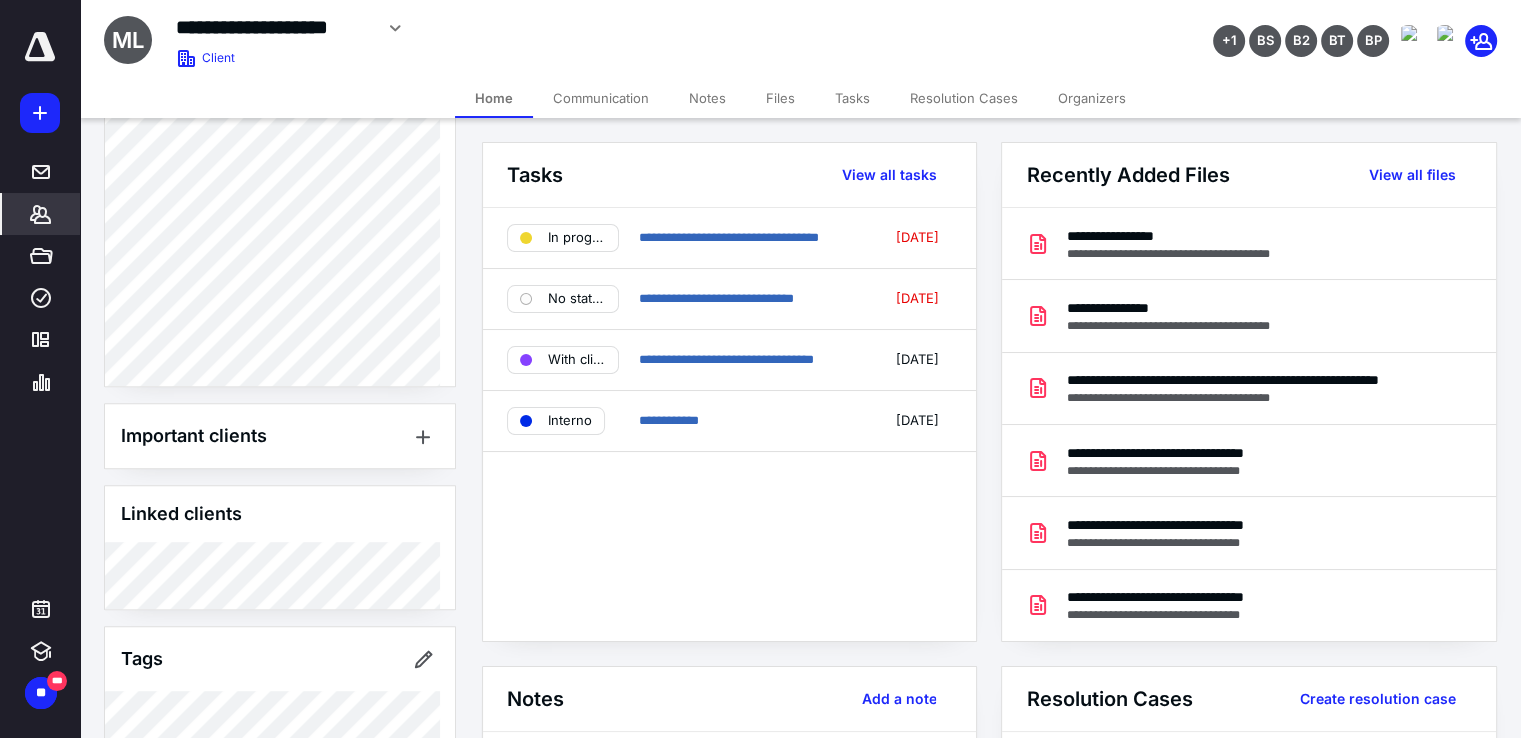 scroll, scrollTop: 1198, scrollLeft: 0, axis: vertical 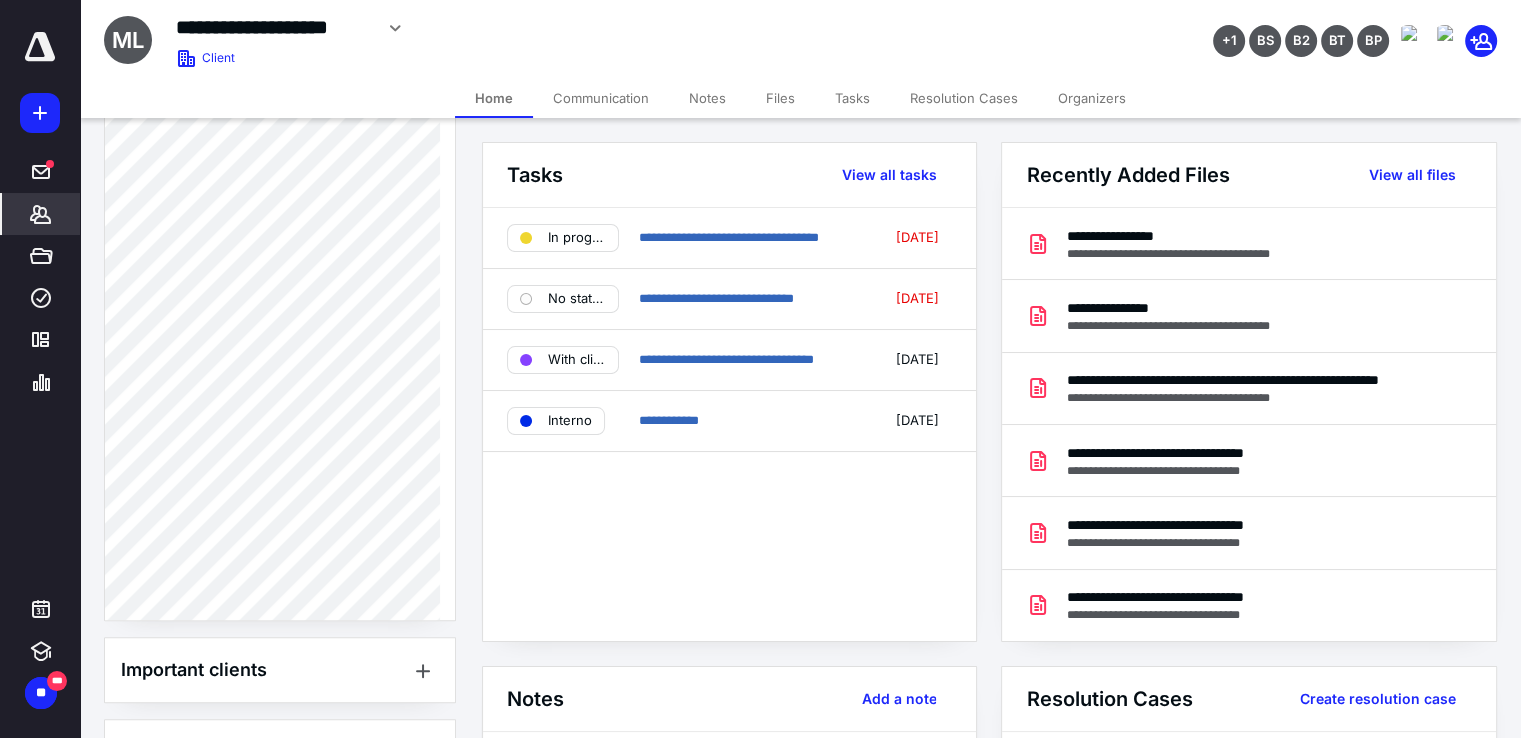 click on "Files" at bounding box center [780, 98] 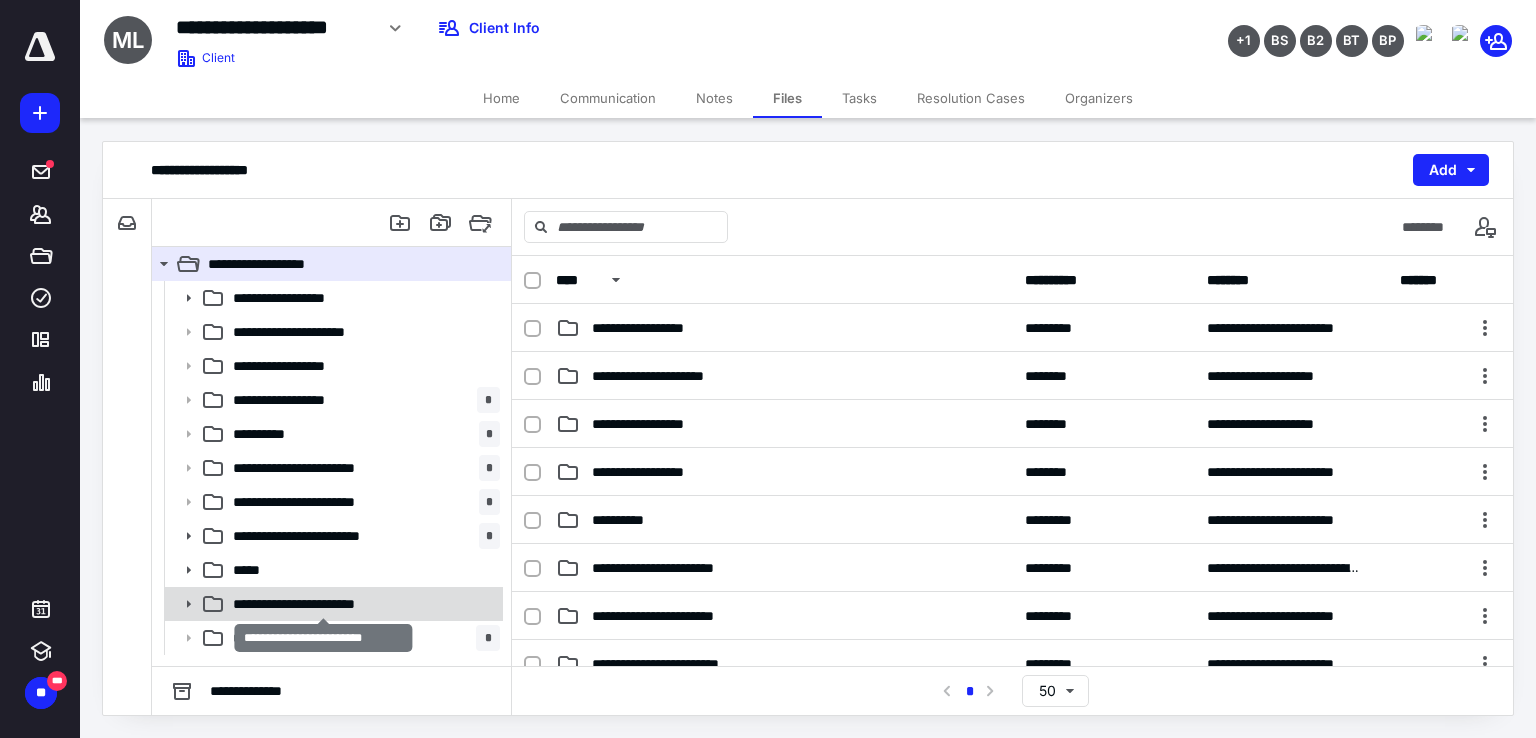 click on "**********" at bounding box center [324, 604] 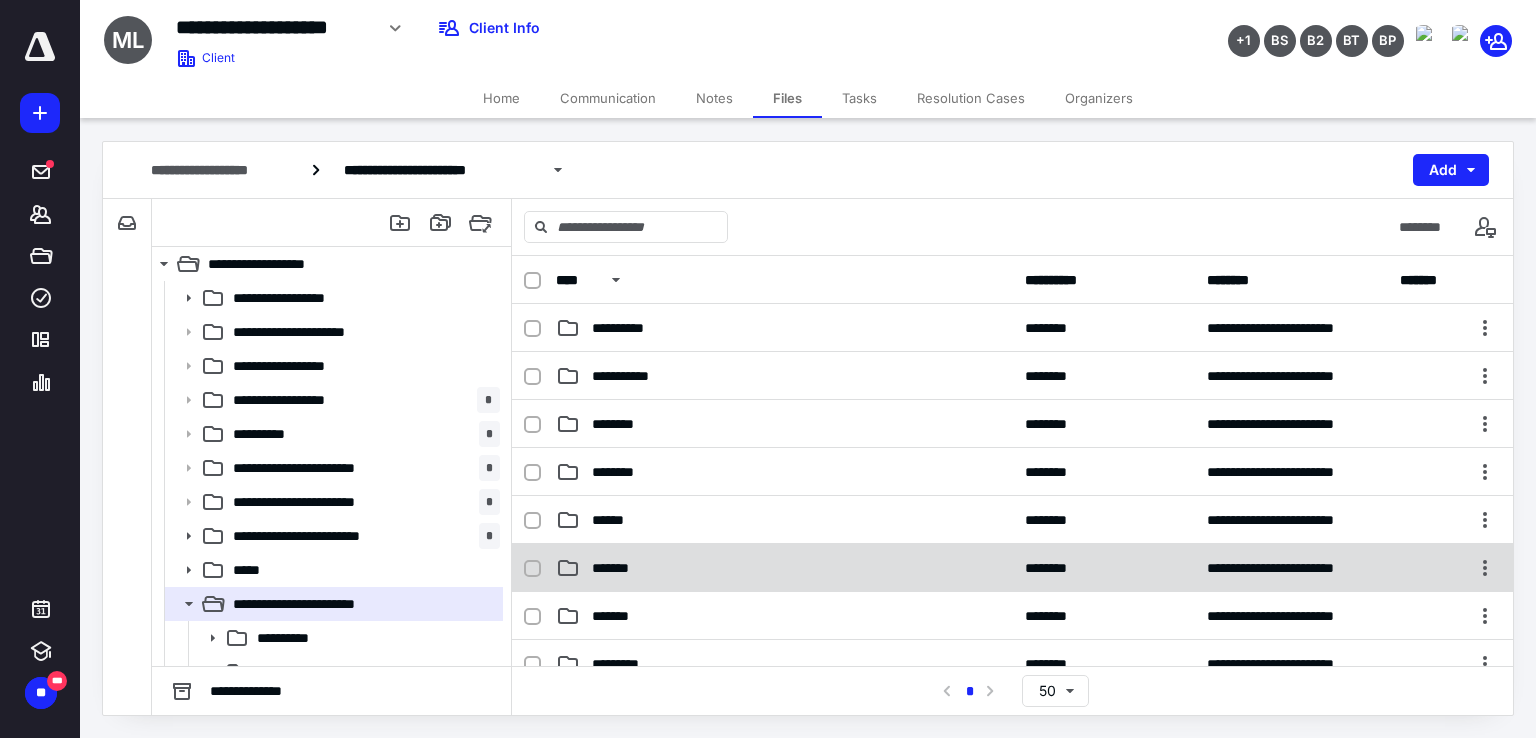 click on "*******" at bounding box center [619, 568] 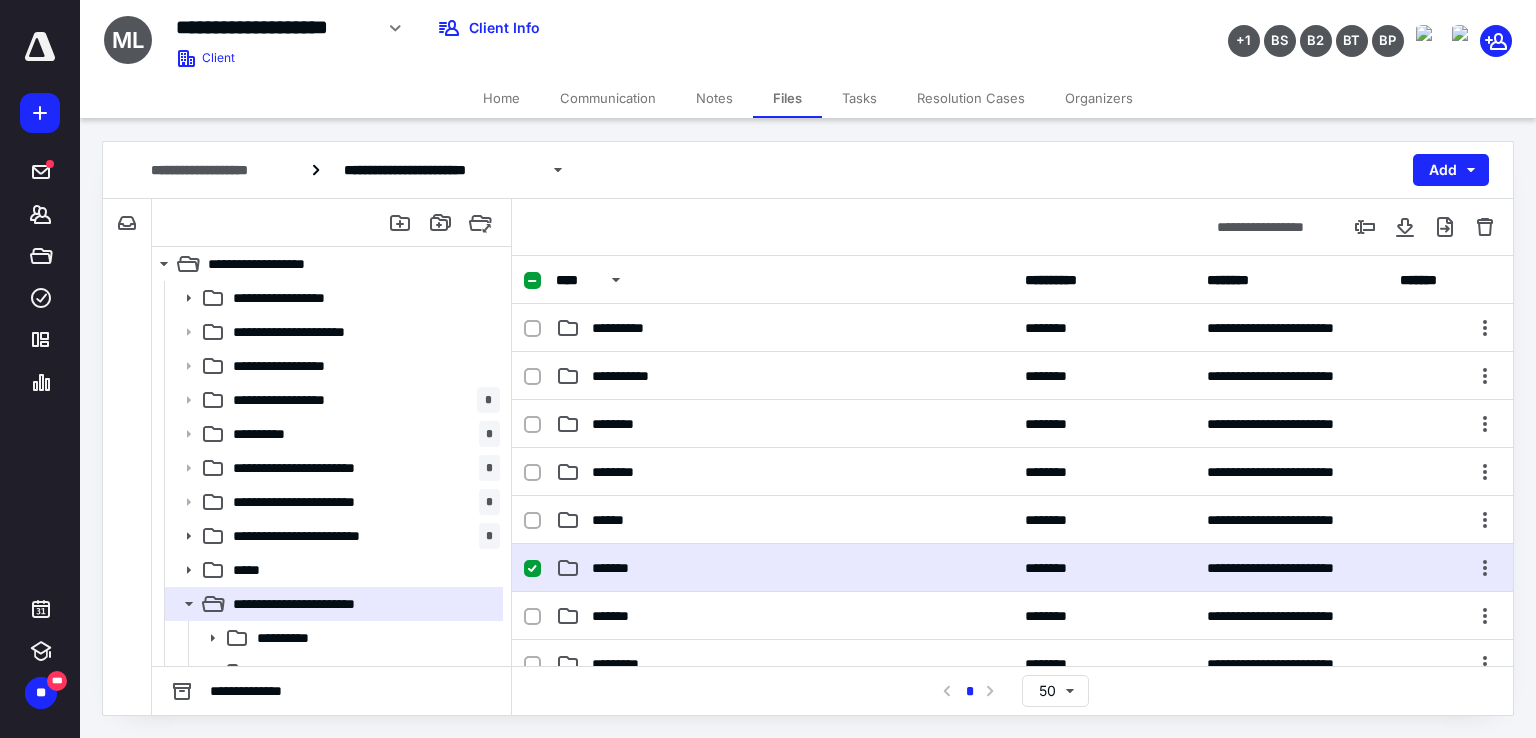 click on "*******" at bounding box center [619, 568] 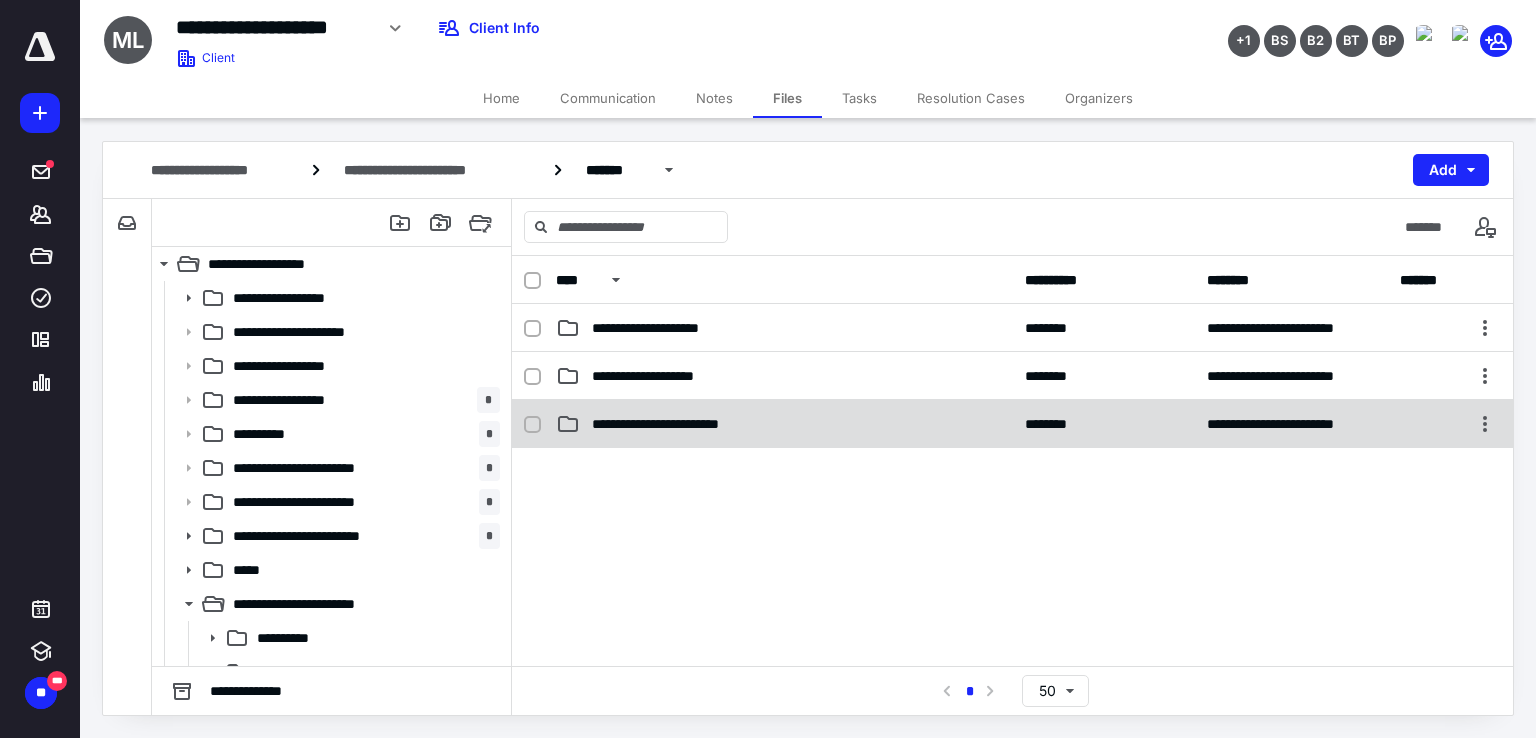 click on "**********" at bounding box center (784, 424) 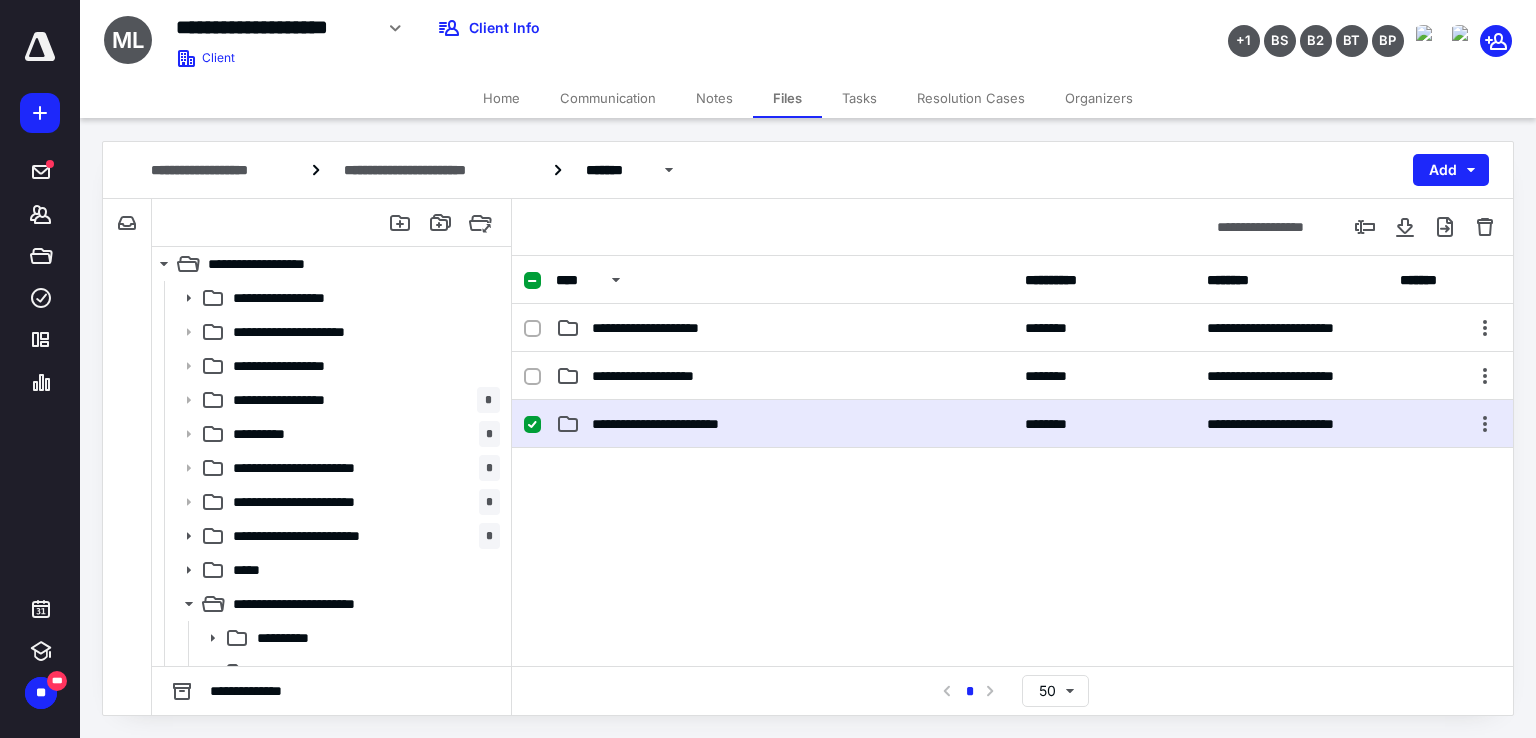 click on "**********" at bounding box center [784, 424] 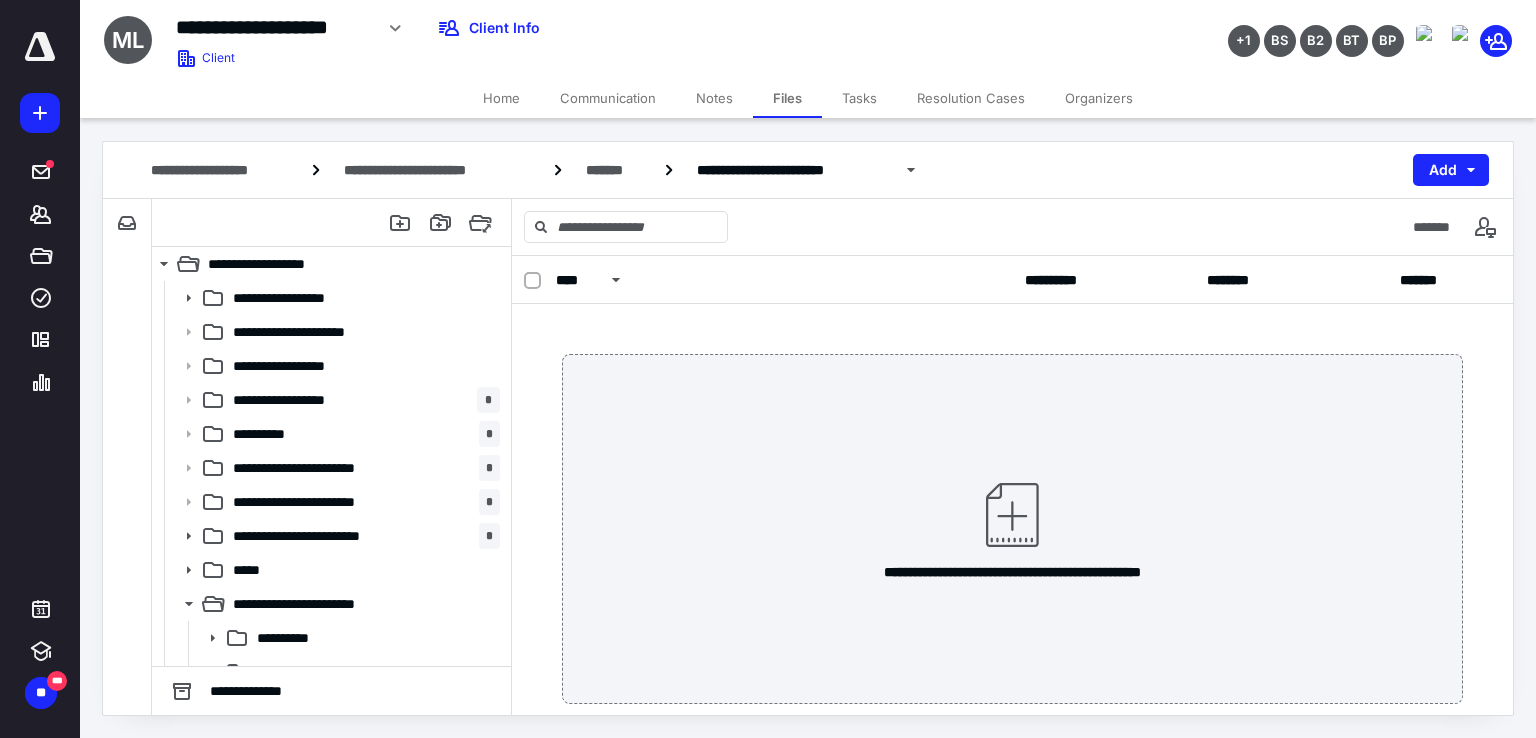 click on "**********" at bounding box center [1012, 529] 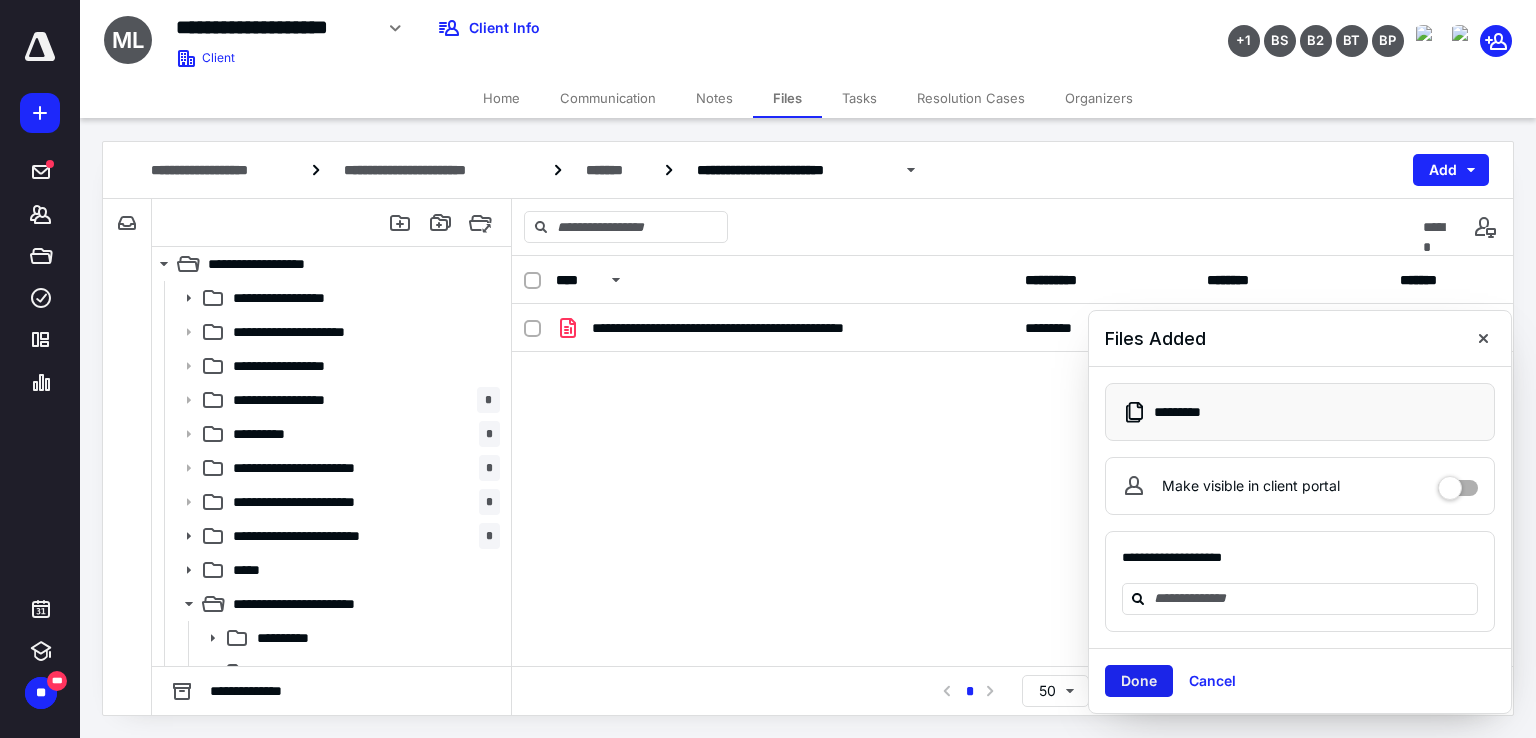 click on "Done" at bounding box center [1139, 681] 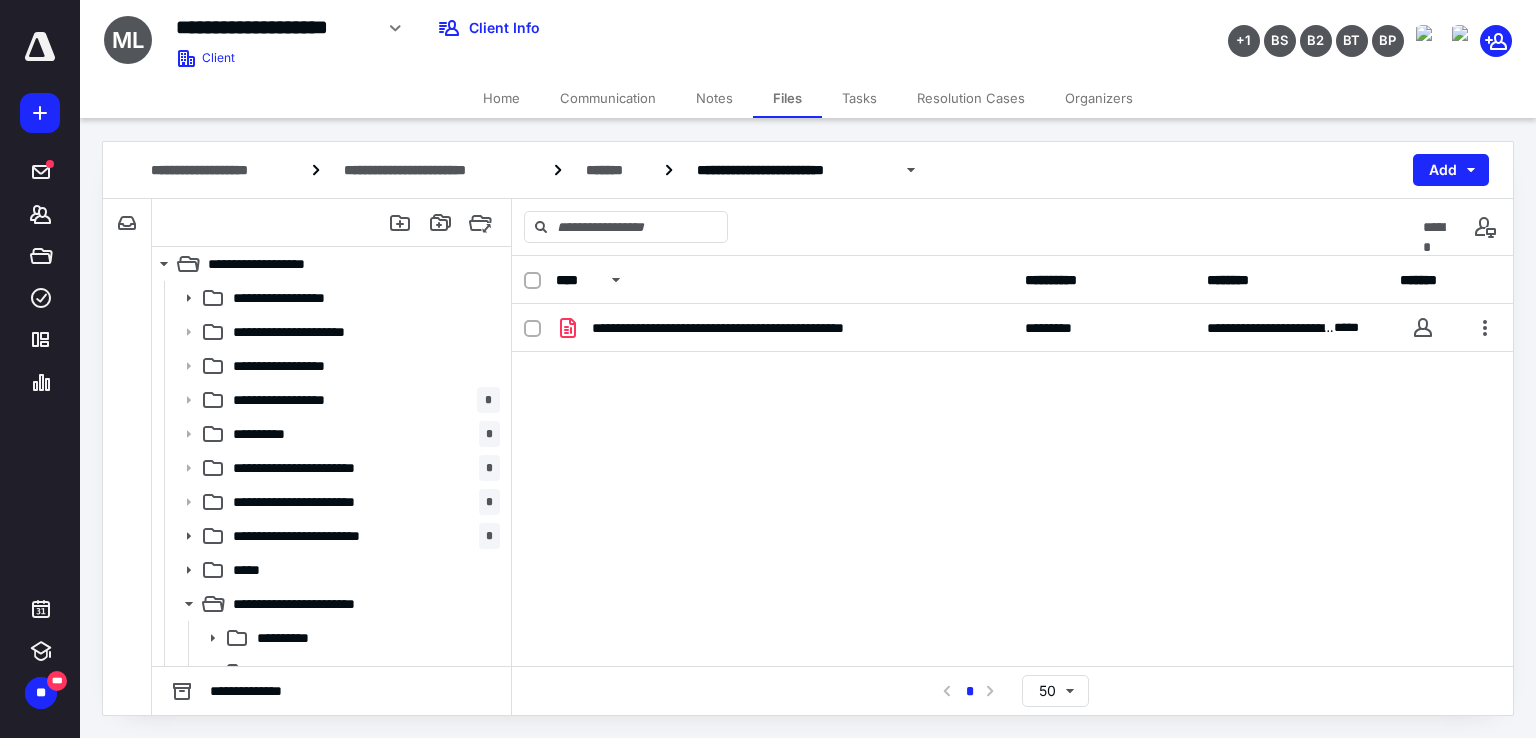 click on "Tasks" at bounding box center (859, 98) 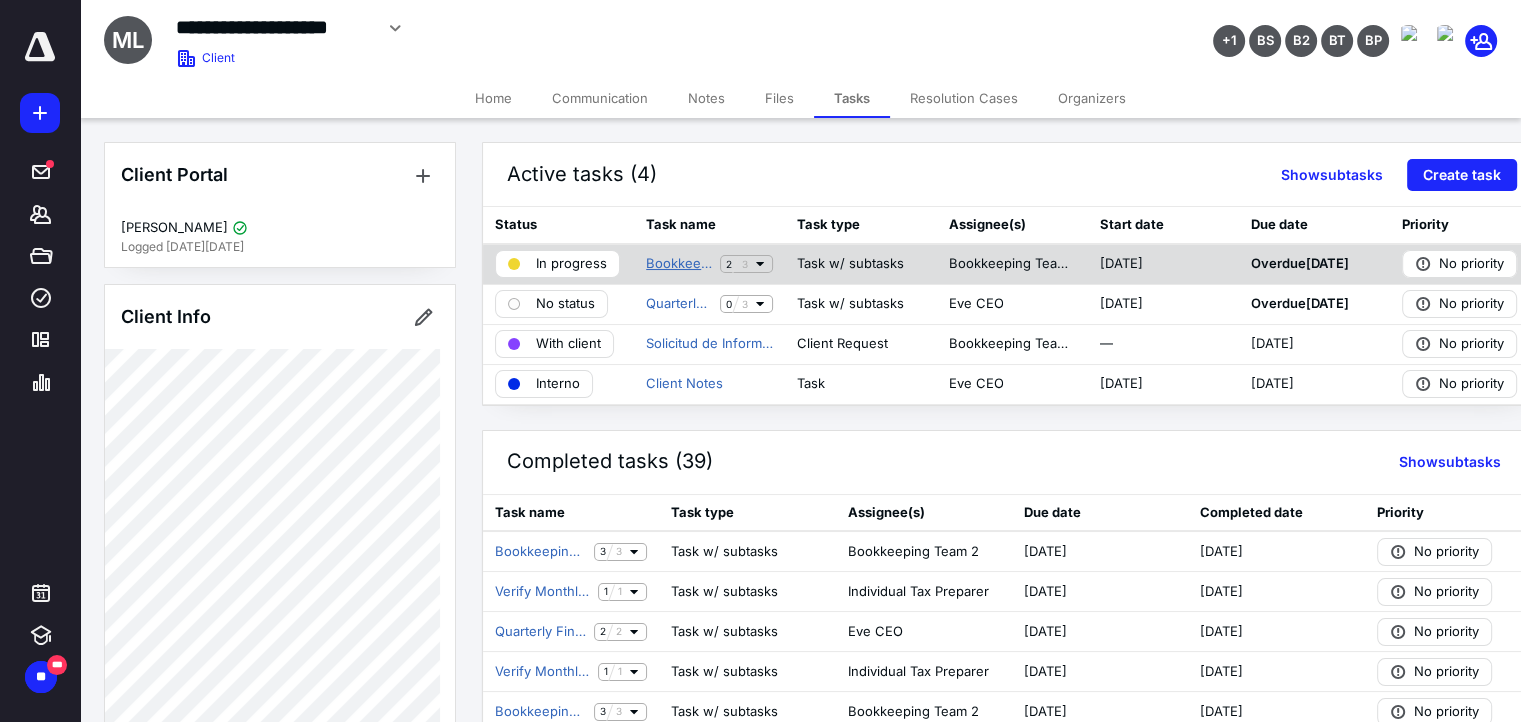 click on "Bookkeeping Monthly - Partial Access" at bounding box center (679, 264) 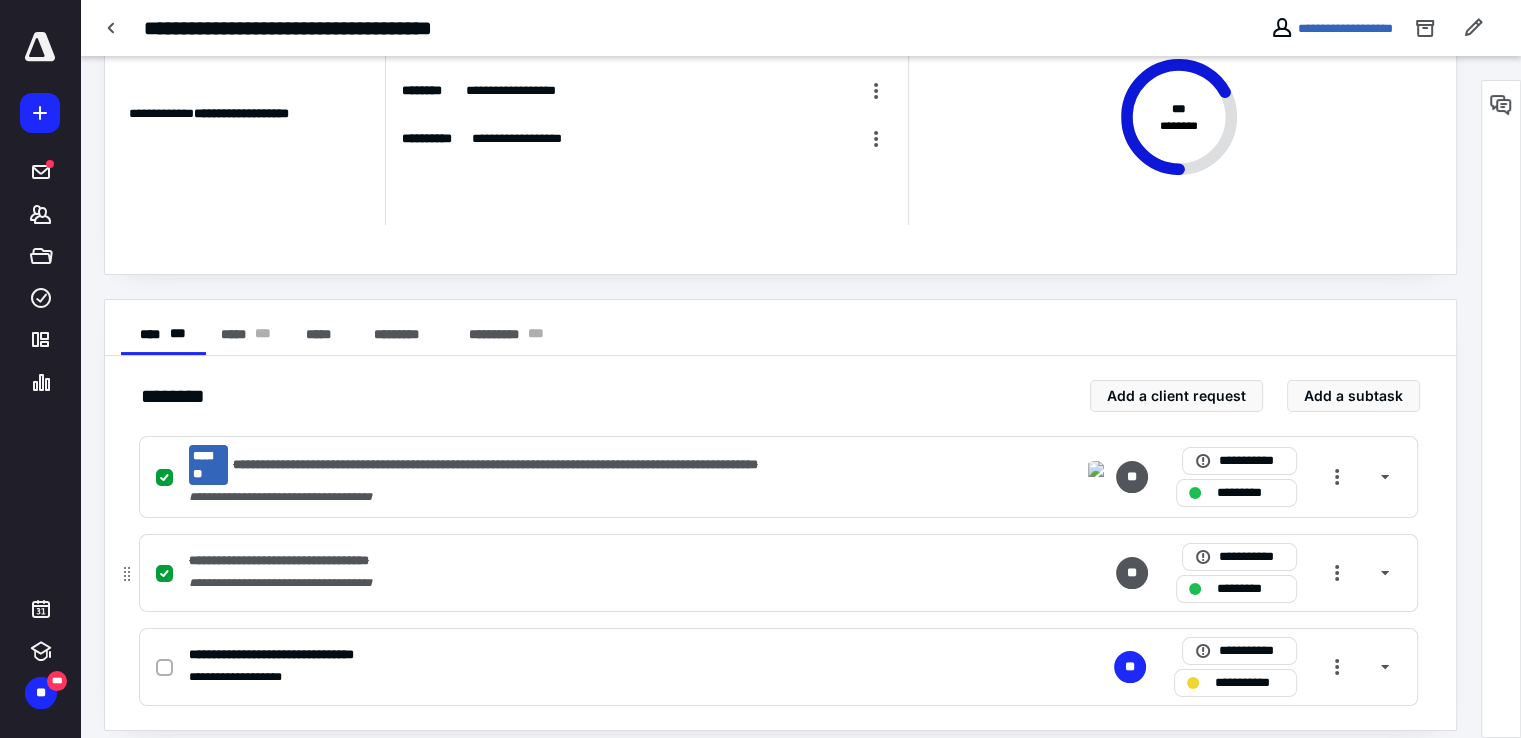 scroll, scrollTop: 155, scrollLeft: 0, axis: vertical 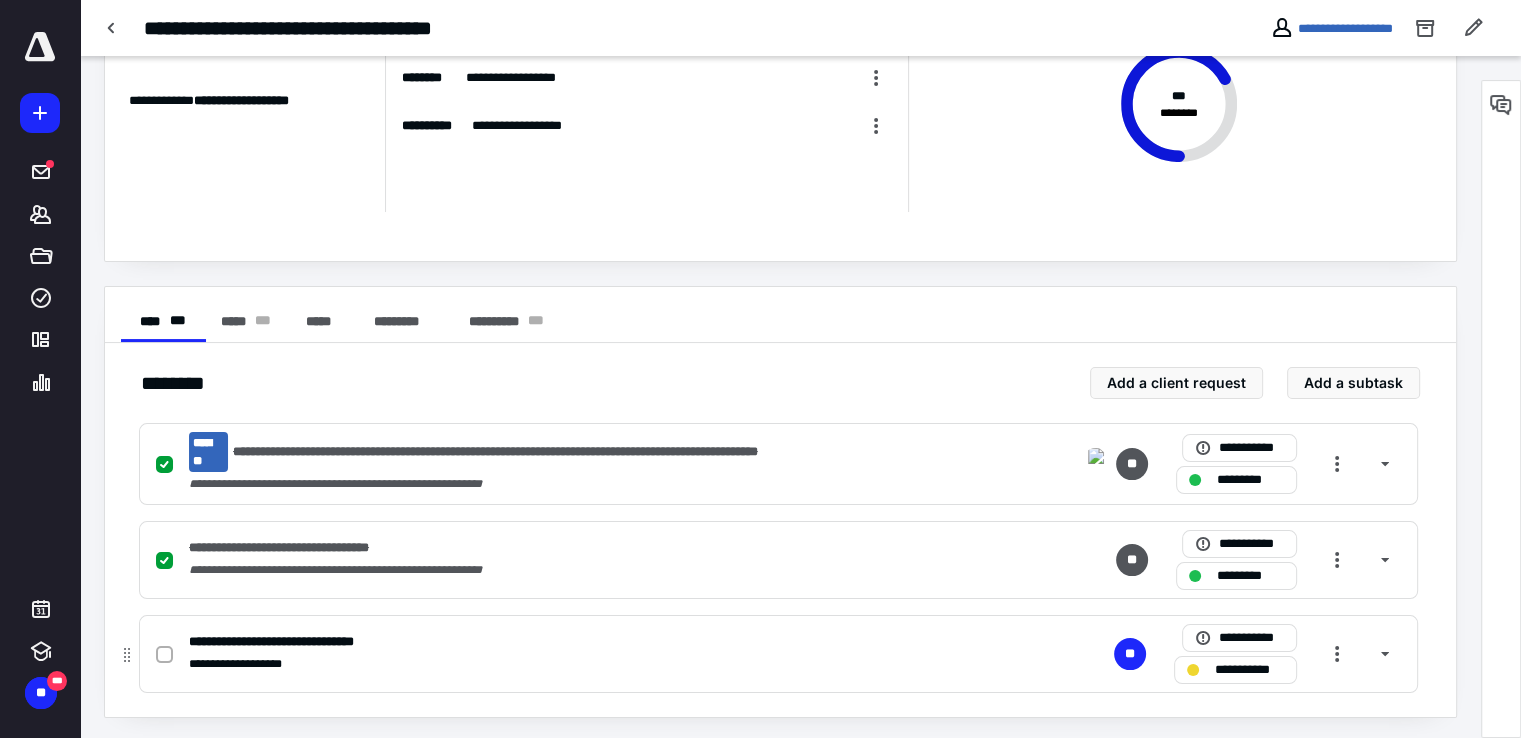 click on "**********" at bounding box center (1249, 670) 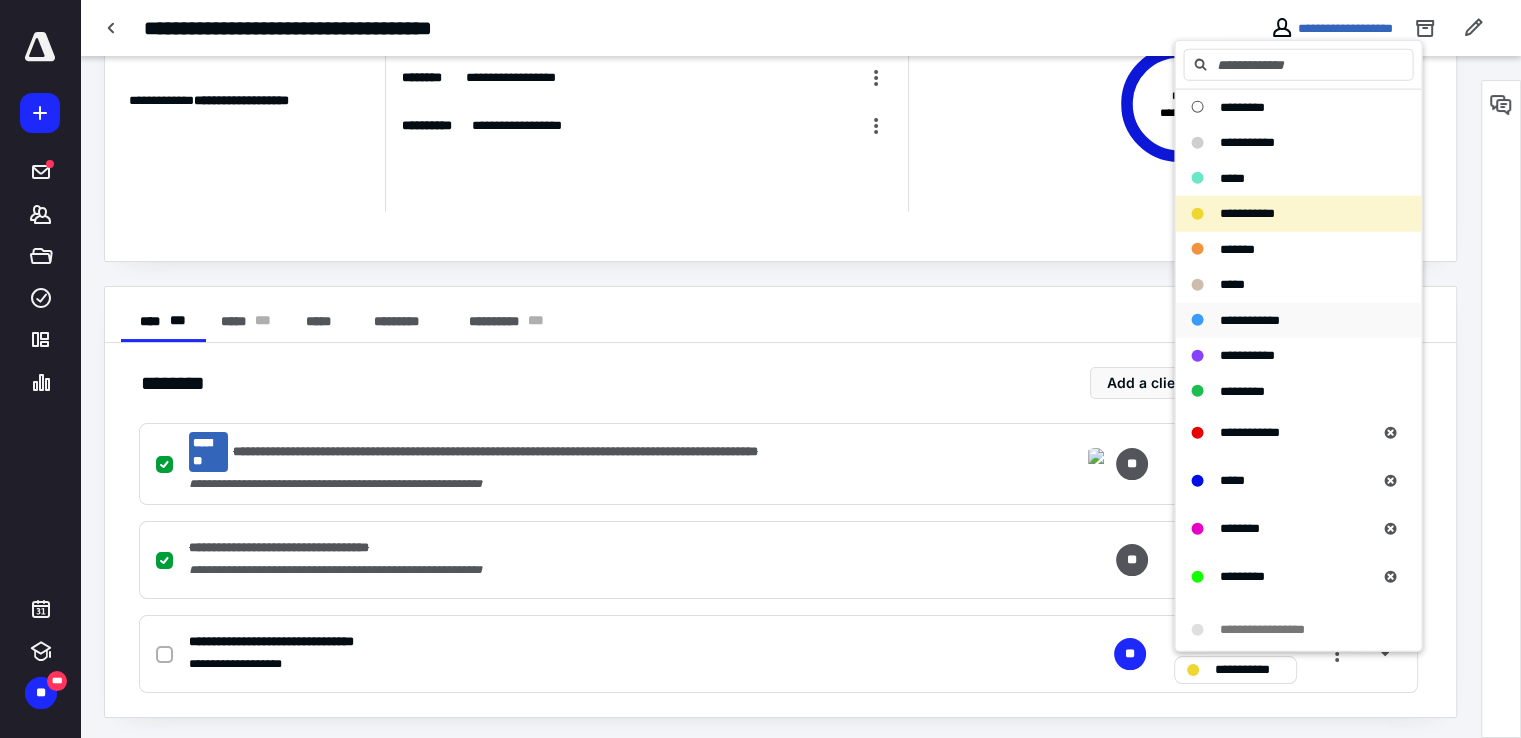 click on "**********" at bounding box center [1249, 319] 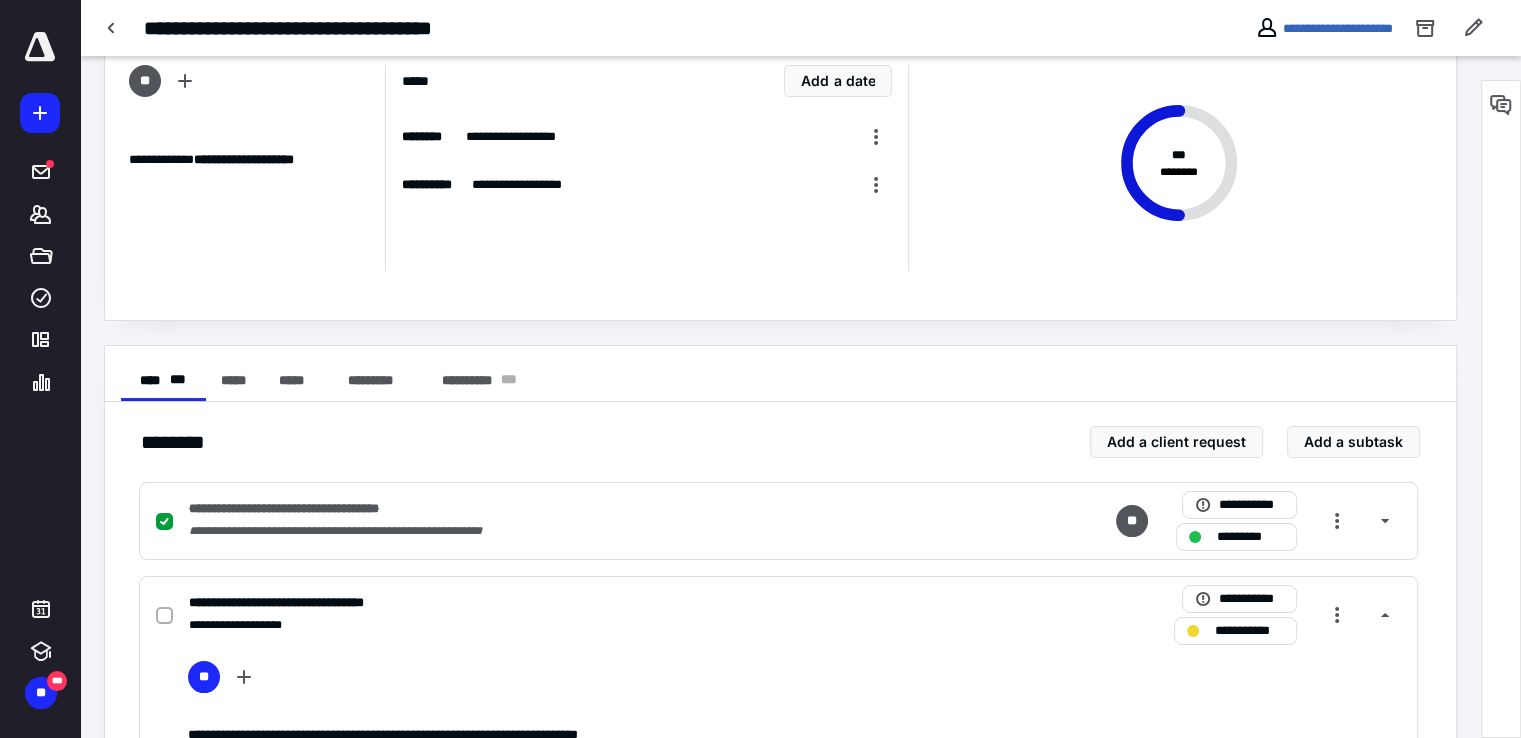 scroll, scrollTop: 100, scrollLeft: 0, axis: vertical 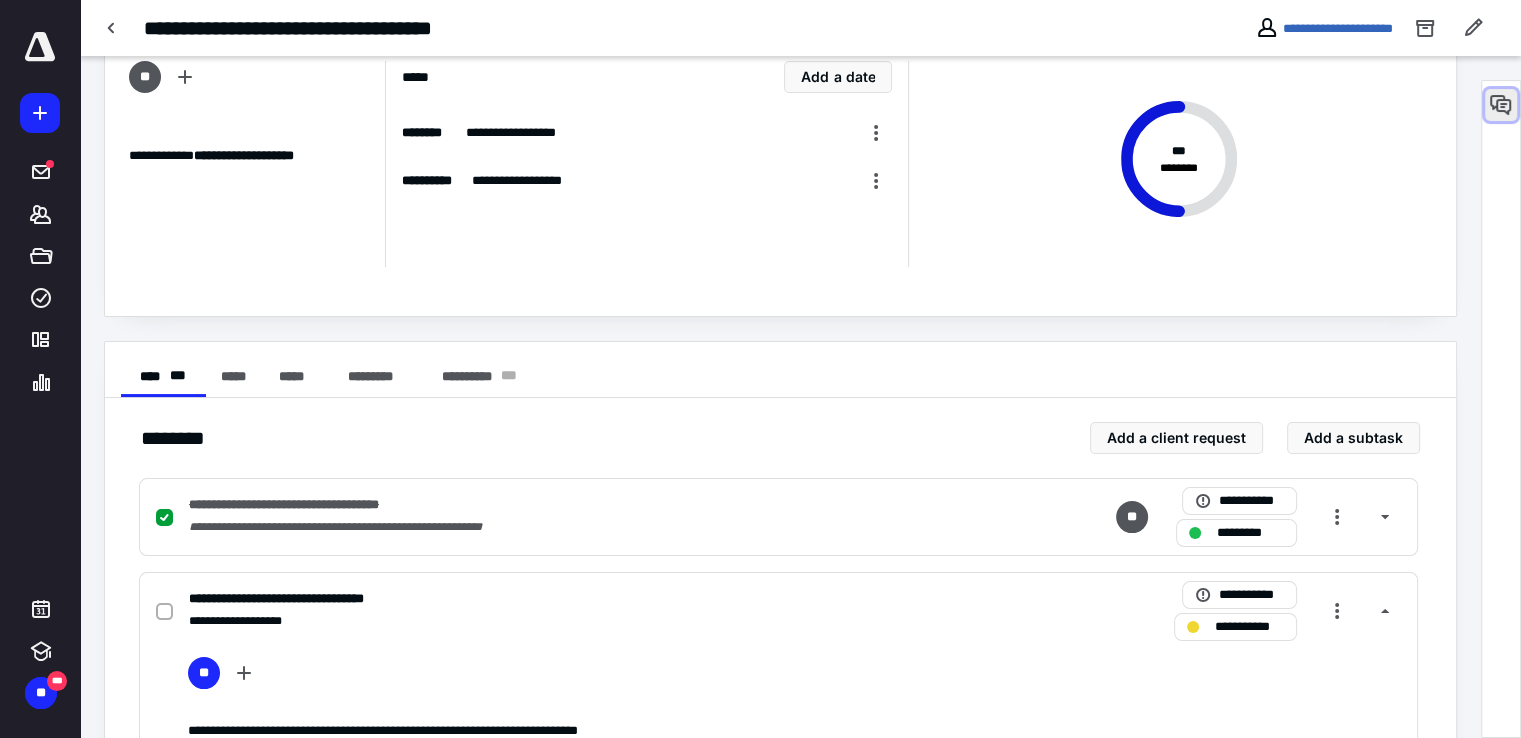 click at bounding box center [1501, 105] 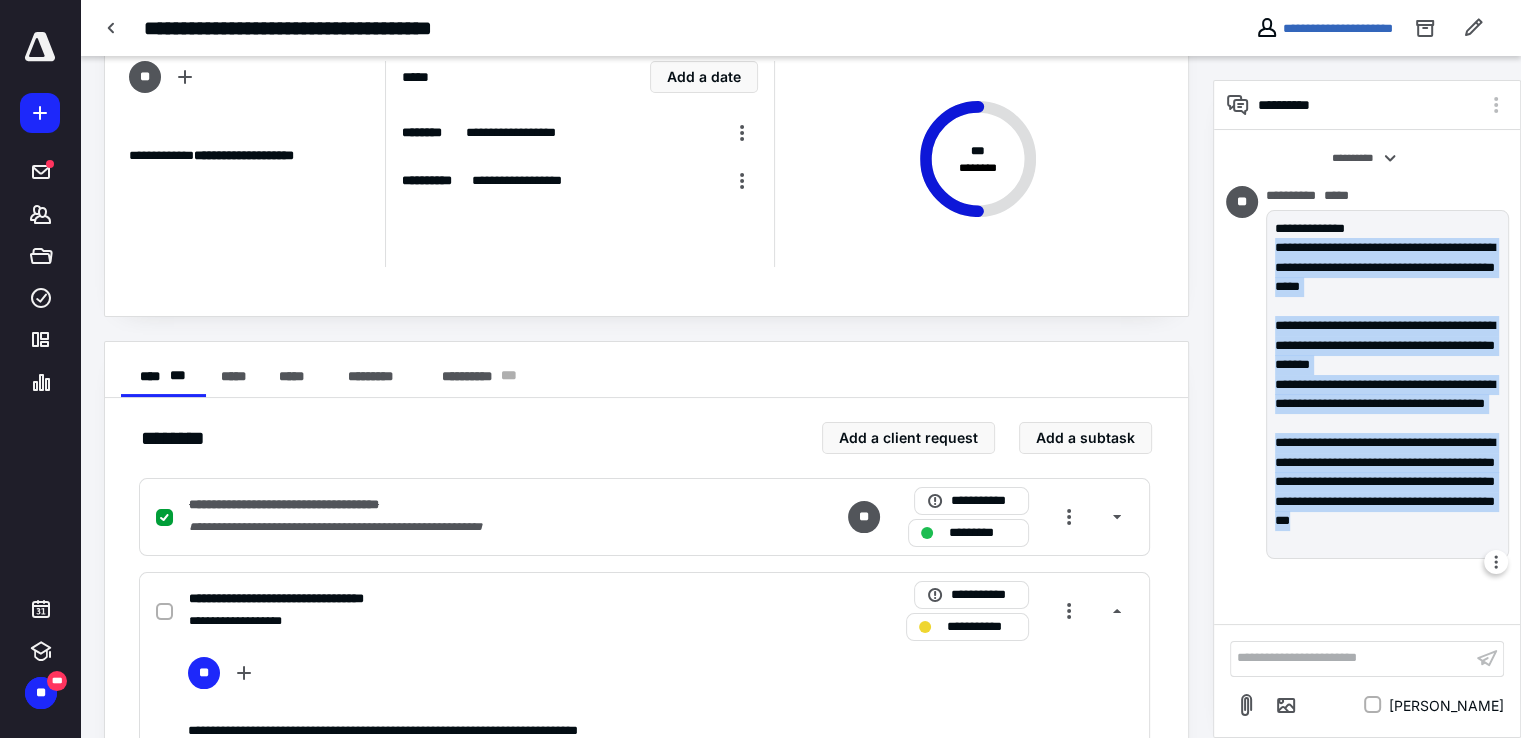 drag, startPoint x: 1348, startPoint y: 542, endPoint x: 1273, endPoint y: 247, distance: 304.3846 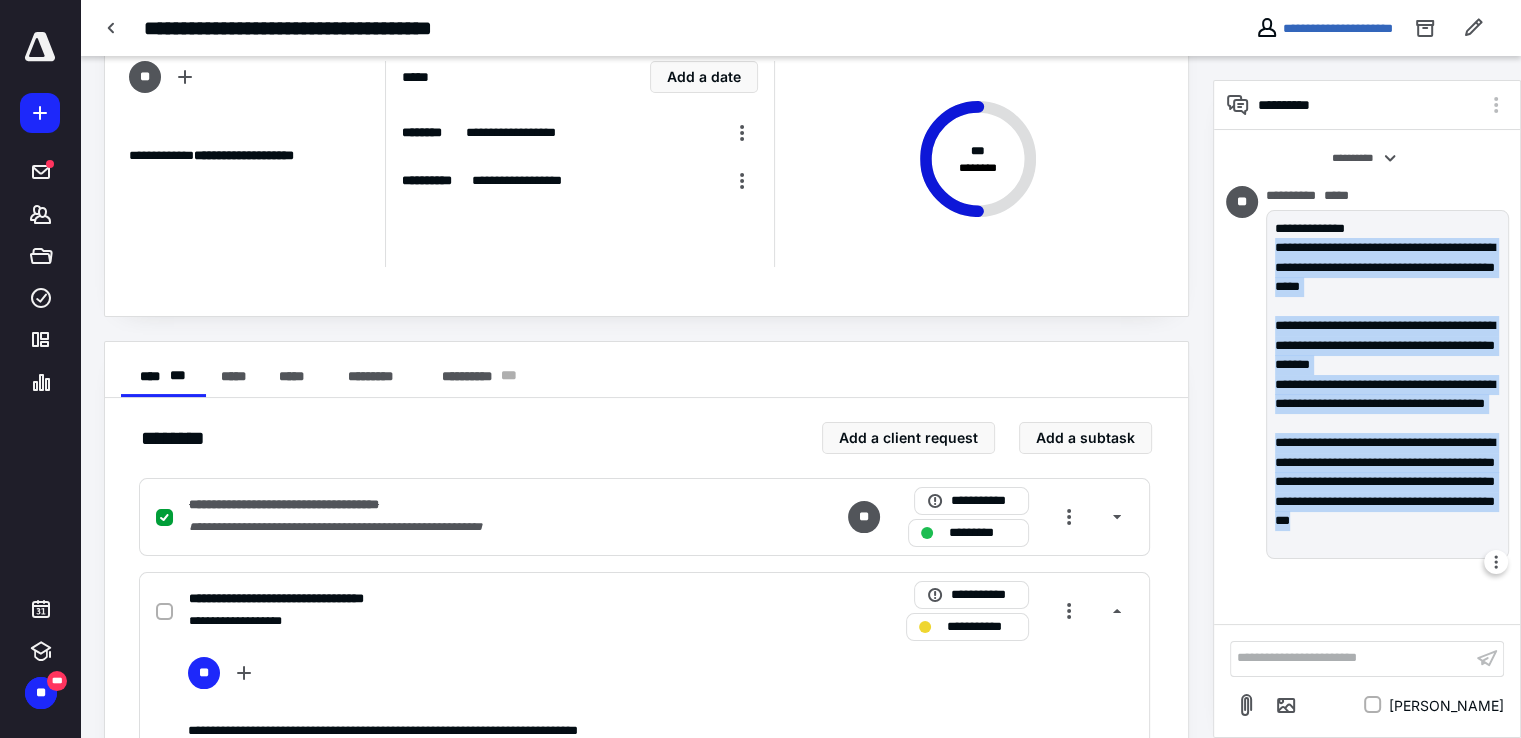 click on "**********" at bounding box center [1387, 385] 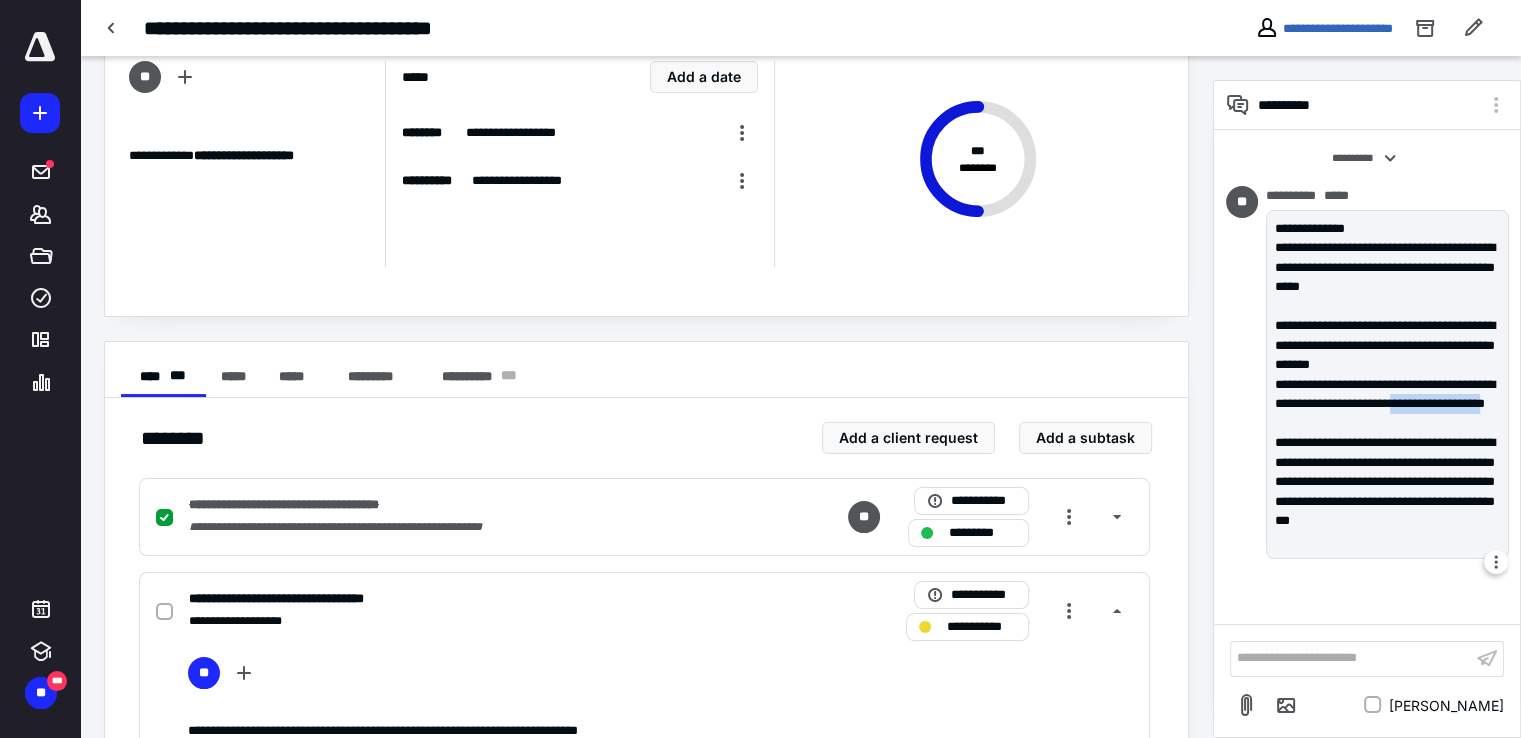 drag, startPoint x: 1387, startPoint y: 421, endPoint x: 1279, endPoint y: 419, distance: 108.01852 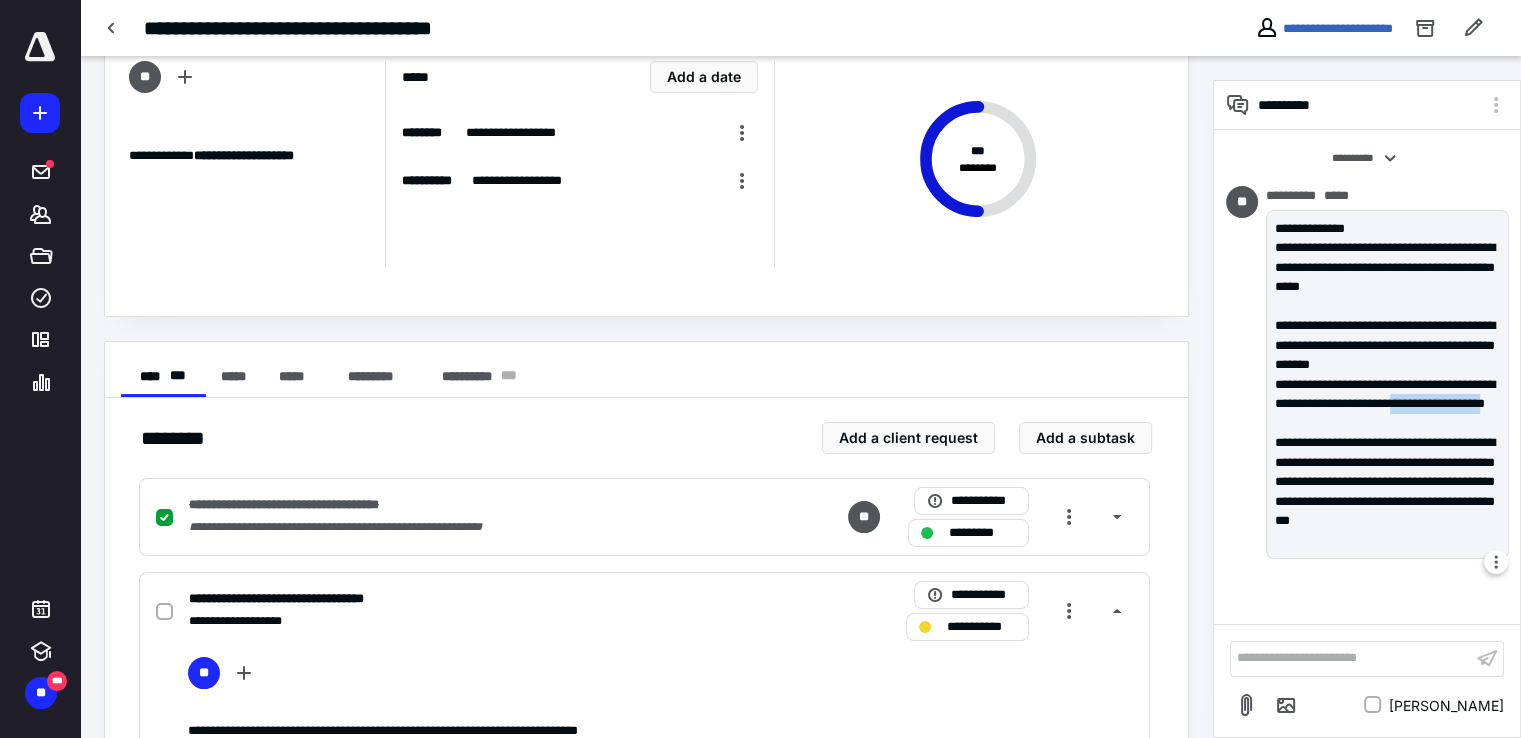 click on "**********" at bounding box center (1387, 404) 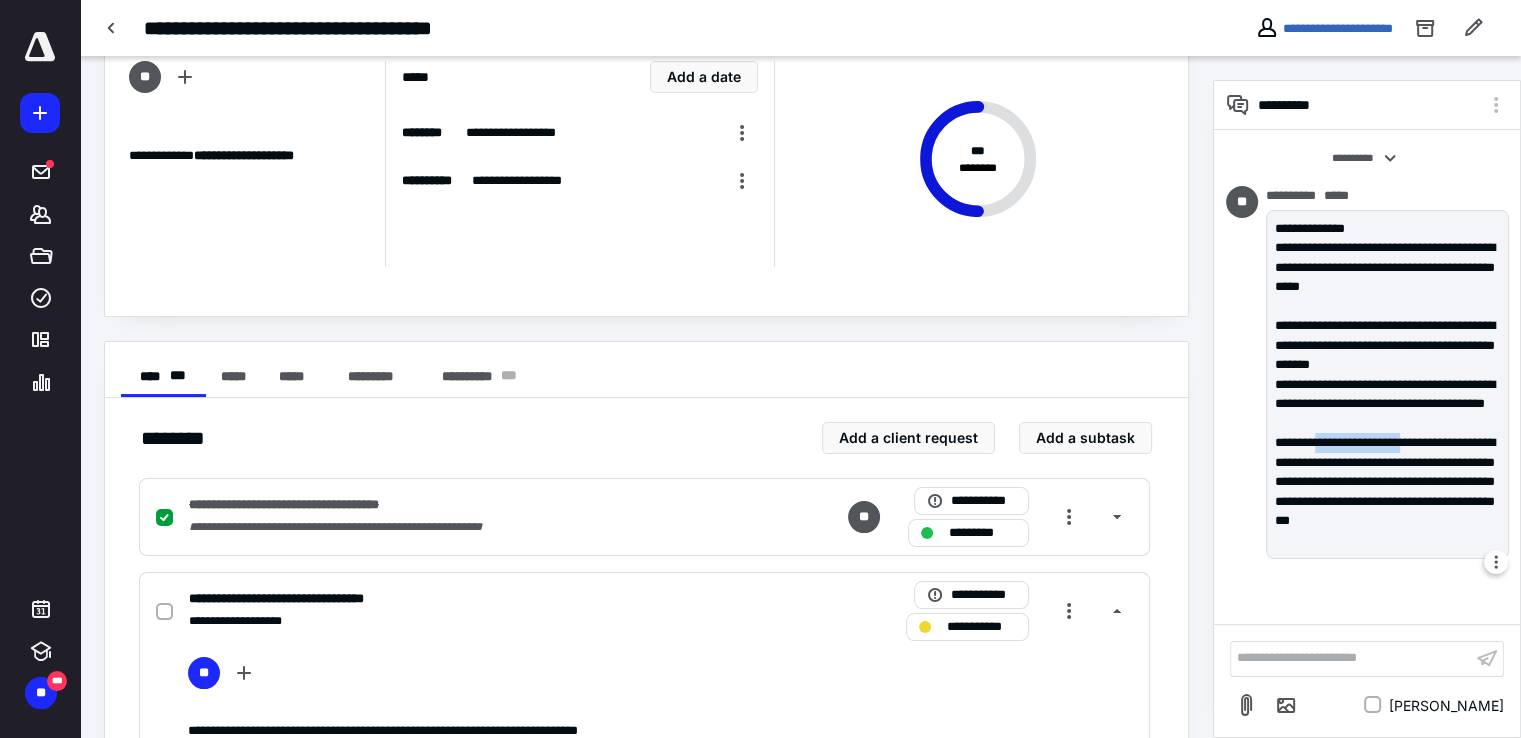 drag, startPoint x: 1332, startPoint y: 444, endPoint x: 1448, endPoint y: 432, distance: 116.61904 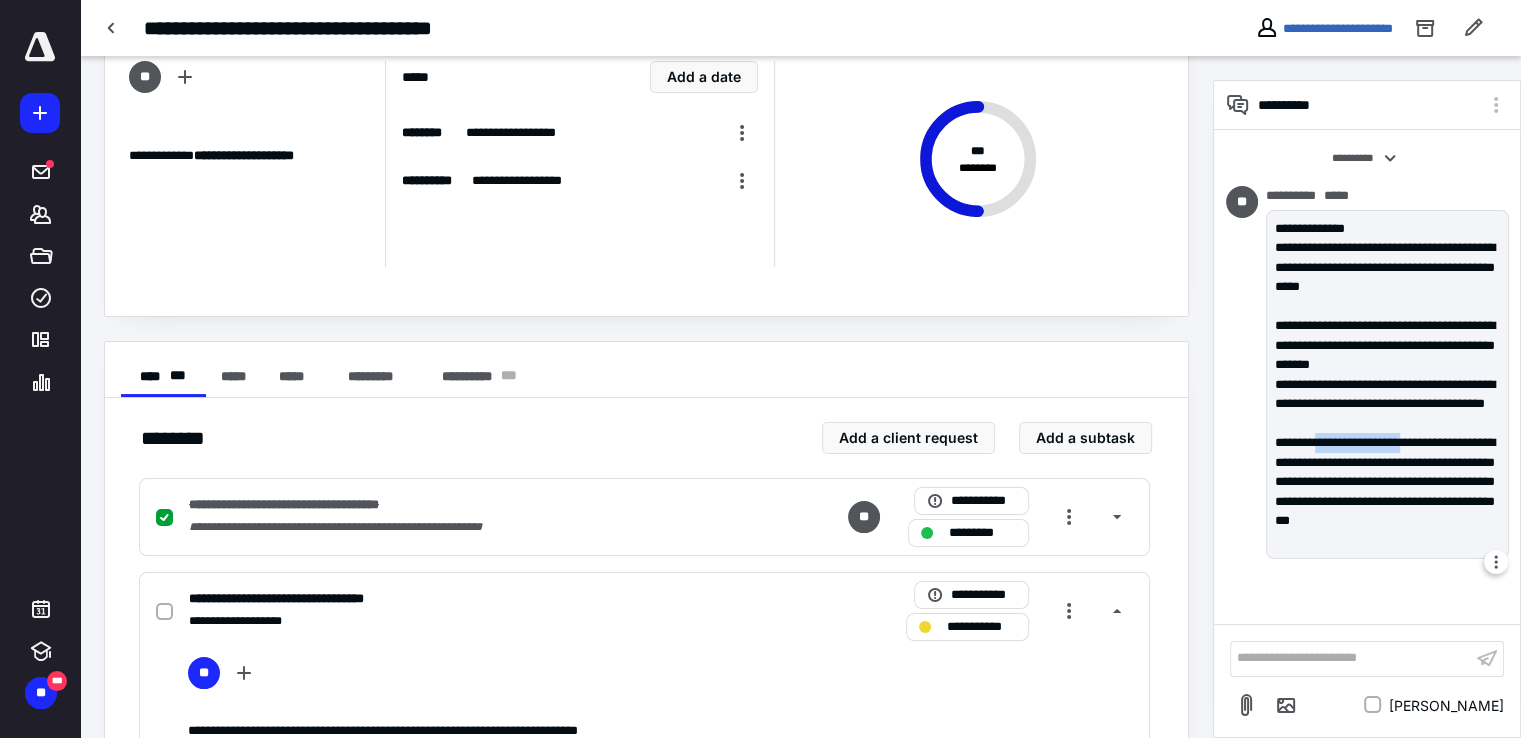 click on "**********" at bounding box center [1387, 491] 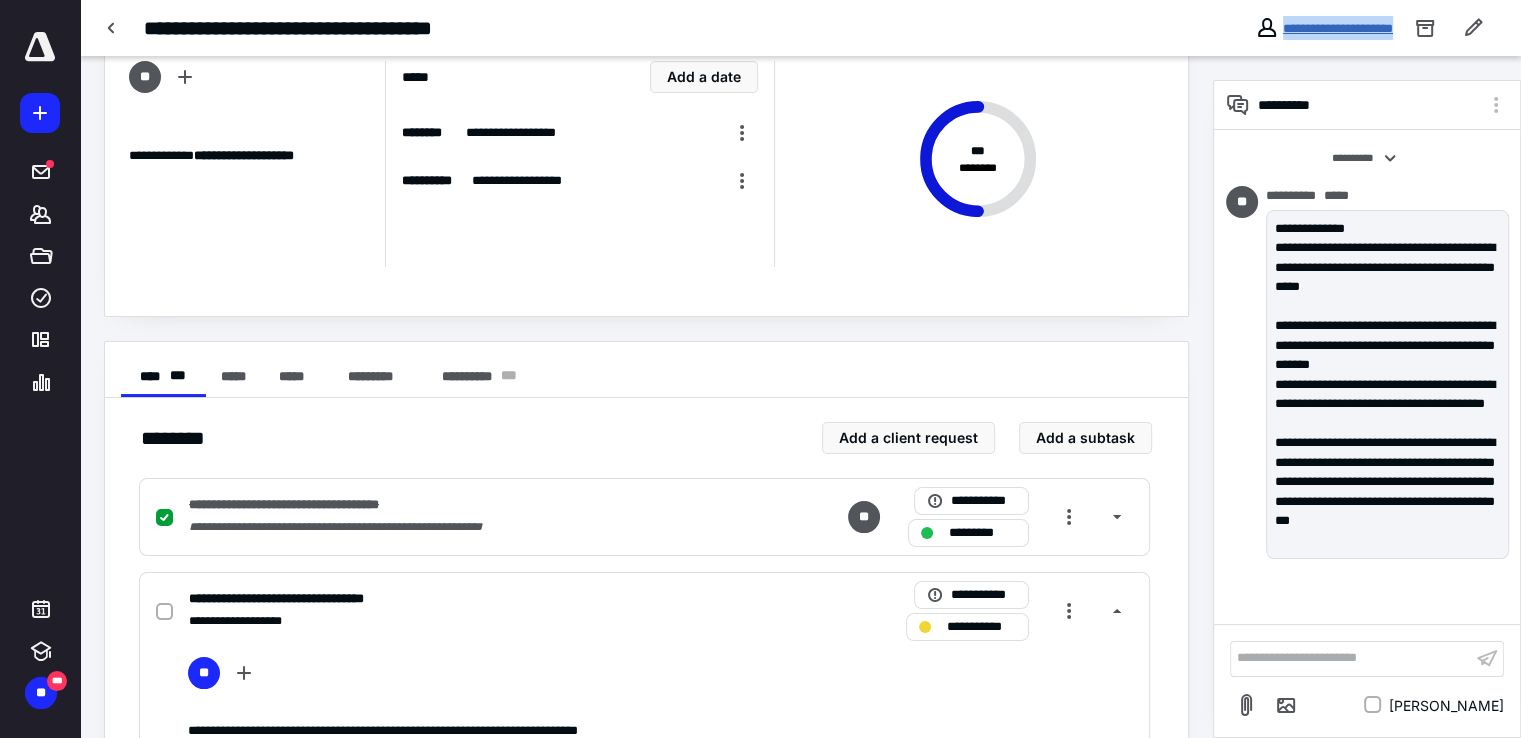 drag, startPoint x: 1236, startPoint y: 25, endPoint x: 1391, endPoint y: 17, distance: 155.20631 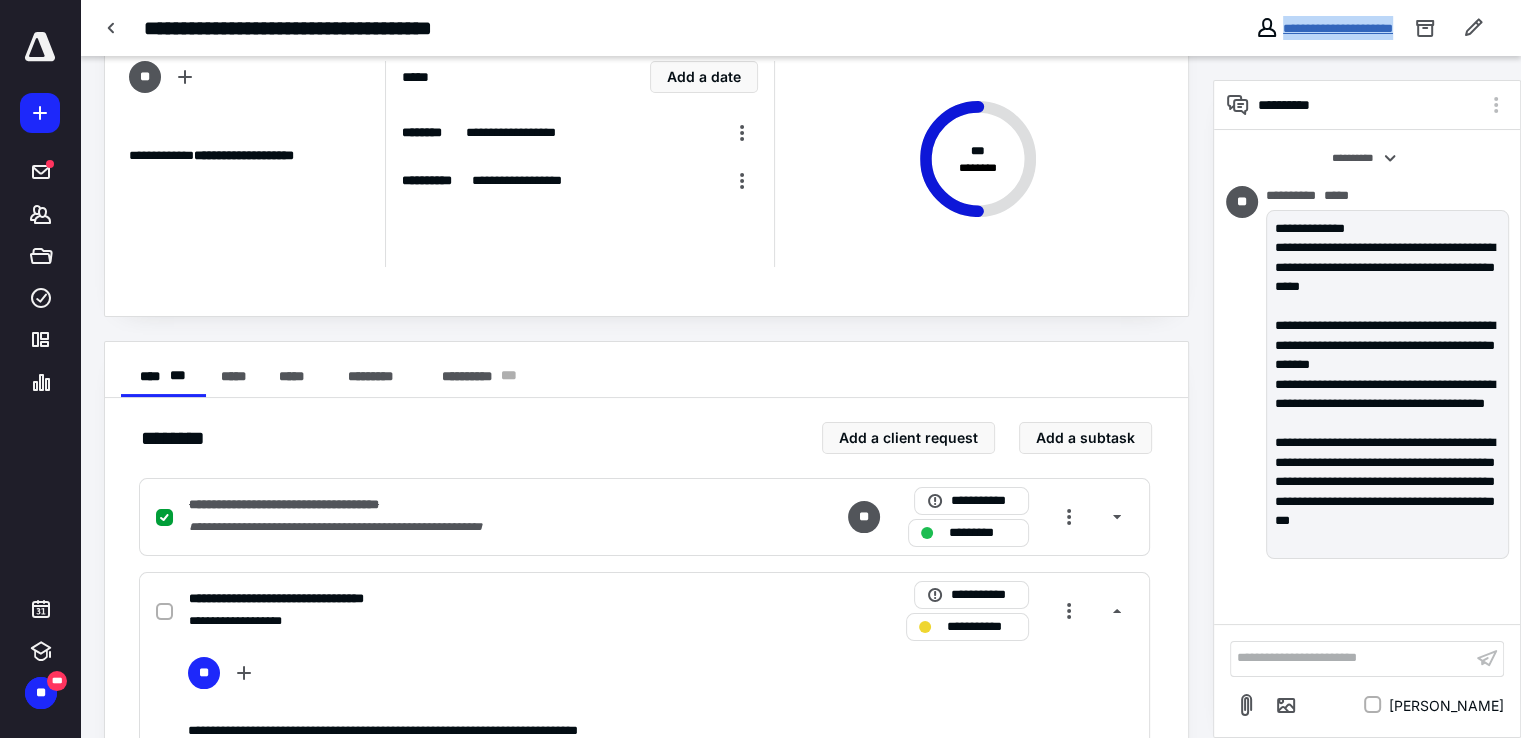 click on "**********" at bounding box center [1324, 28] 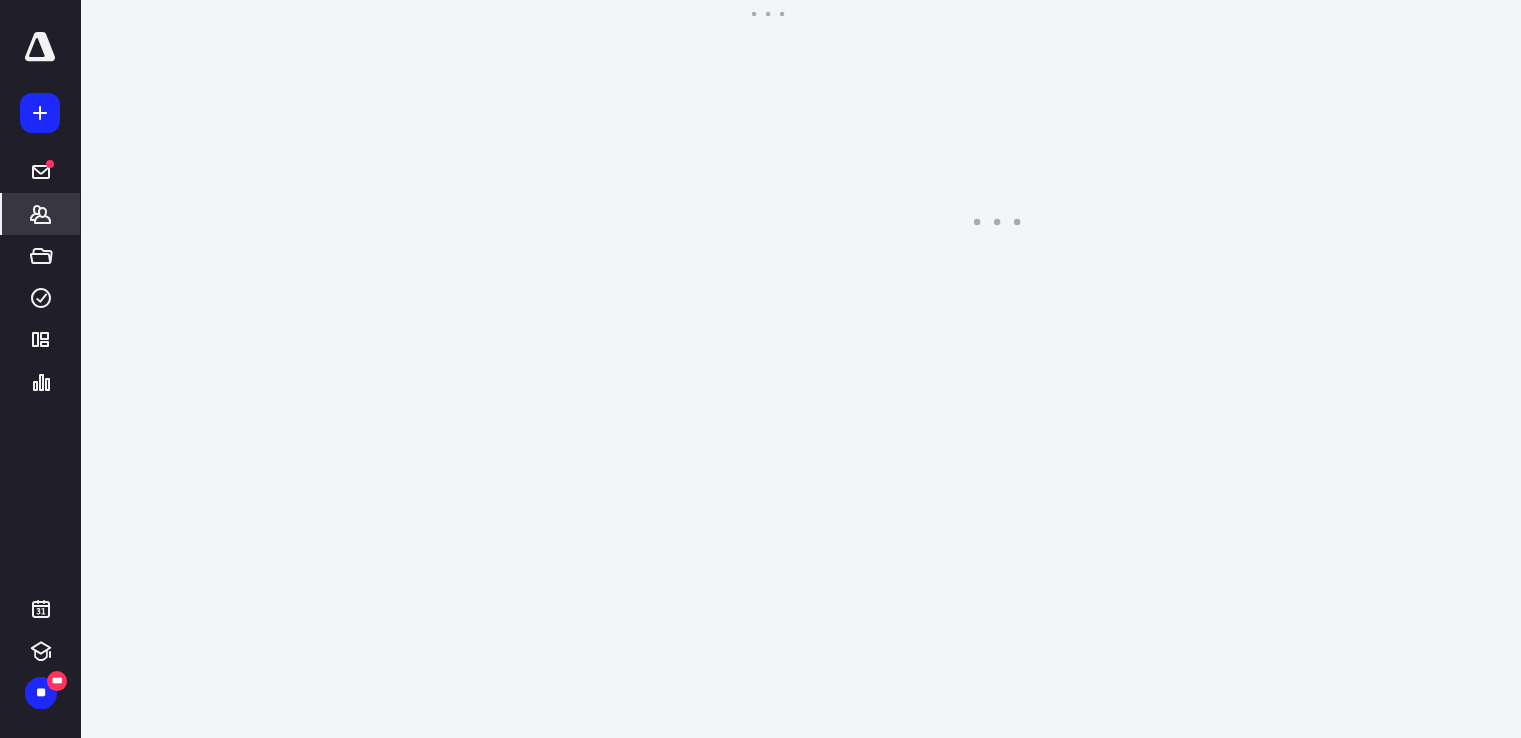 scroll, scrollTop: 0, scrollLeft: 0, axis: both 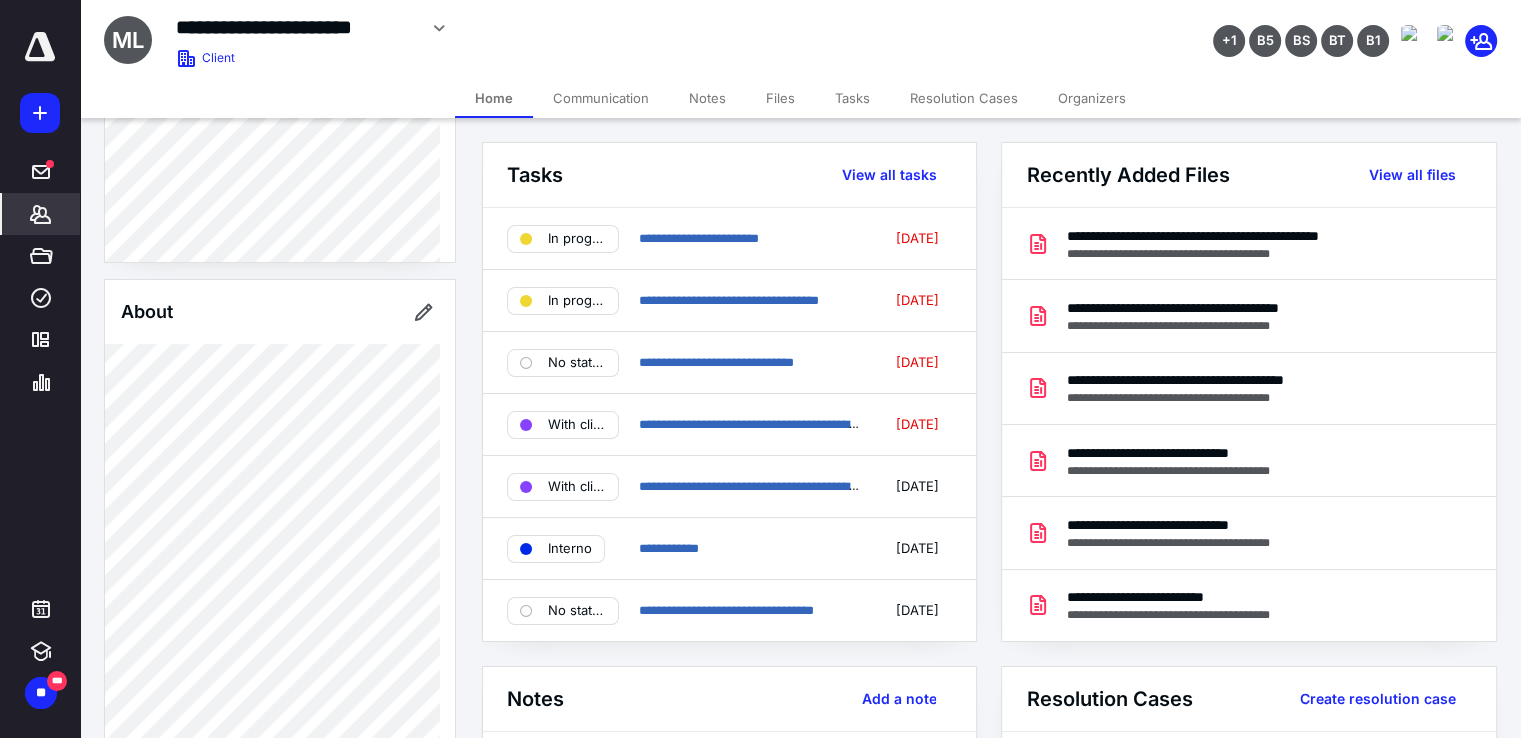click on "Files" at bounding box center (780, 98) 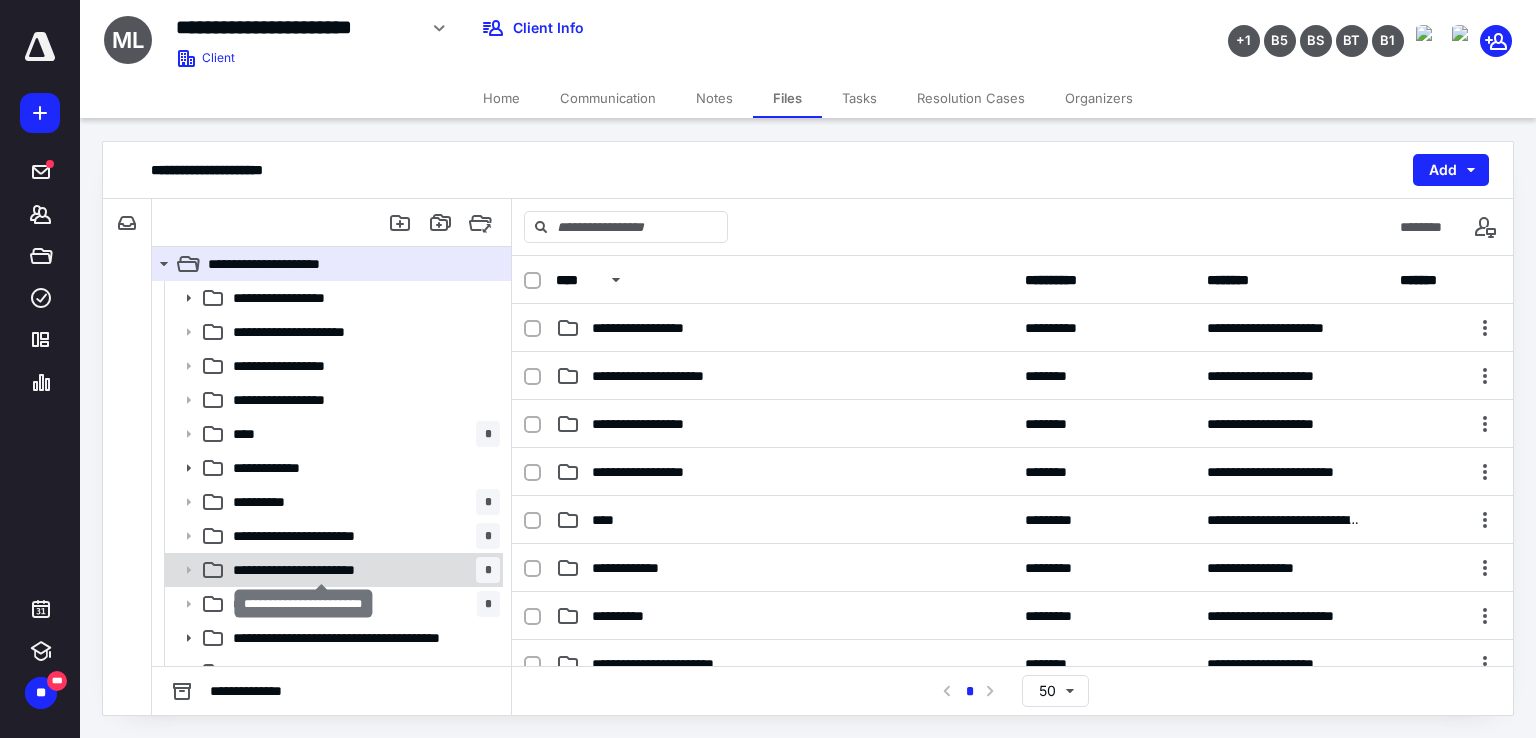 click on "**********" at bounding box center [322, 570] 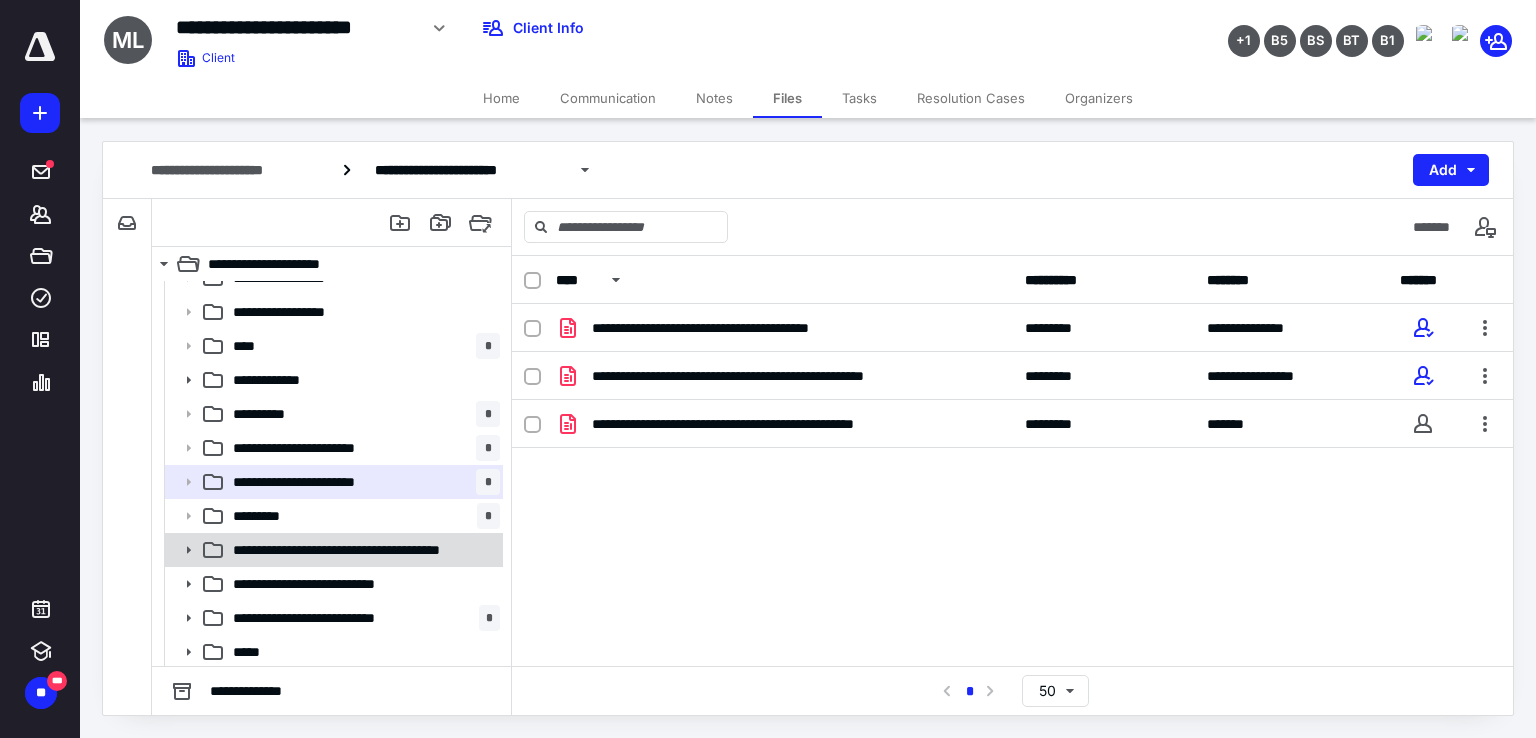 scroll, scrollTop: 100, scrollLeft: 0, axis: vertical 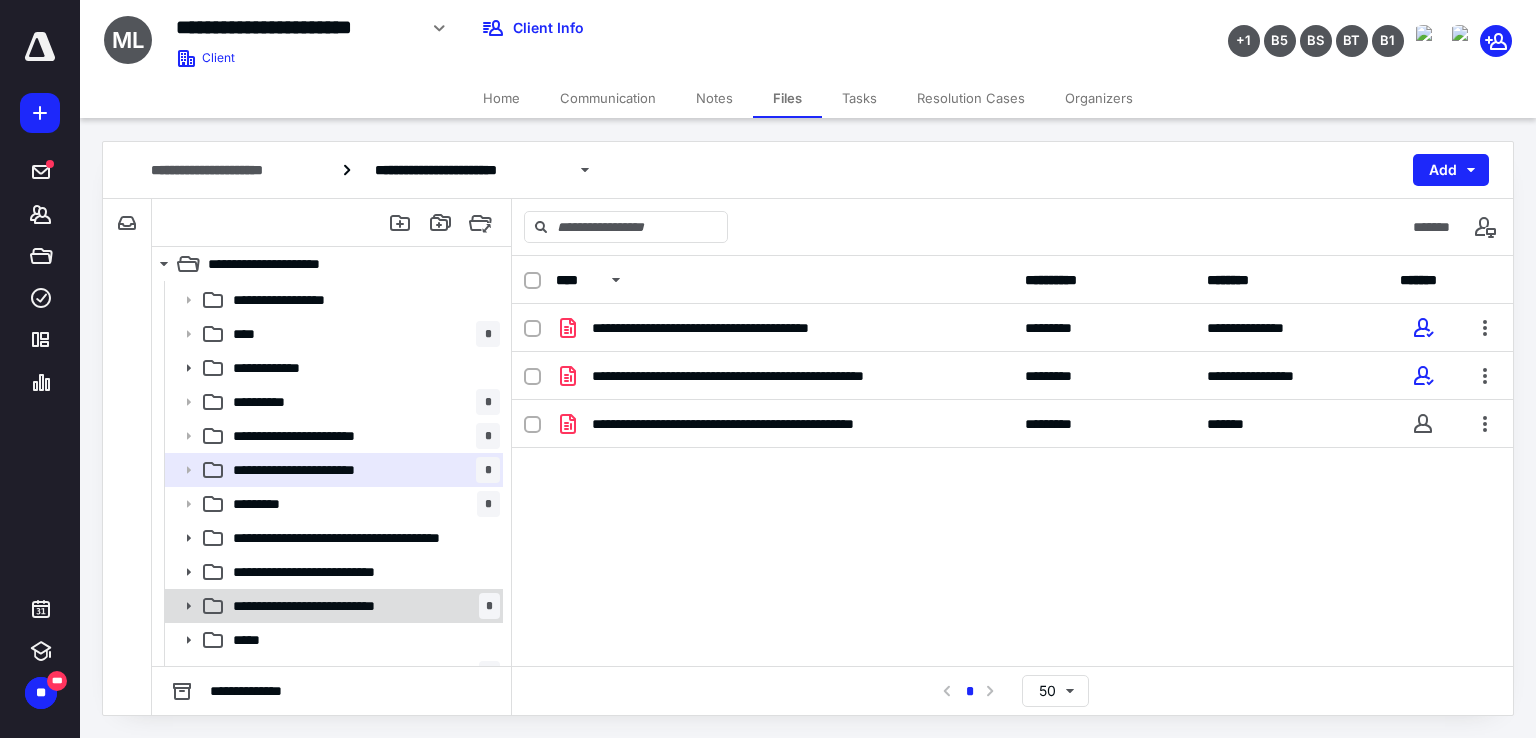 click on "**********" at bounding box center (328, 606) 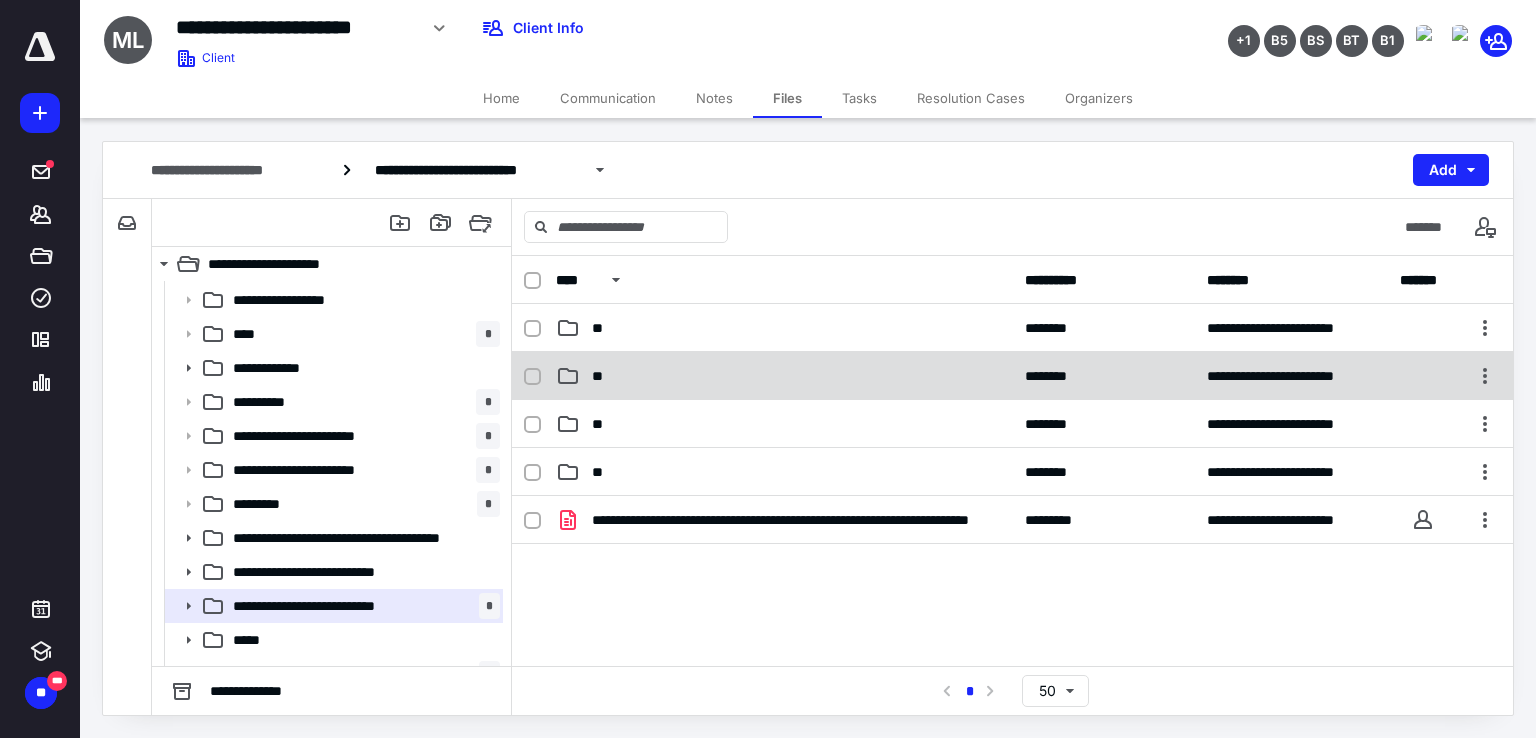 click on "**" at bounding box center (601, 376) 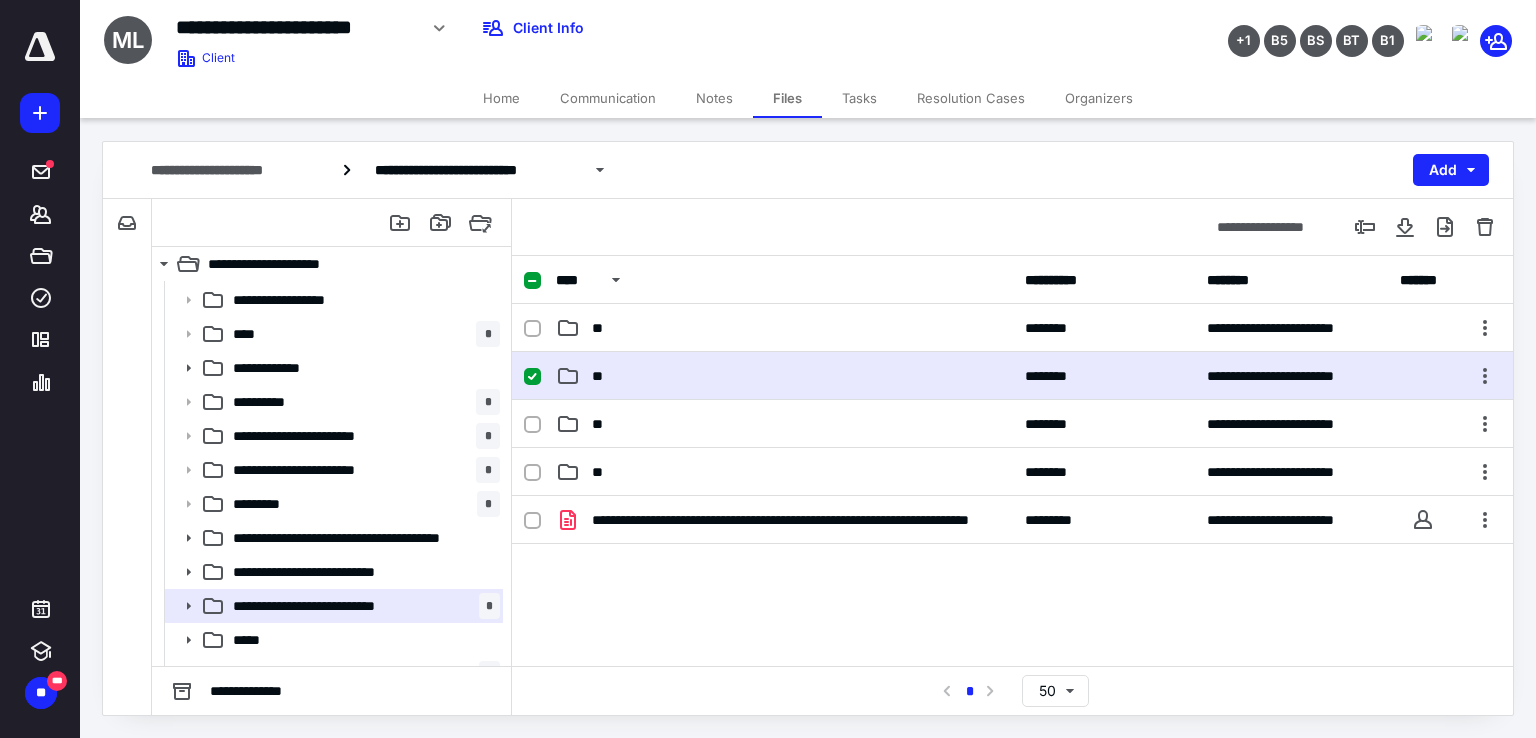 click on "**" at bounding box center [601, 376] 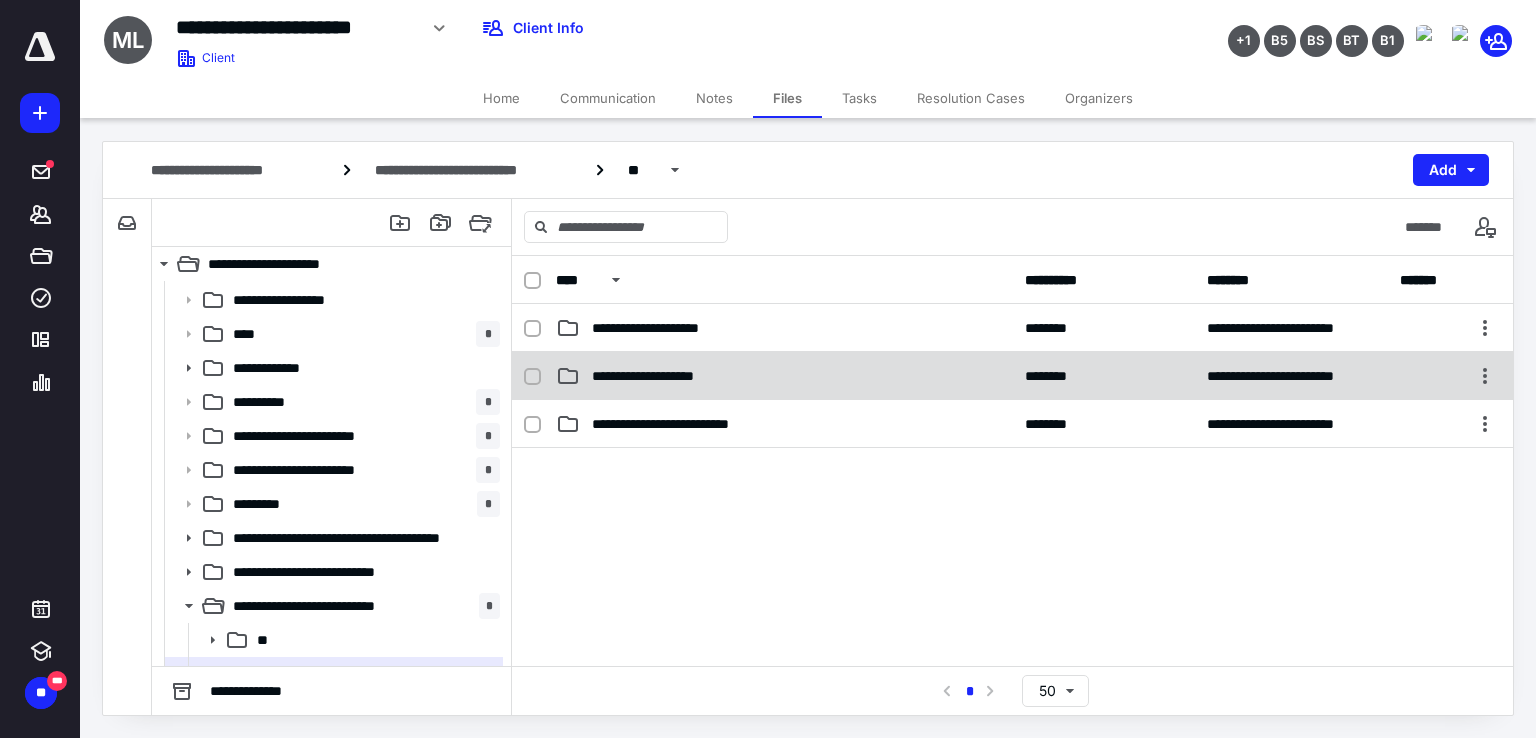 click on "**********" at bounding box center (1012, 376) 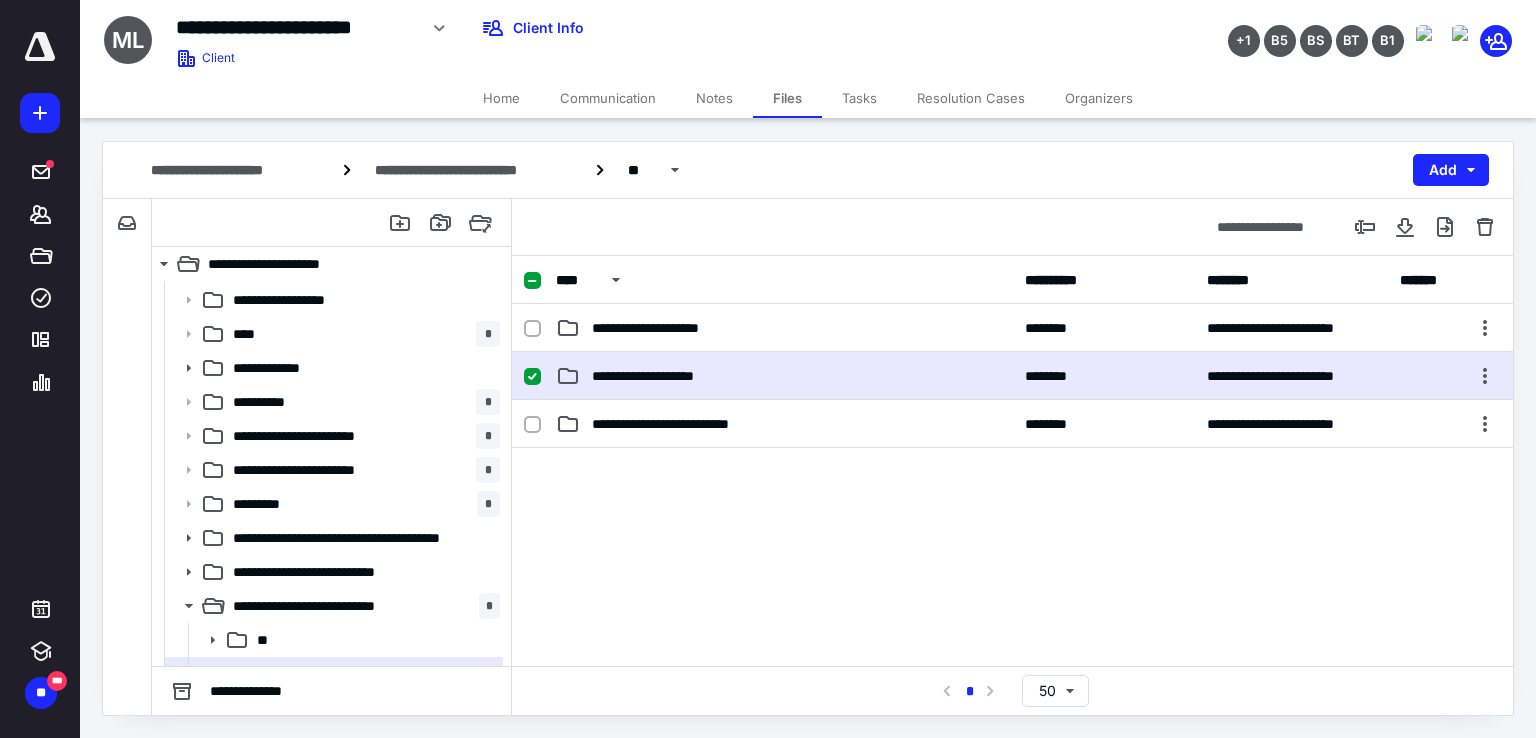 click on "**********" at bounding box center [1012, 376] 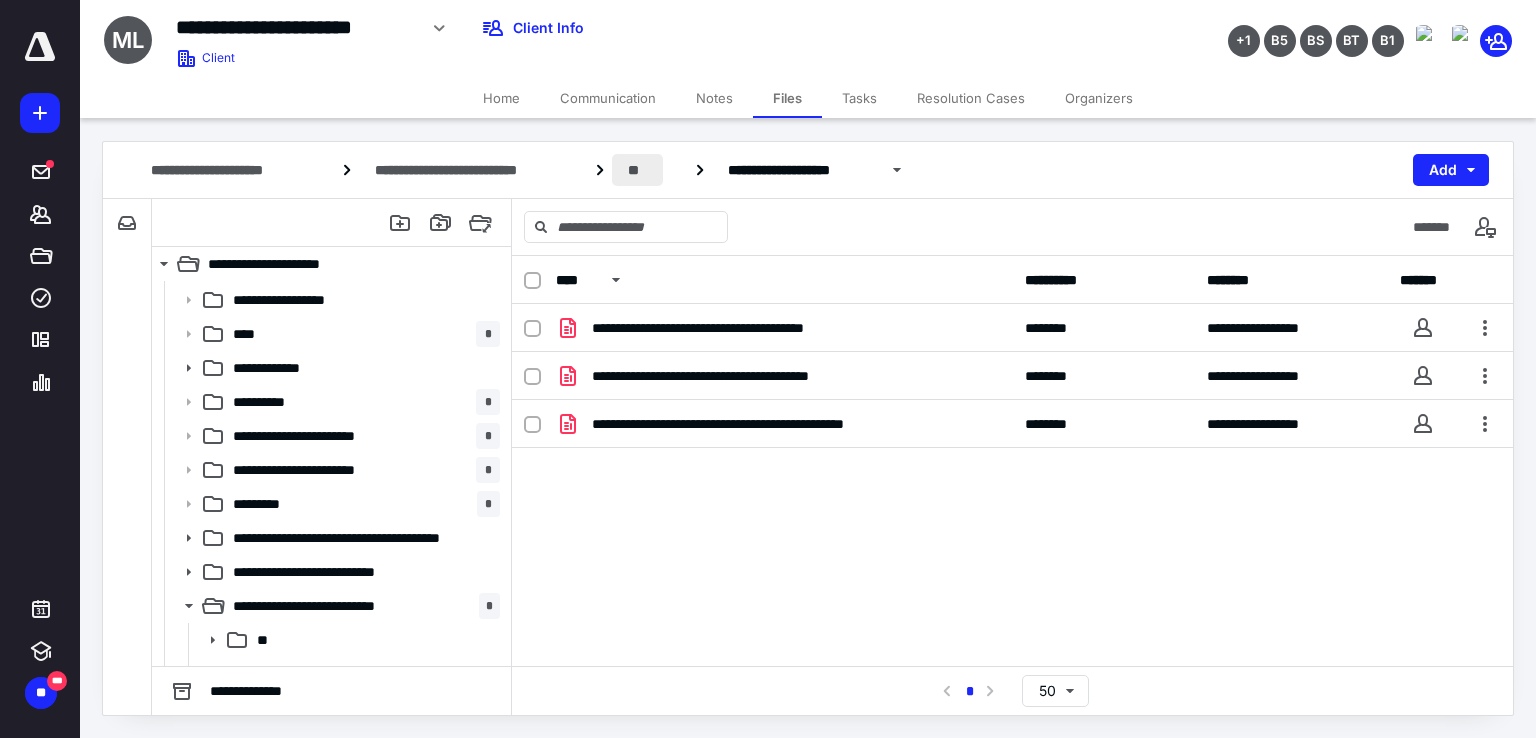click on "**" at bounding box center (638, 170) 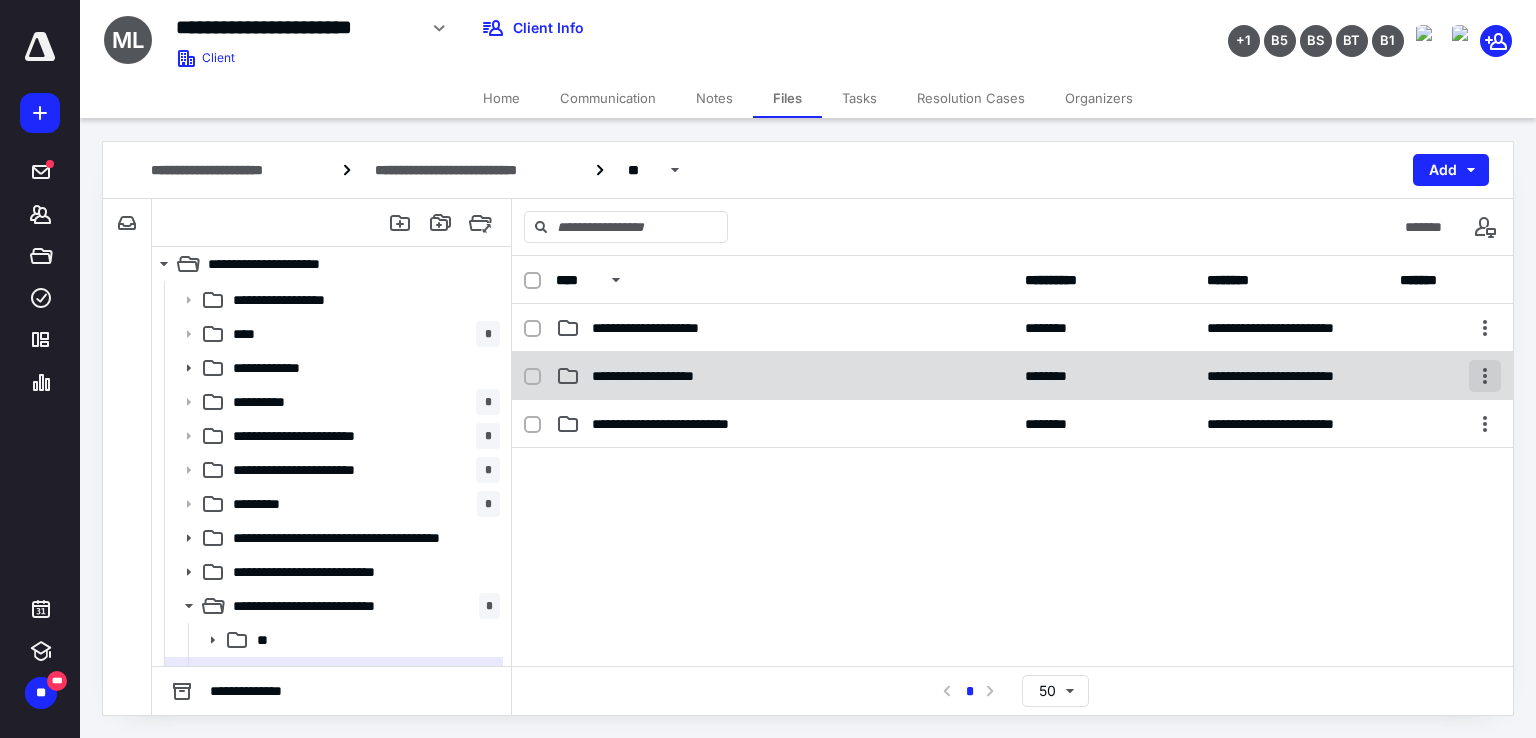 click at bounding box center (1485, 376) 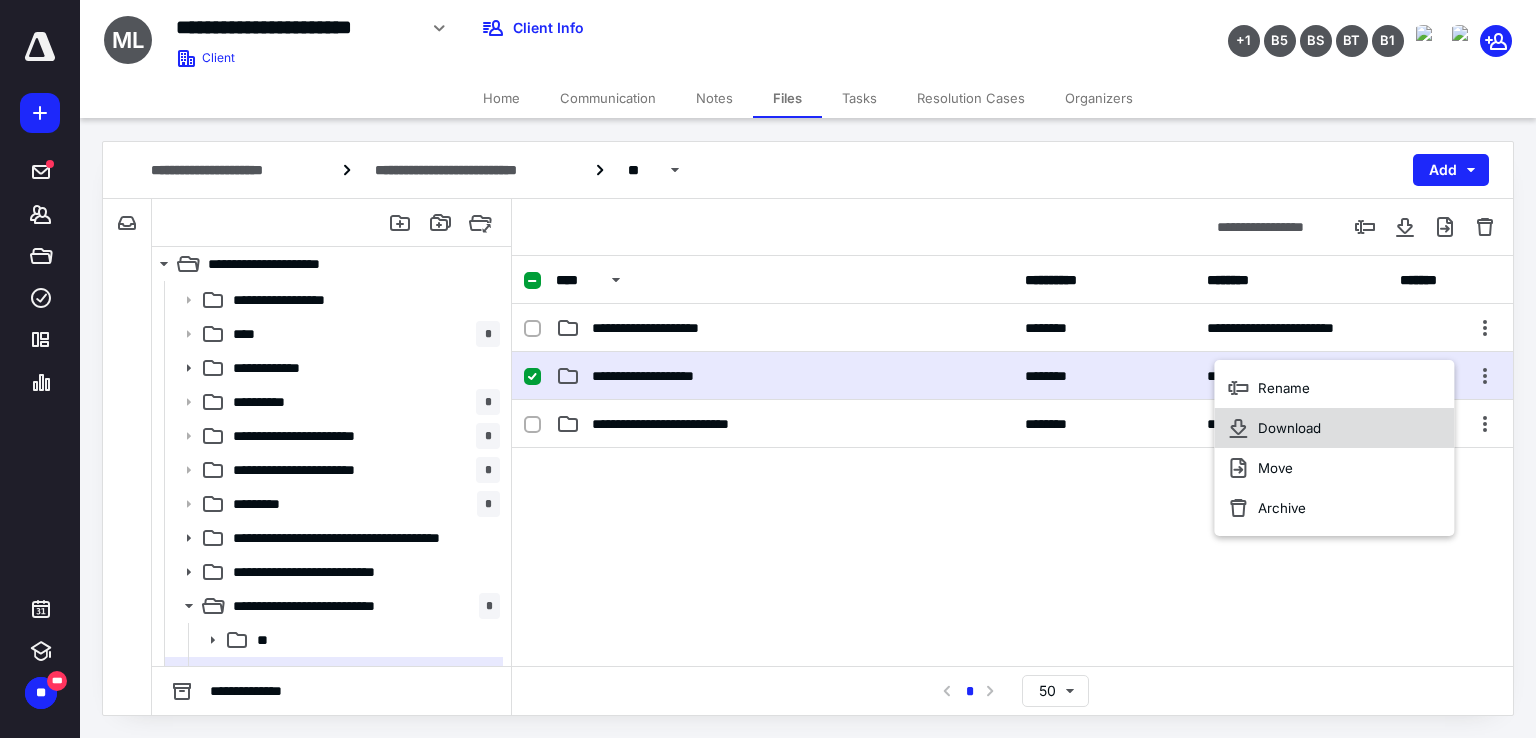 click on "Download" at bounding box center [1334, 428] 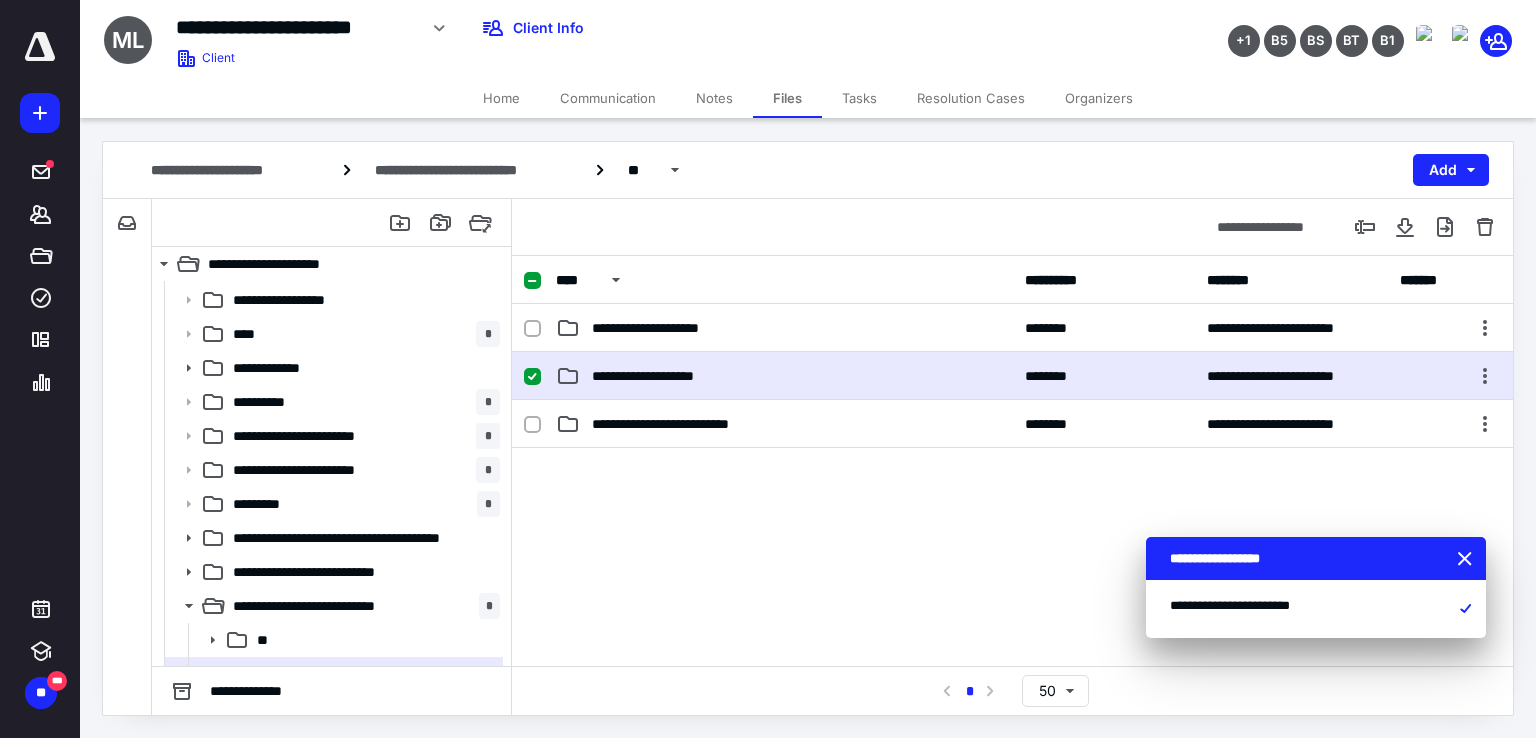click on "**********" at bounding box center (784, 376) 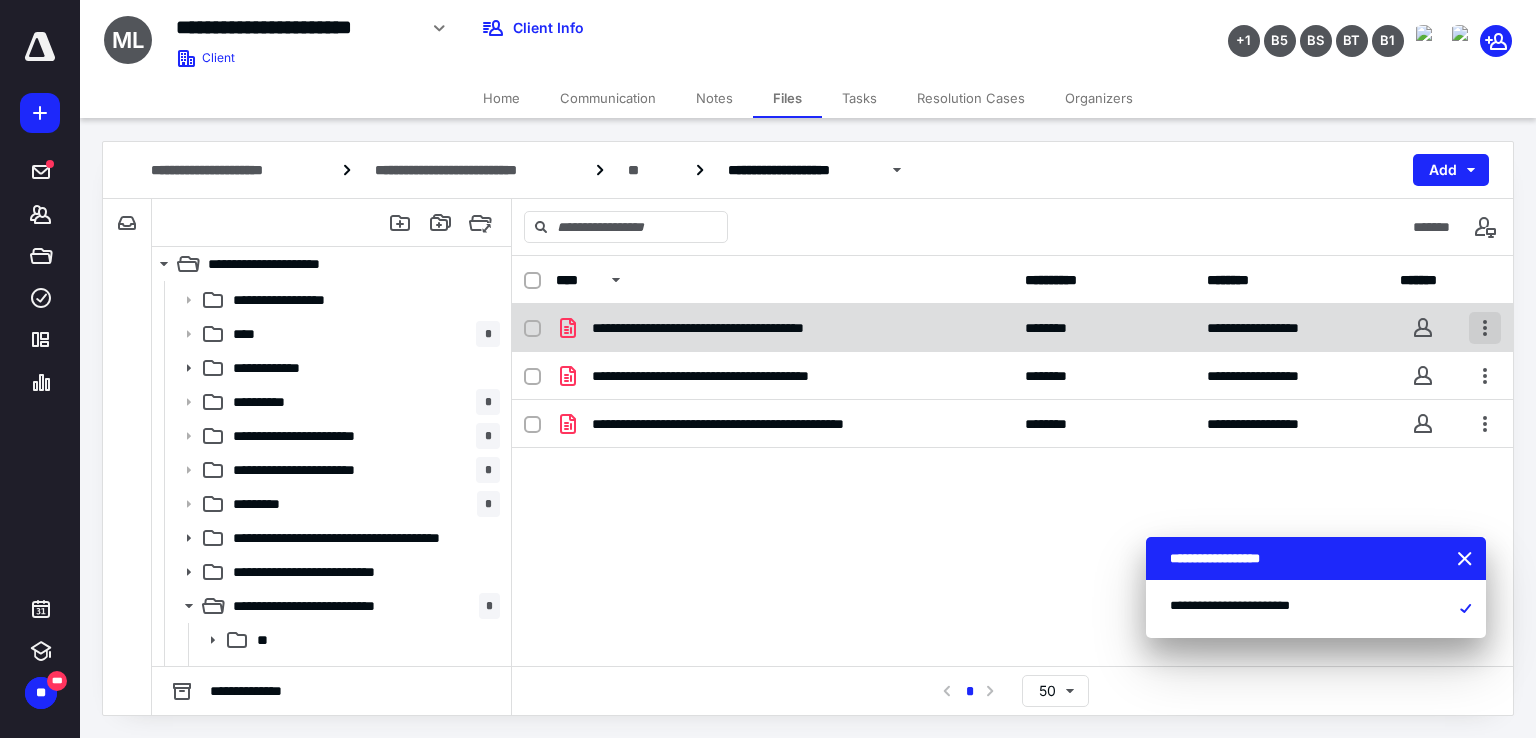 click at bounding box center (1485, 328) 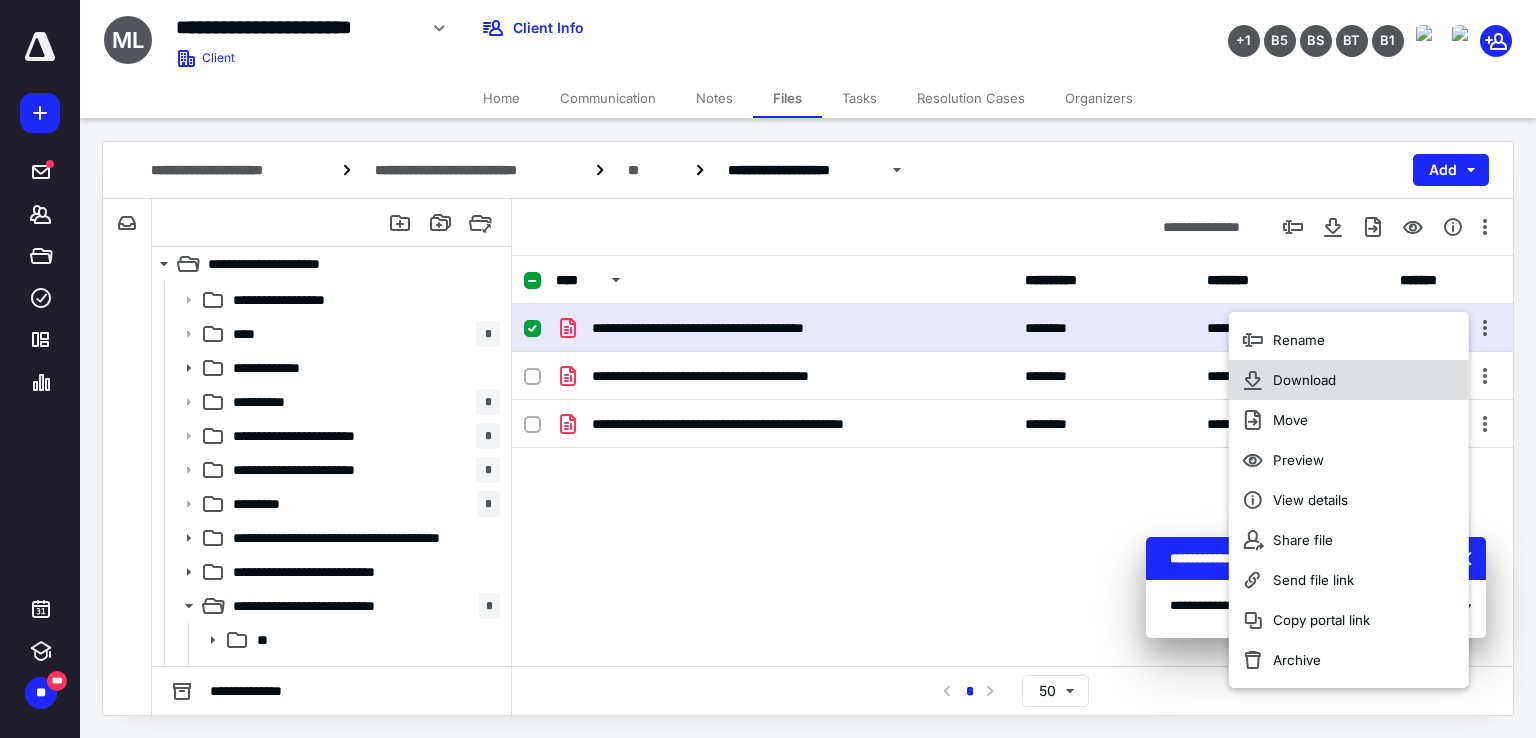 click on "Download" at bounding box center [1304, 380] 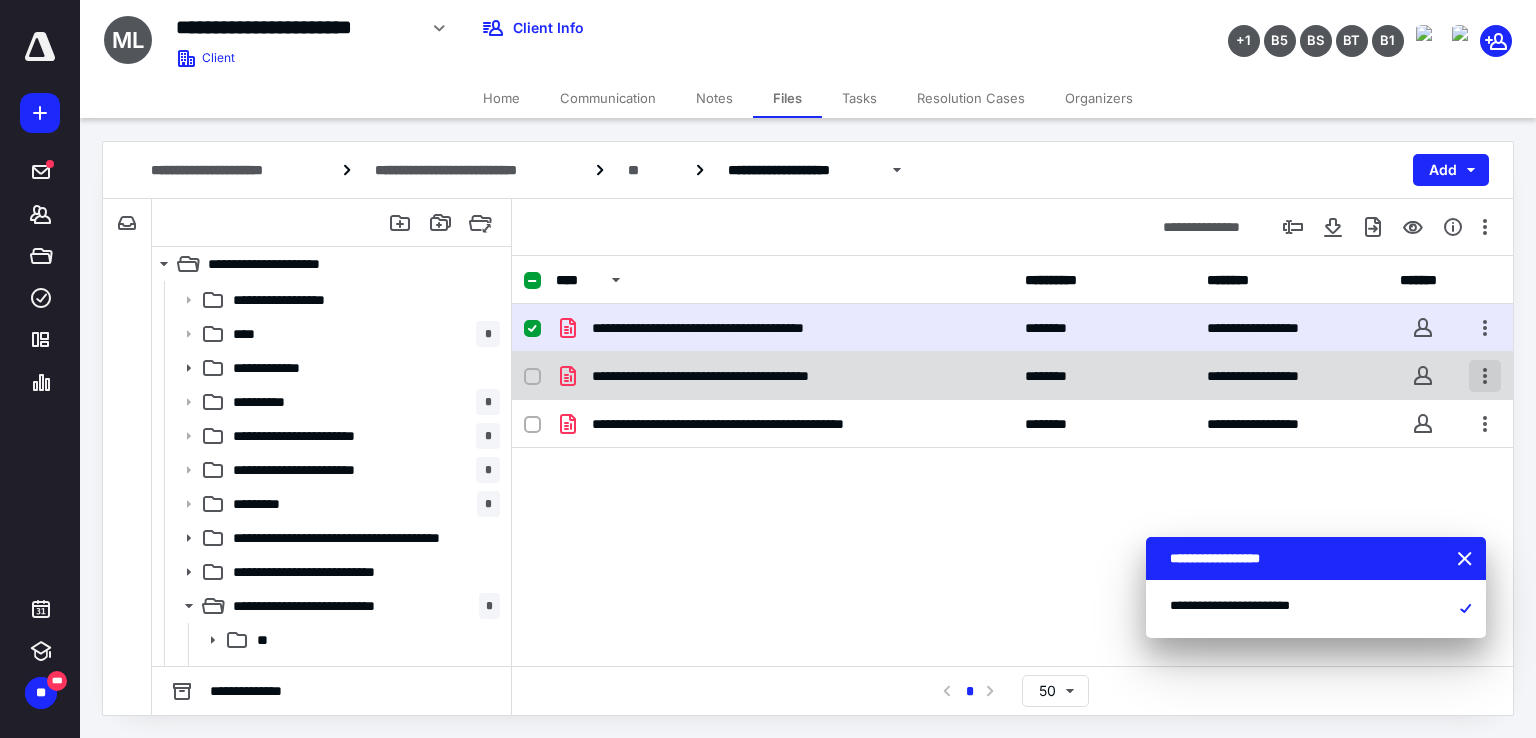 click at bounding box center [1485, 376] 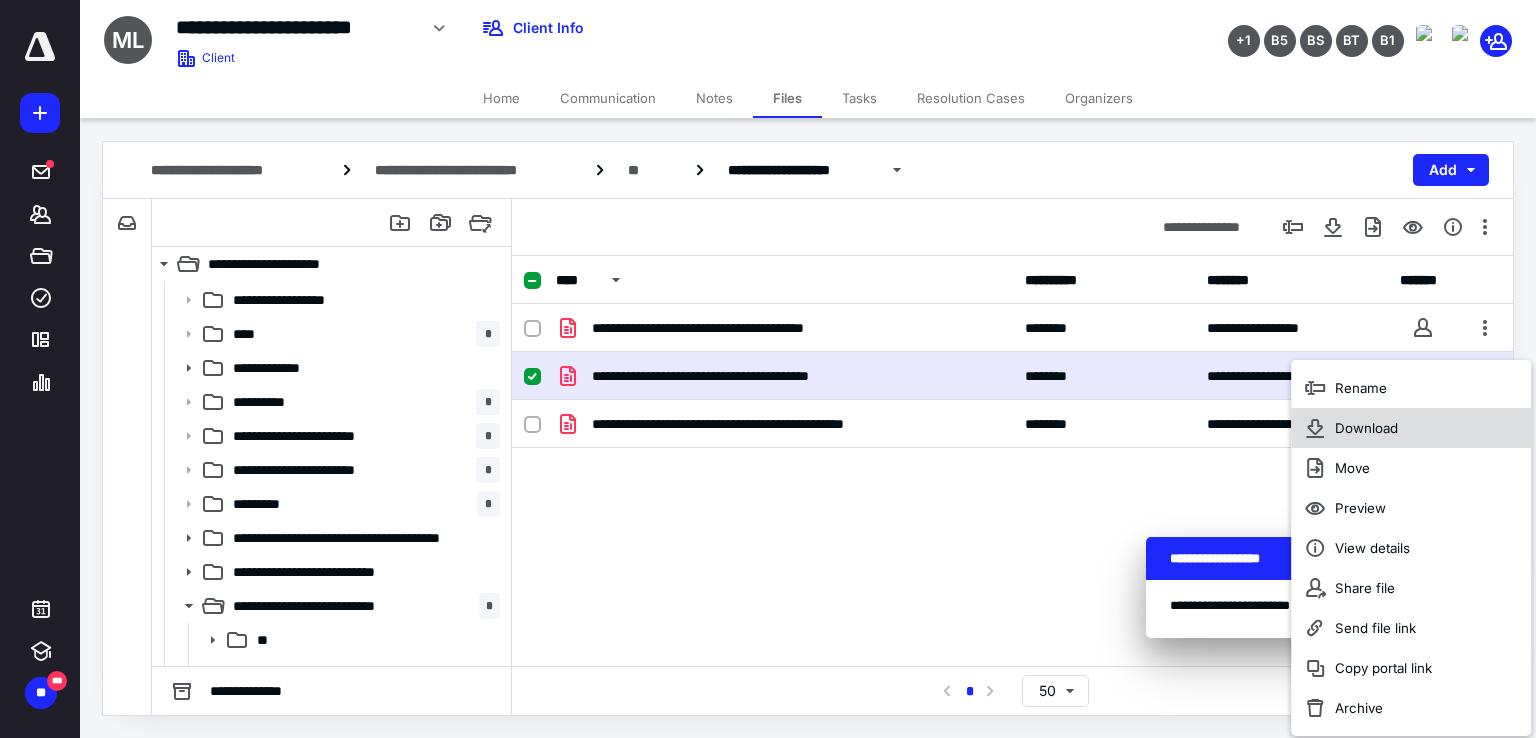 click on "Download" at bounding box center (1366, 428) 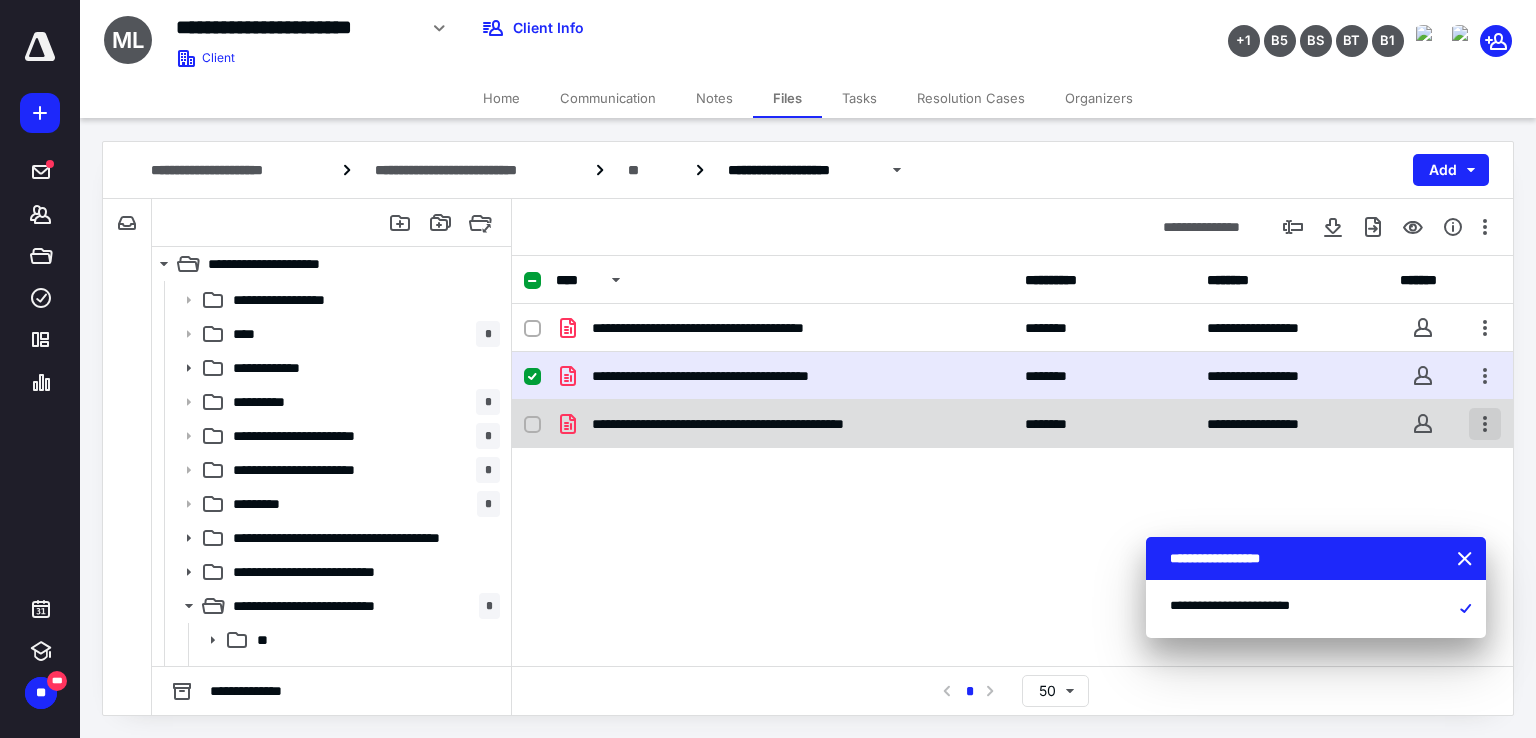 click at bounding box center (1485, 424) 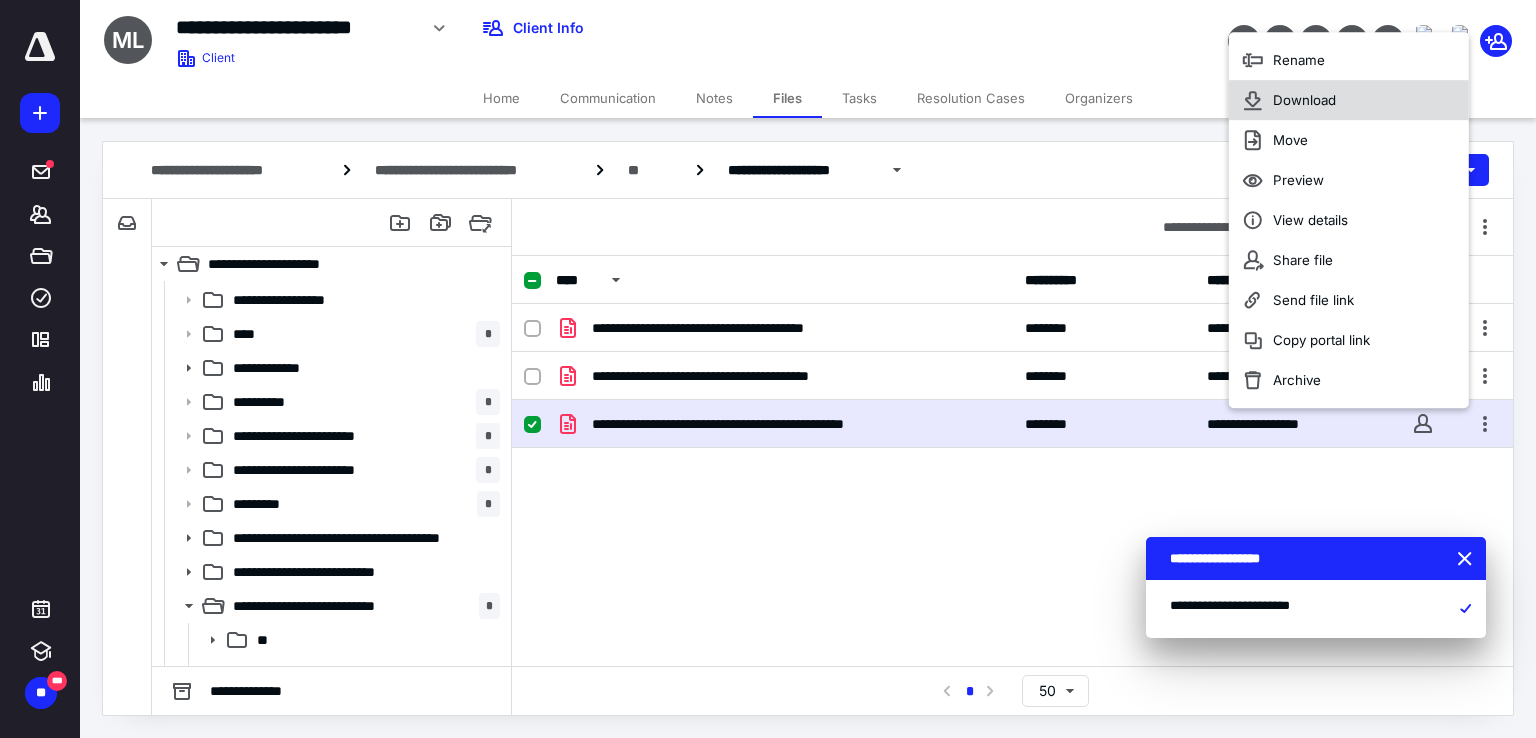 click on "Download" at bounding box center [1304, 100] 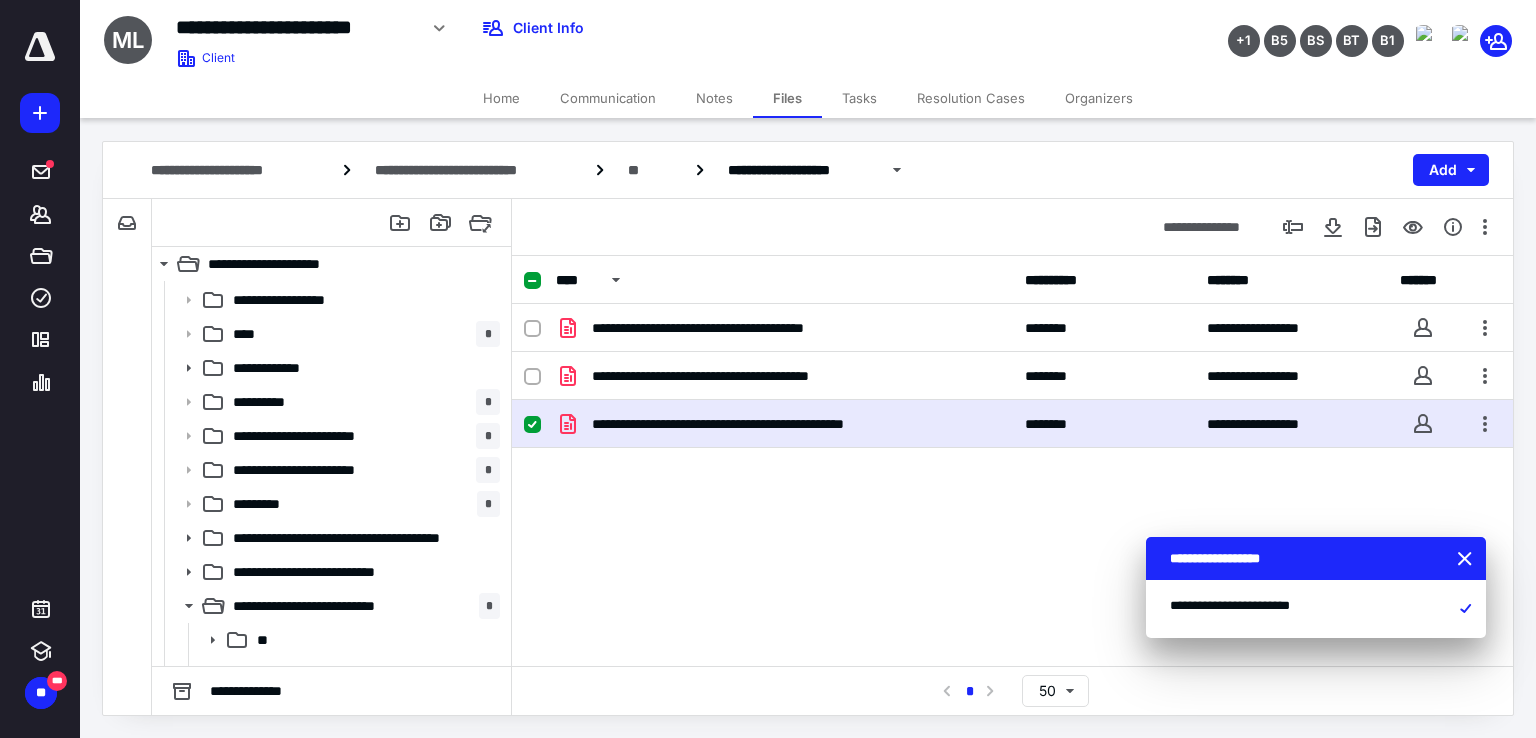 click on "Home" at bounding box center [501, 98] 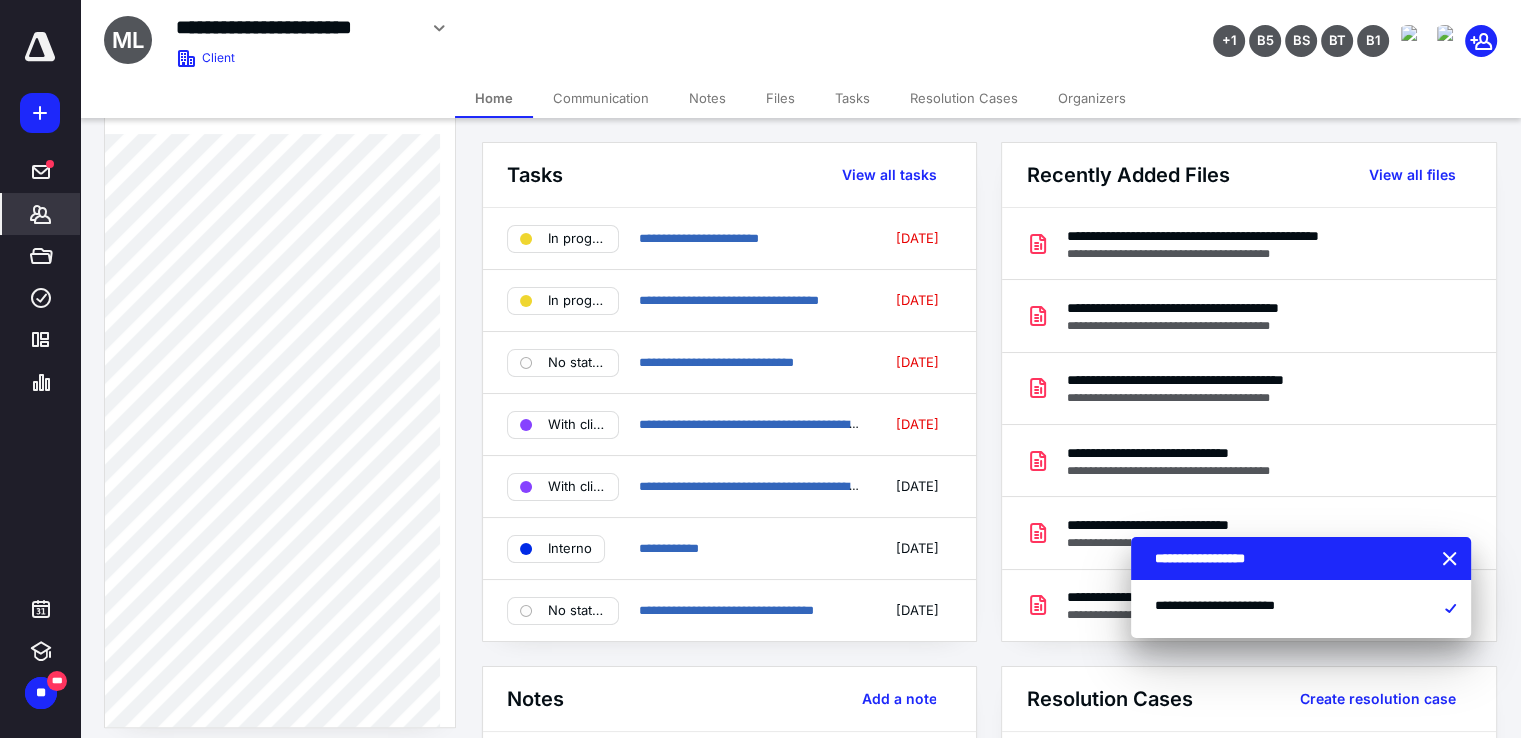 scroll, scrollTop: 1008, scrollLeft: 0, axis: vertical 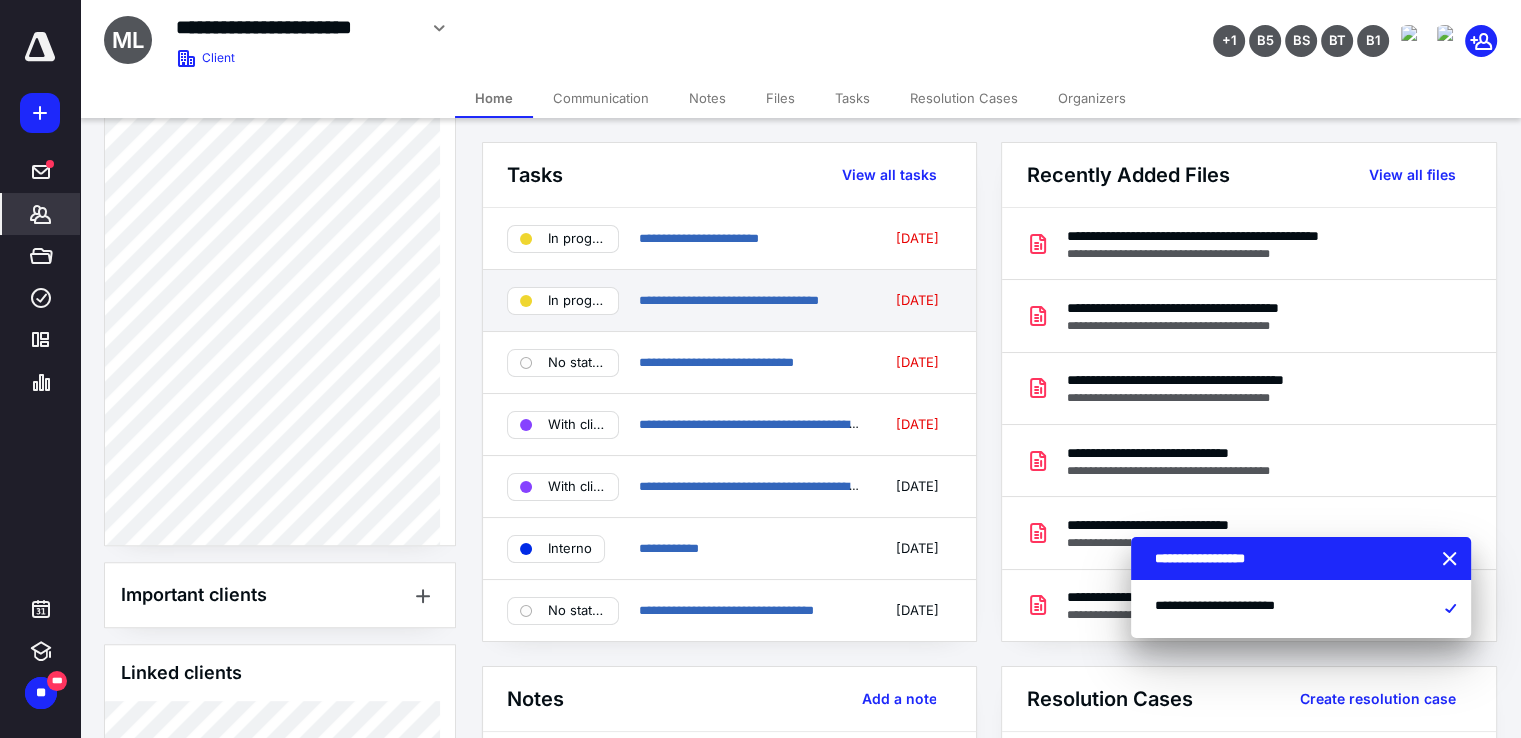 click on "**********" at bounding box center [729, 301] 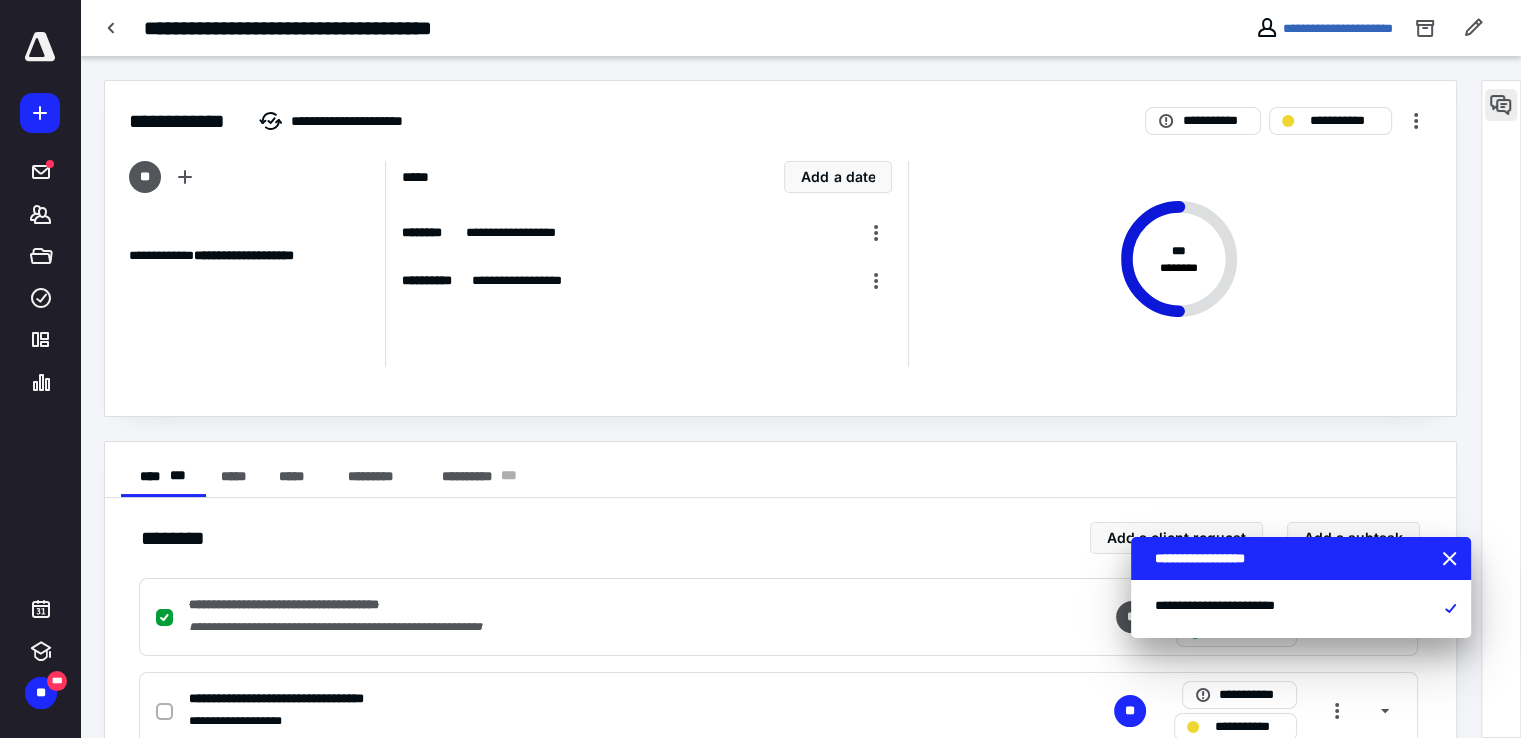click at bounding box center [1501, 105] 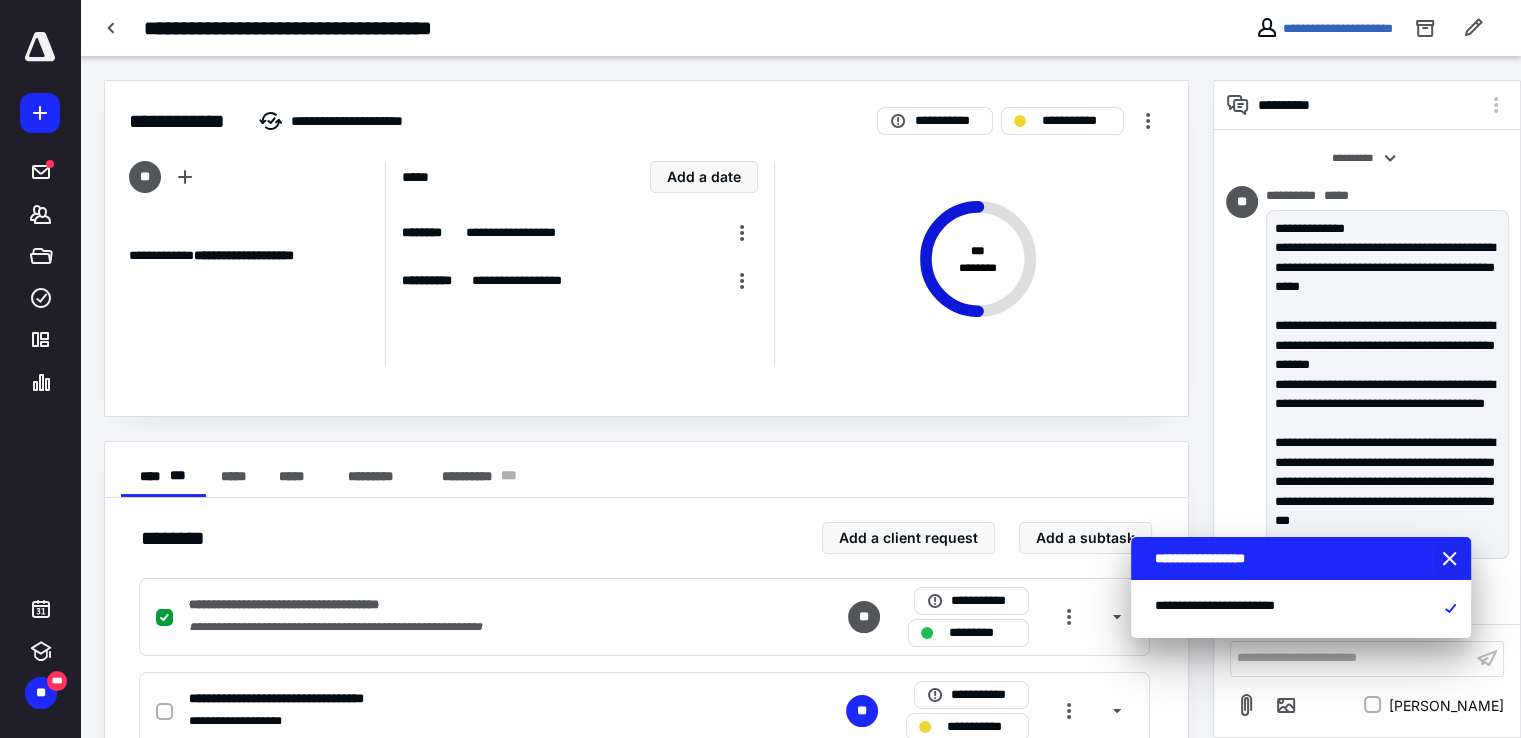 click at bounding box center [1452, 560] 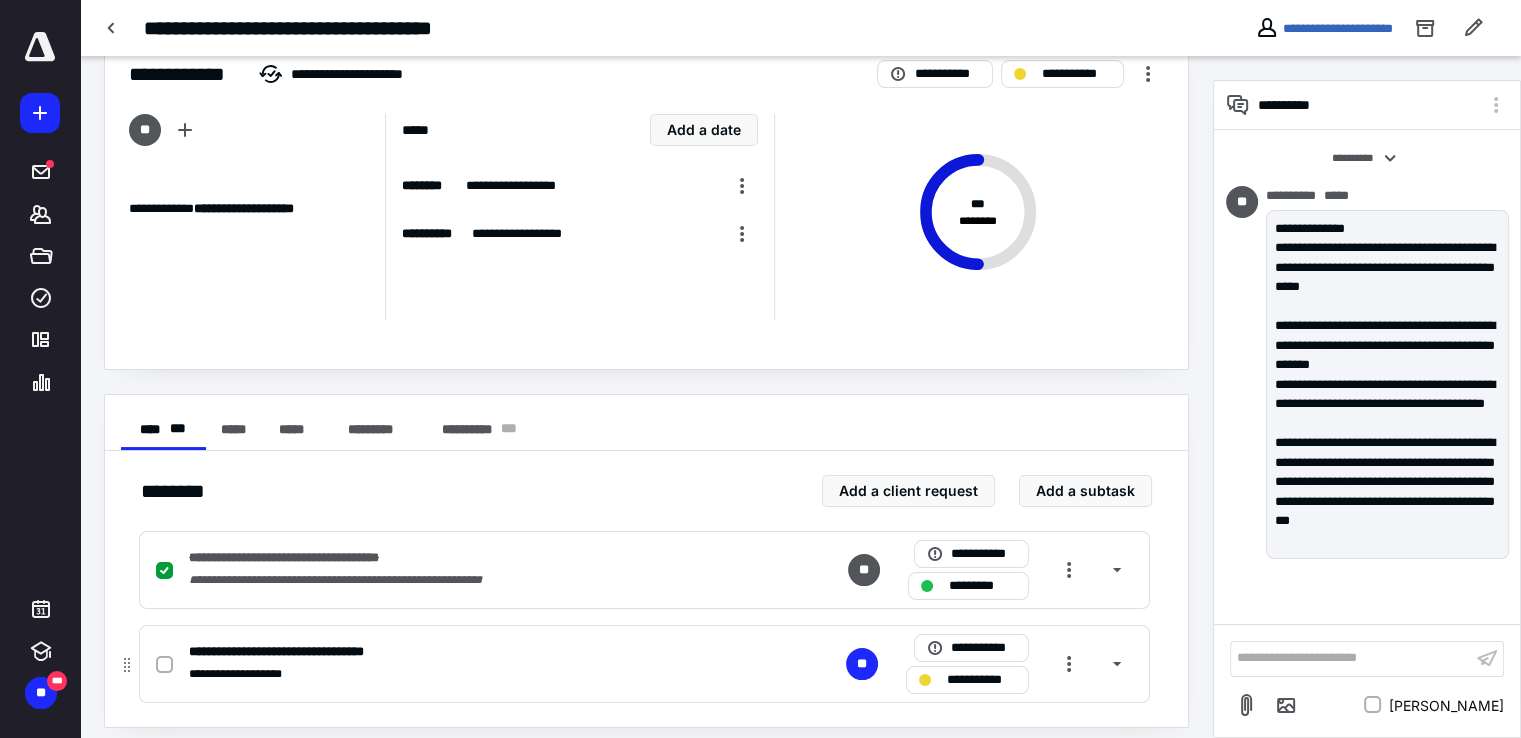scroll, scrollTop: 60, scrollLeft: 0, axis: vertical 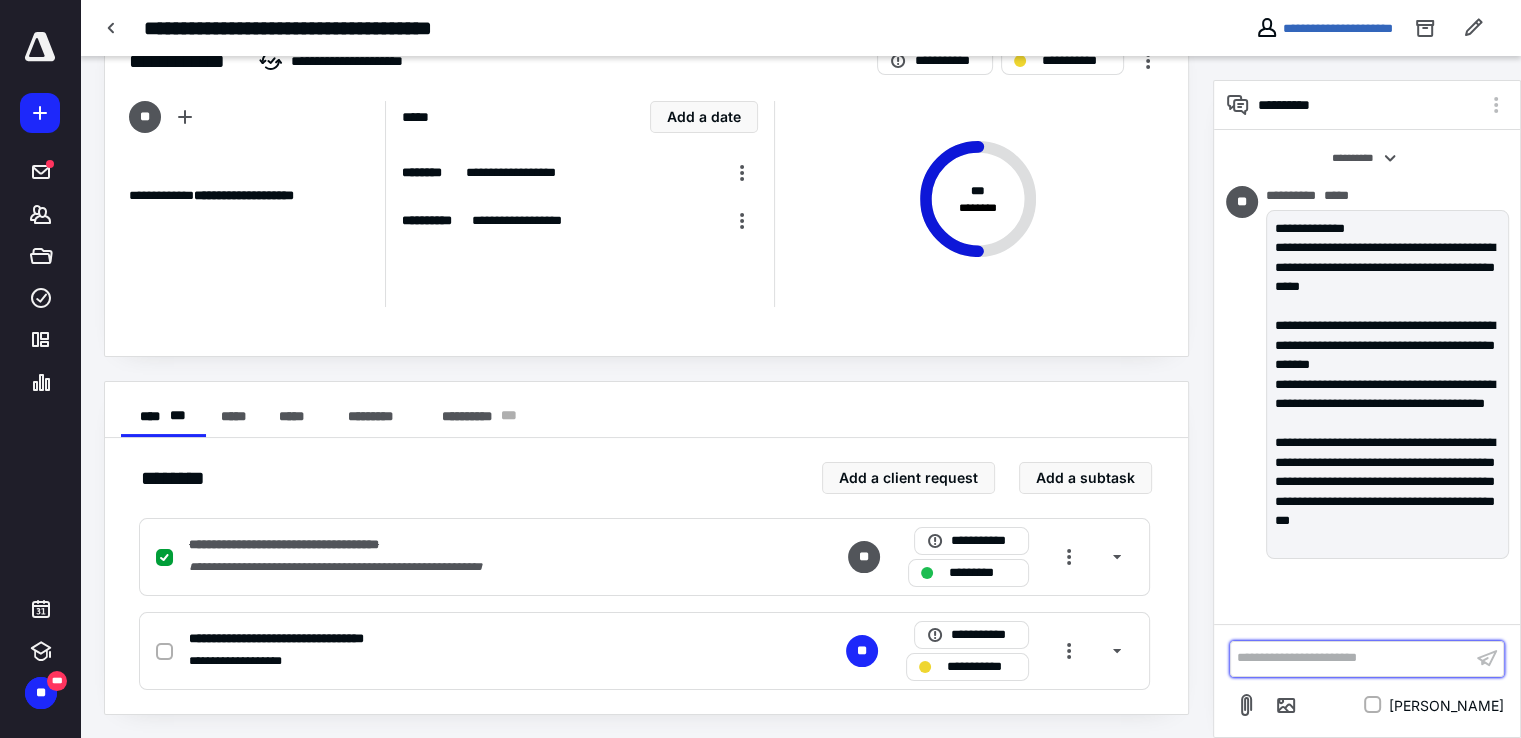 click on "**********" at bounding box center [1351, 658] 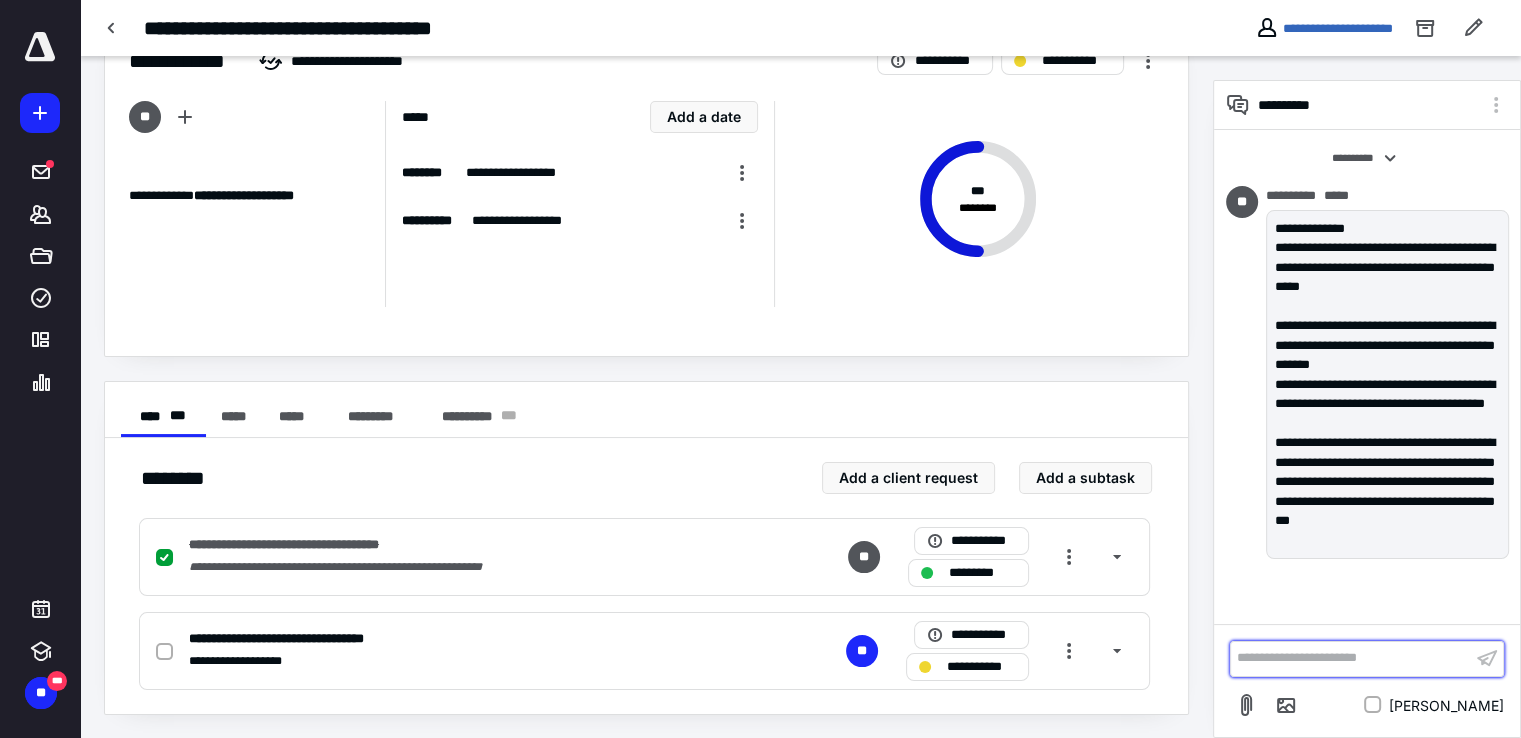 type 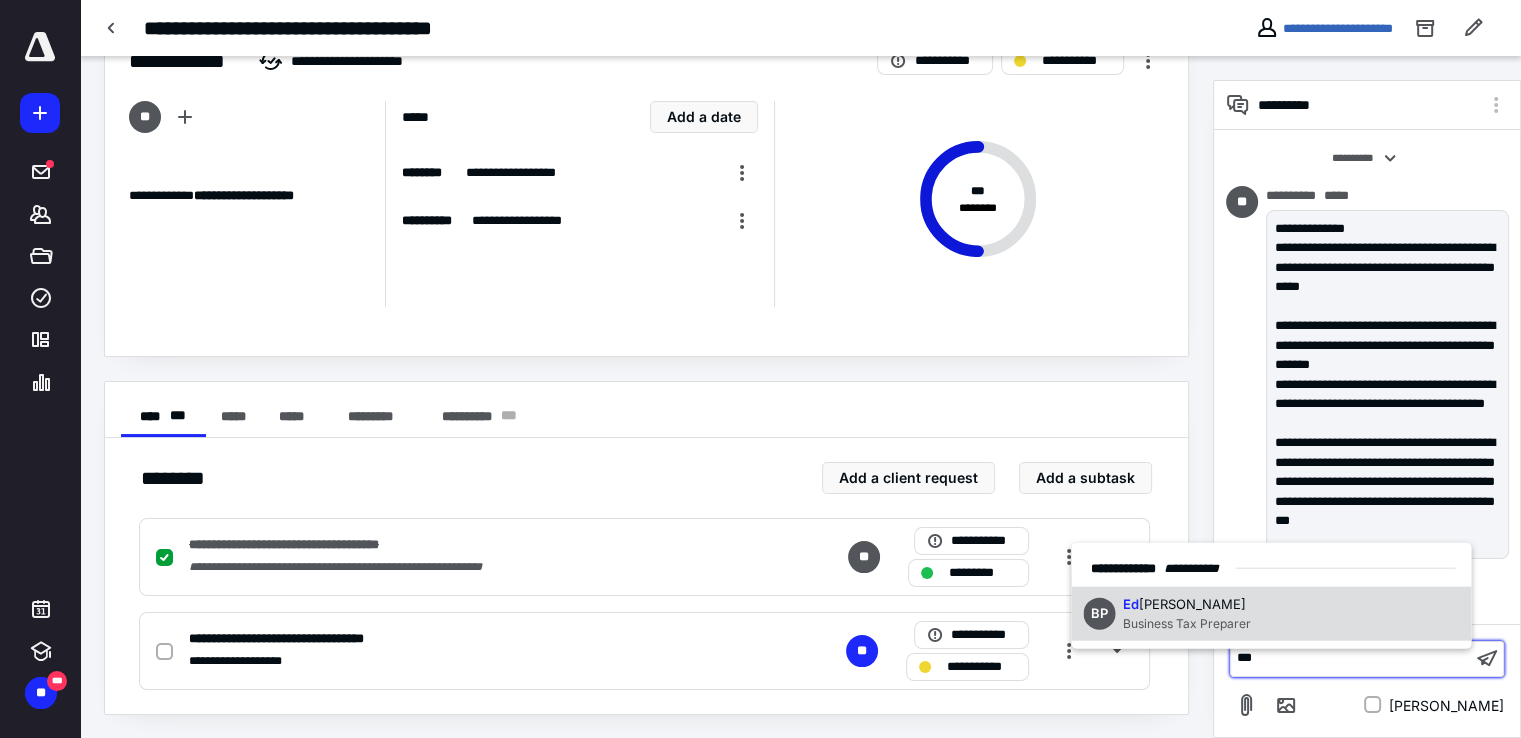 click on "BP Ed gar Ochoa Business Tax Preparer" at bounding box center [1271, 614] 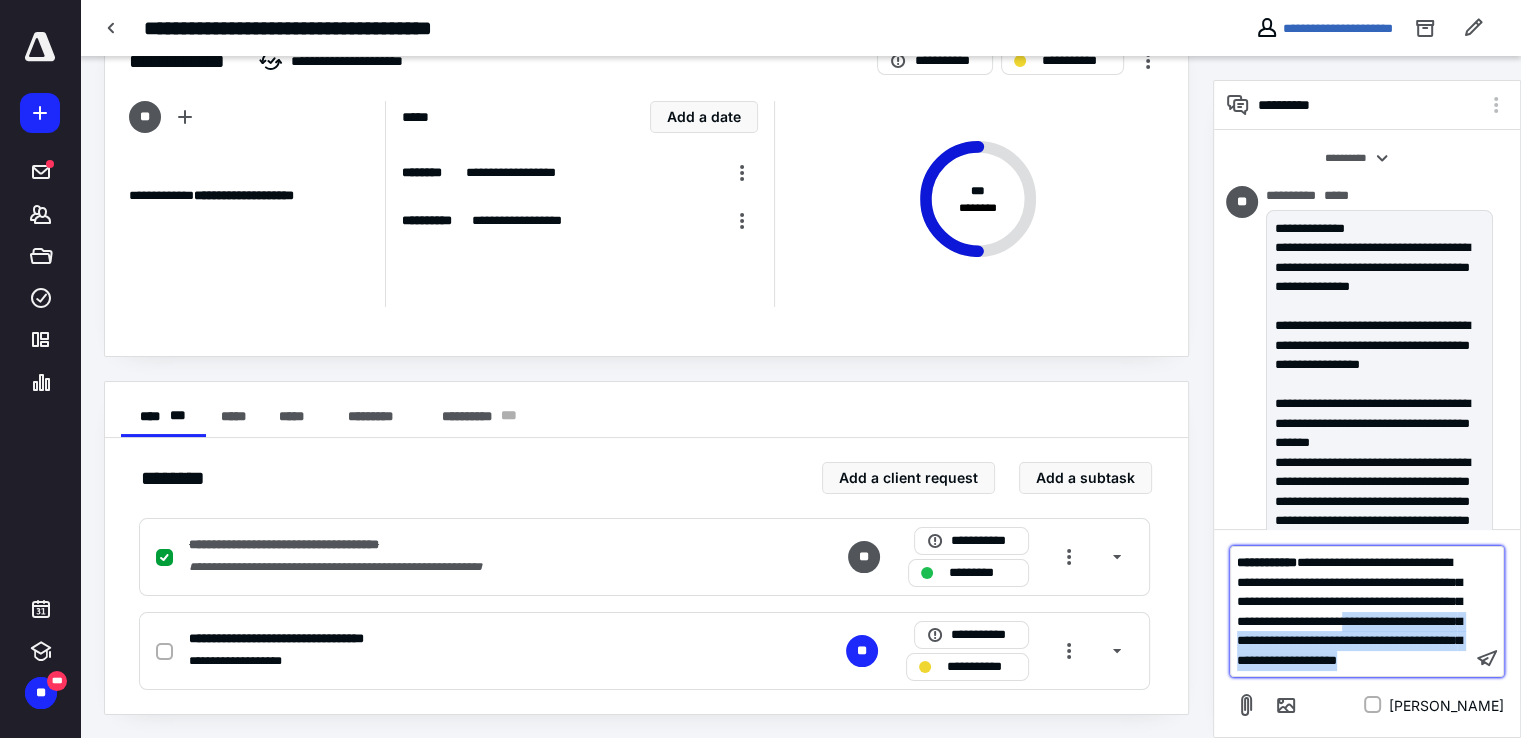 drag, startPoint x: 1340, startPoint y: 669, endPoint x: 1379, endPoint y: 600, distance: 79.25907 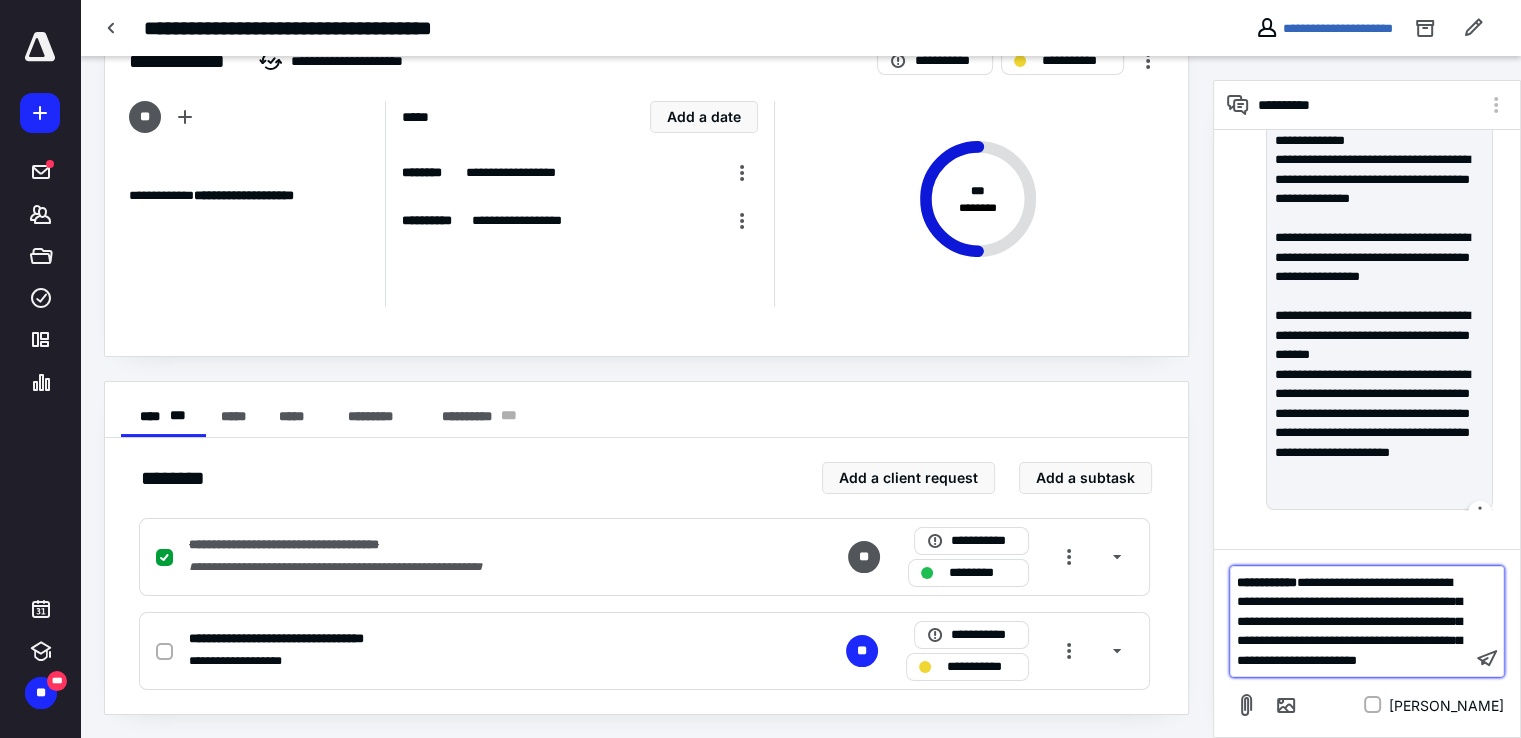 scroll, scrollTop: 108, scrollLeft: 0, axis: vertical 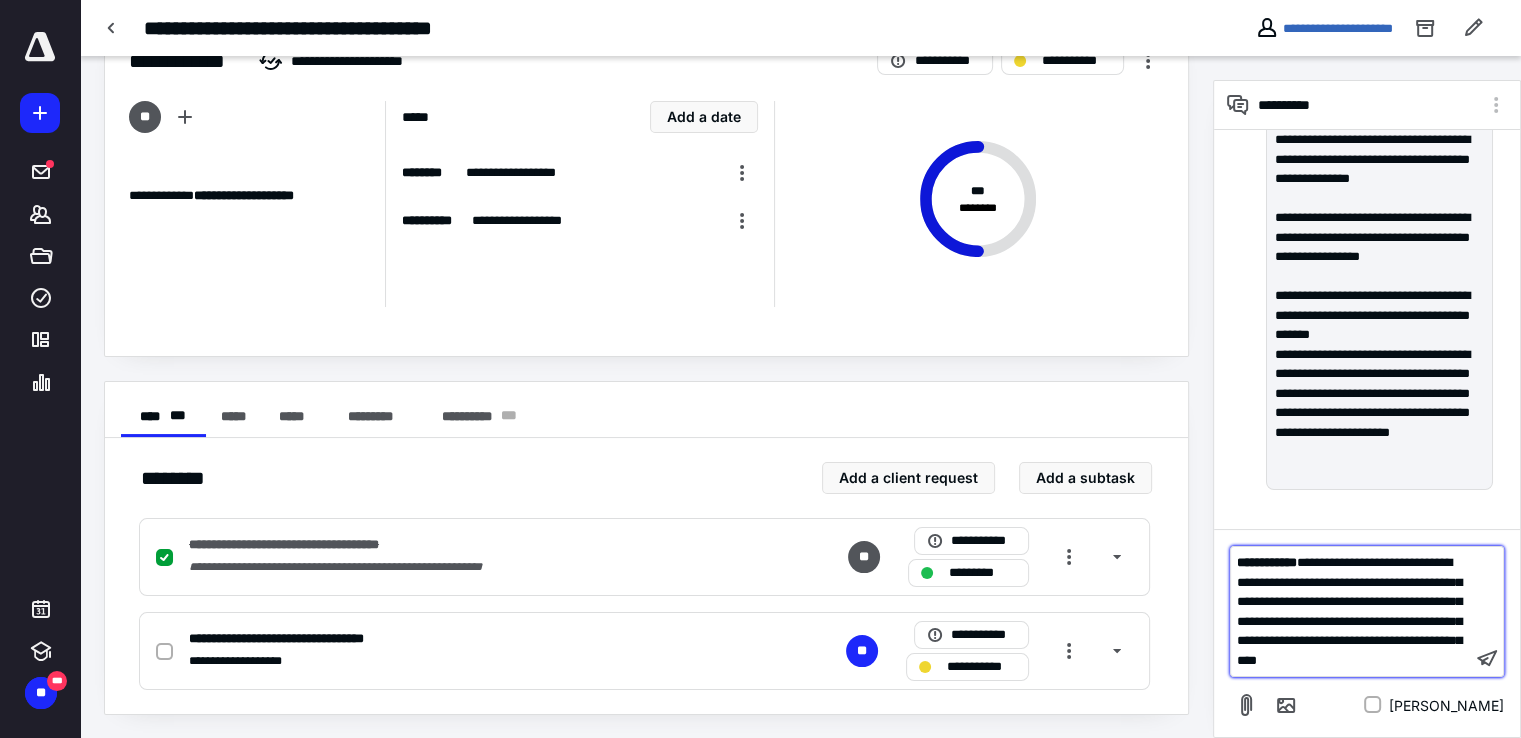 click on "**********" at bounding box center [1349, 611] 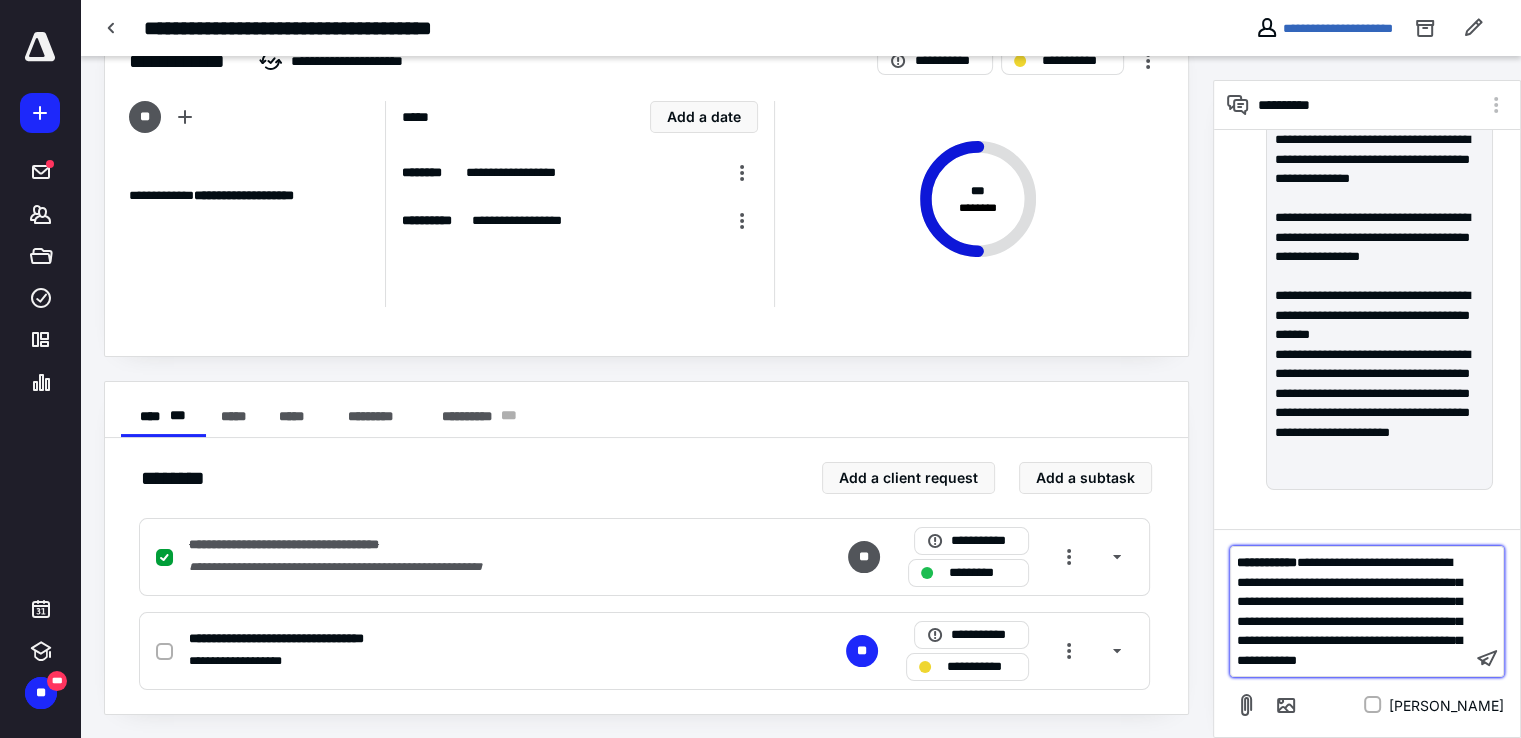 scroll, scrollTop: 127, scrollLeft: 0, axis: vertical 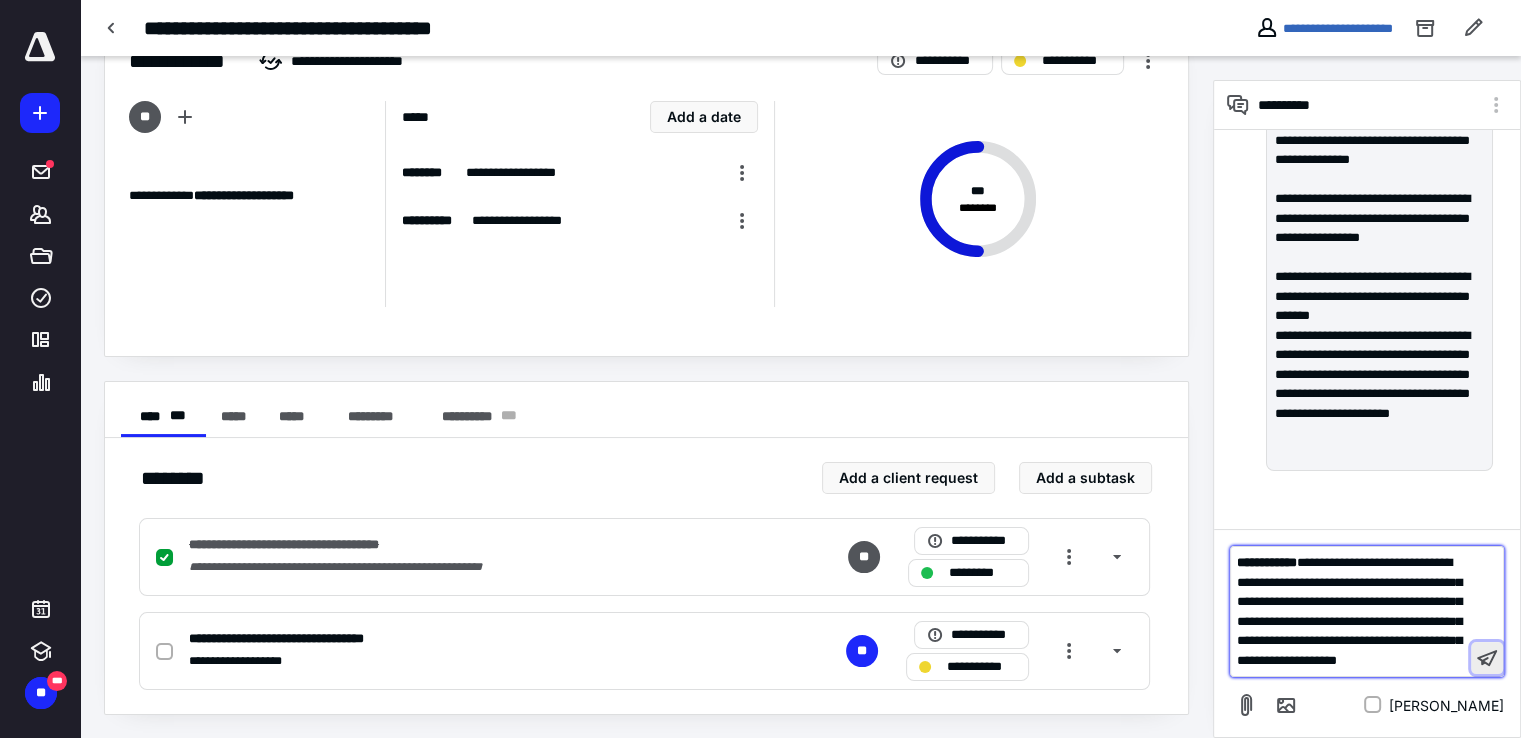 click at bounding box center (1487, 658) 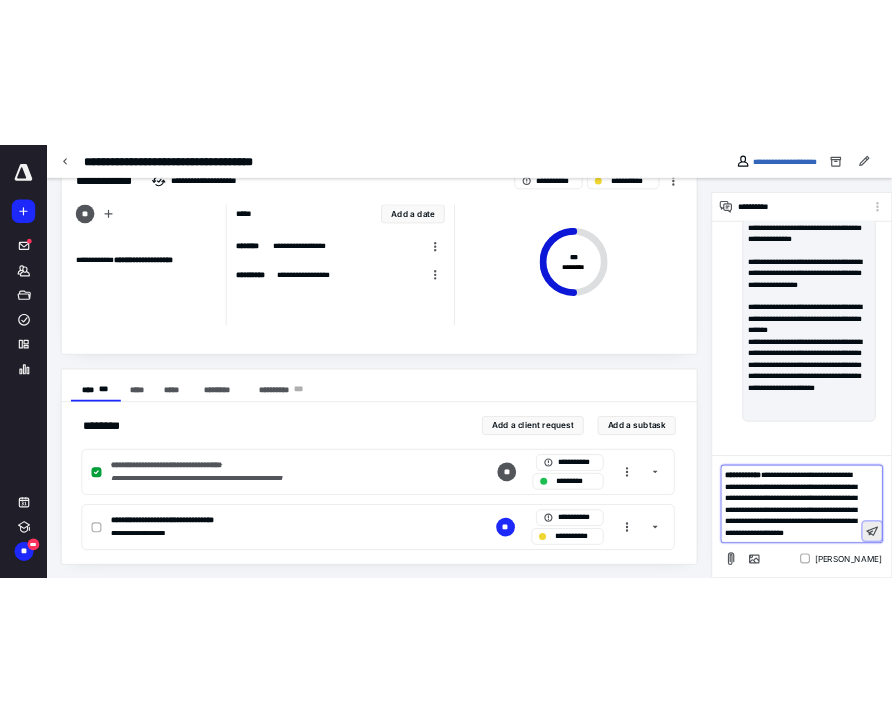 scroll, scrollTop: 253, scrollLeft: 0, axis: vertical 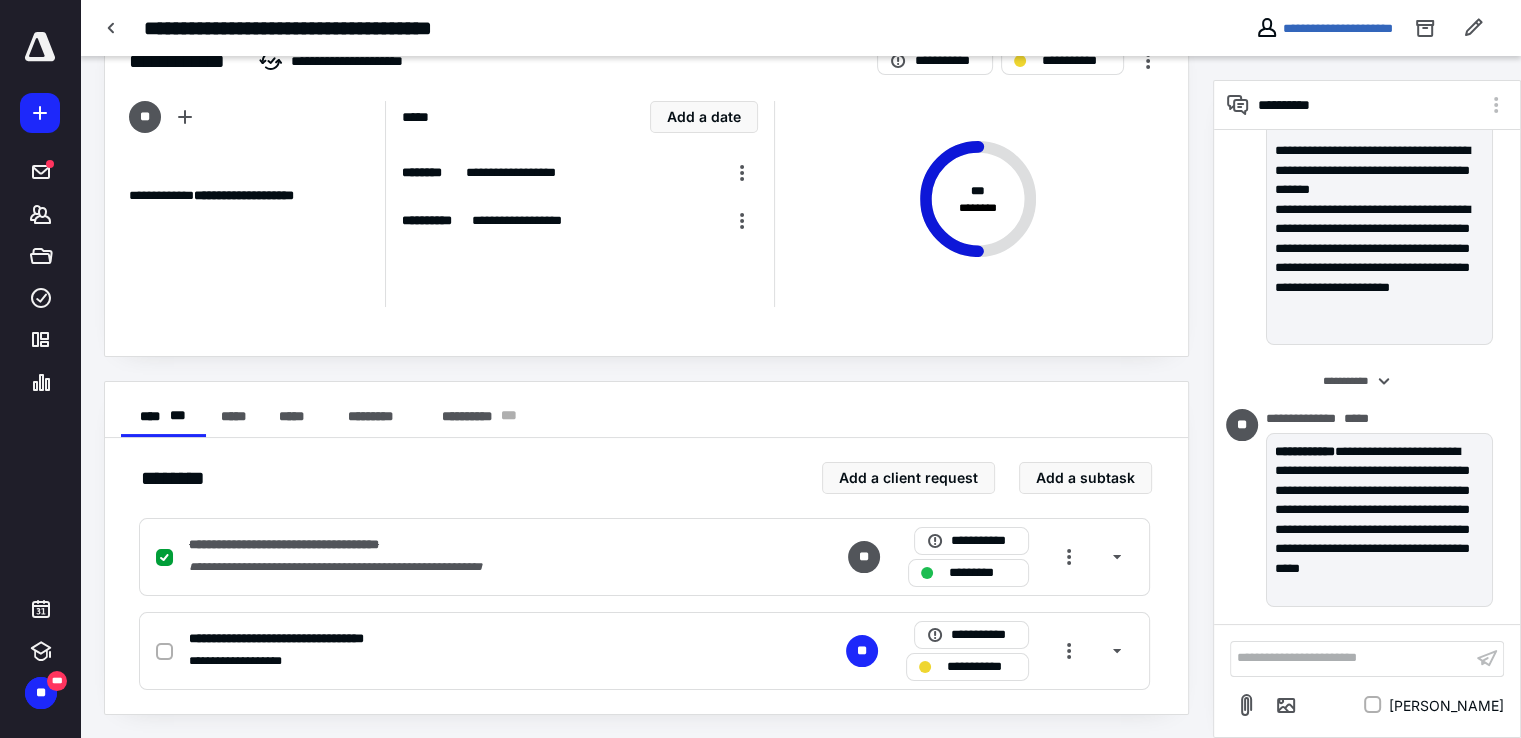 click on "**********" at bounding box center [1380, 520] 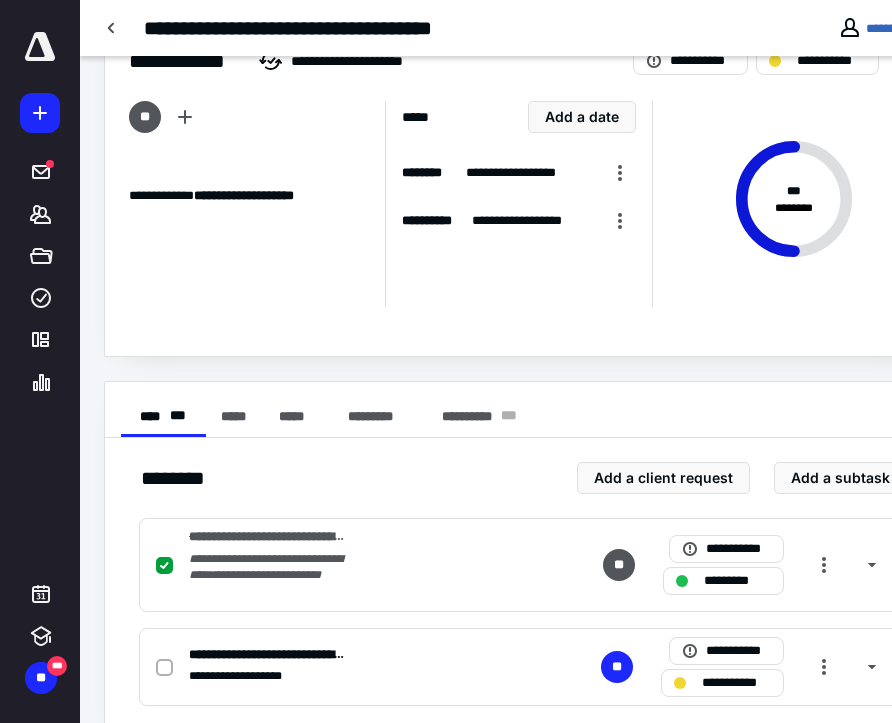 scroll, scrollTop: 252, scrollLeft: 0, axis: vertical 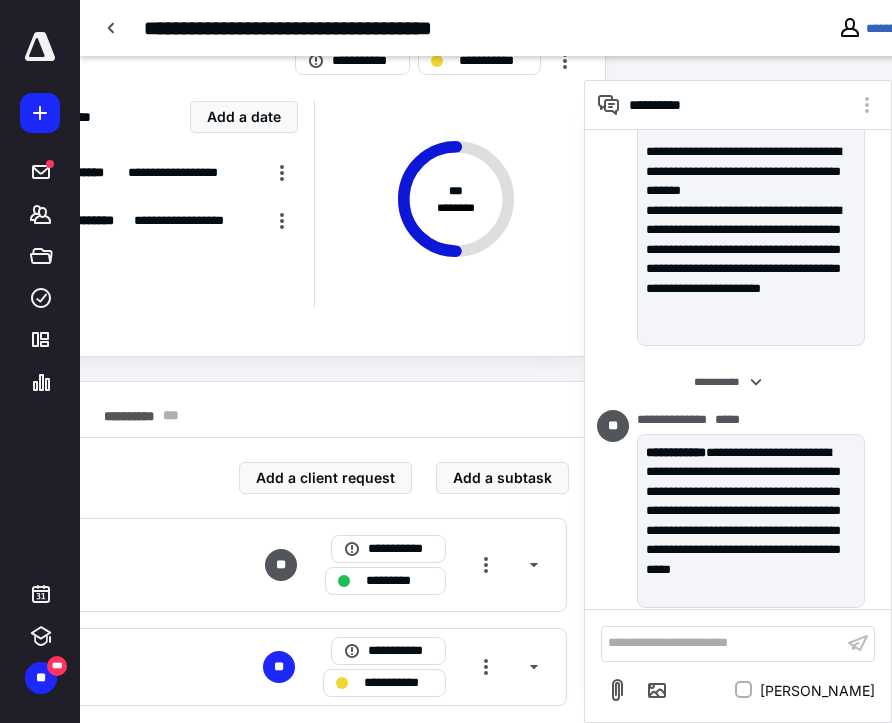 click on "**********" at bounding box center [751, 521] 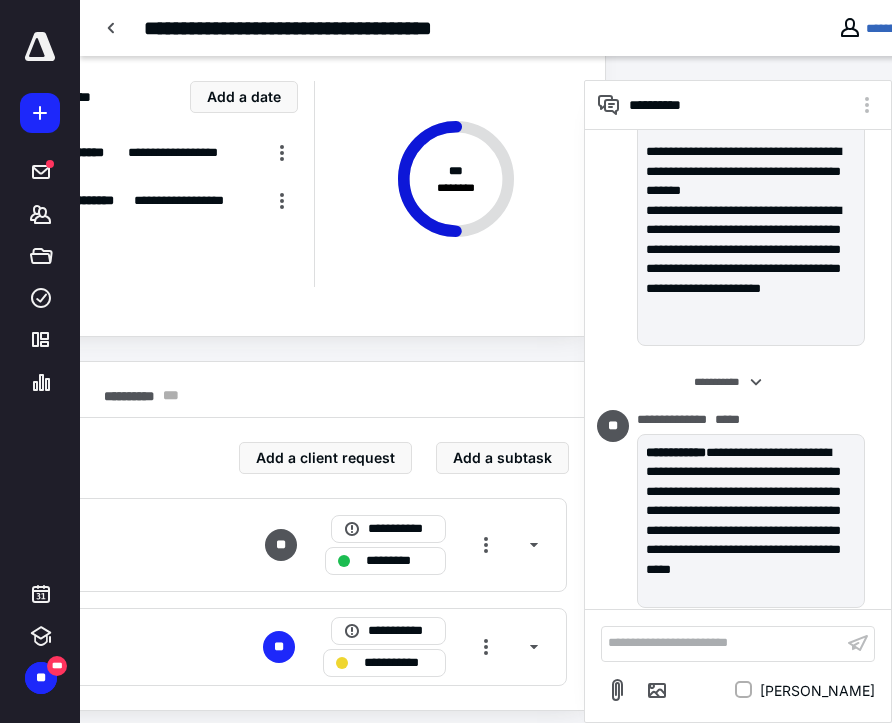 scroll, scrollTop: 90, scrollLeft: 338, axis: both 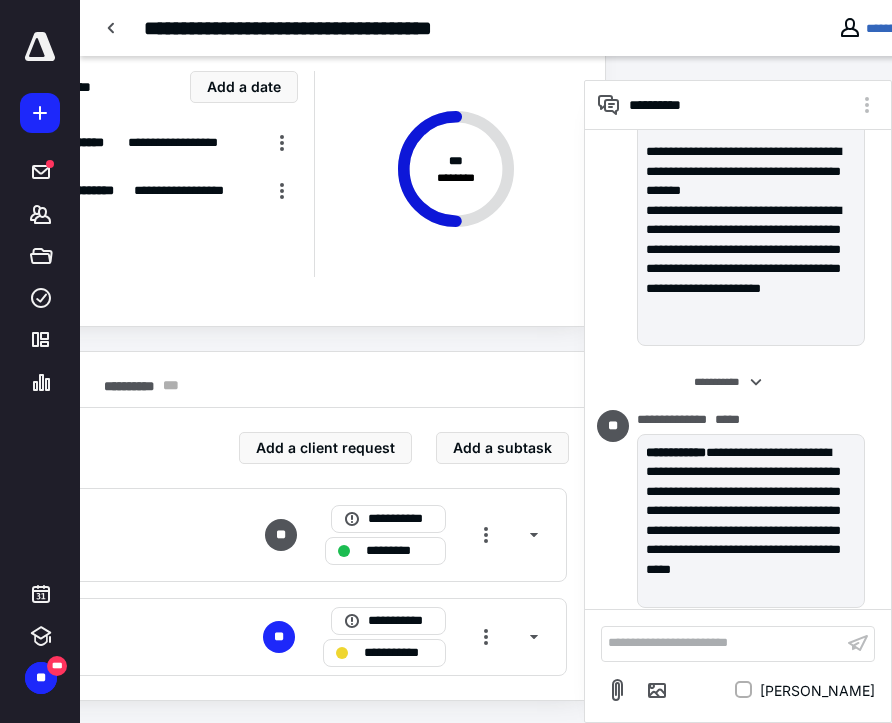 click on "**********" at bounding box center (751, 521) 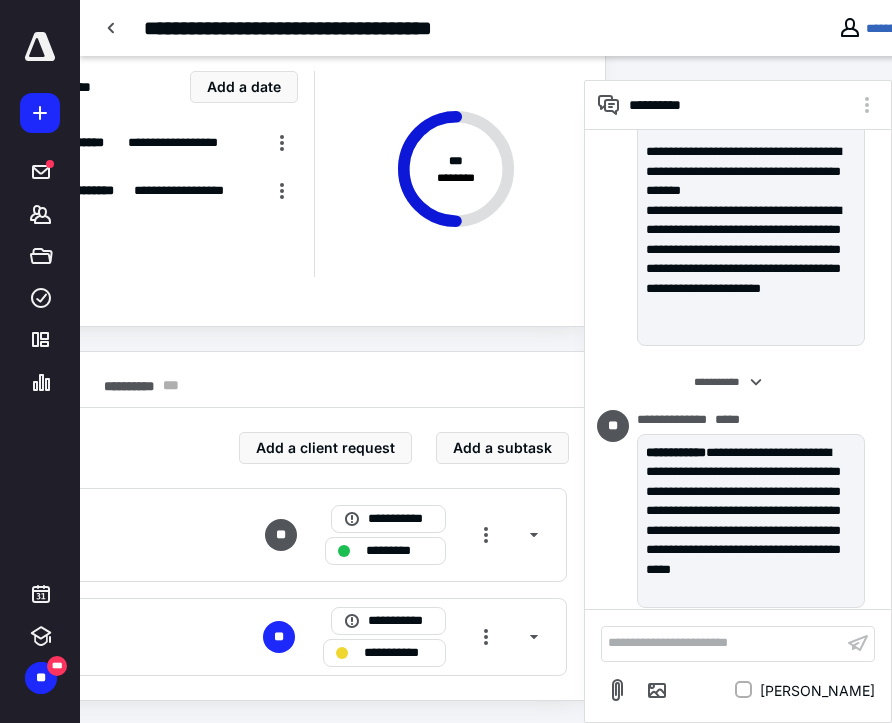 click on "**********" at bounding box center (751, 521) 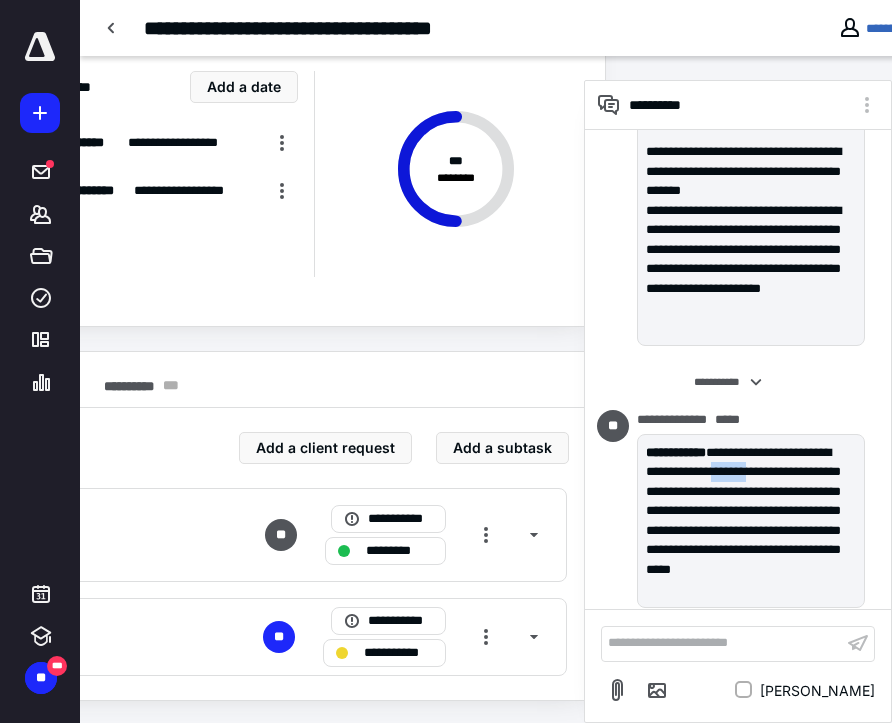 click on "**********" at bounding box center (751, 521) 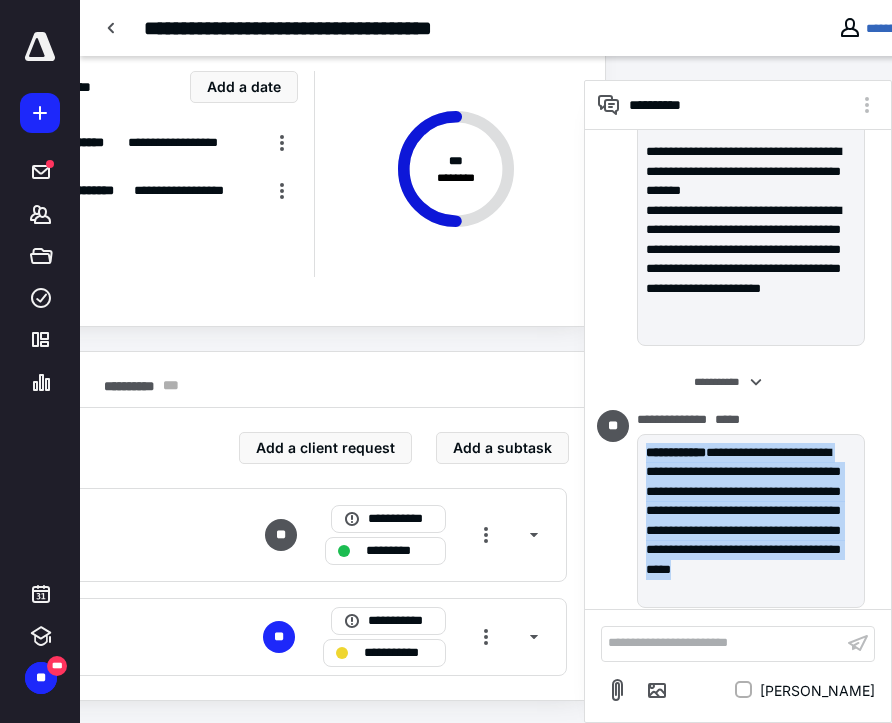 click on "**********" at bounding box center (751, 521) 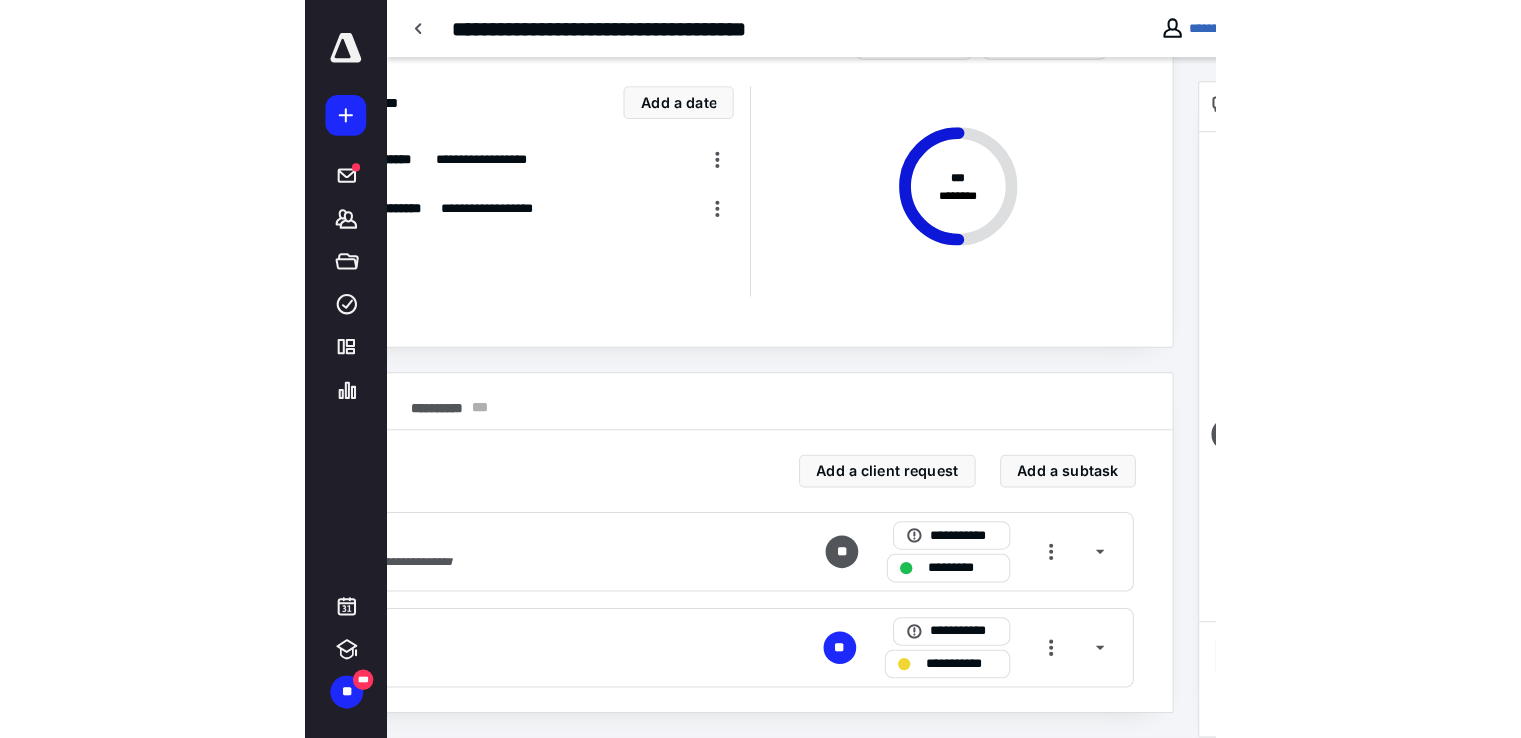 scroll, scrollTop: 60, scrollLeft: 0, axis: vertical 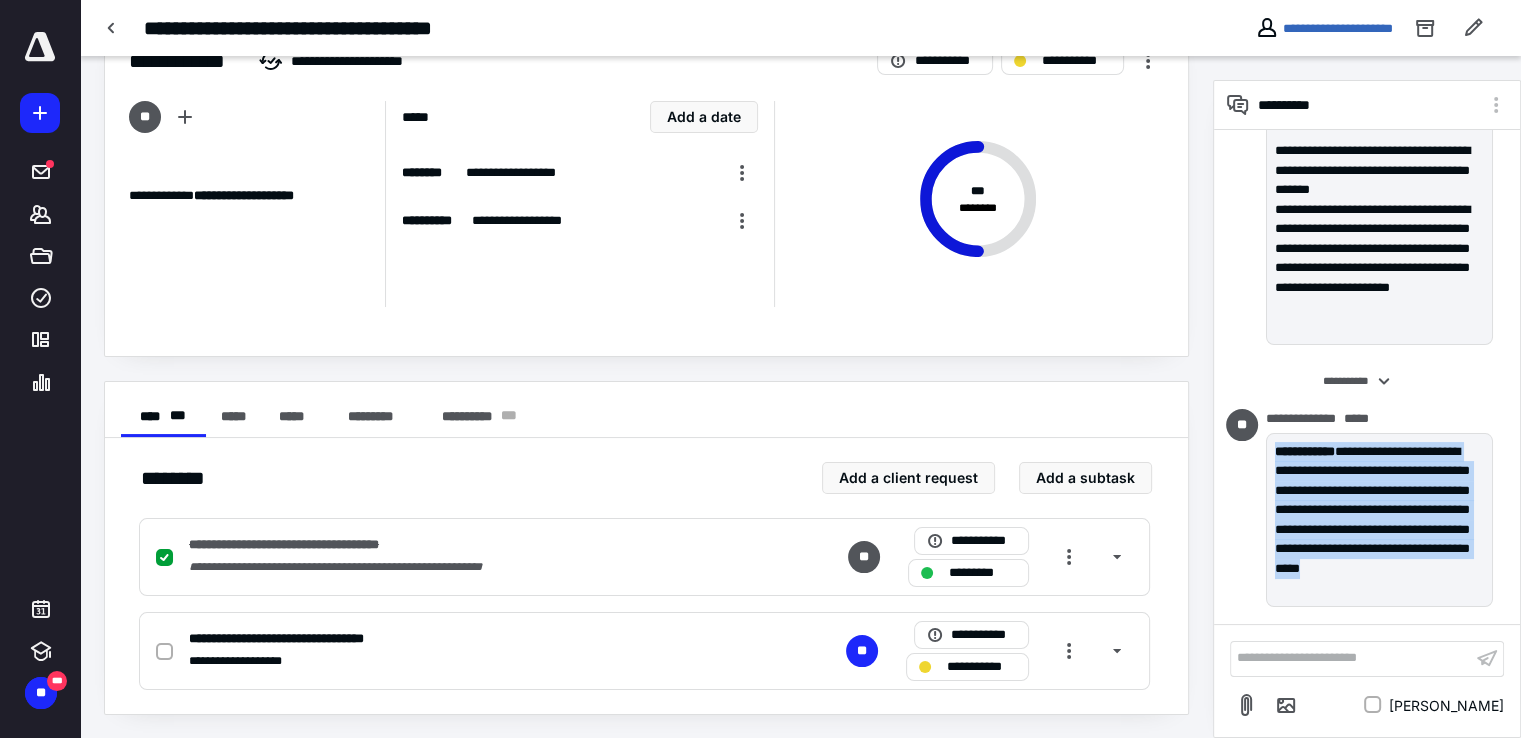 drag, startPoint x: 1352, startPoint y: 481, endPoint x: 1436, endPoint y: 485, distance: 84.095184 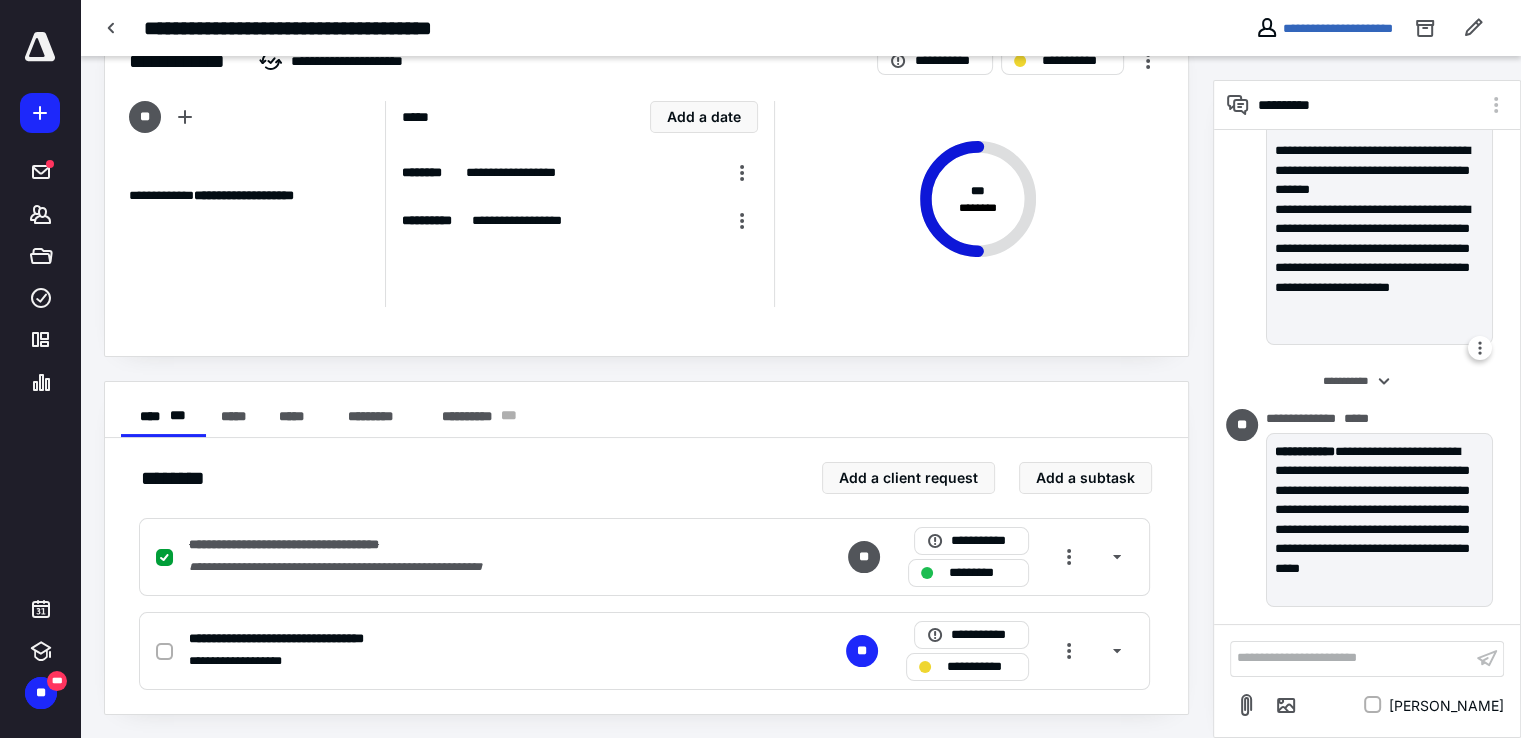 click on "**********" at bounding box center [1380, 268] 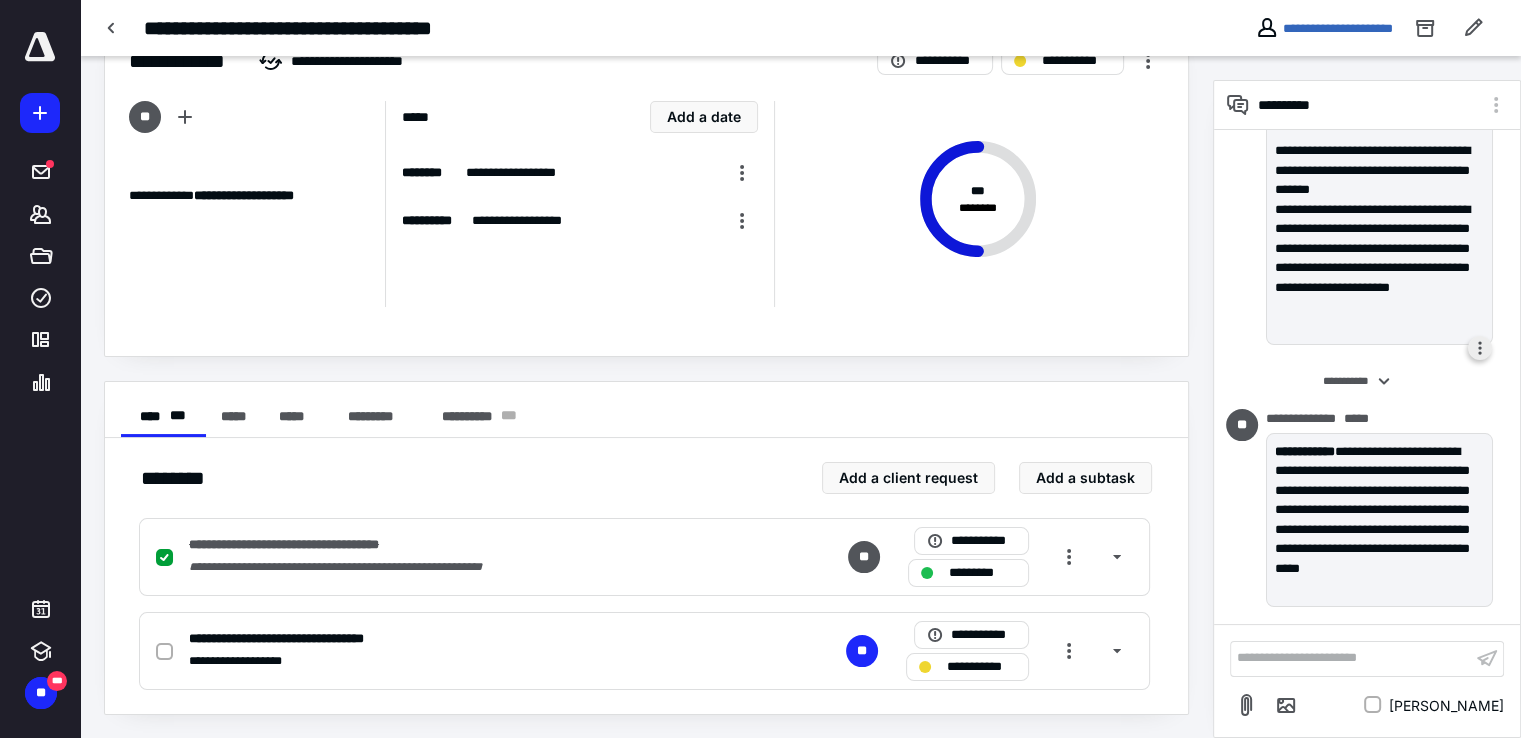 click at bounding box center (1480, 348) 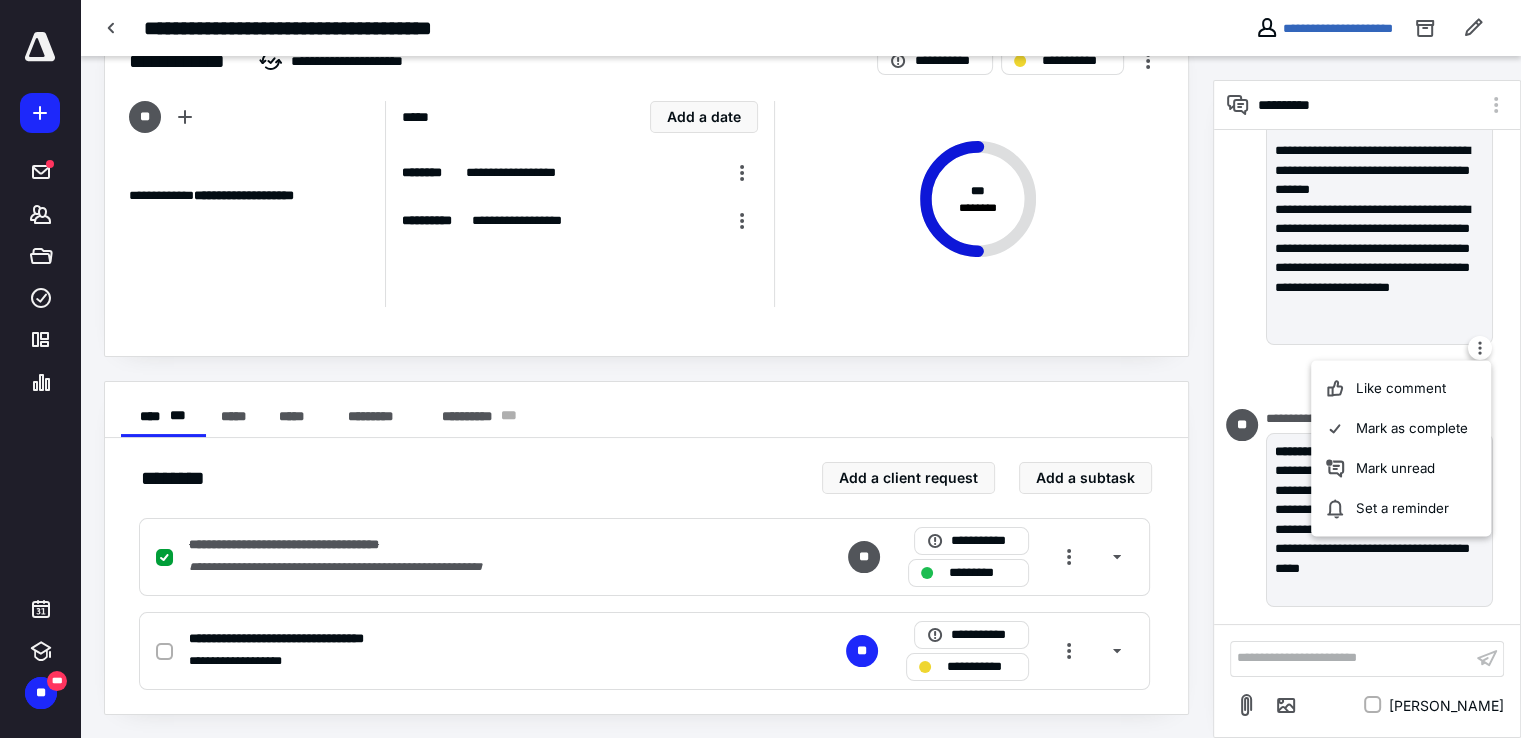 click on "**********" at bounding box center (1380, 520) 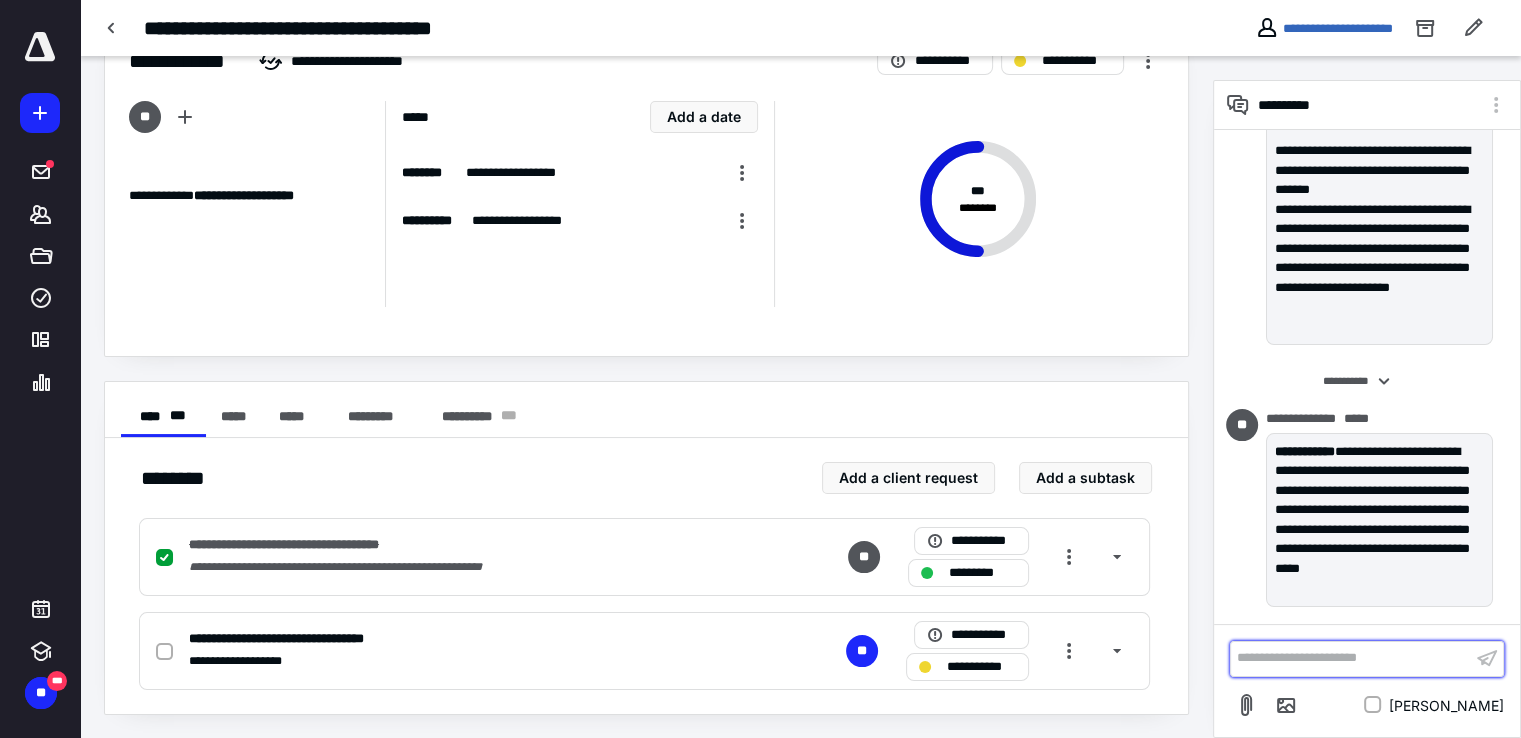 click on "**********" at bounding box center [1351, 658] 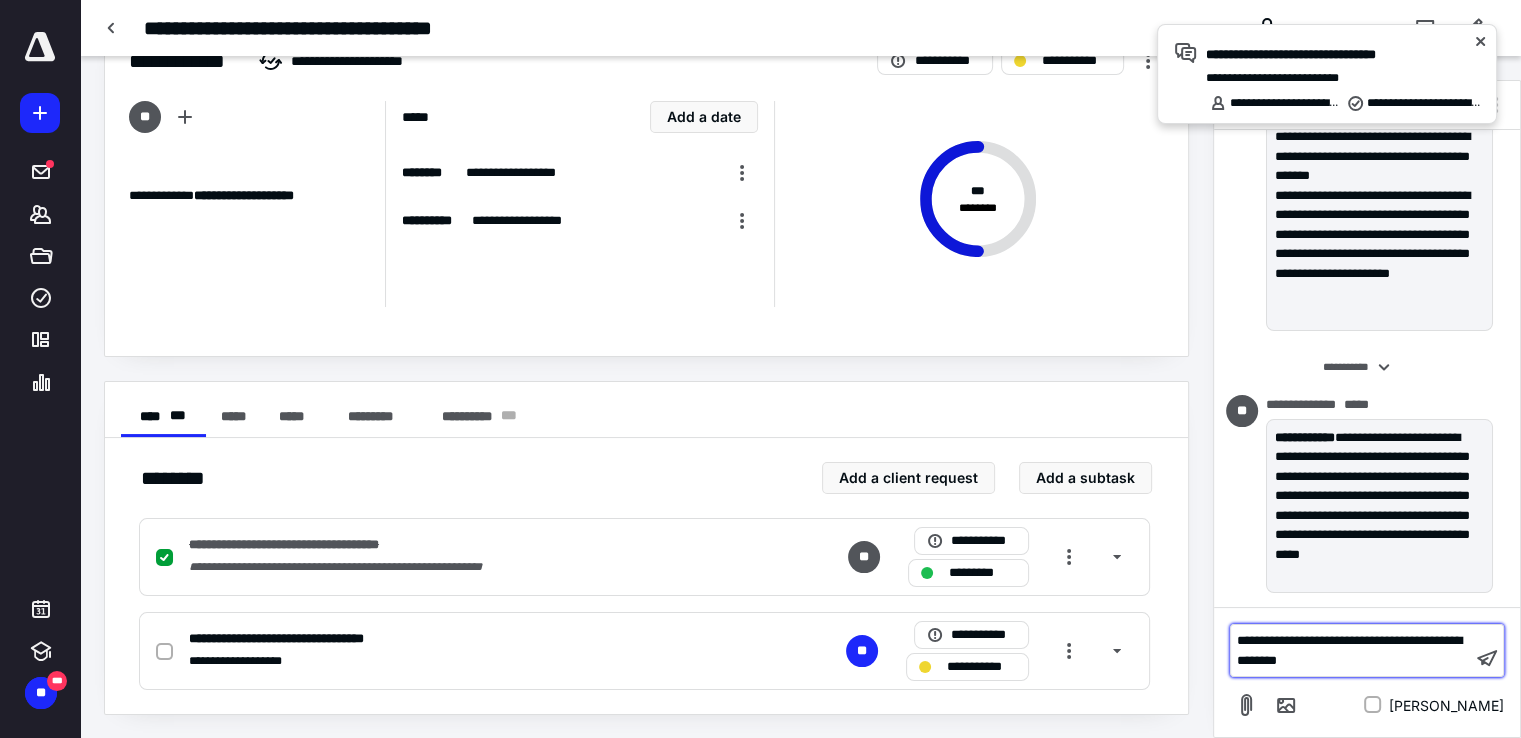scroll, scrollTop: 271, scrollLeft: 0, axis: vertical 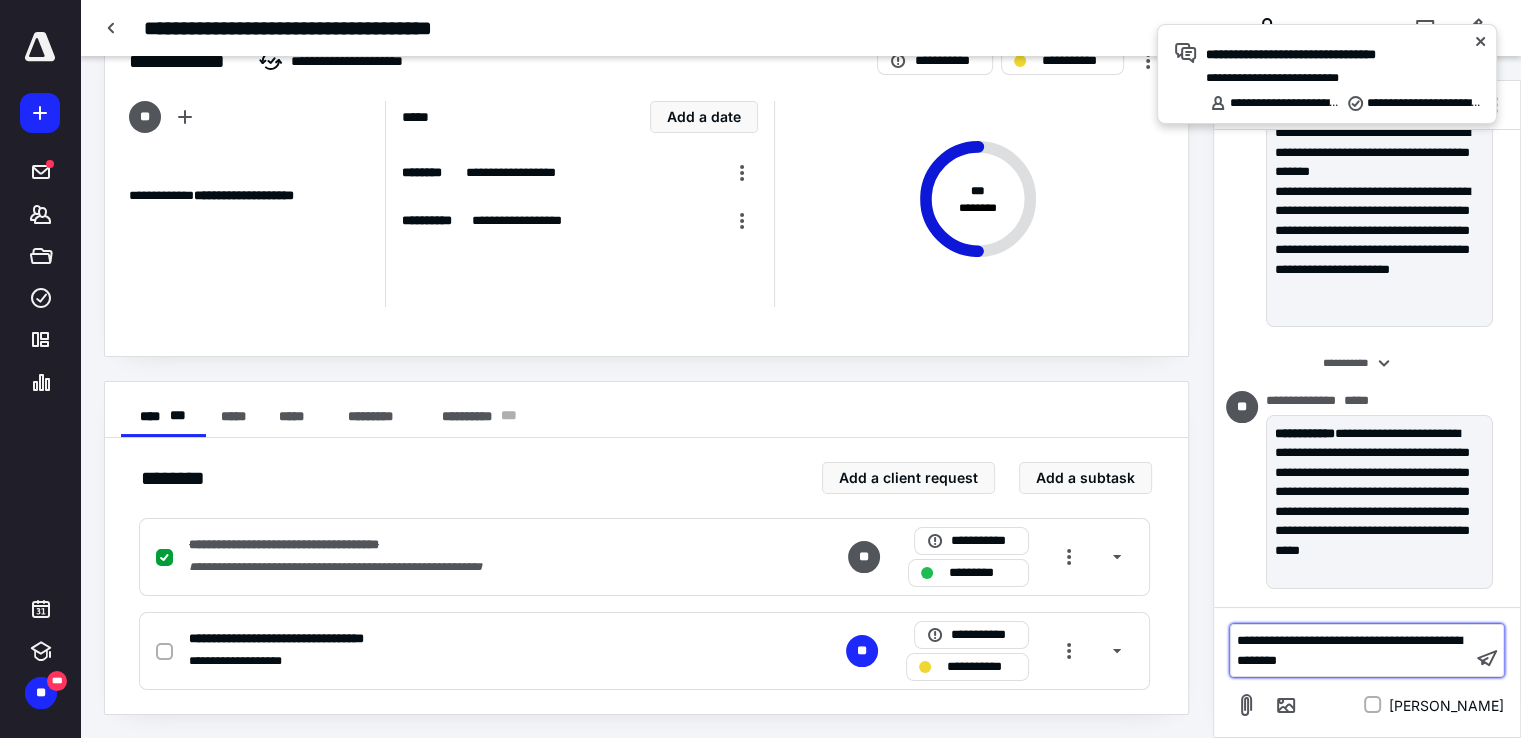click on "**********" at bounding box center [1351, 650] 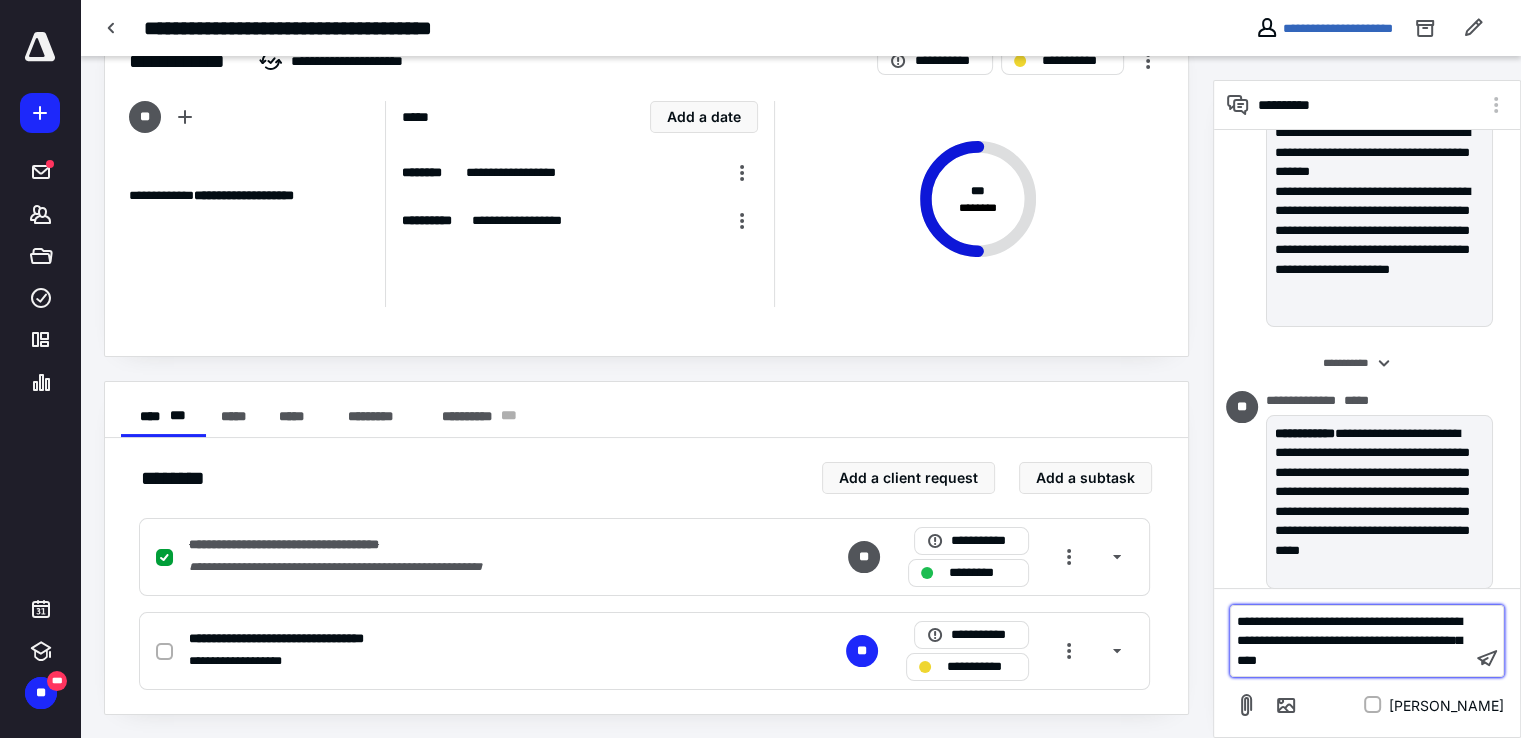 click on "**********" at bounding box center (1349, 641) 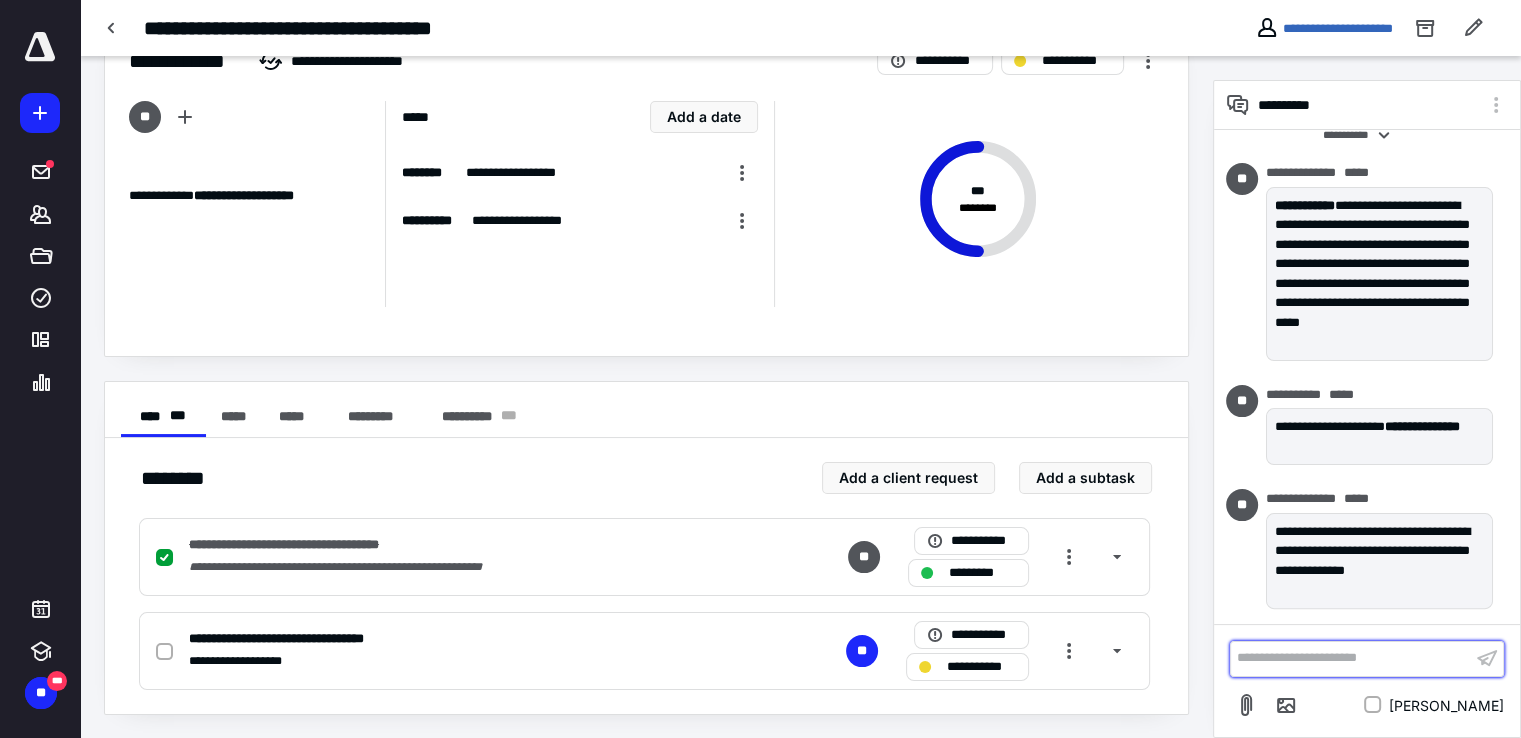 scroll, scrollTop: 500, scrollLeft: 0, axis: vertical 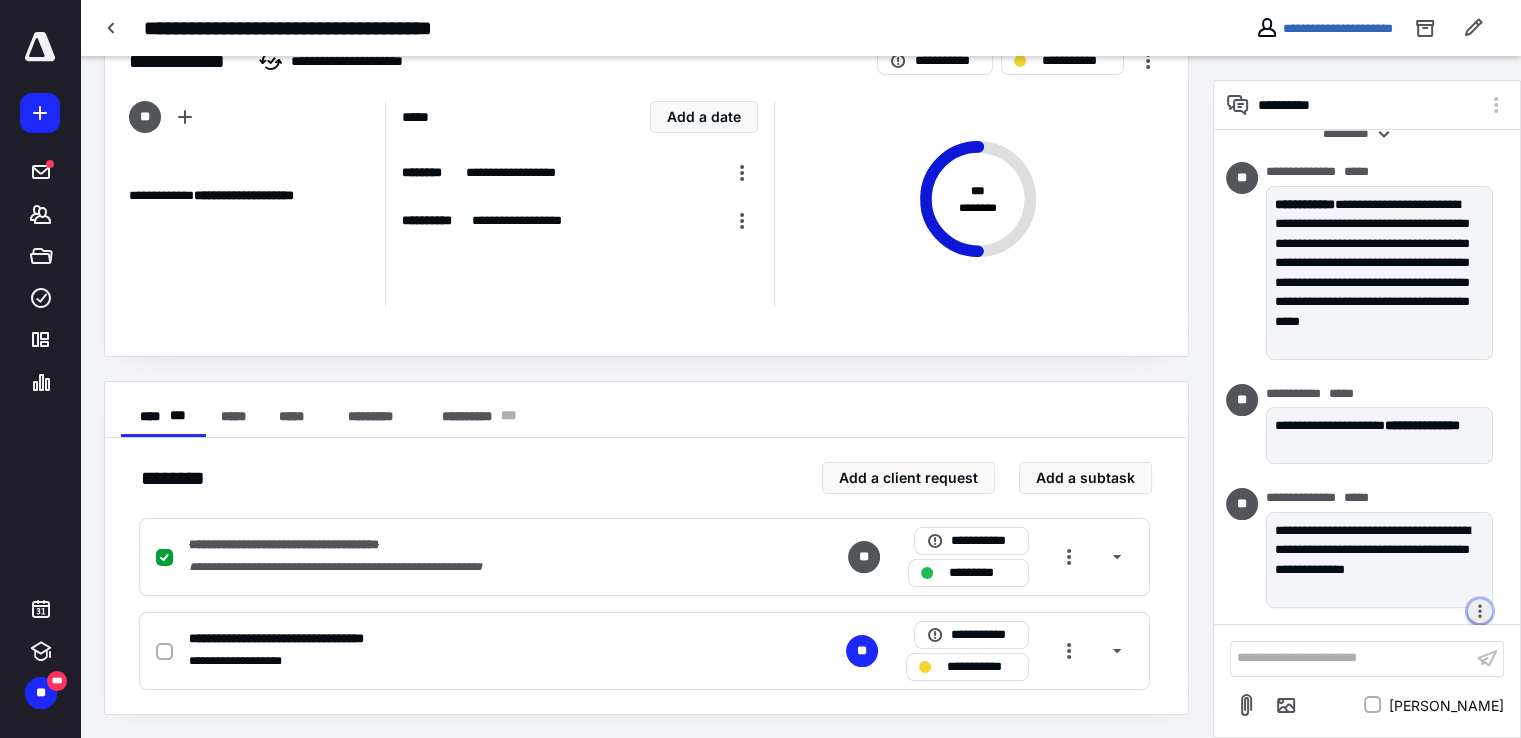 click at bounding box center [1480, 611] 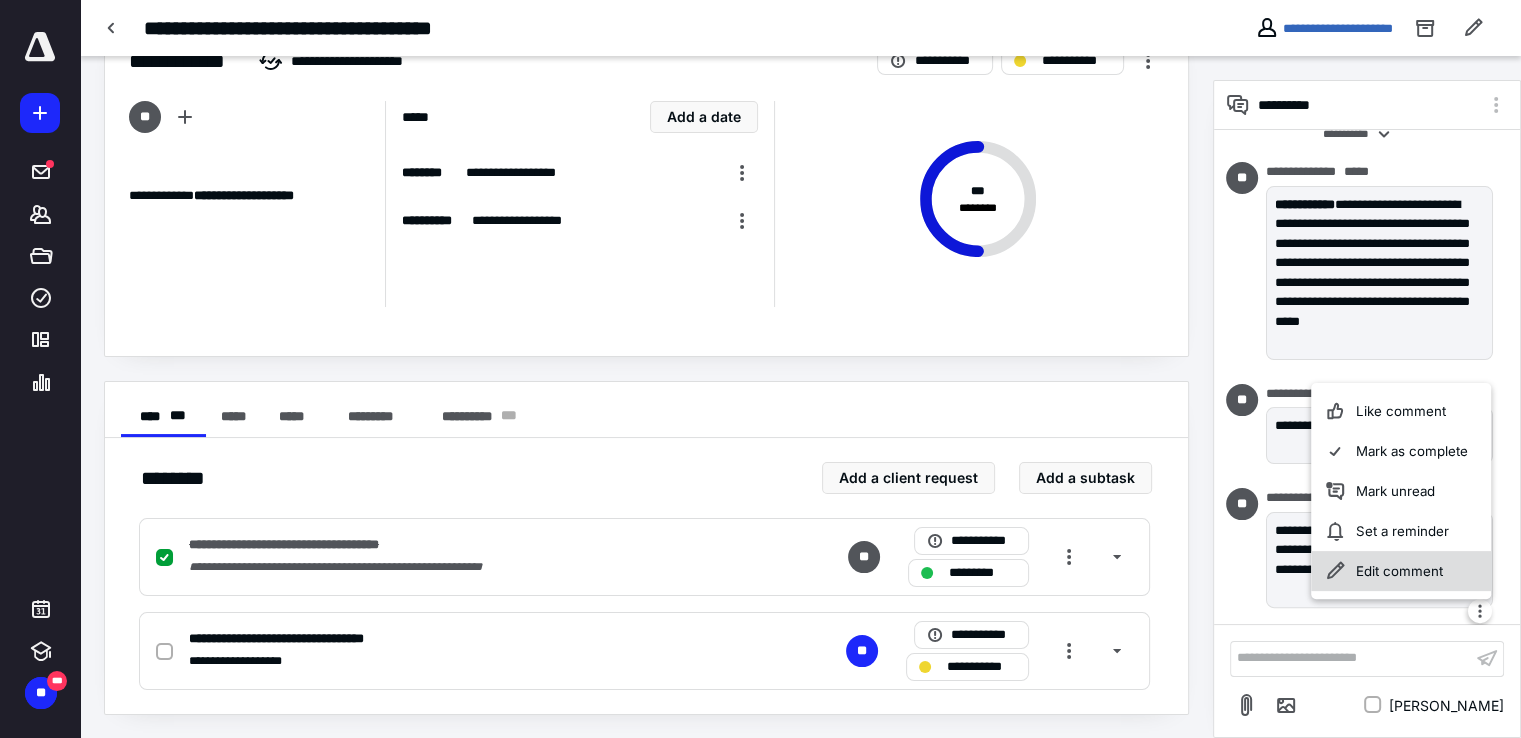 click on "Edit comment" at bounding box center [1402, 571] 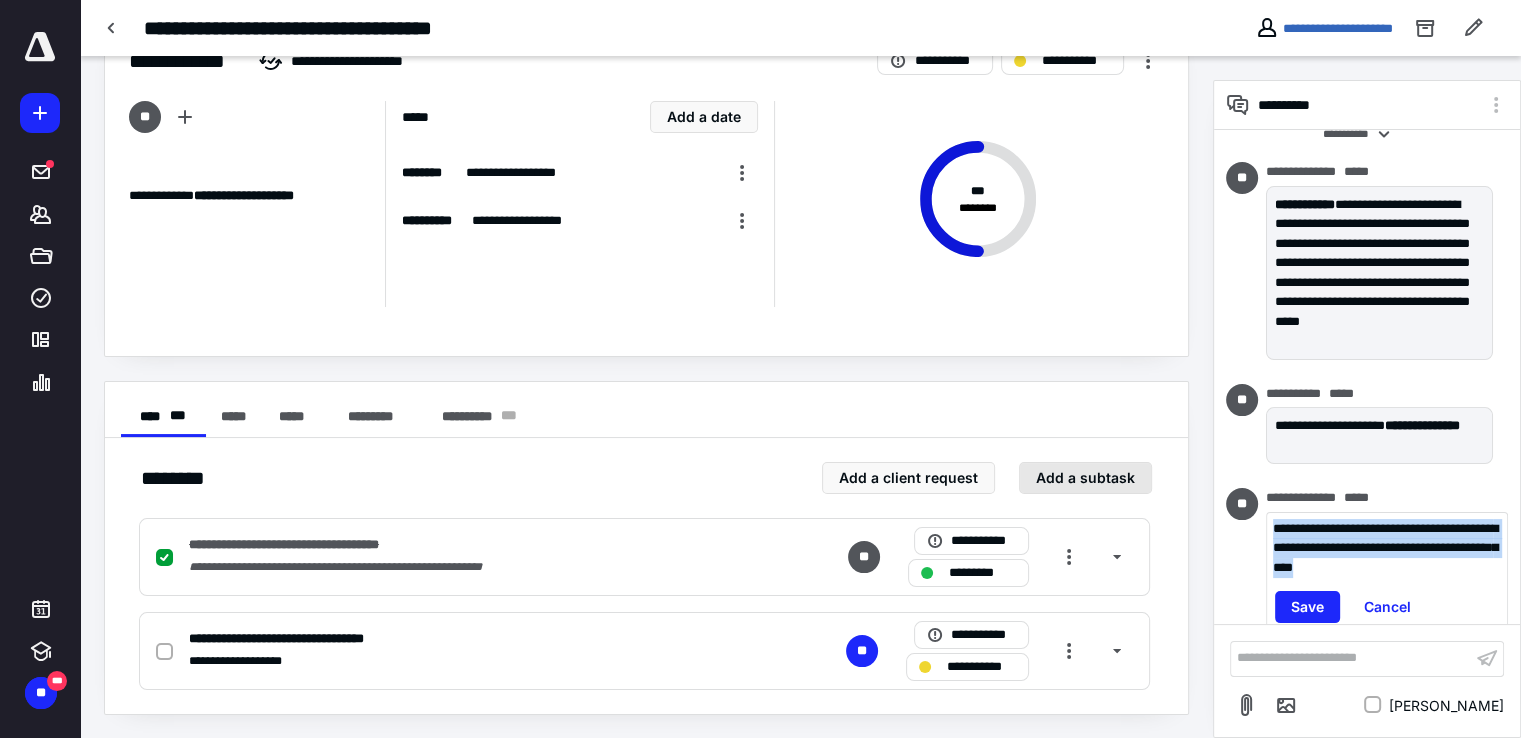 drag, startPoint x: 1360, startPoint y: 582, endPoint x: 1069, endPoint y: 470, distance: 311.80923 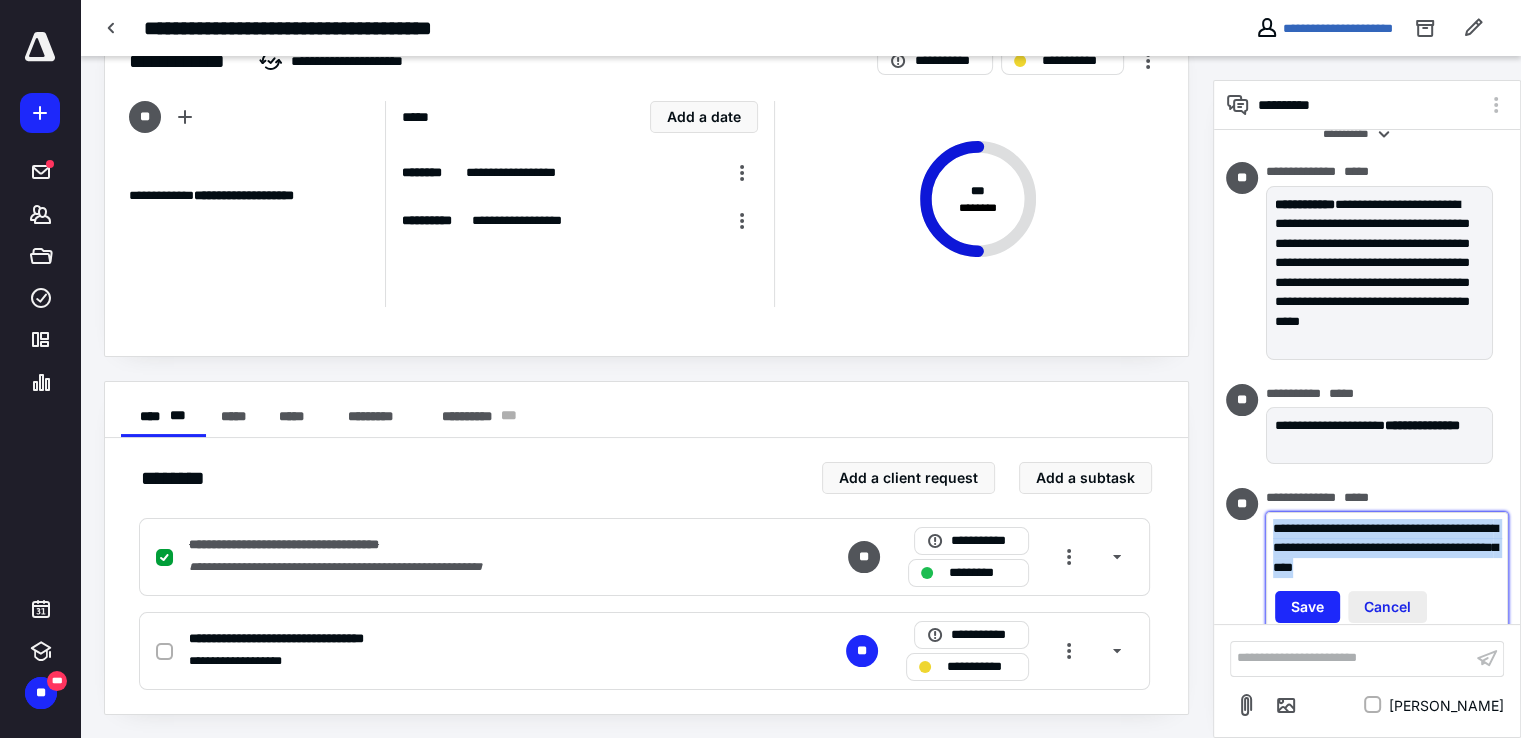click on "Cancel" at bounding box center [1387, 607] 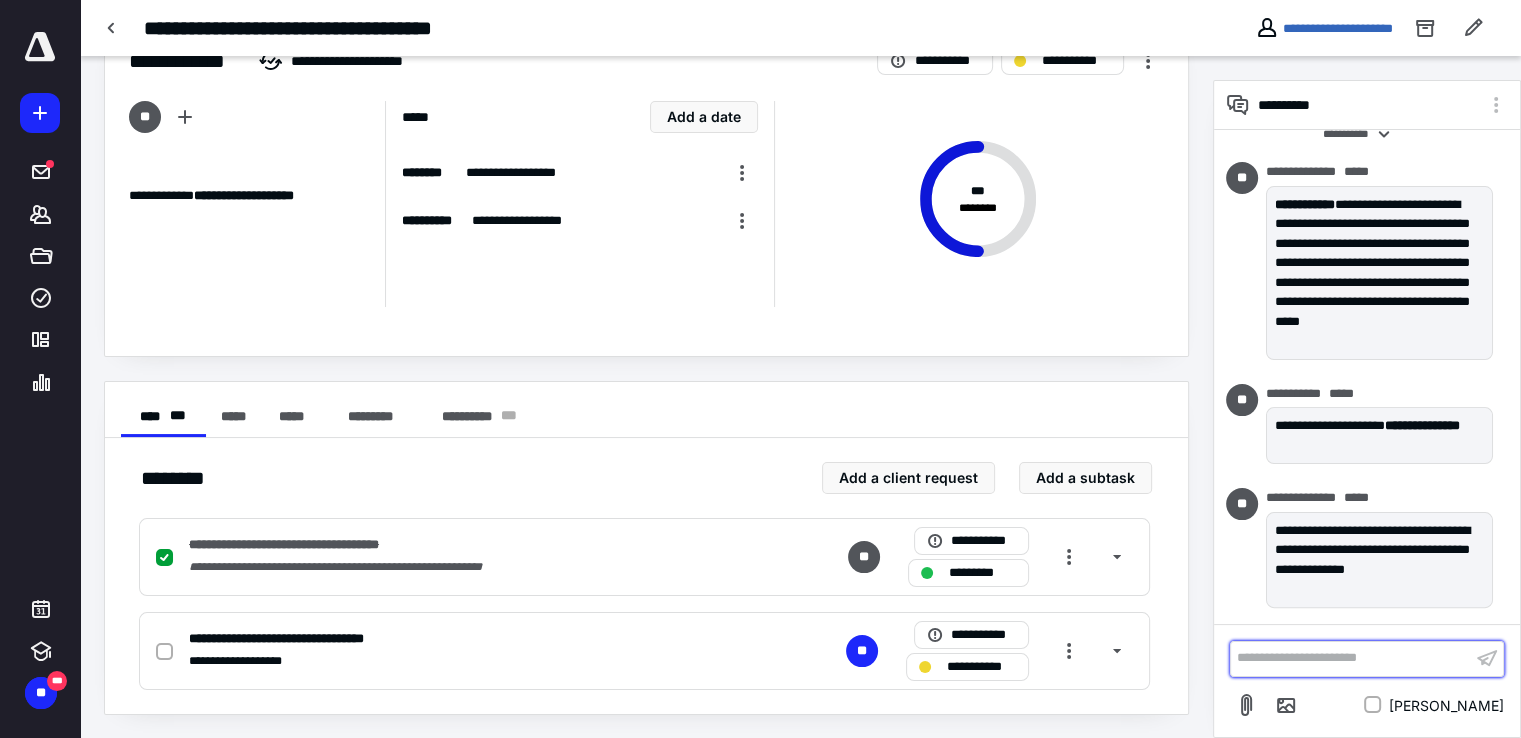 click on "**********" at bounding box center [1351, 658] 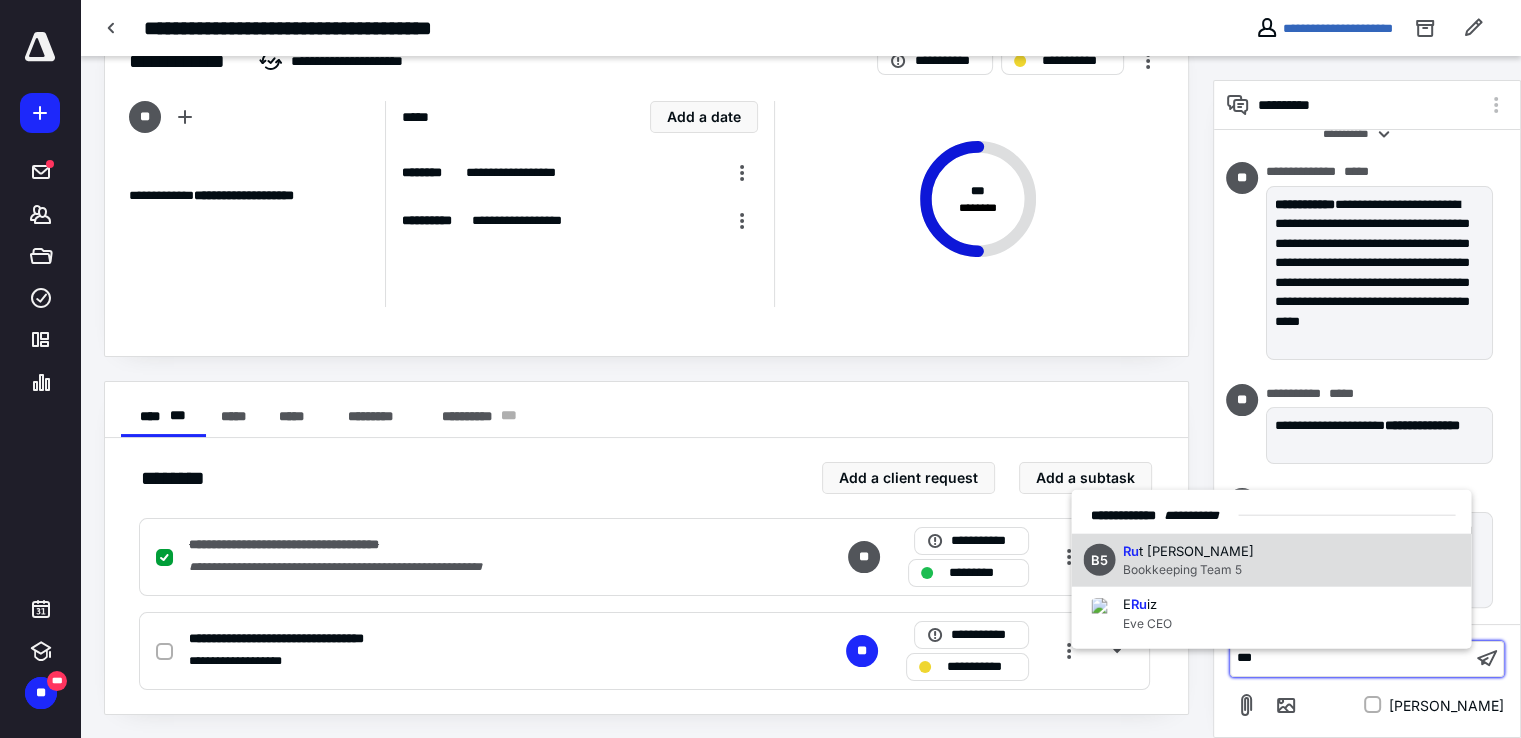 click on "B5 Ru t Rondon Bookkeeping Team 5" at bounding box center [1271, 560] 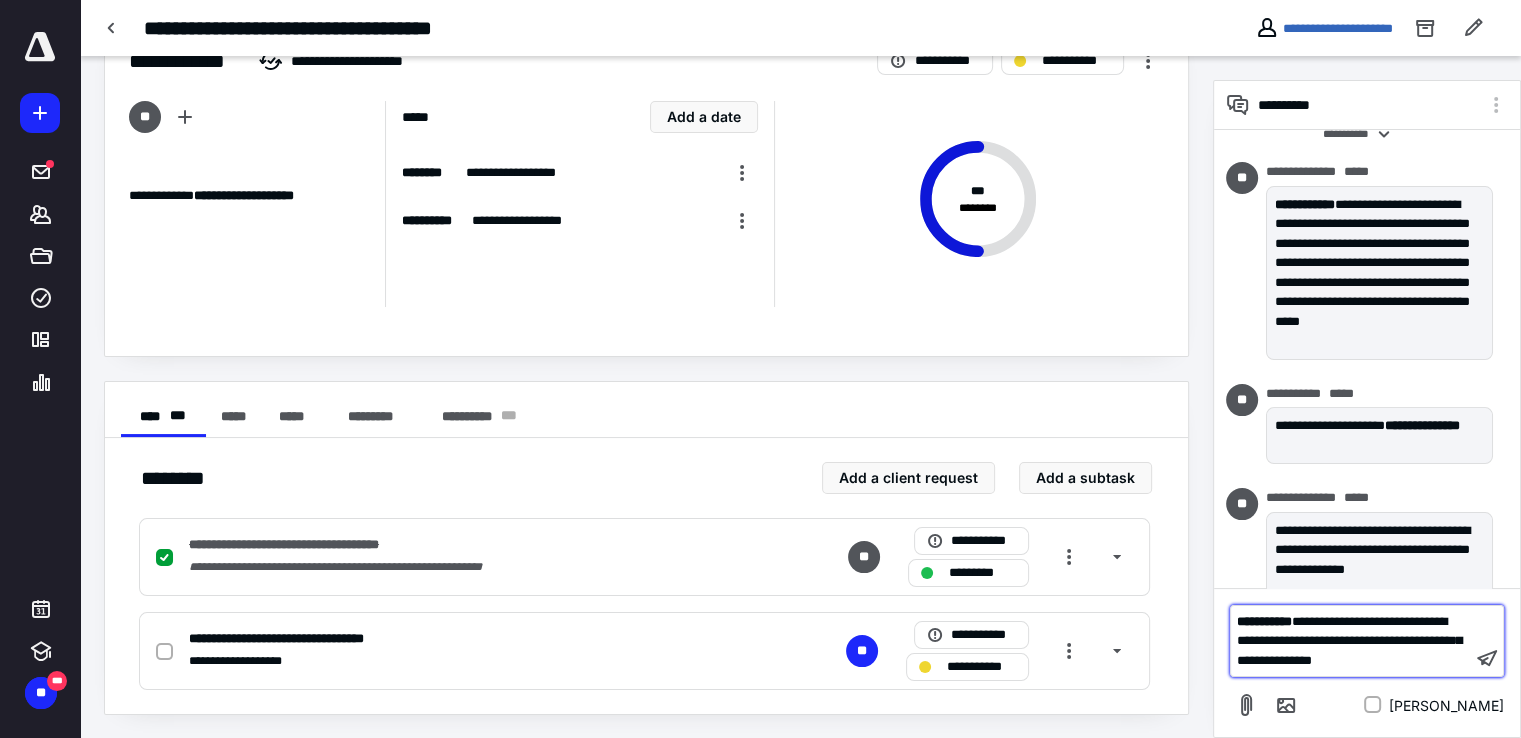 click on "**********" at bounding box center (1349, 641) 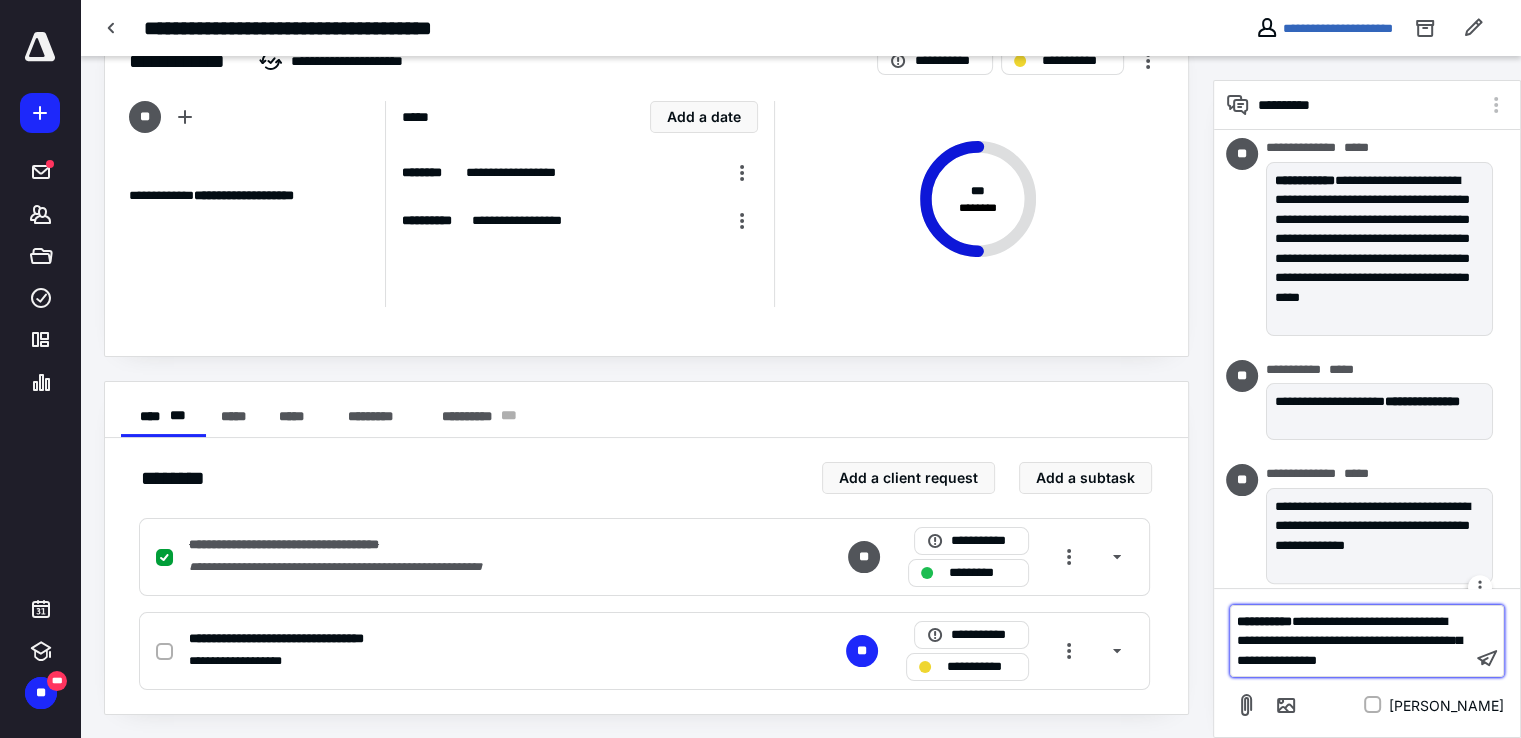 scroll, scrollTop: 537, scrollLeft: 0, axis: vertical 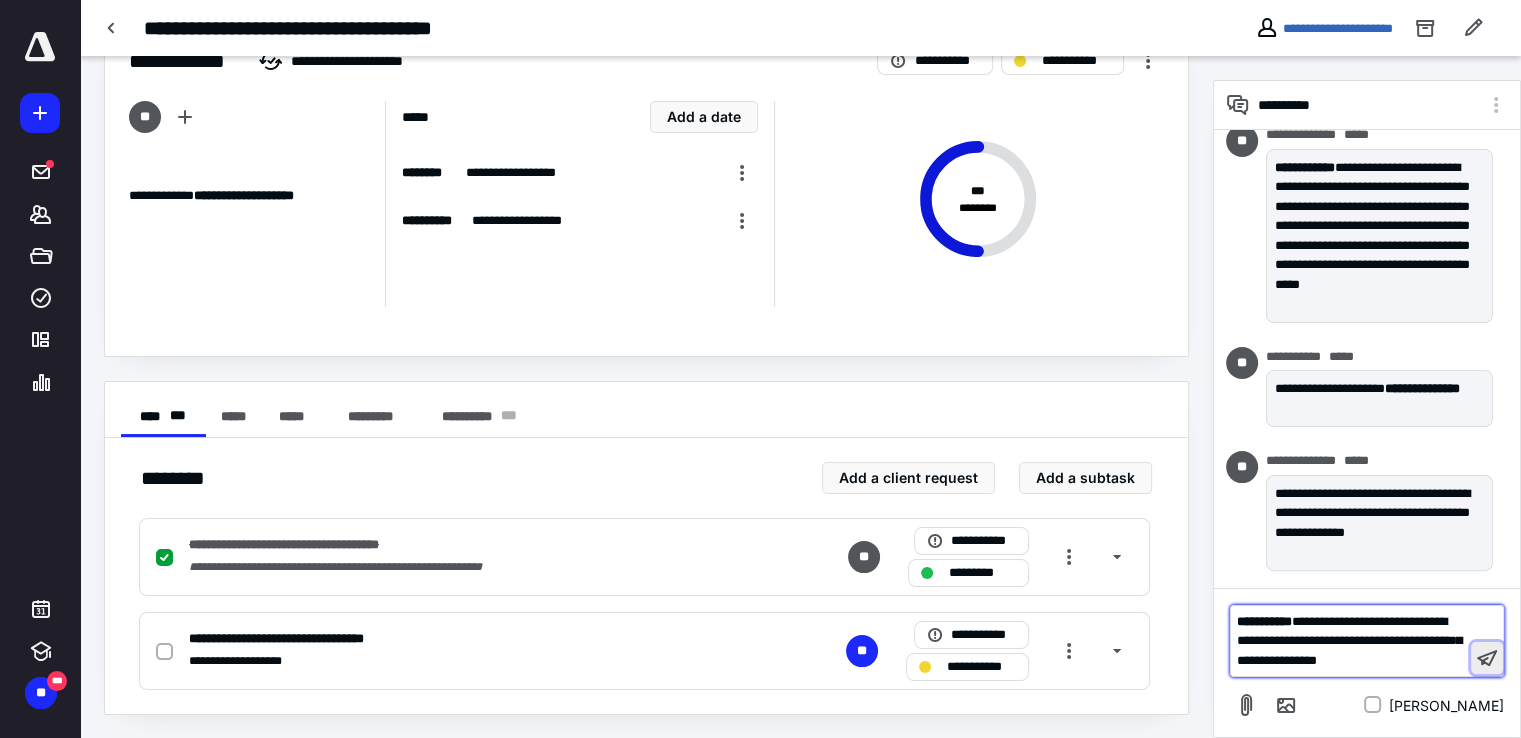 click at bounding box center [1487, 658] 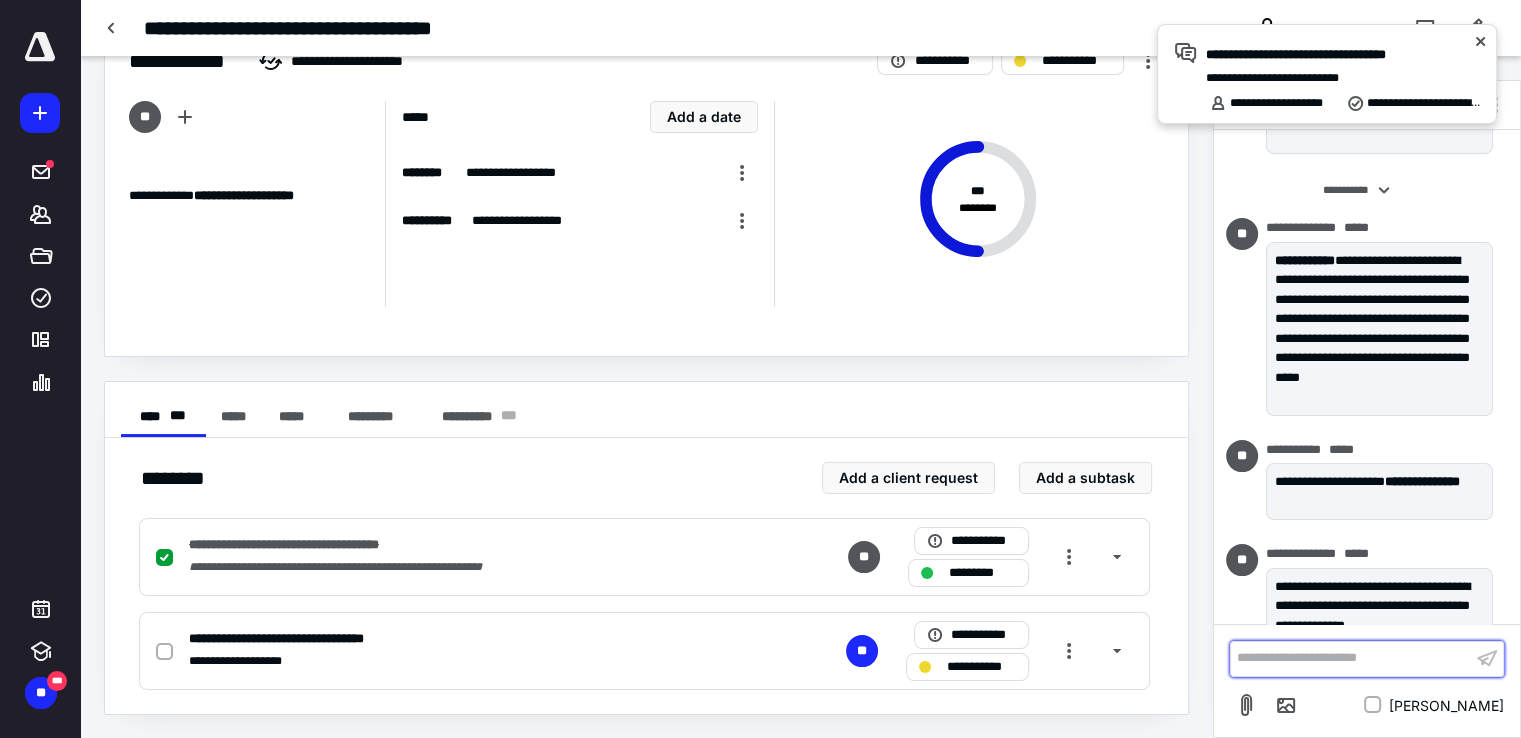 scroll, scrollTop: 644, scrollLeft: 0, axis: vertical 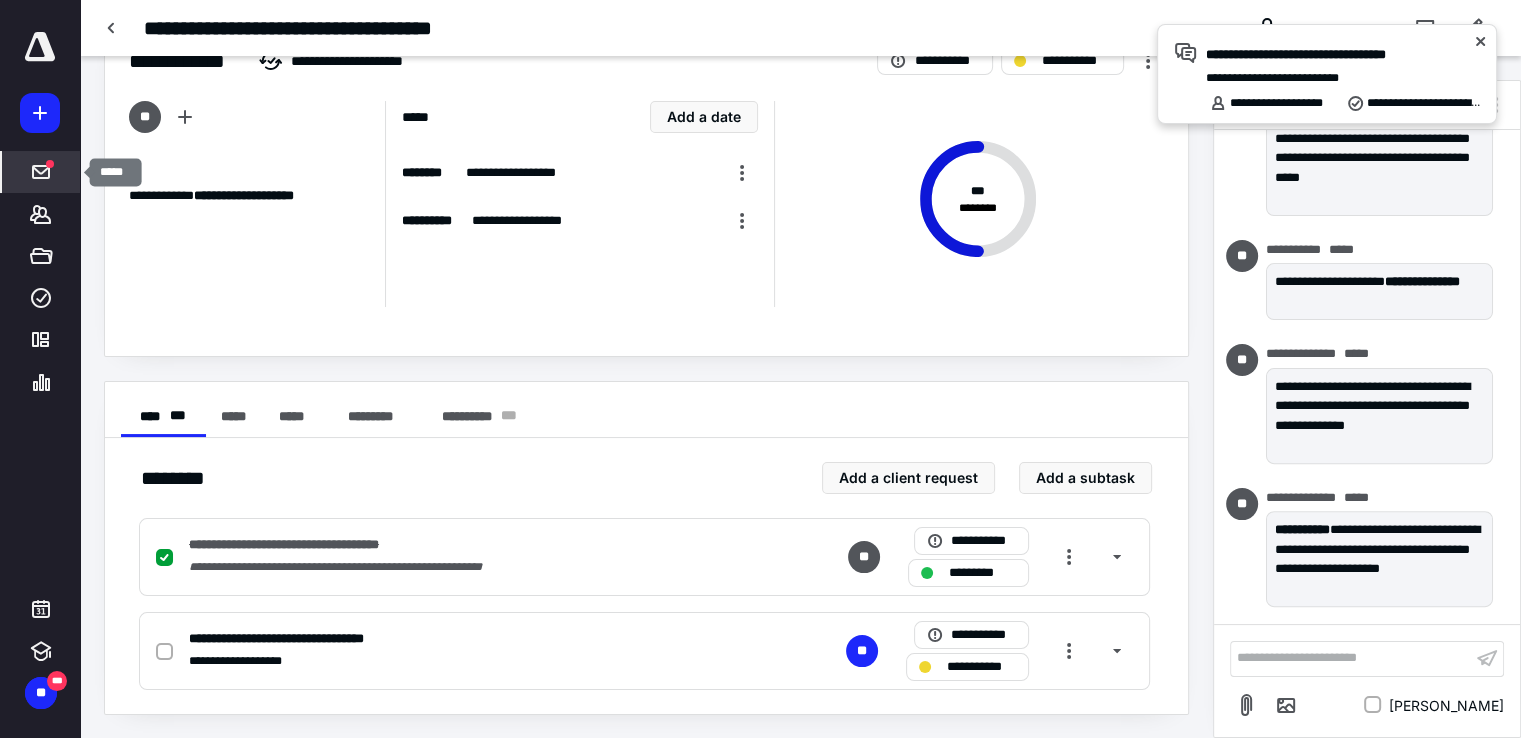 click on "*****" at bounding box center [41, 172] 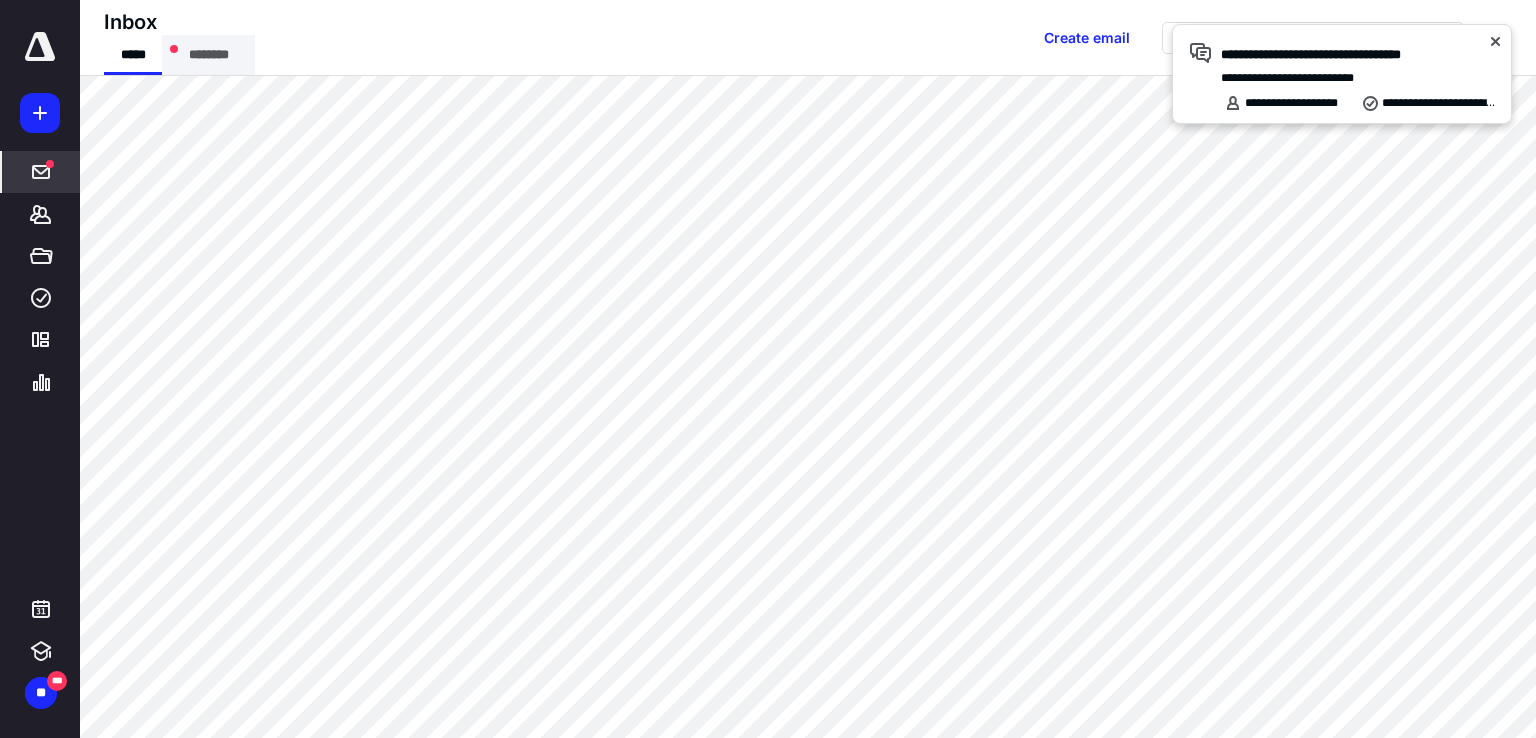 click on "********" at bounding box center [208, 55] 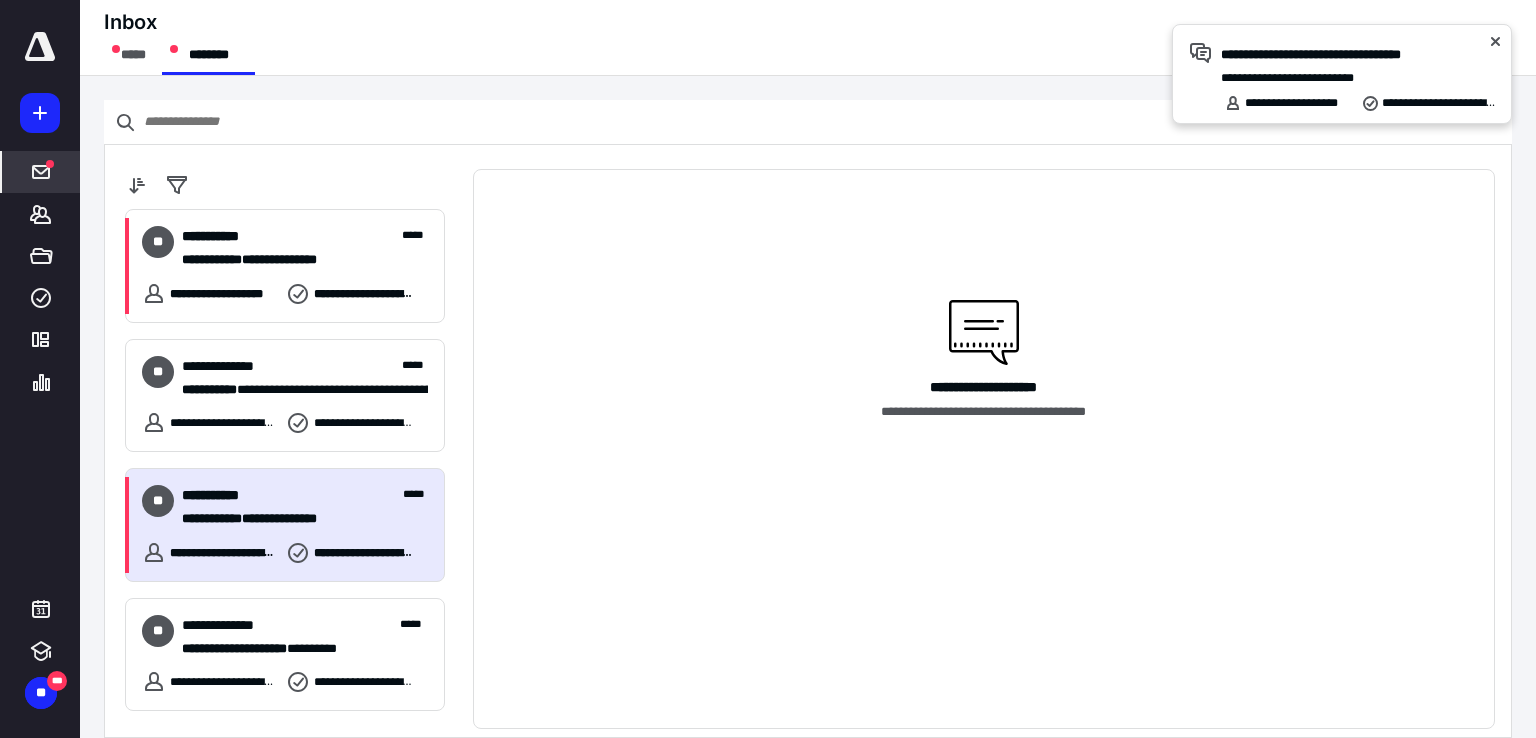 click on "**********" at bounding box center [305, 495] 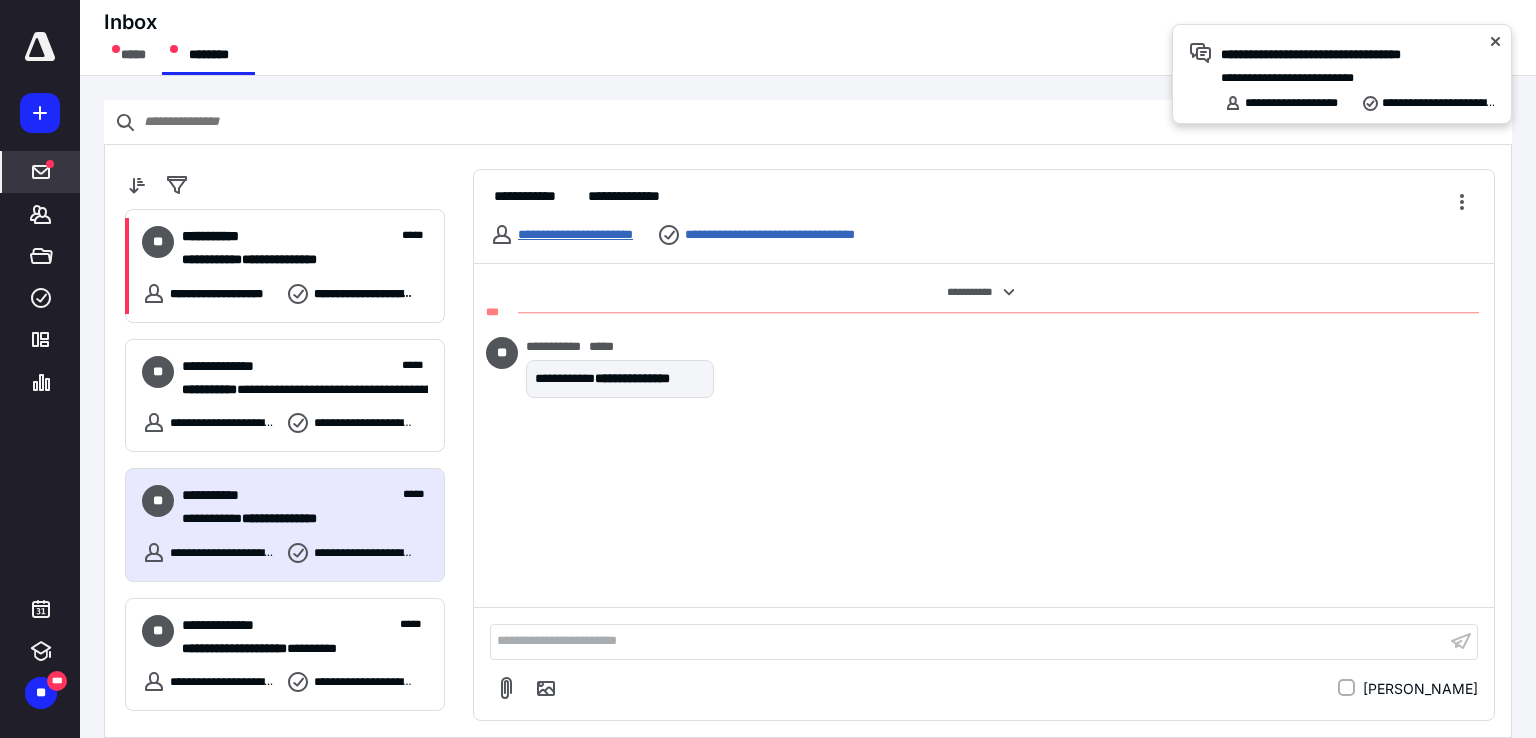 click on "**********" at bounding box center (575, 234) 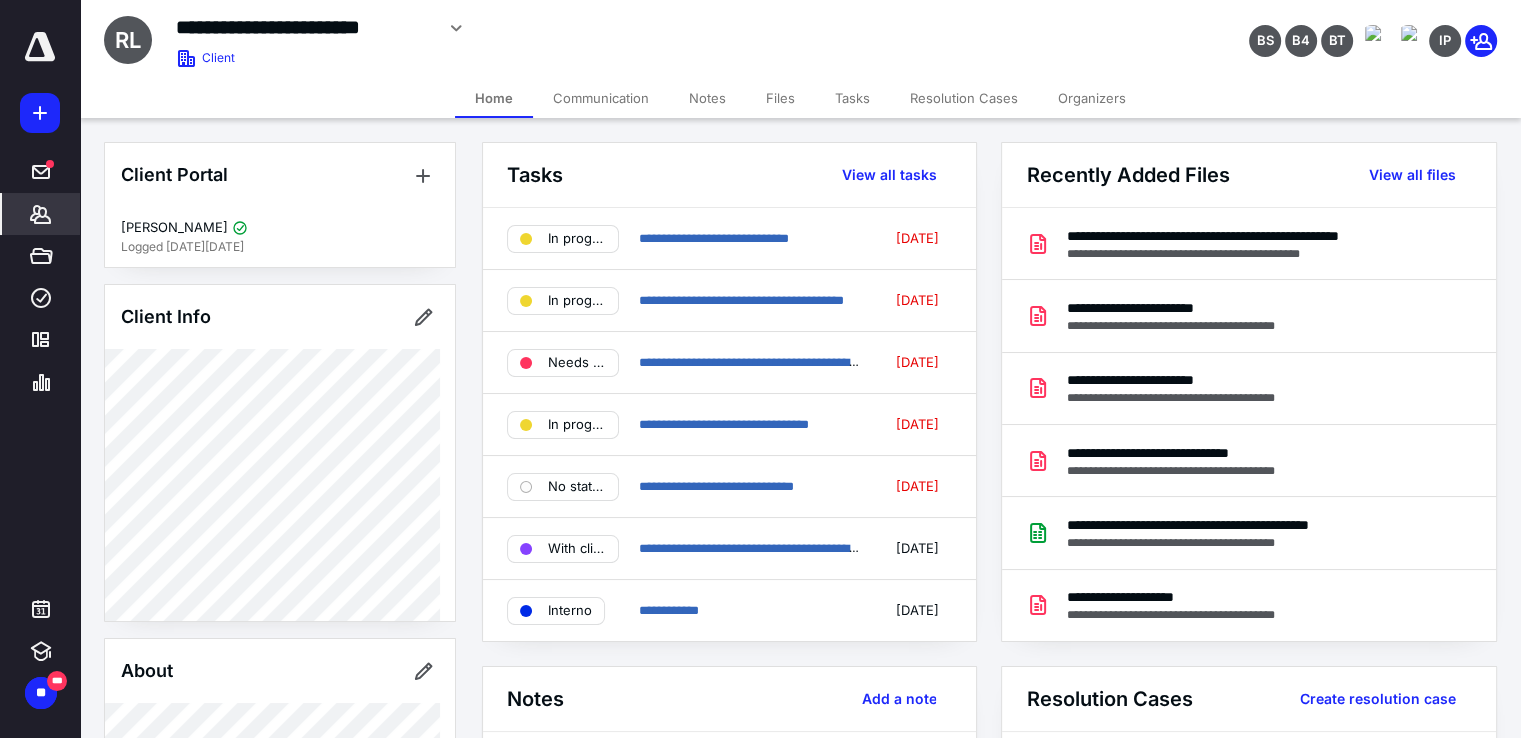 click on "Tasks" at bounding box center [852, 98] 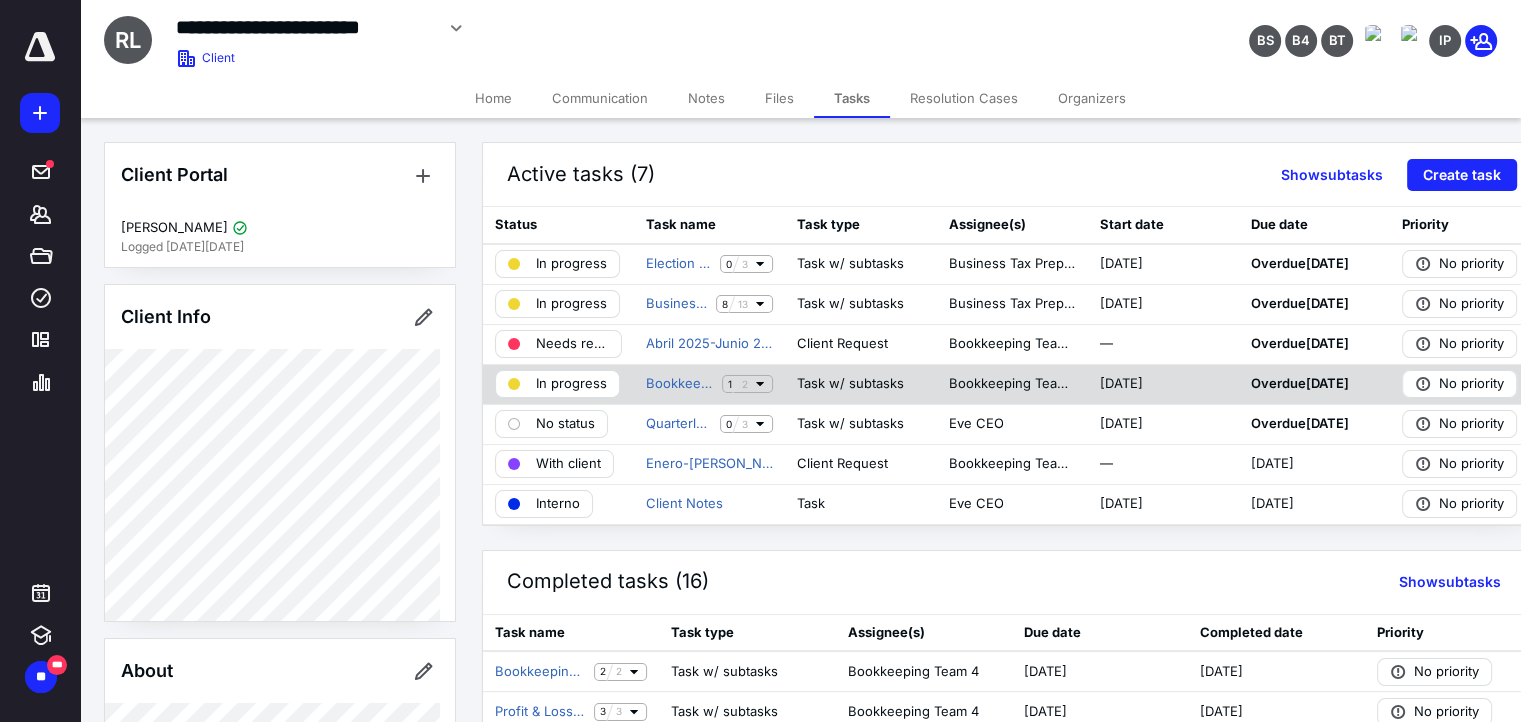 click on "Bookkeeping Monthly - Total Access 1 2" at bounding box center (709, 384) 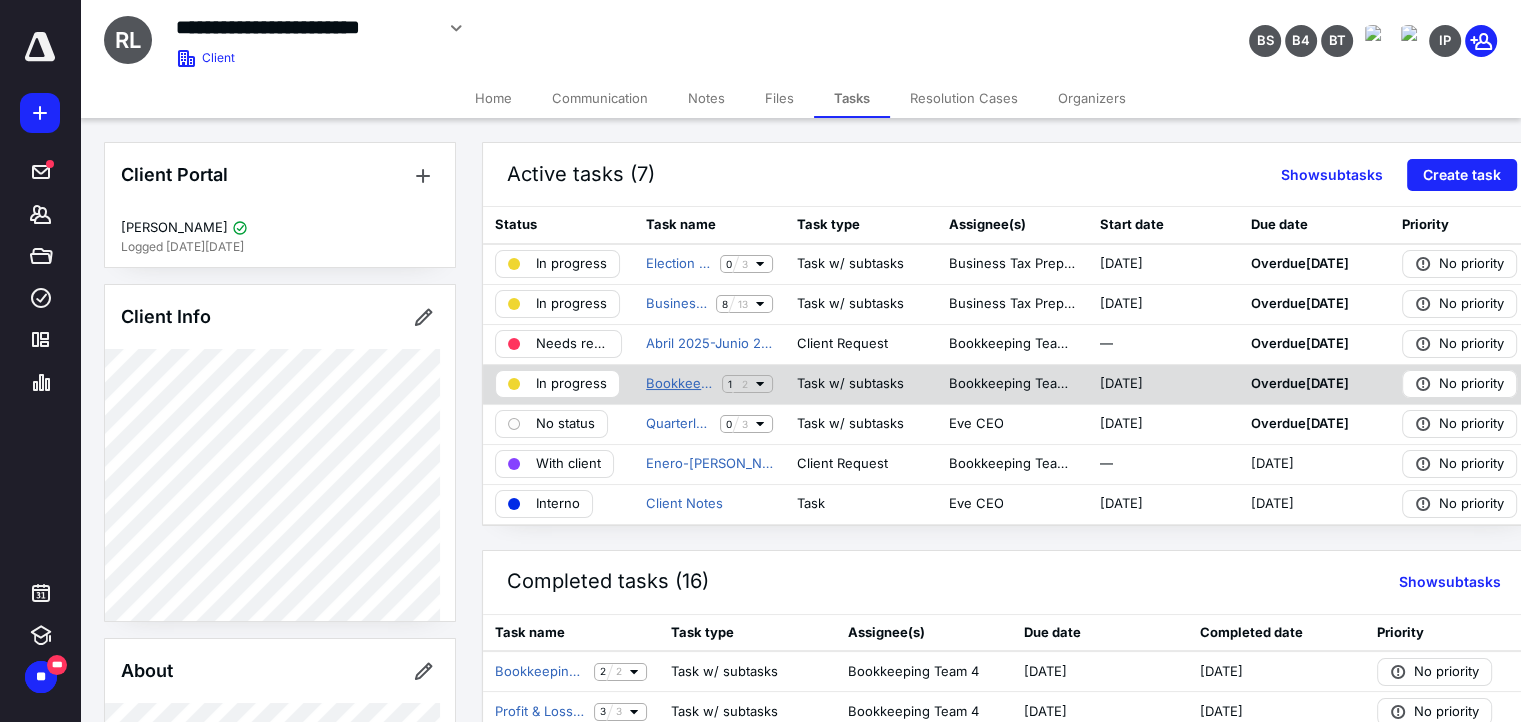 click on "Bookkeeping Monthly - Total Access" at bounding box center [680, 384] 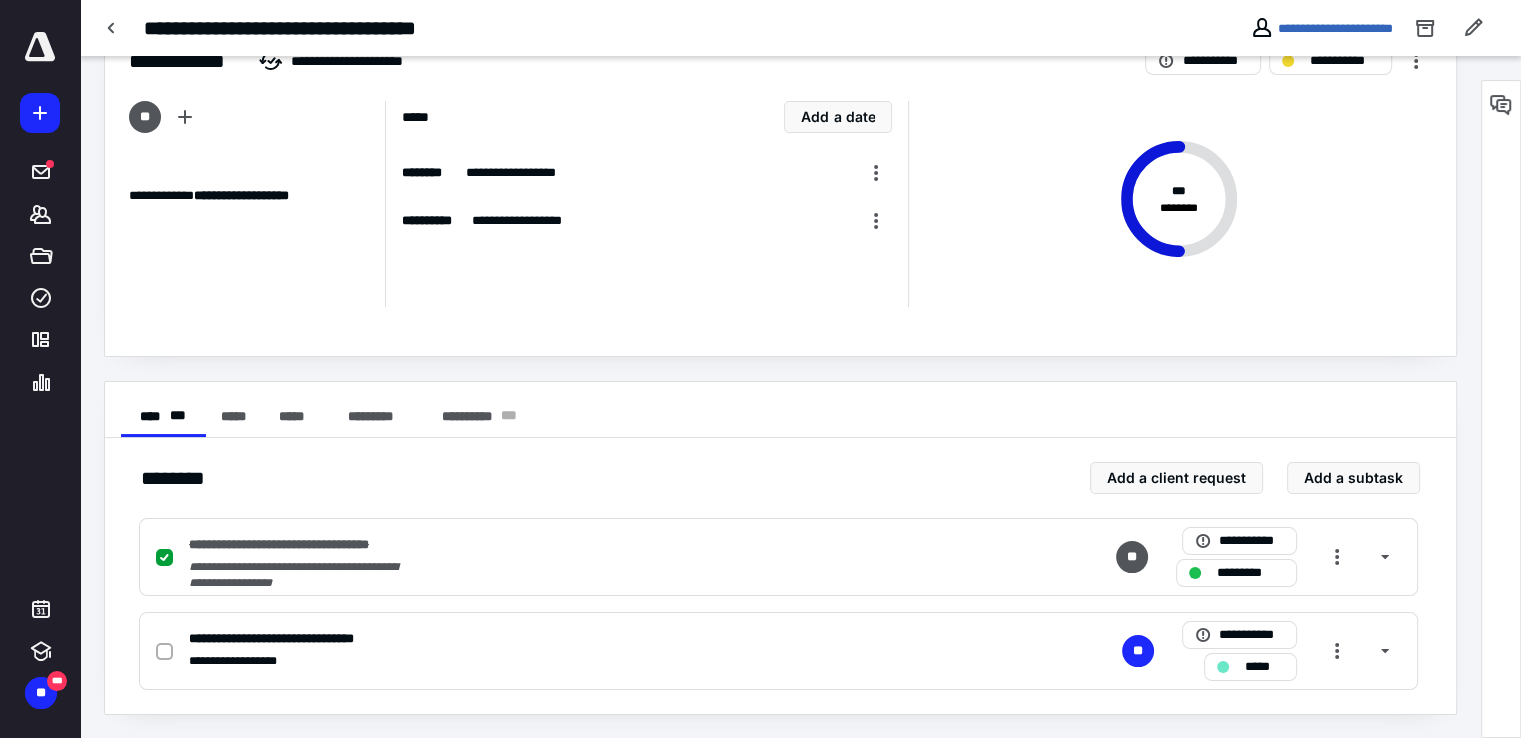 scroll, scrollTop: 60, scrollLeft: 0, axis: vertical 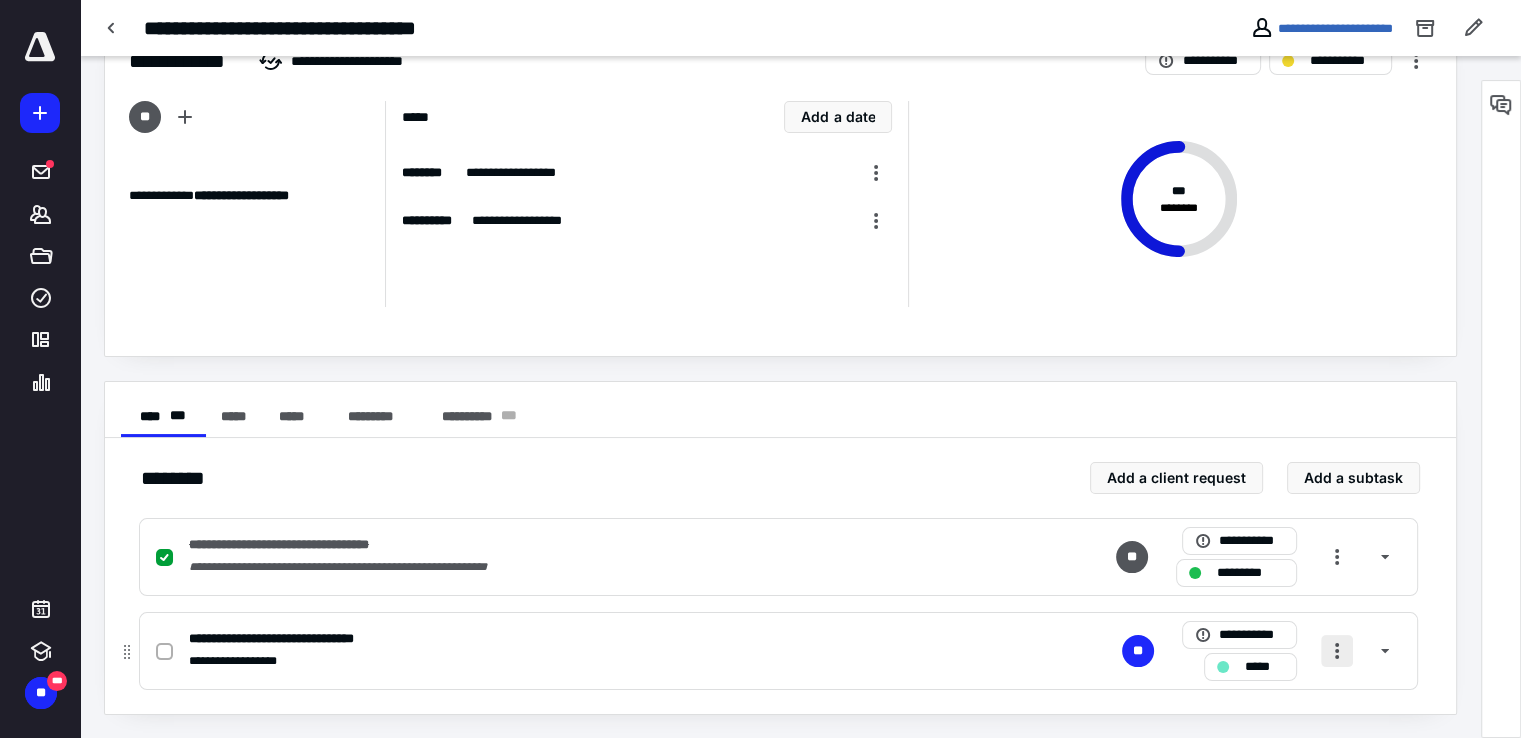click at bounding box center [1337, 651] 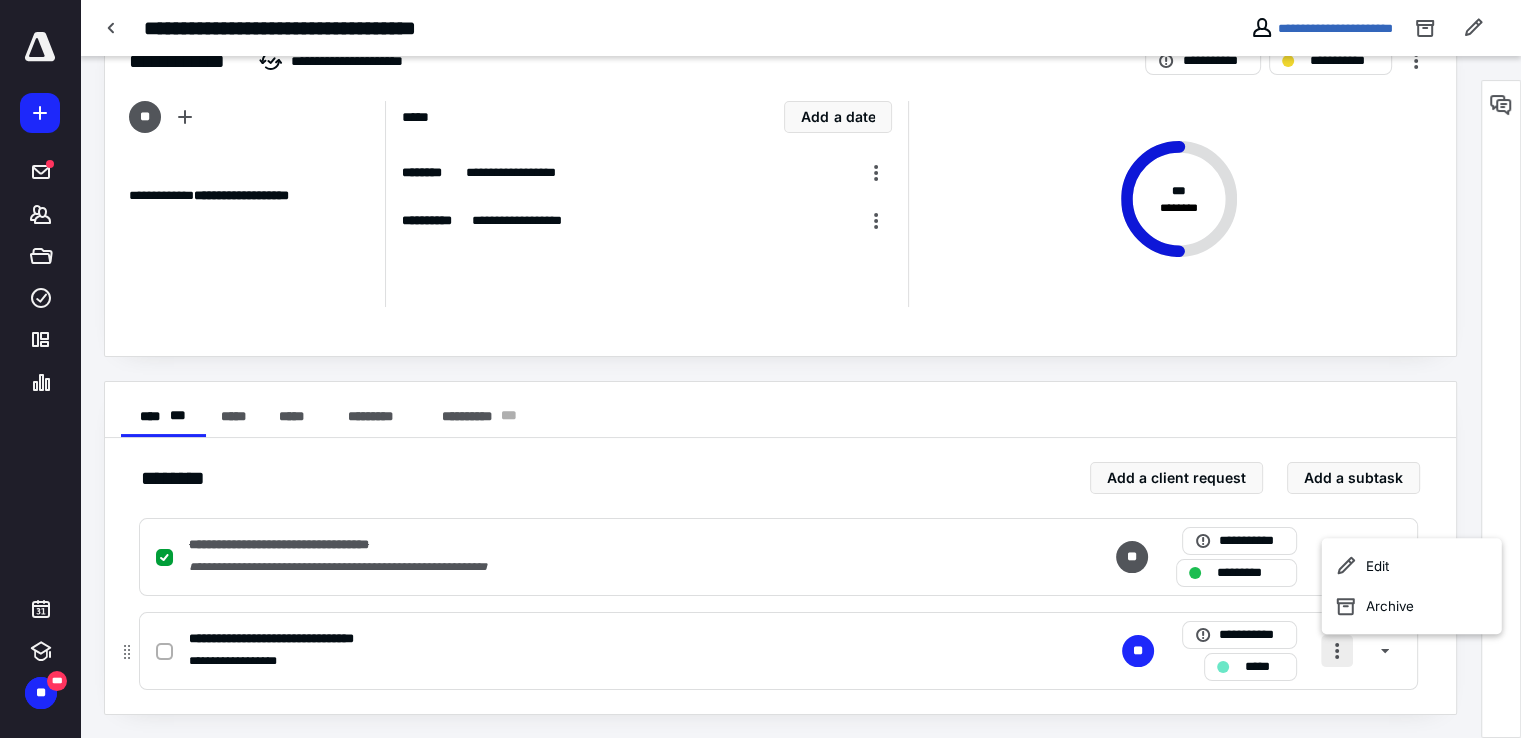 click at bounding box center (1337, 651) 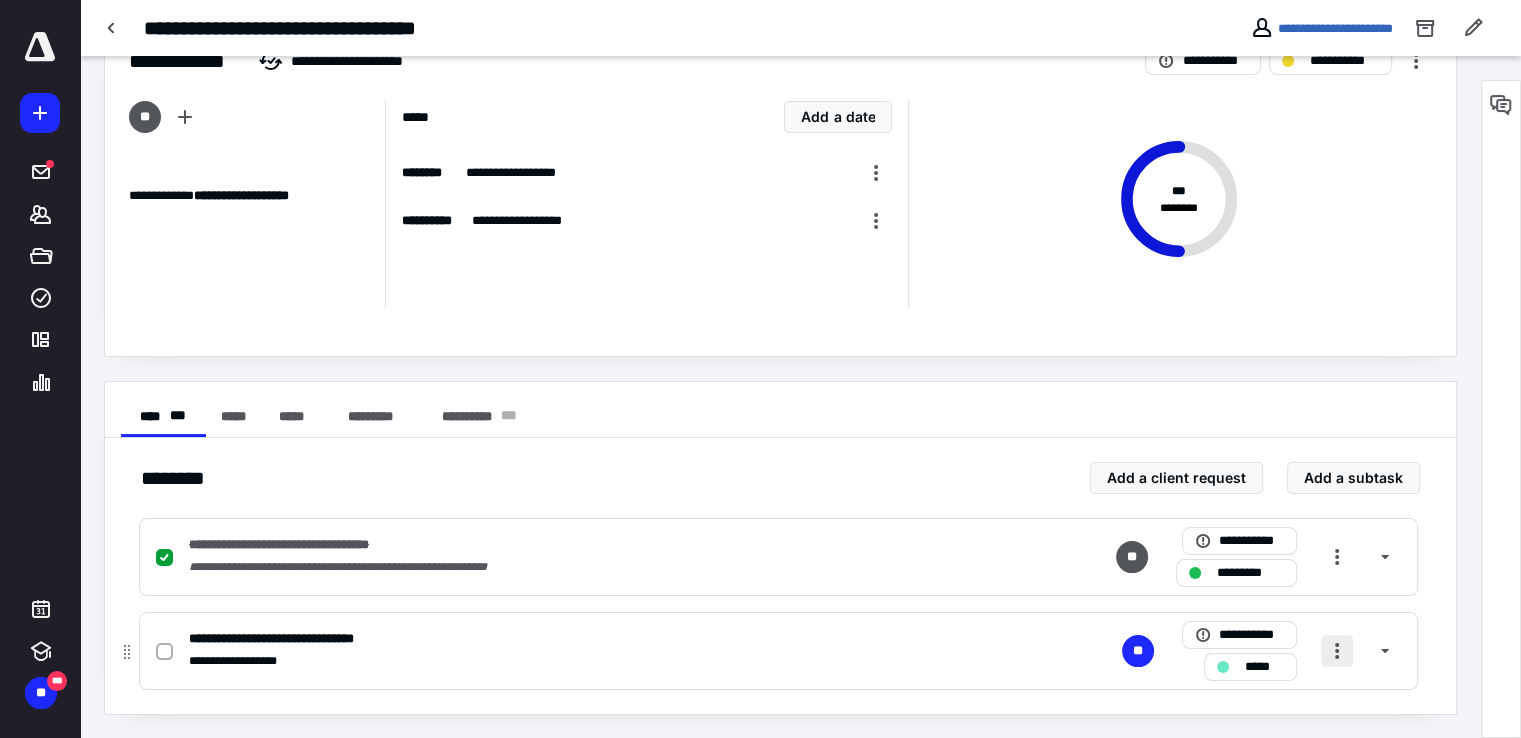 click at bounding box center (1337, 651) 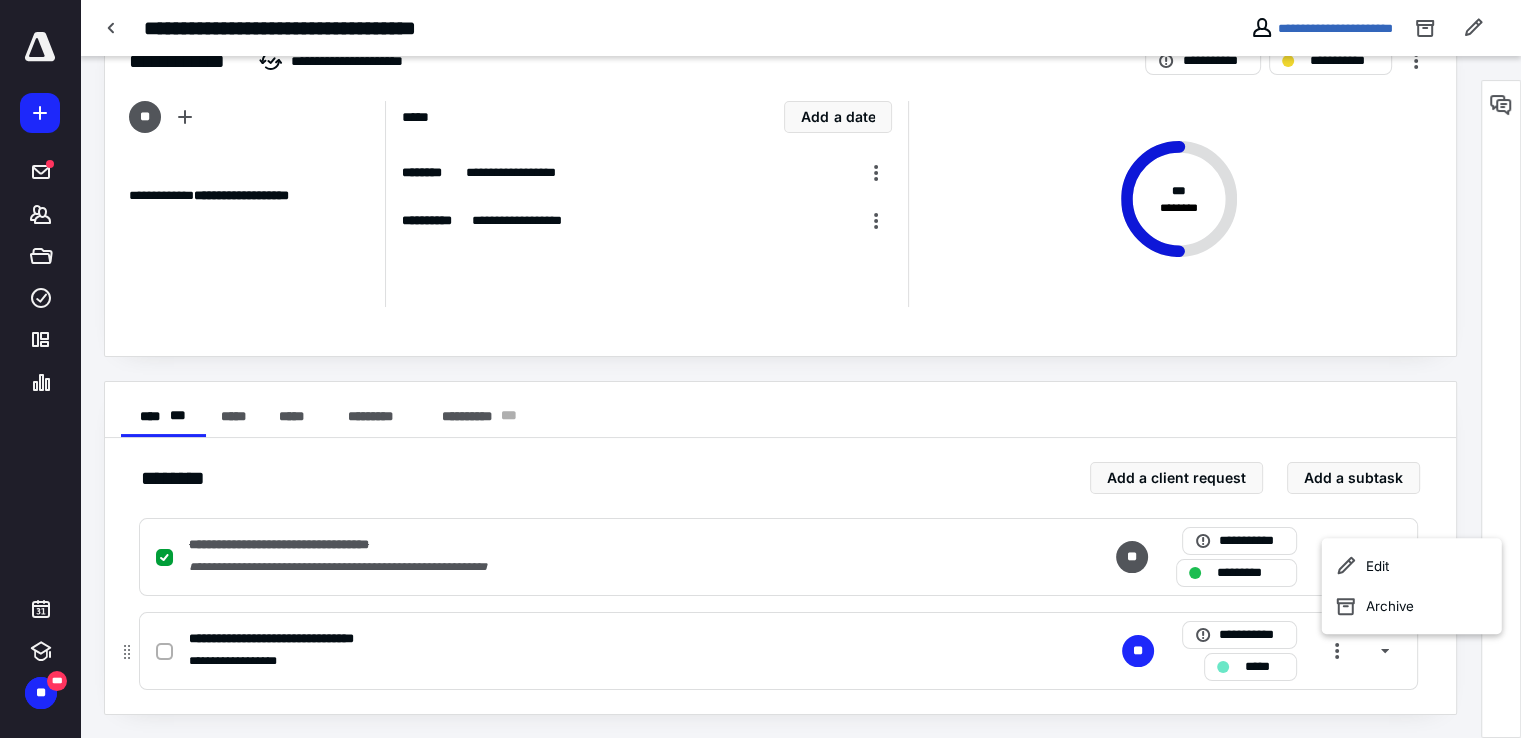 click on "*****" at bounding box center (1250, 667) 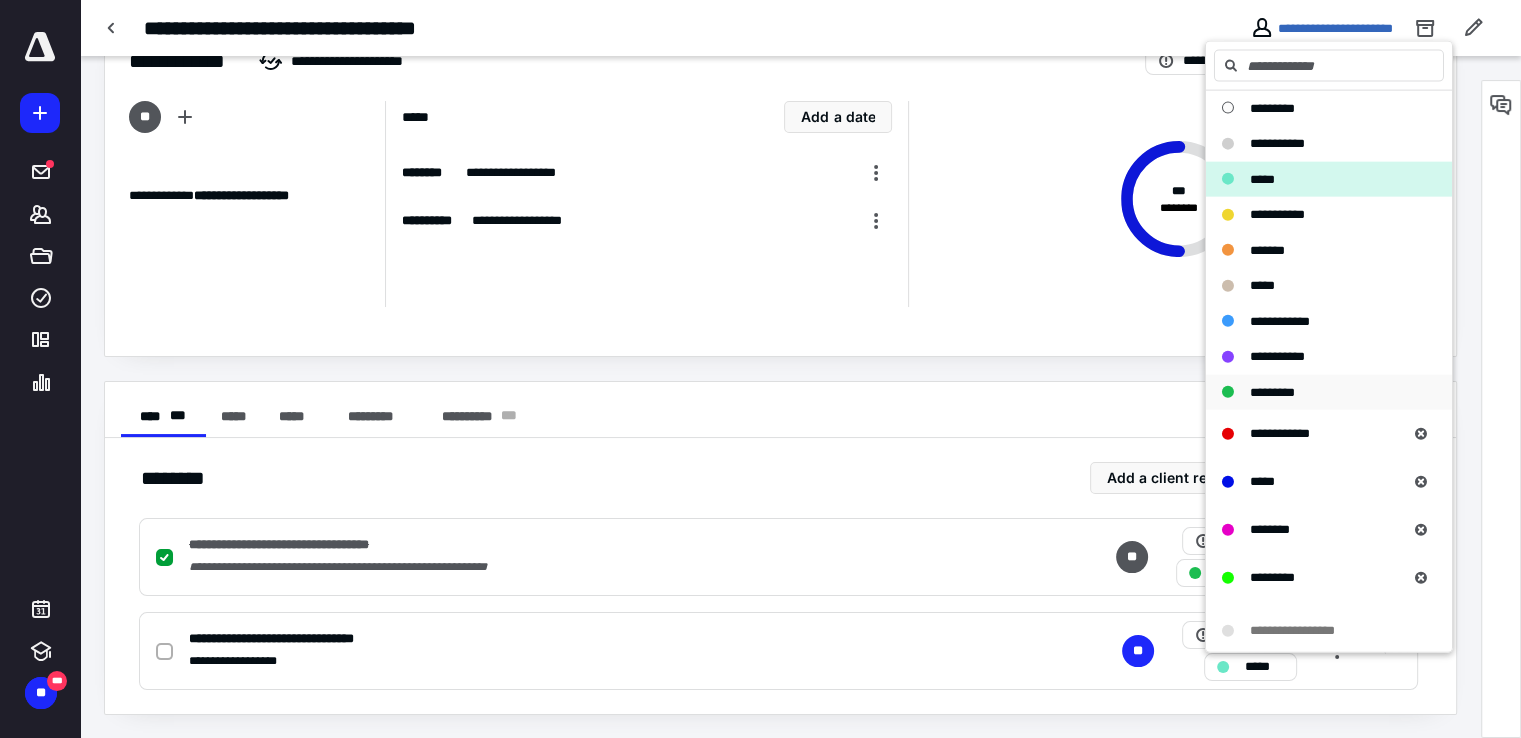 click on "*********" at bounding box center [1272, 391] 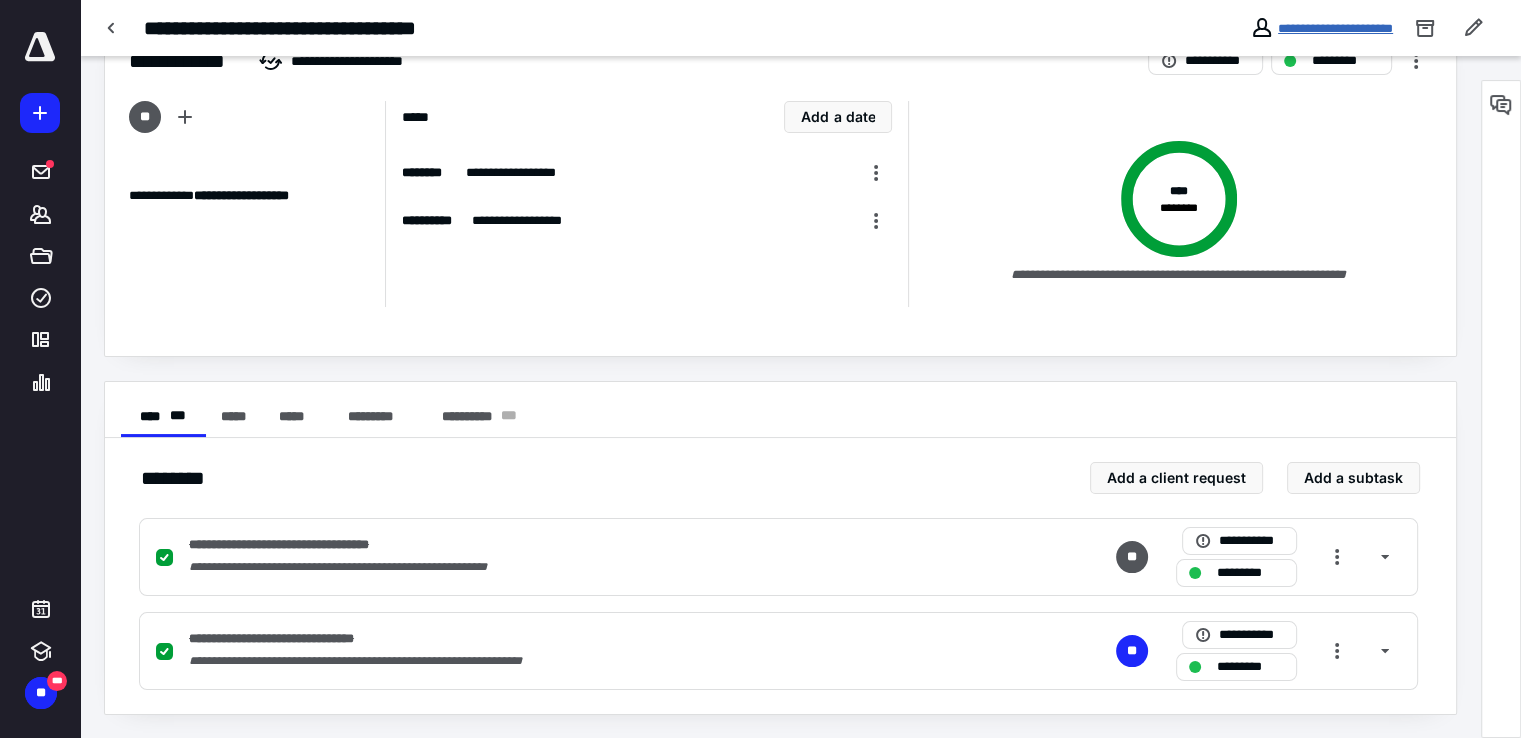 click on "**********" at bounding box center (1335, 28) 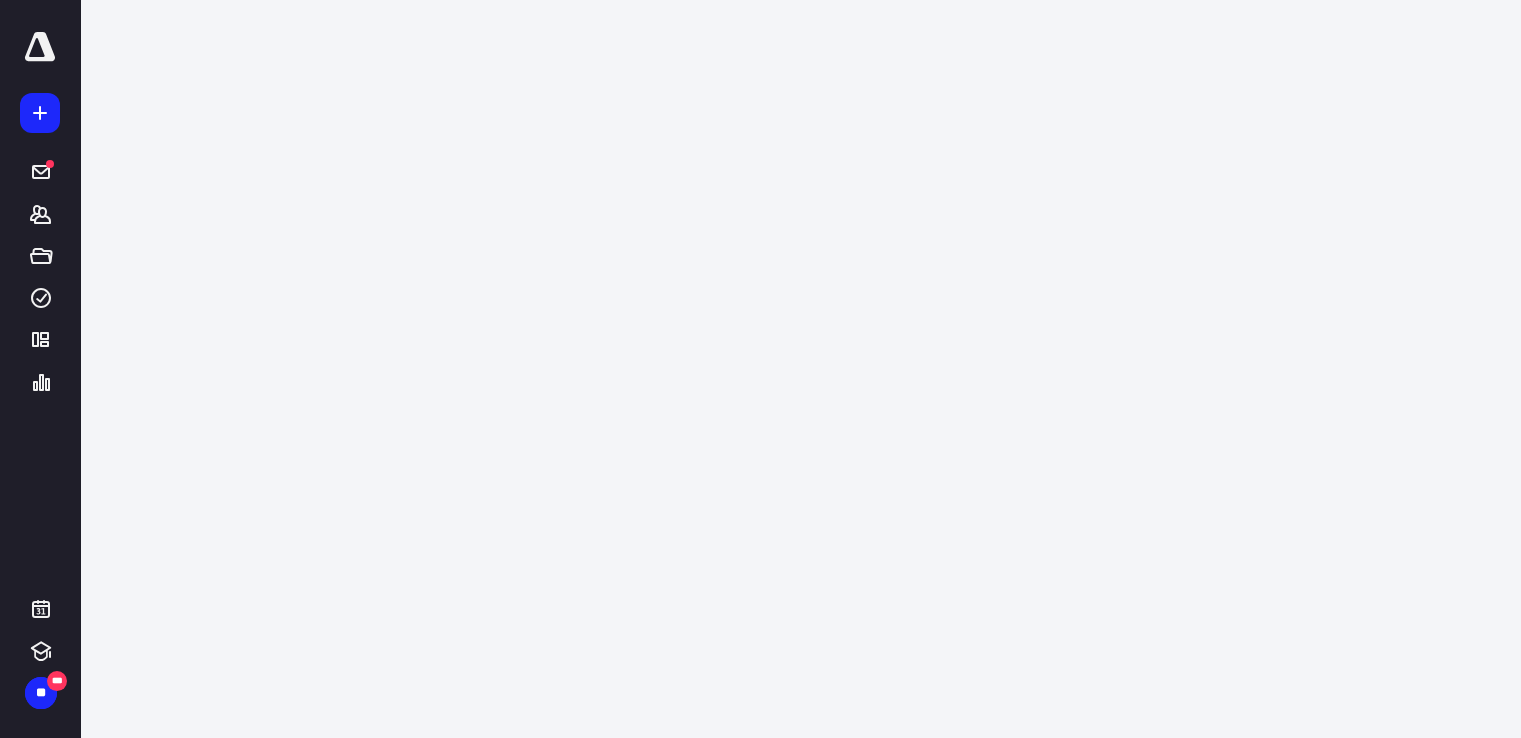 scroll, scrollTop: 0, scrollLeft: 0, axis: both 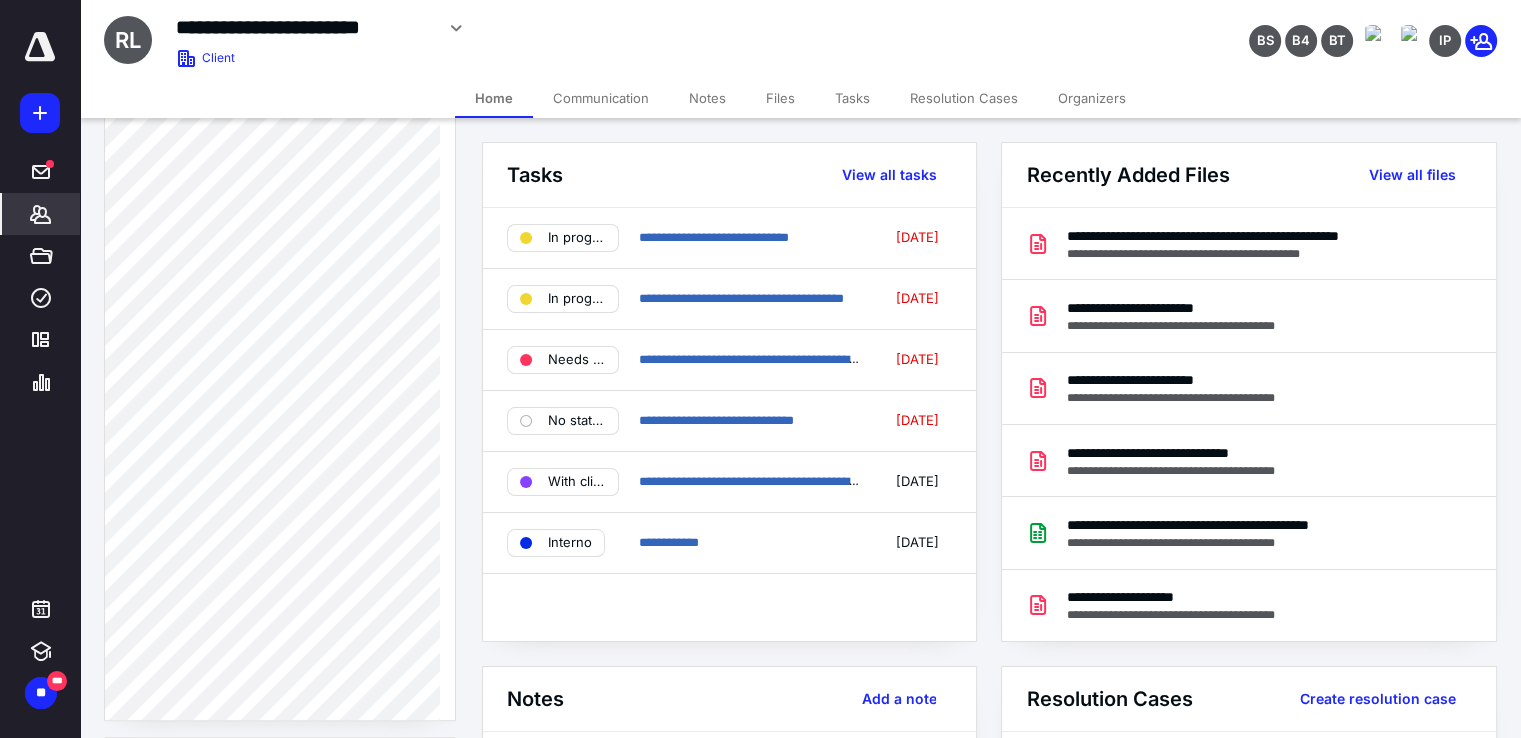 click on "Communication" at bounding box center [601, 98] 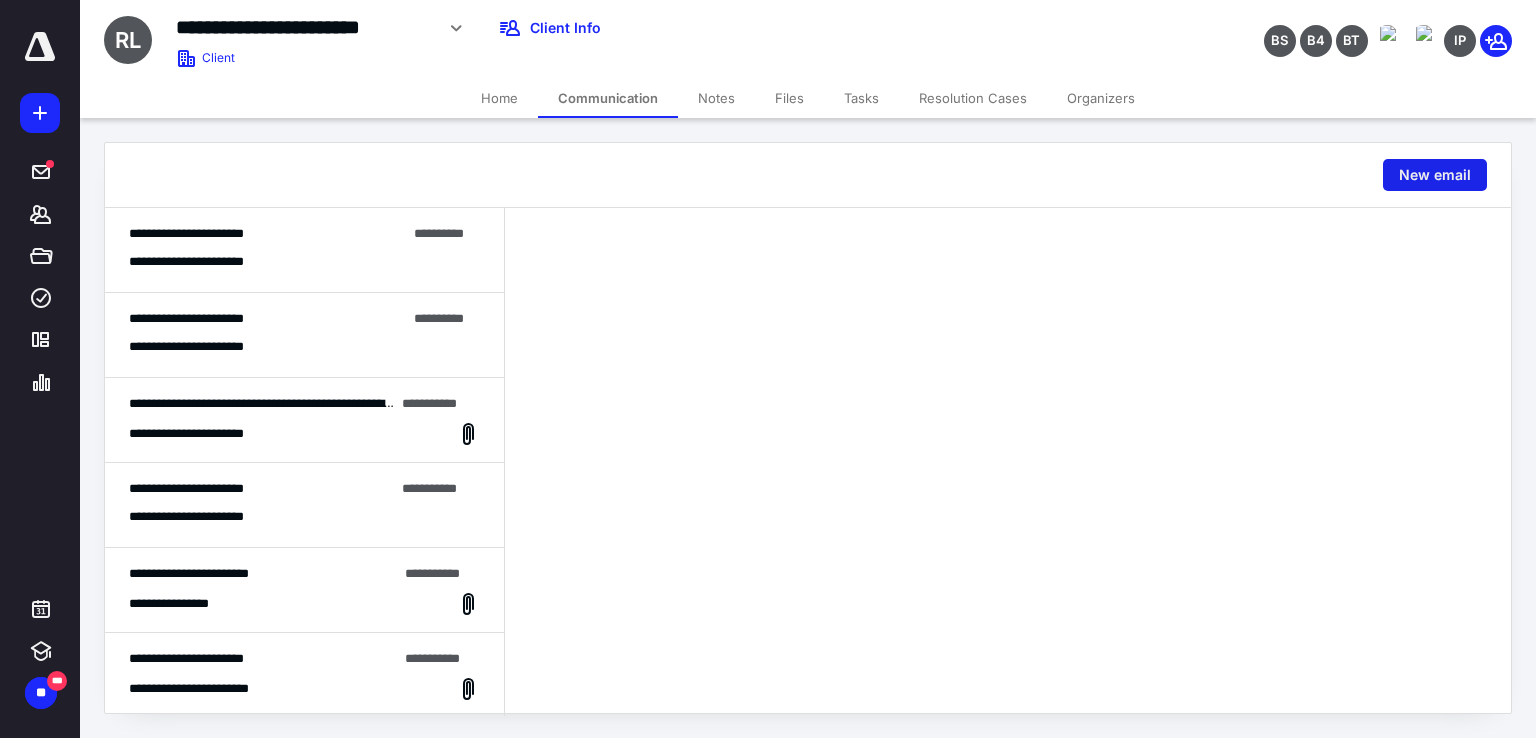 click on "New email" at bounding box center [1435, 175] 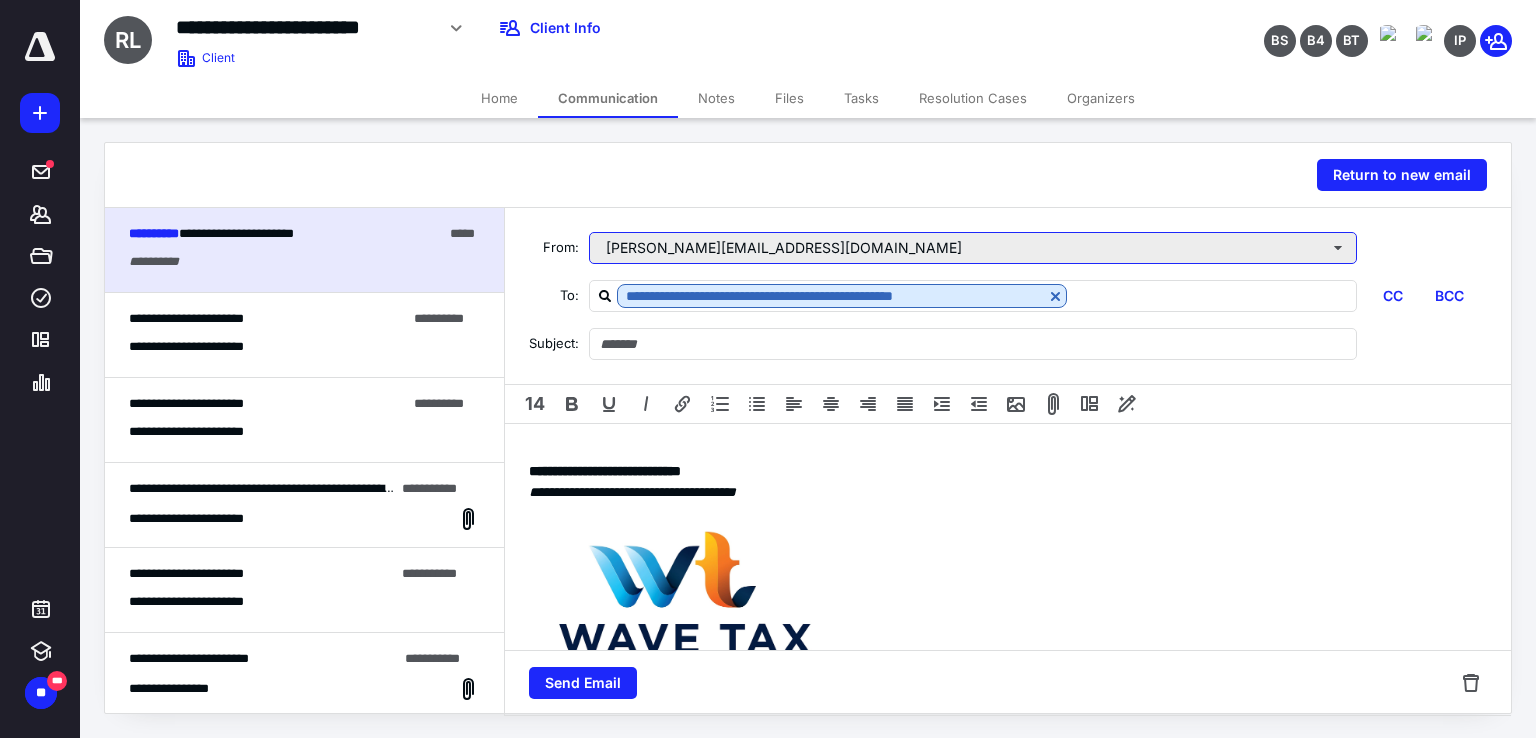 click on "valeria@wavetax.us" at bounding box center (973, 248) 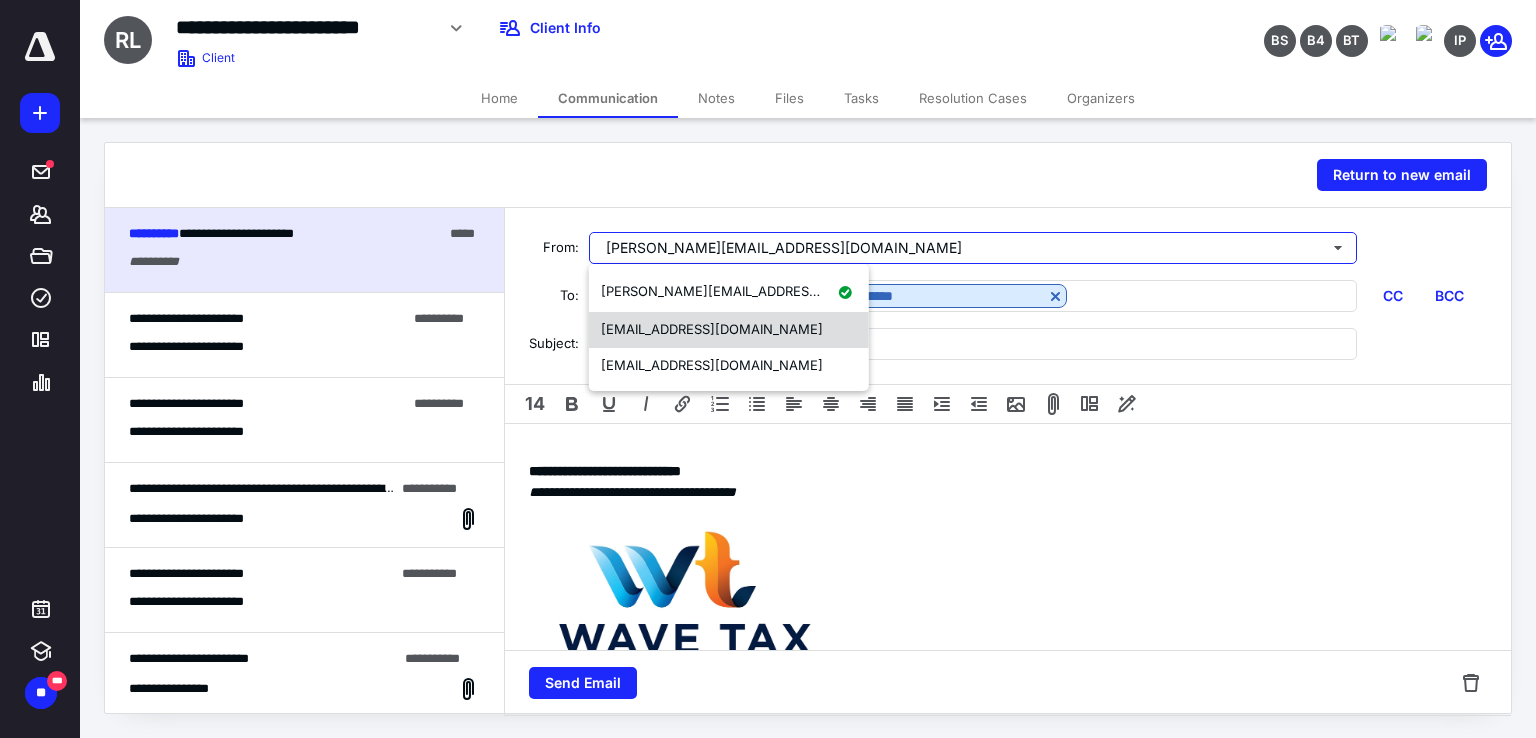 click on "info@wavetax.us" at bounding box center [712, 329] 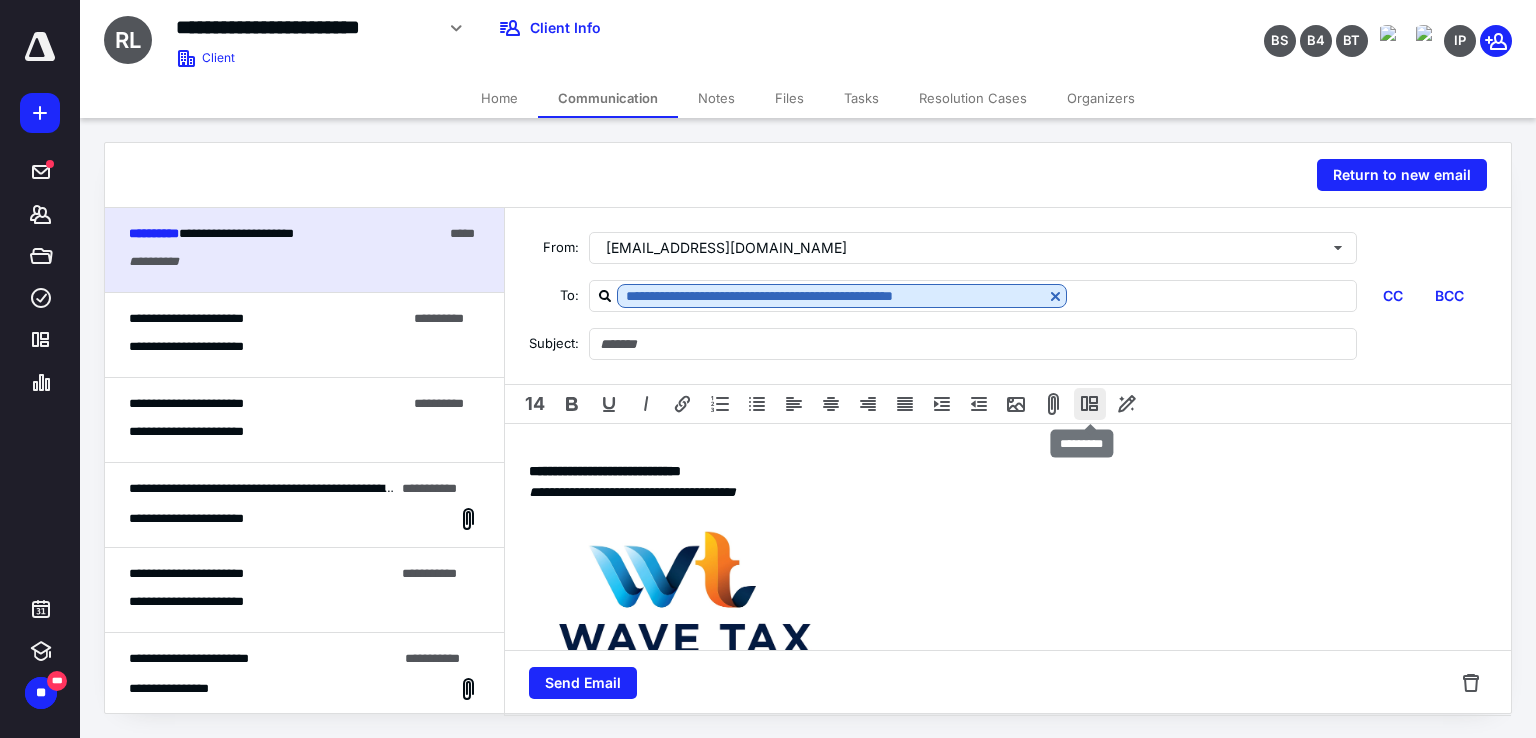 click at bounding box center (1090, 404) 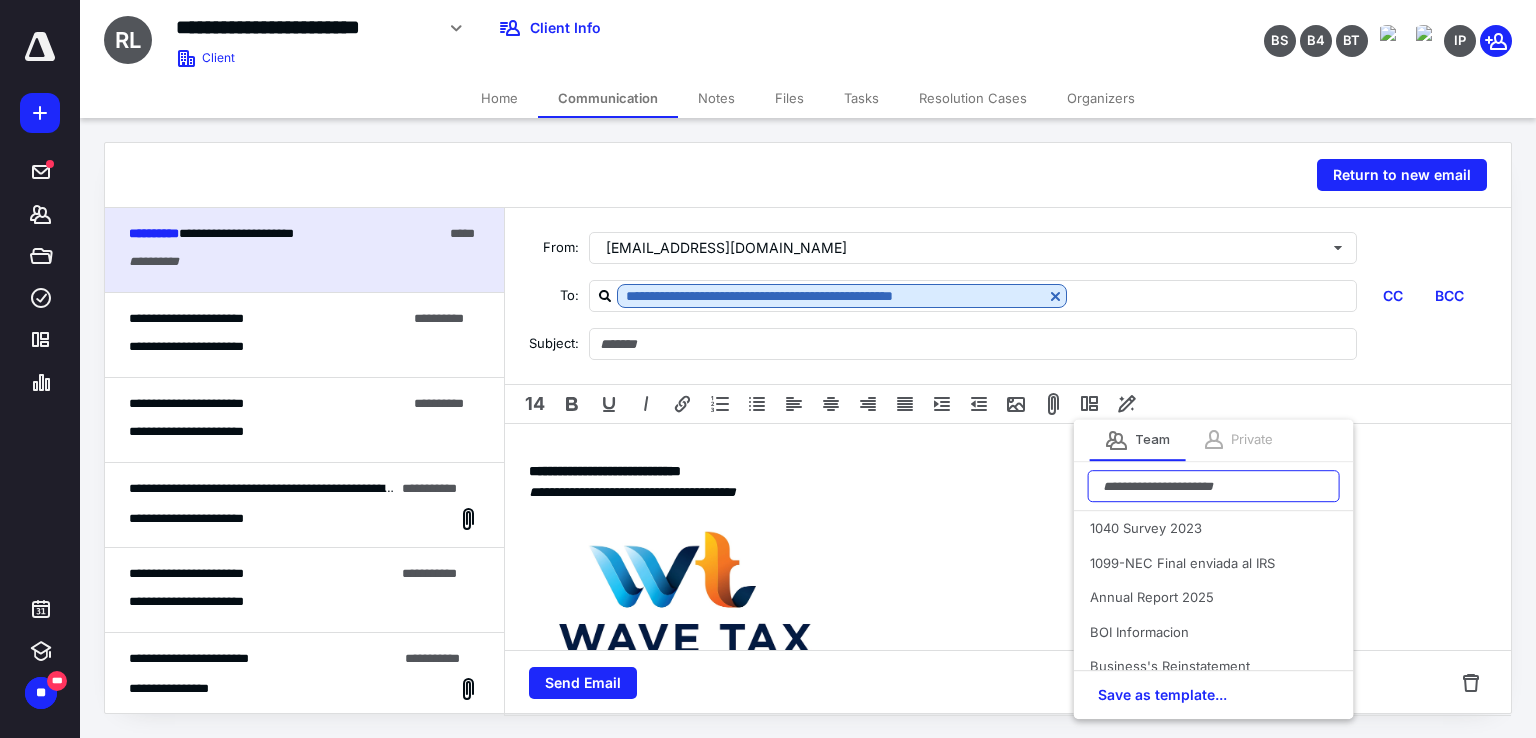 click at bounding box center [1214, 486] 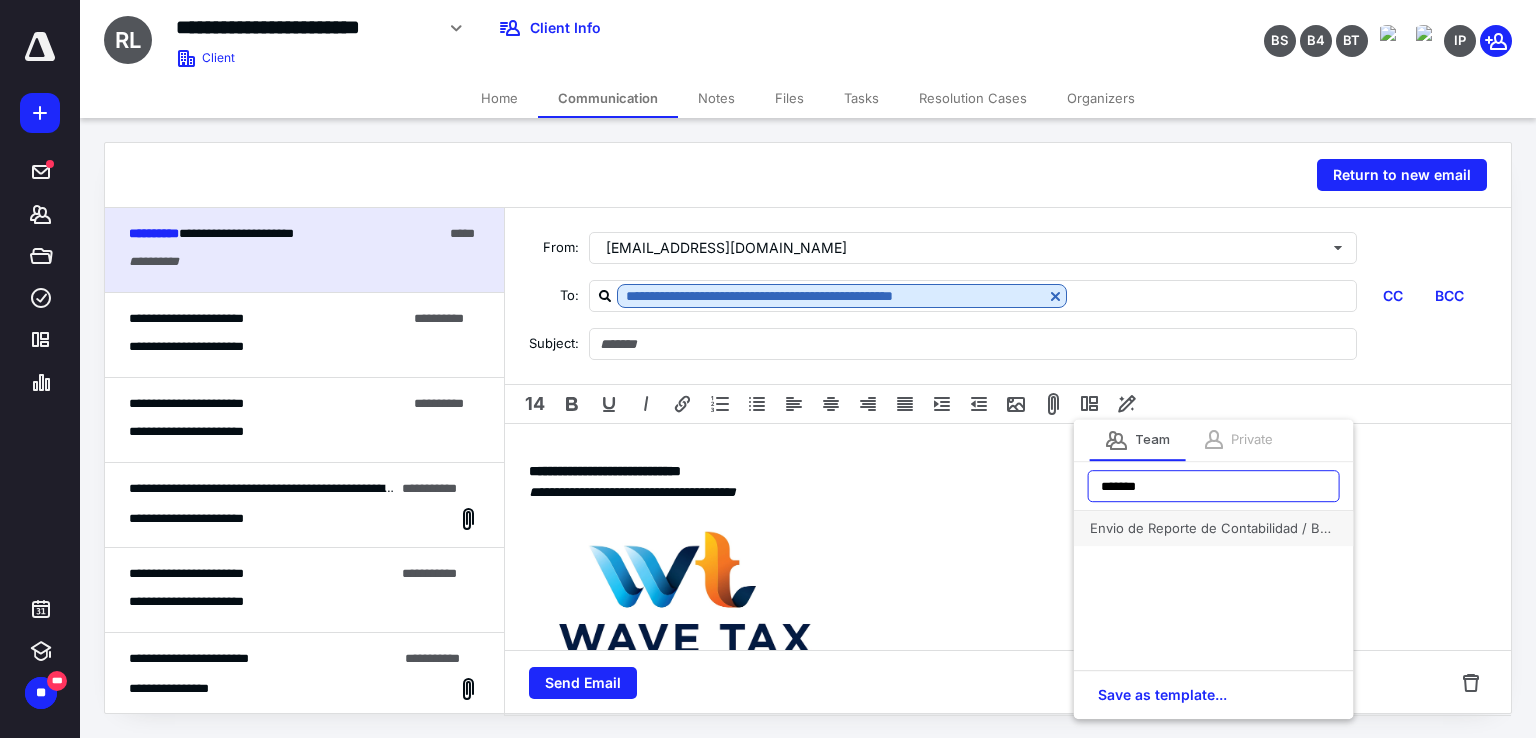 type on "*******" 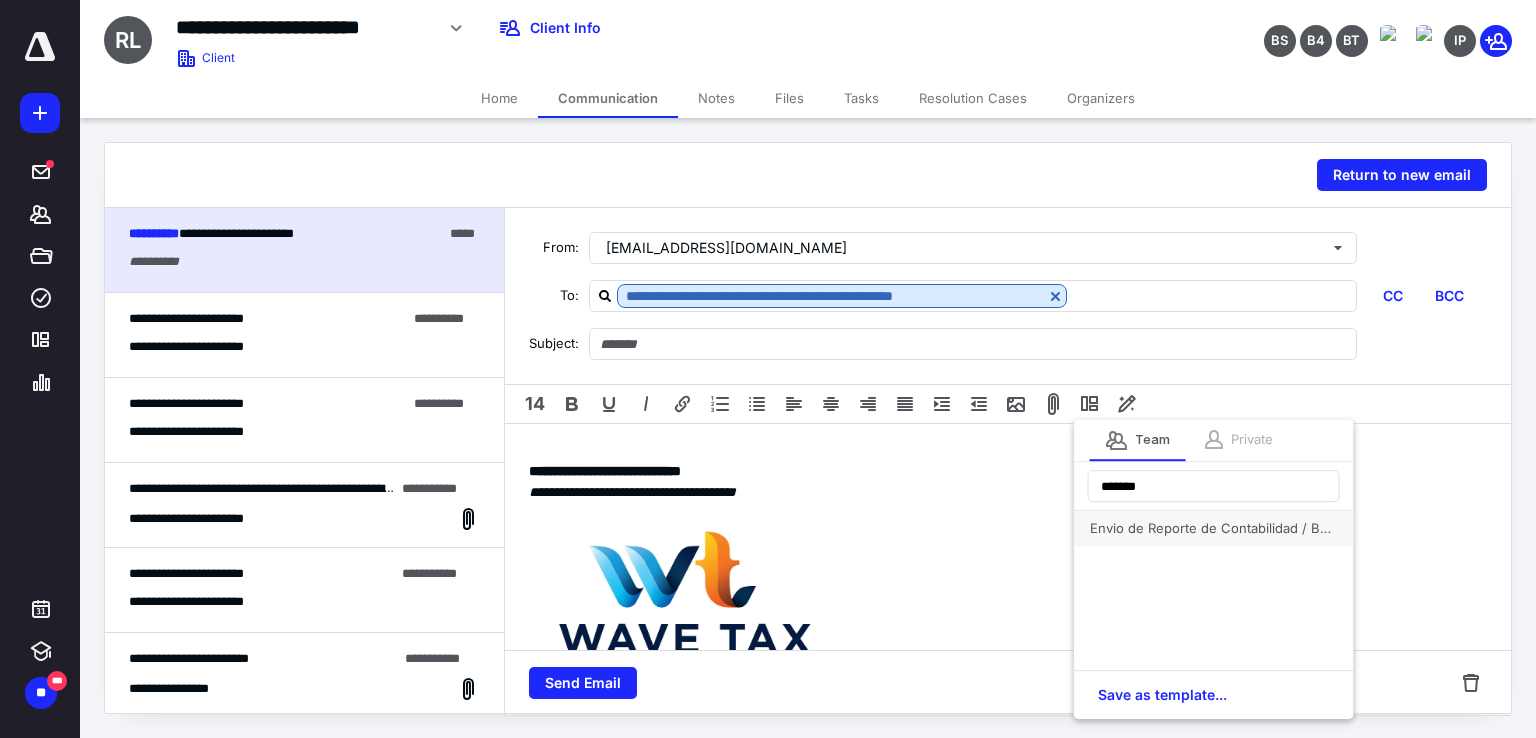 click on "Envio de Reporte de Contabilidad / Bookkeeping Report" at bounding box center (1214, 528) 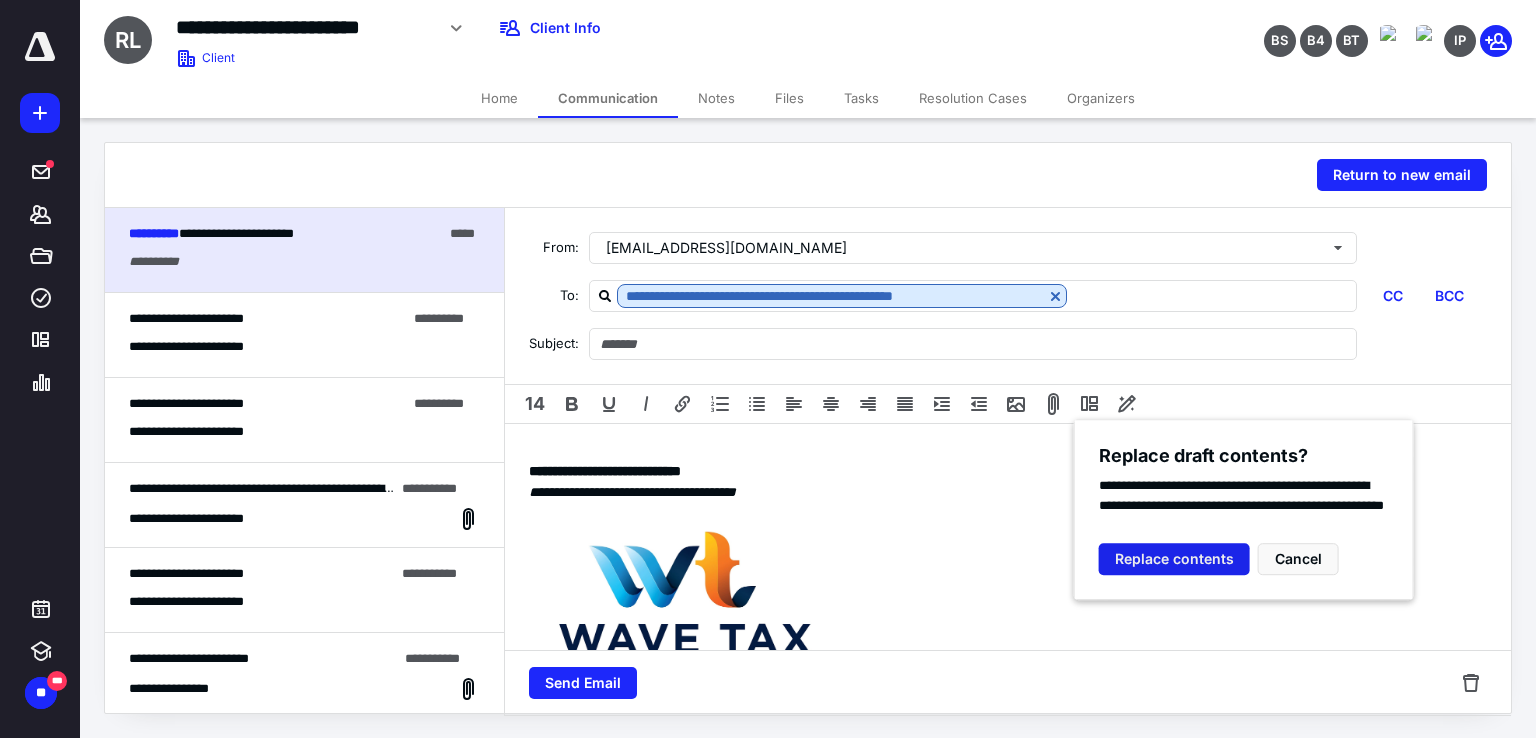 click on "Replace contents" at bounding box center (1174, 559) 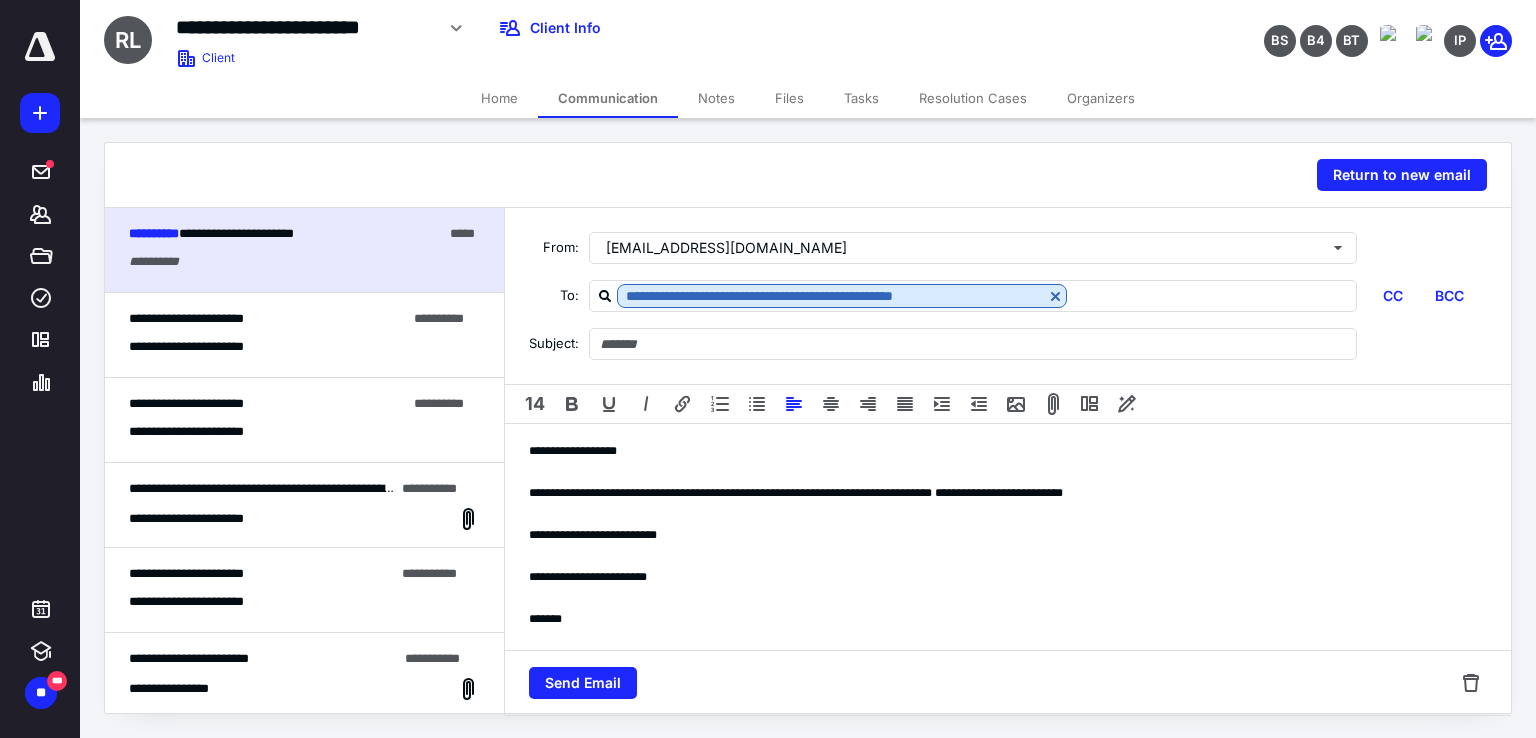 type on "**********" 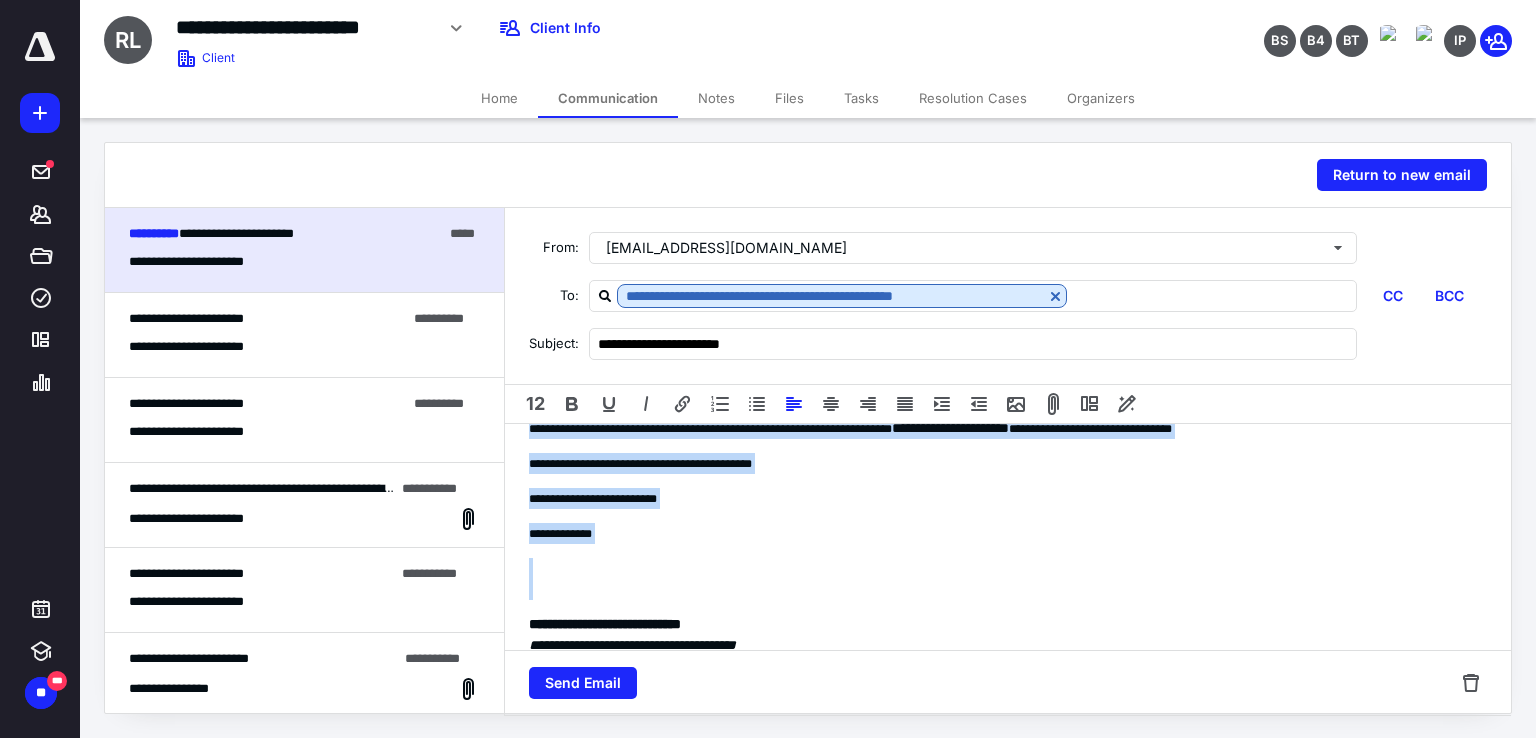 scroll, scrollTop: 300, scrollLeft: 0, axis: vertical 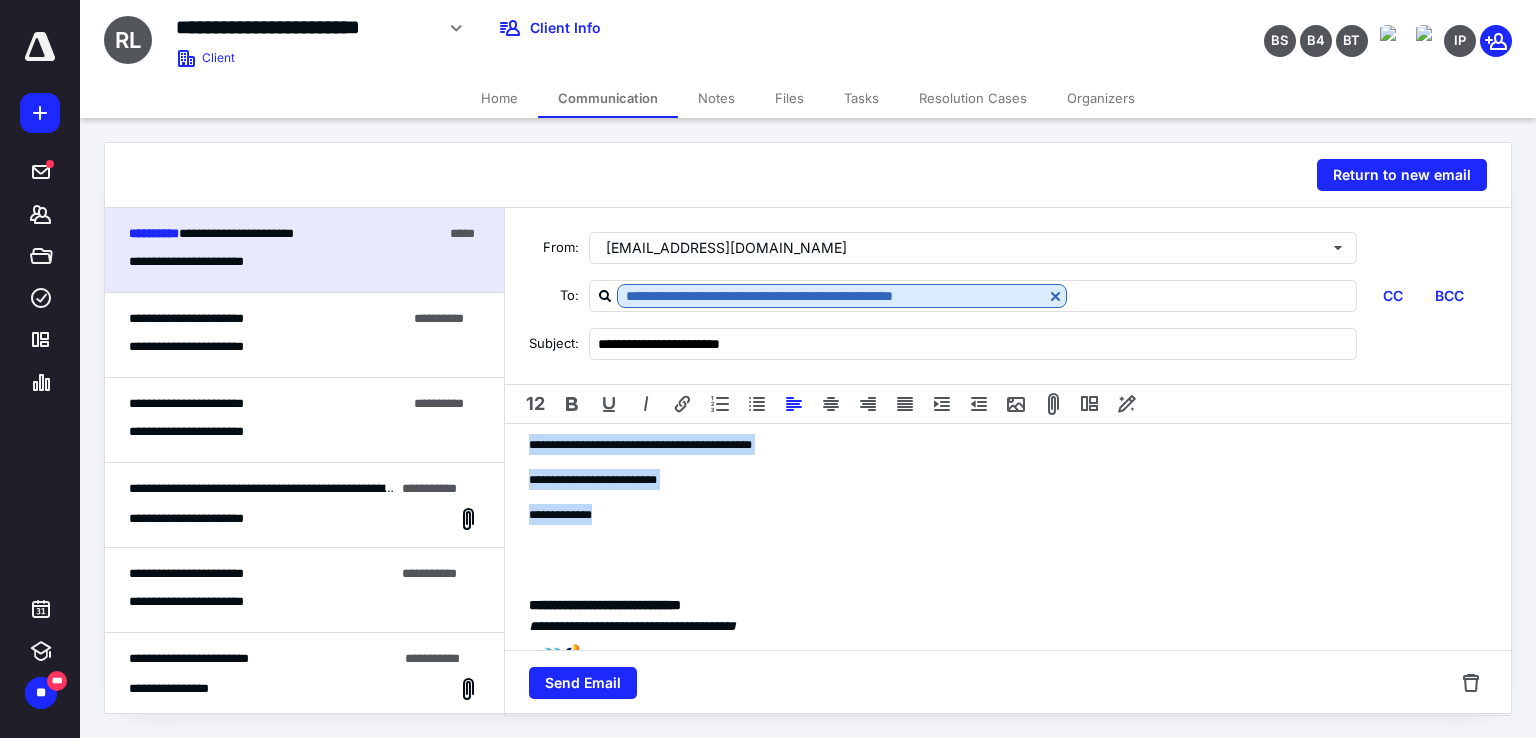 drag, startPoint x: 536, startPoint y: 570, endPoint x: 646, endPoint y: 515, distance: 122.98374 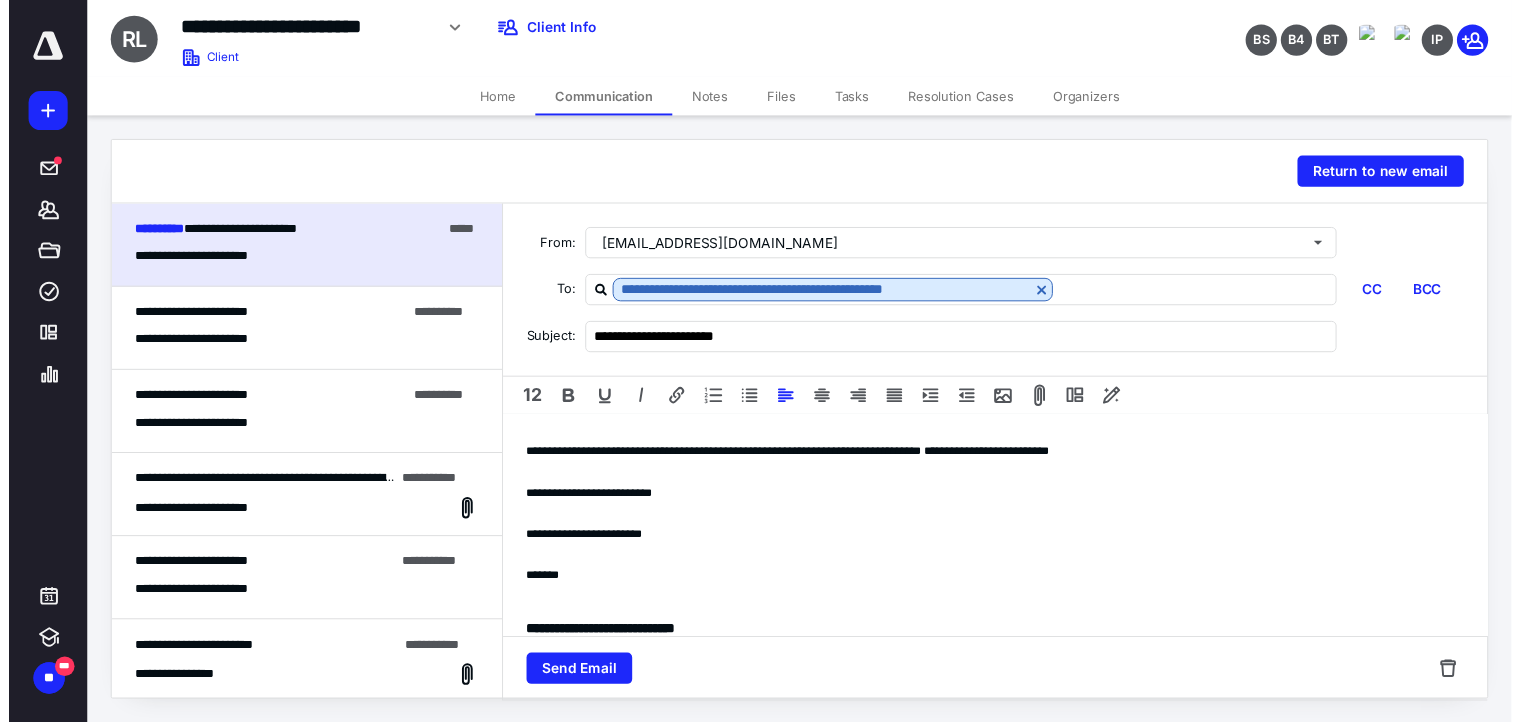 scroll, scrollTop: 0, scrollLeft: 0, axis: both 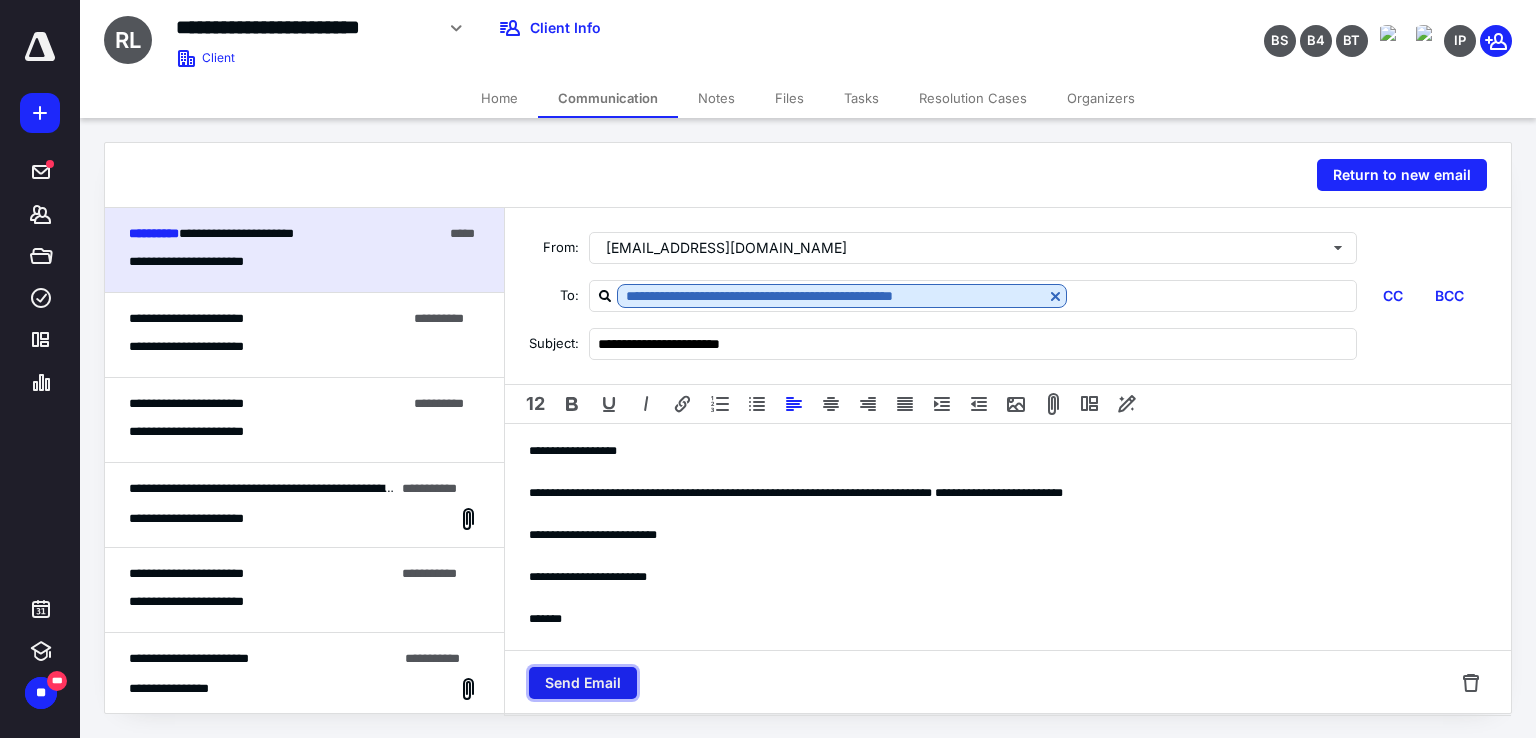 click on "Send Email" at bounding box center [583, 683] 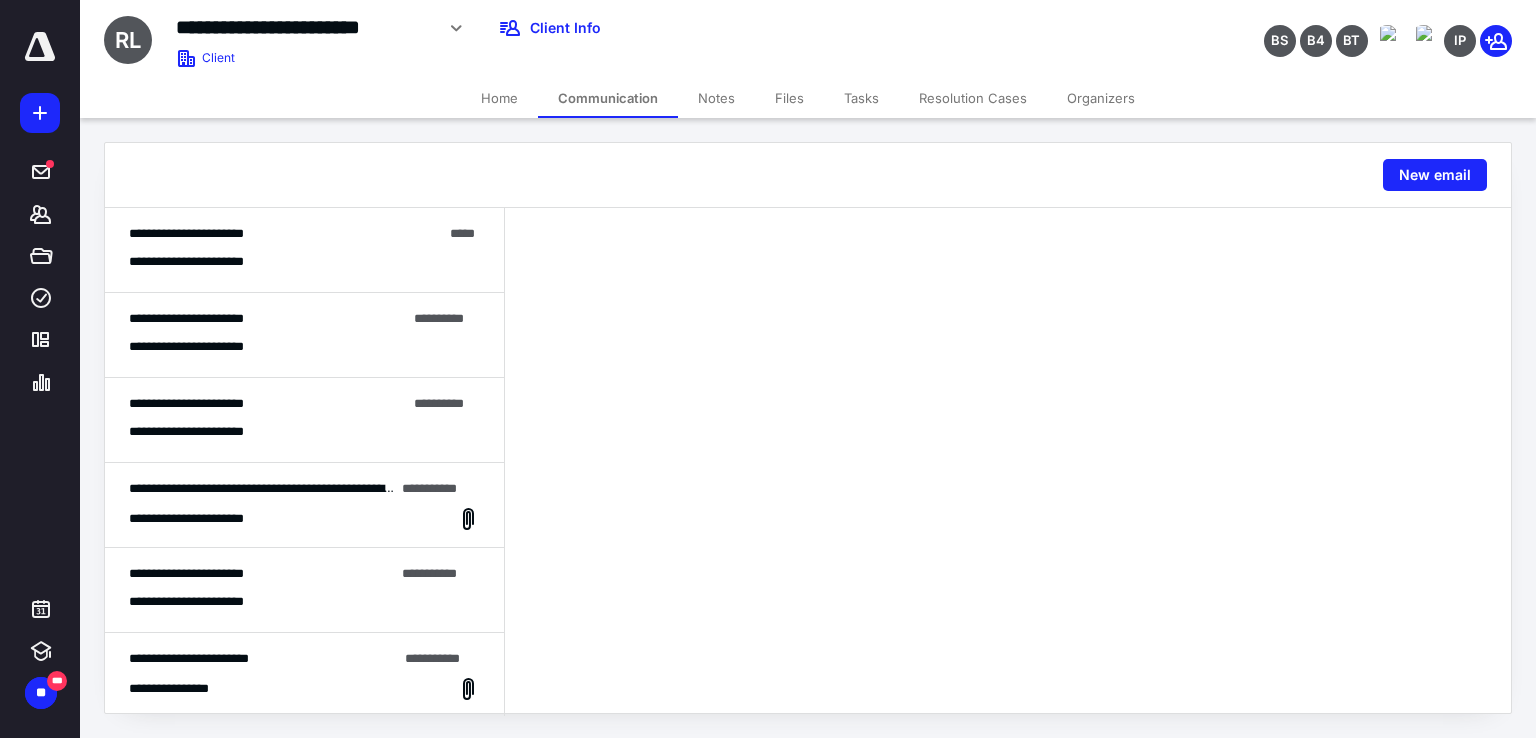 click on "Files" at bounding box center (789, 98) 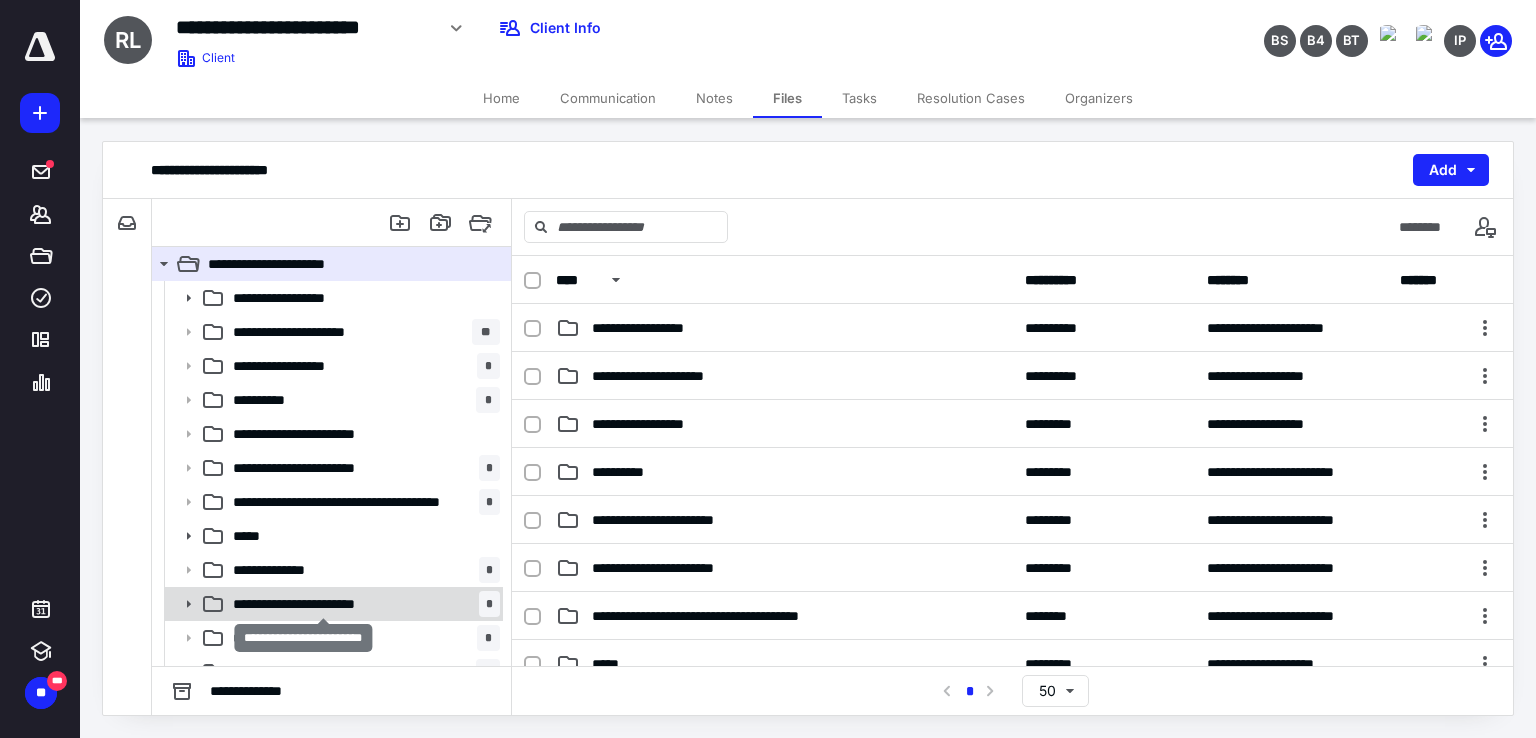 click on "**********" at bounding box center (324, 604) 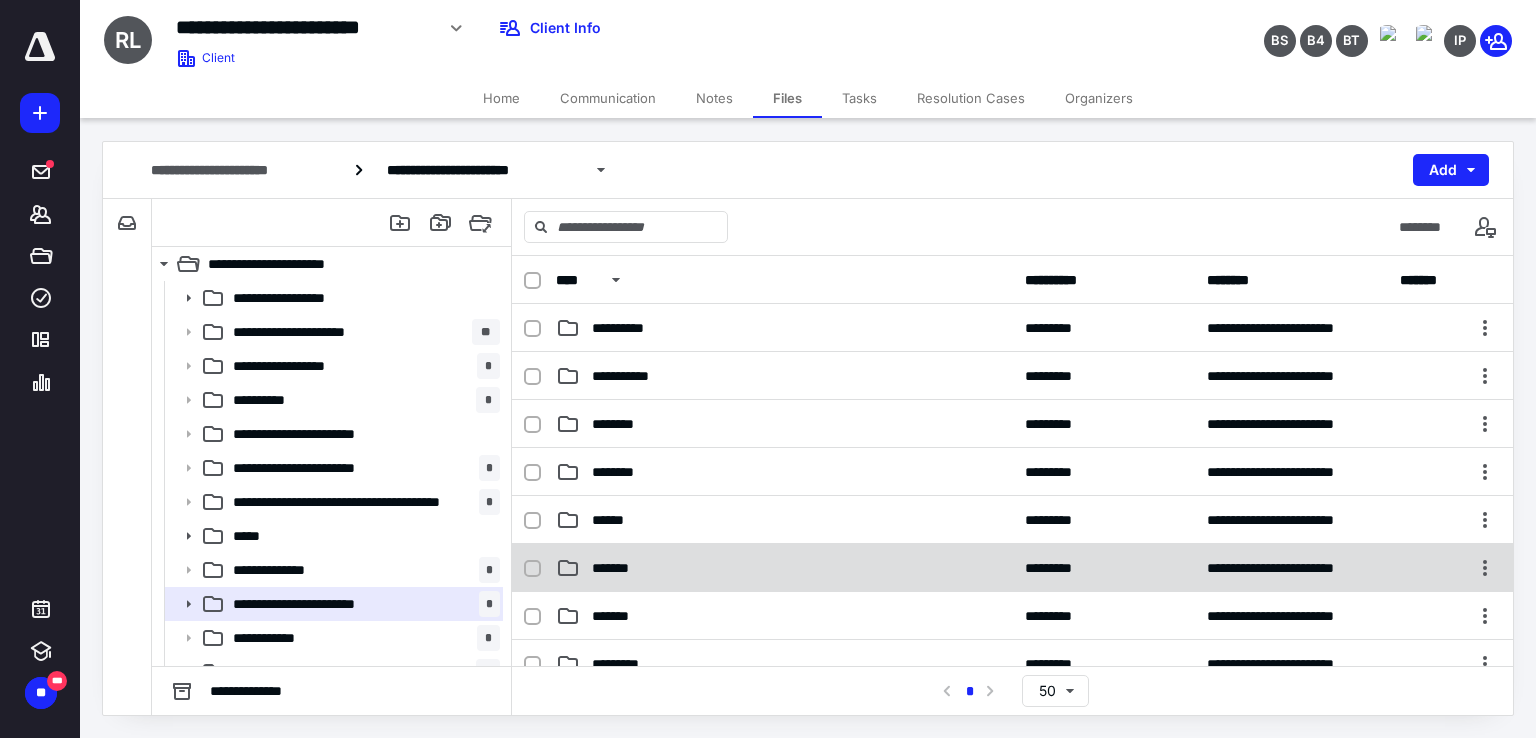 click on "*******" at bounding box center (619, 568) 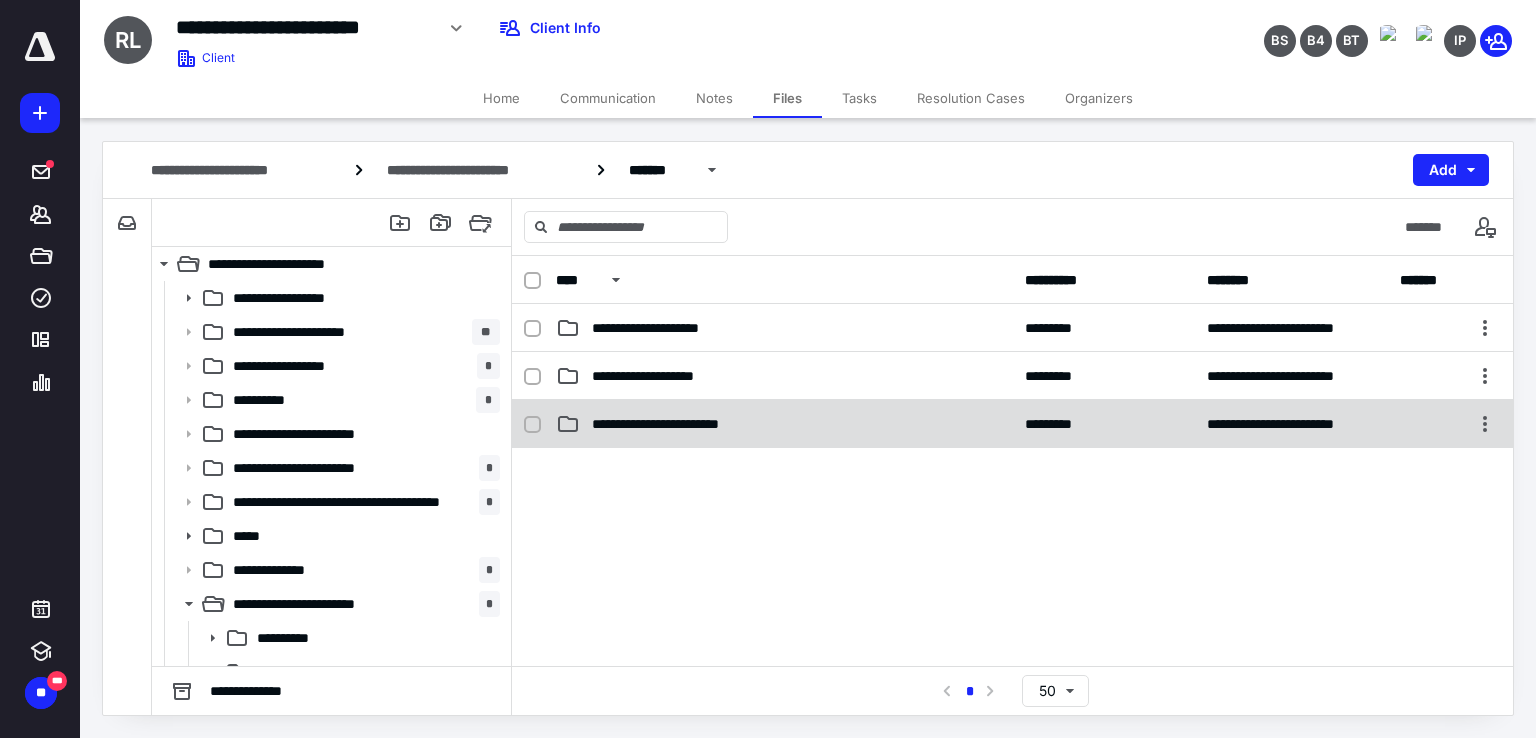 click on "**********" at bounding box center [682, 424] 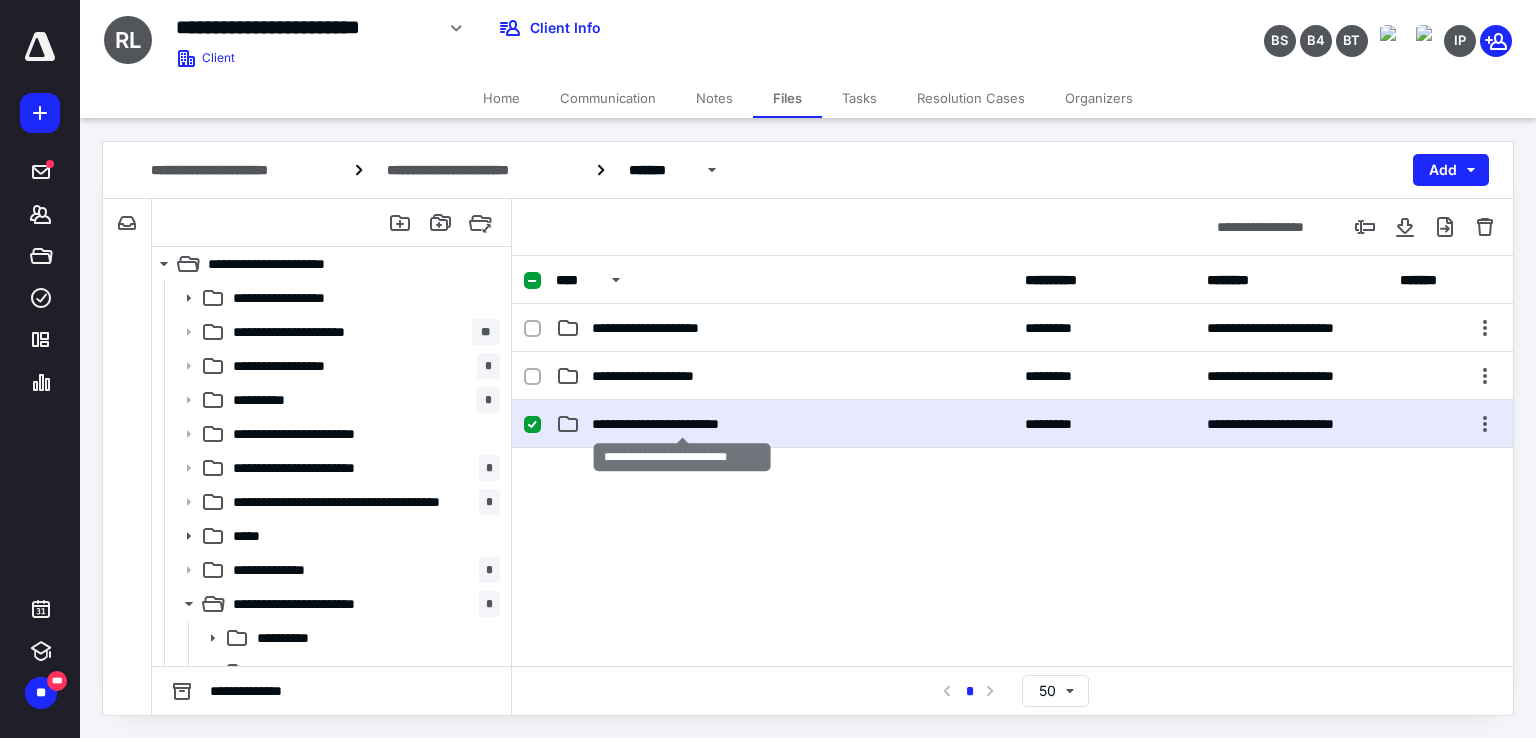 click on "**********" at bounding box center [682, 424] 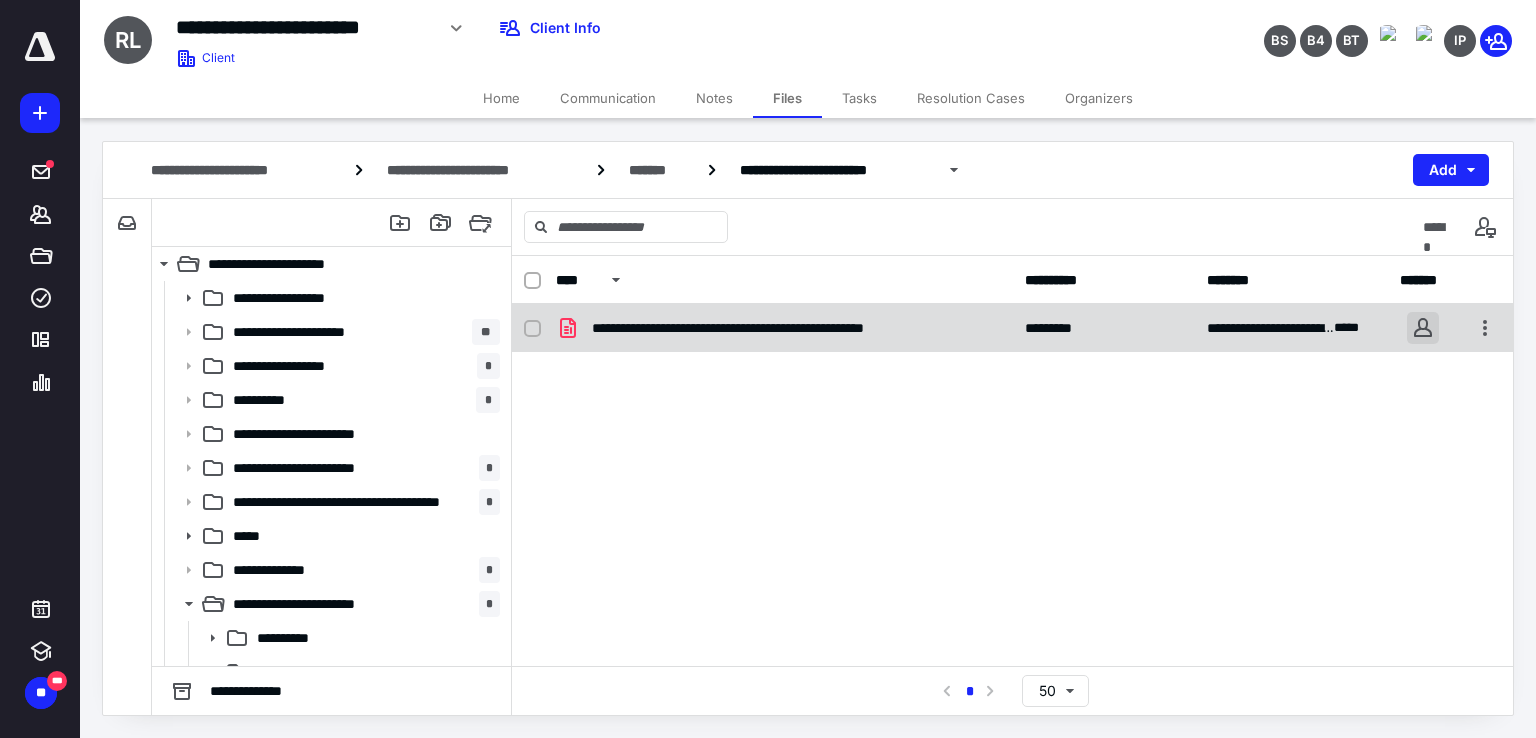 click at bounding box center [1423, 328] 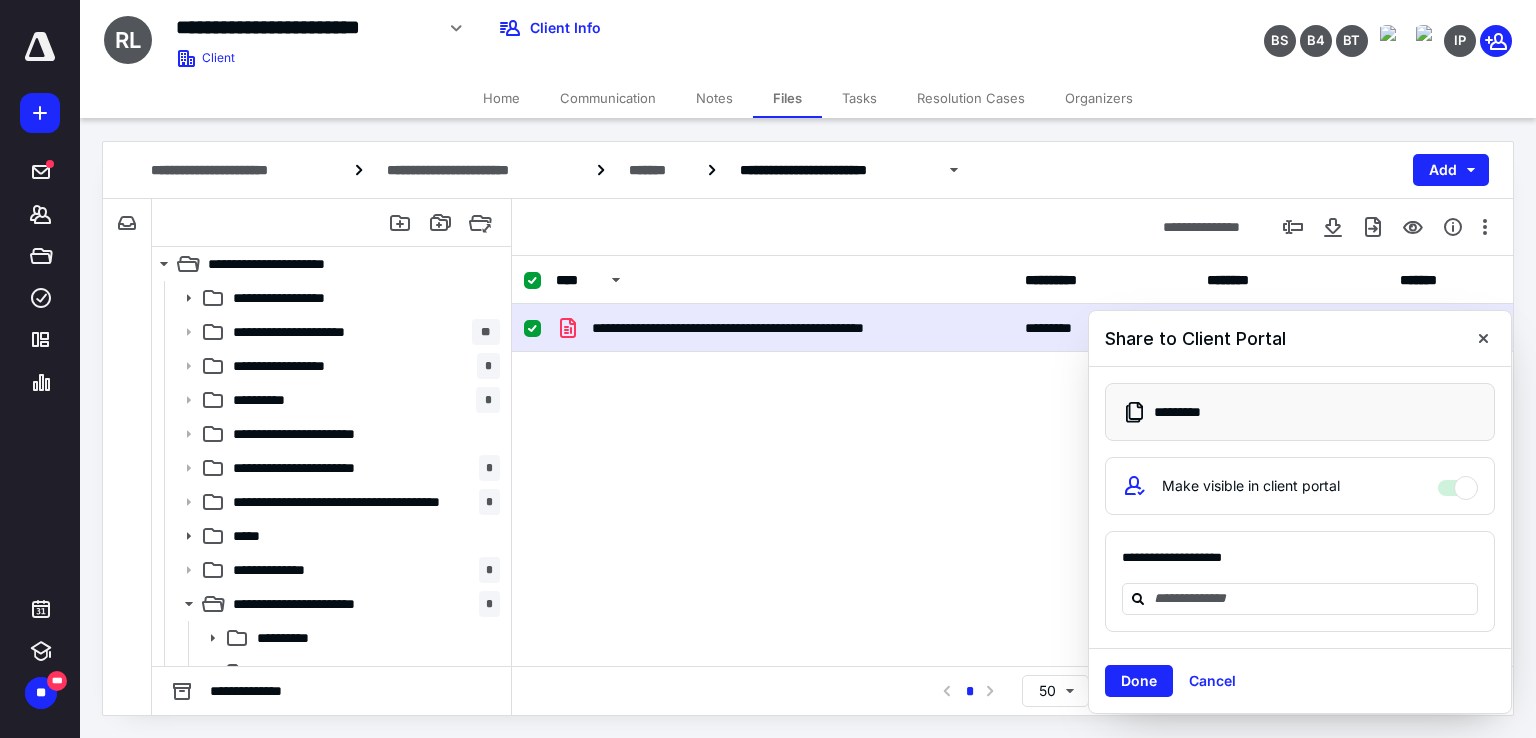 drag, startPoint x: 1134, startPoint y: 687, endPoint x: 1138, endPoint y: 653, distance: 34.234486 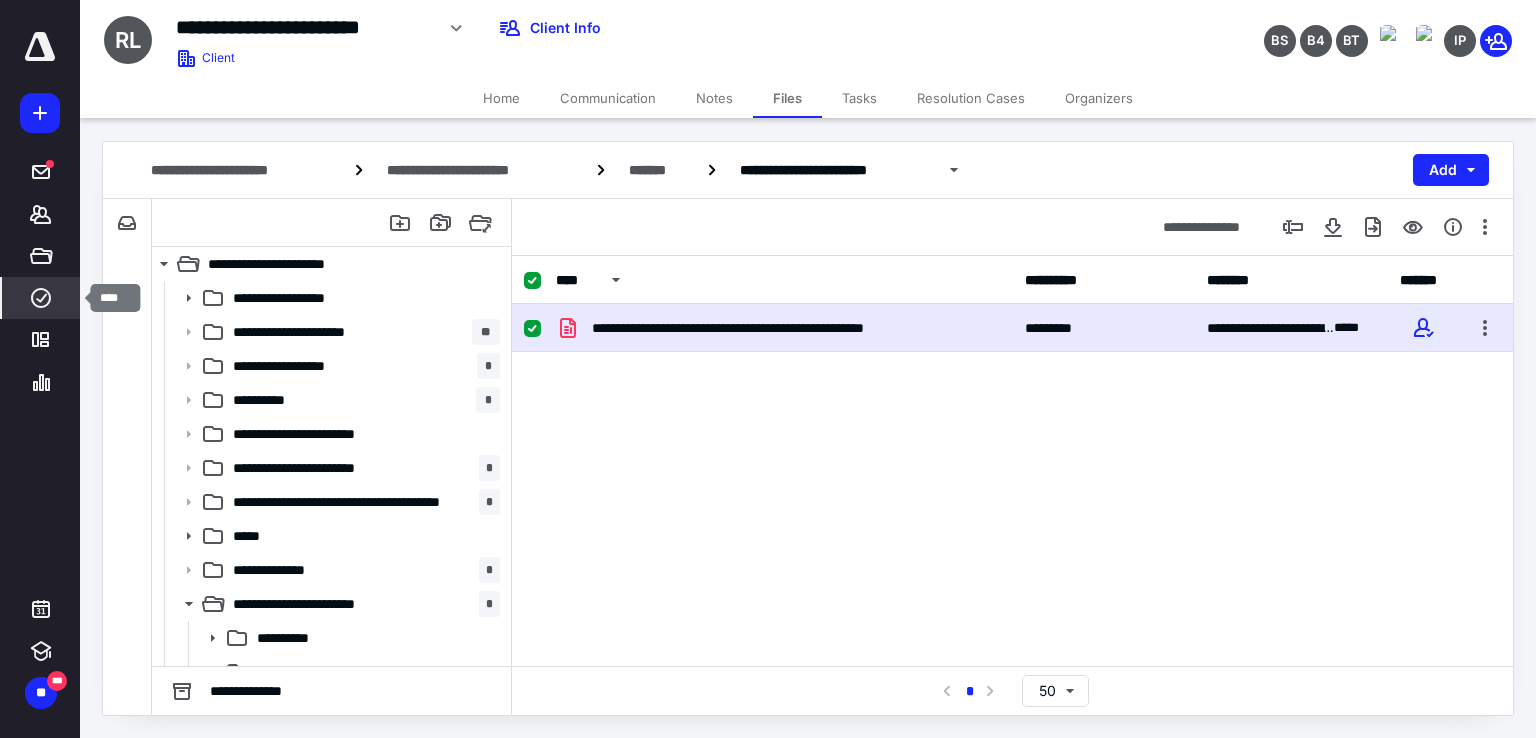 click 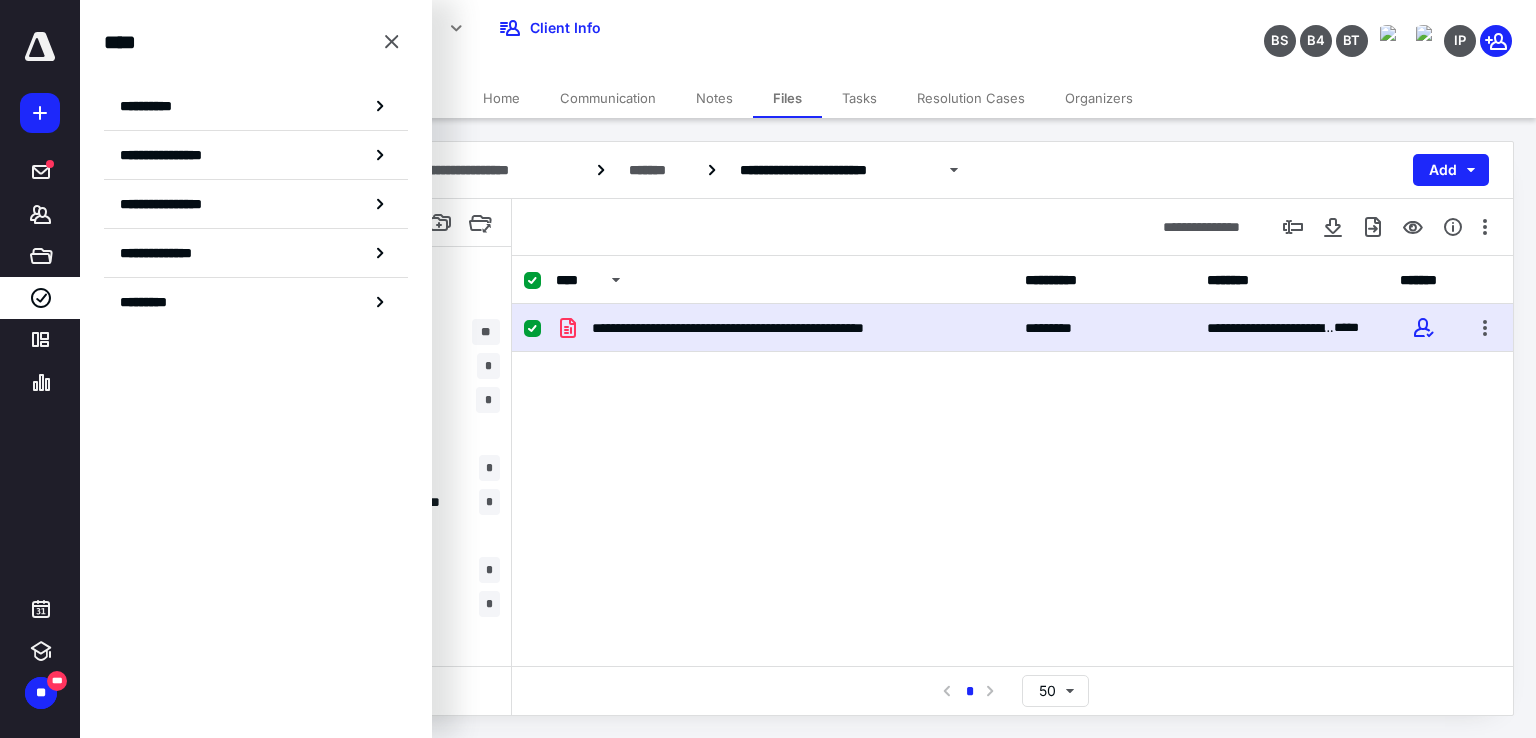 click on "**********" at bounding box center (153, 106) 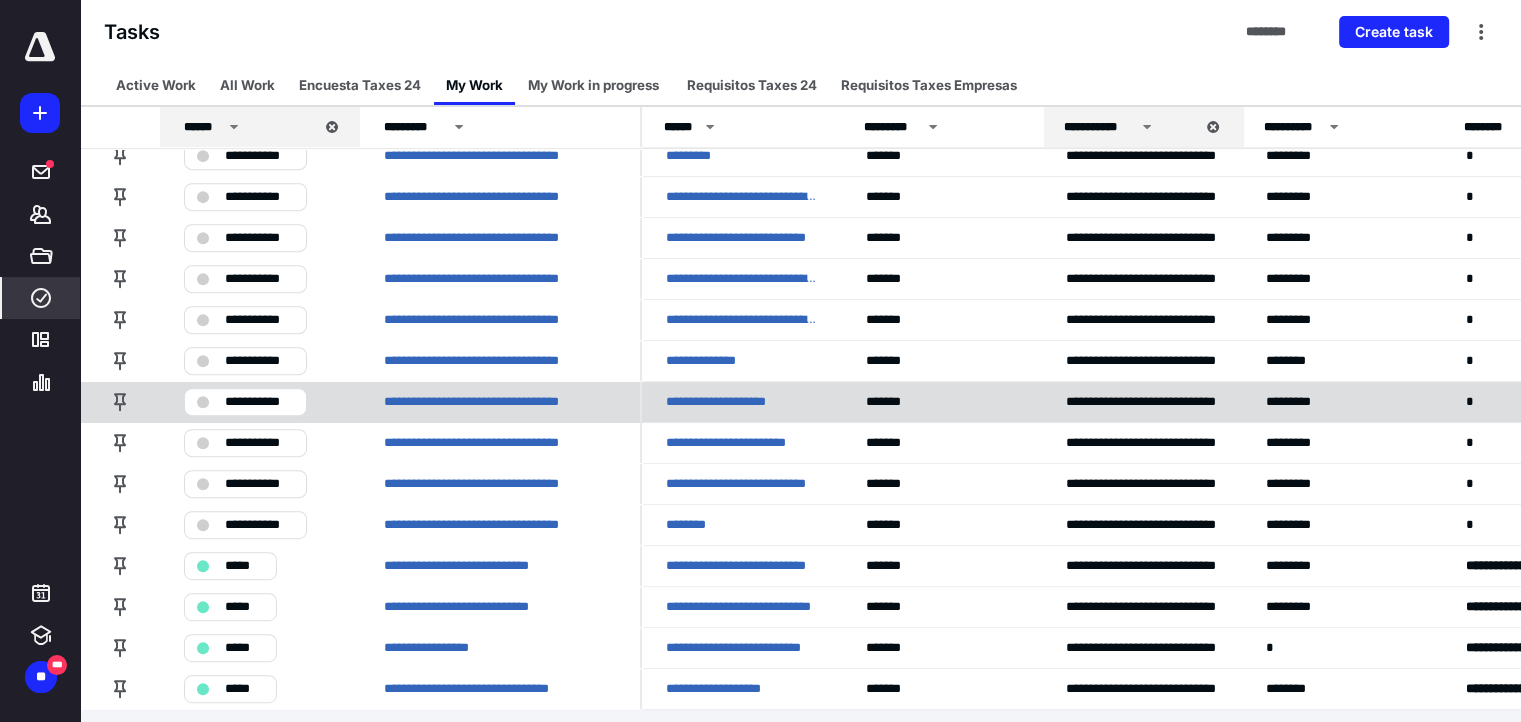 scroll, scrollTop: 808, scrollLeft: 0, axis: vertical 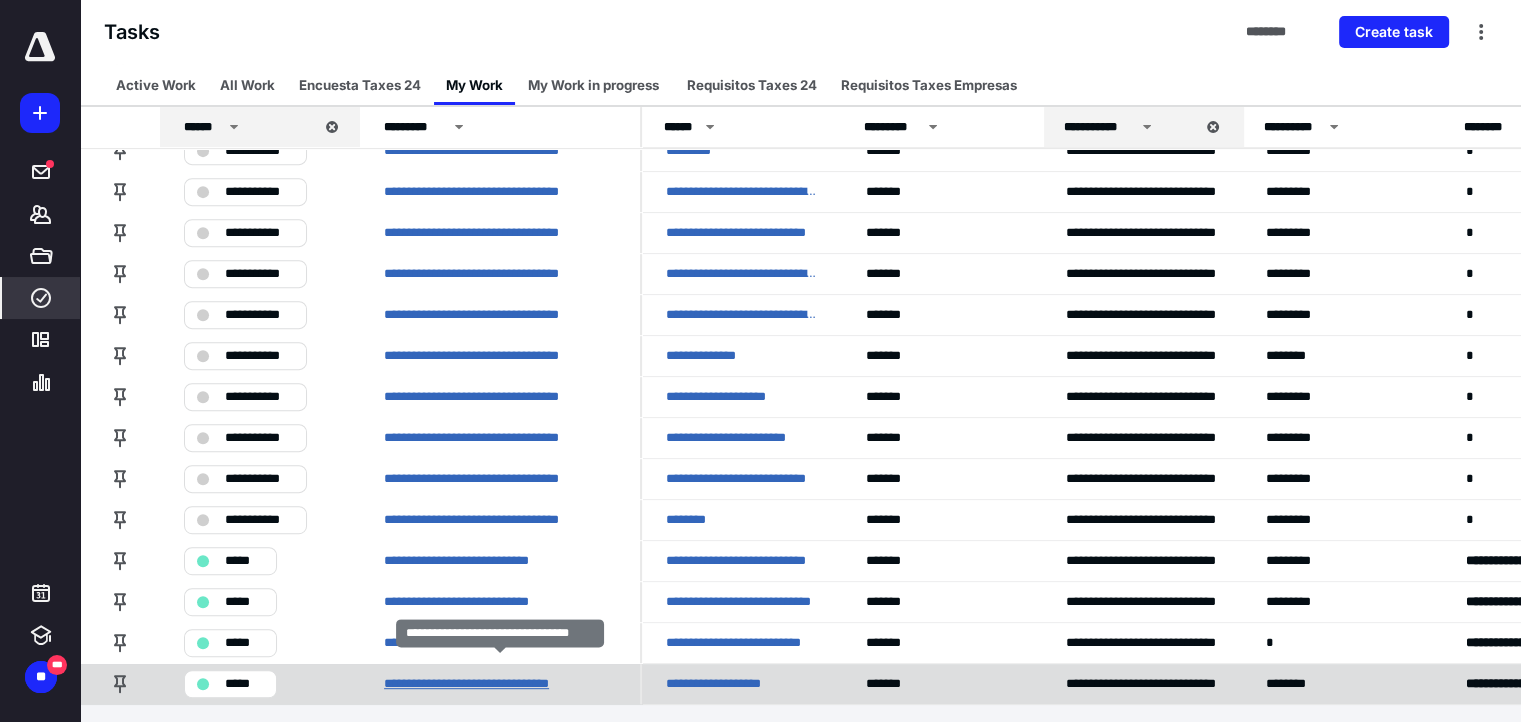 click on "**********" at bounding box center (484, 684) 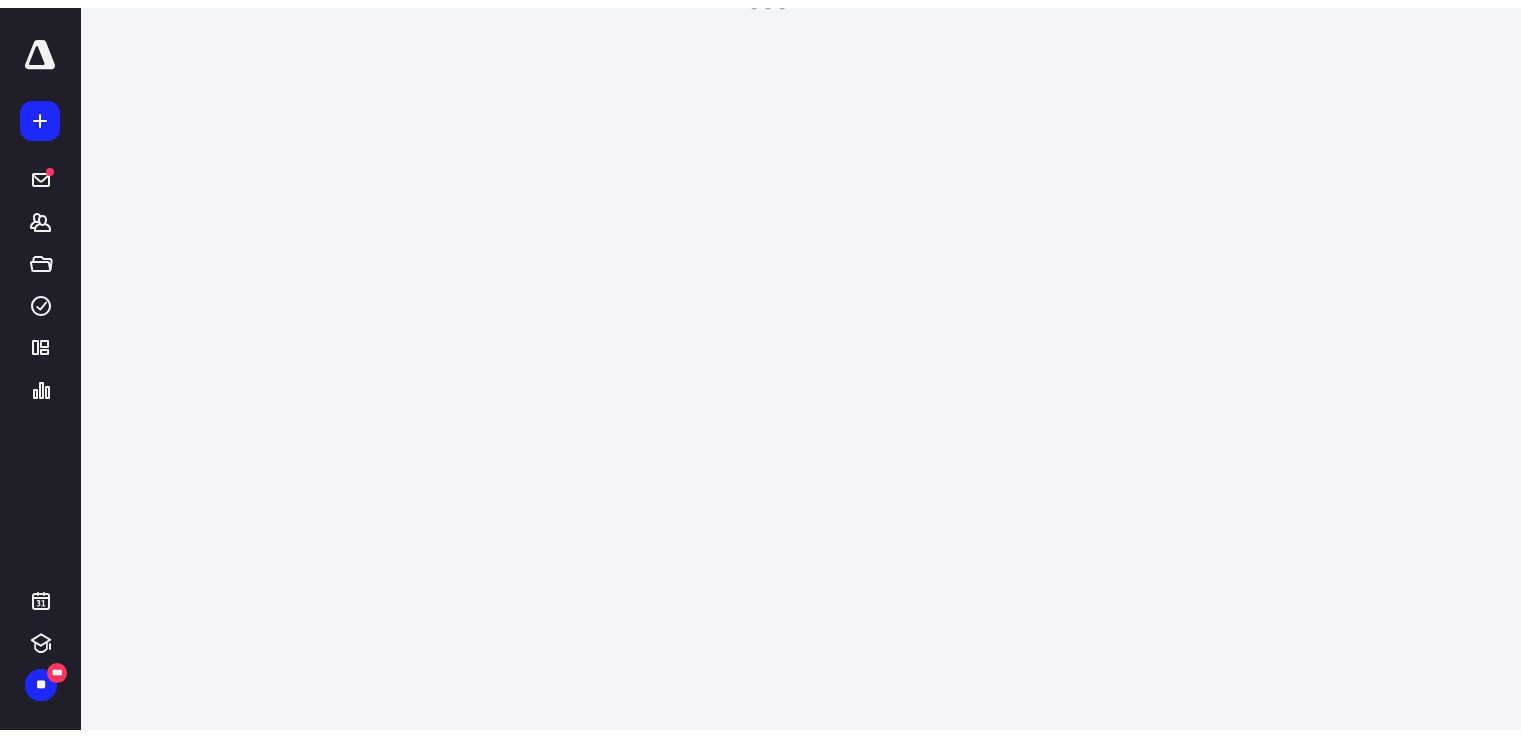 scroll, scrollTop: 0, scrollLeft: 0, axis: both 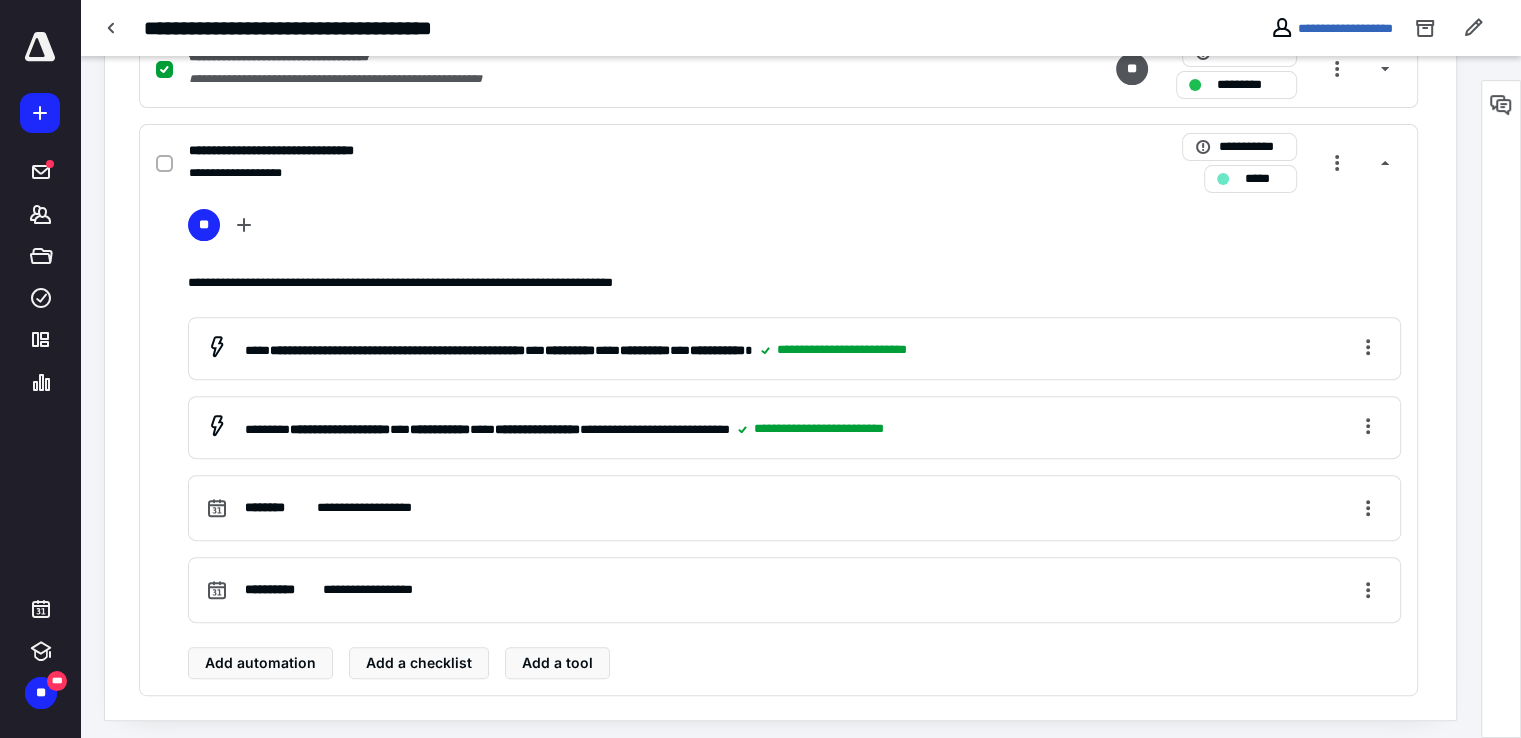 click on "**********" at bounding box center (800, 77) 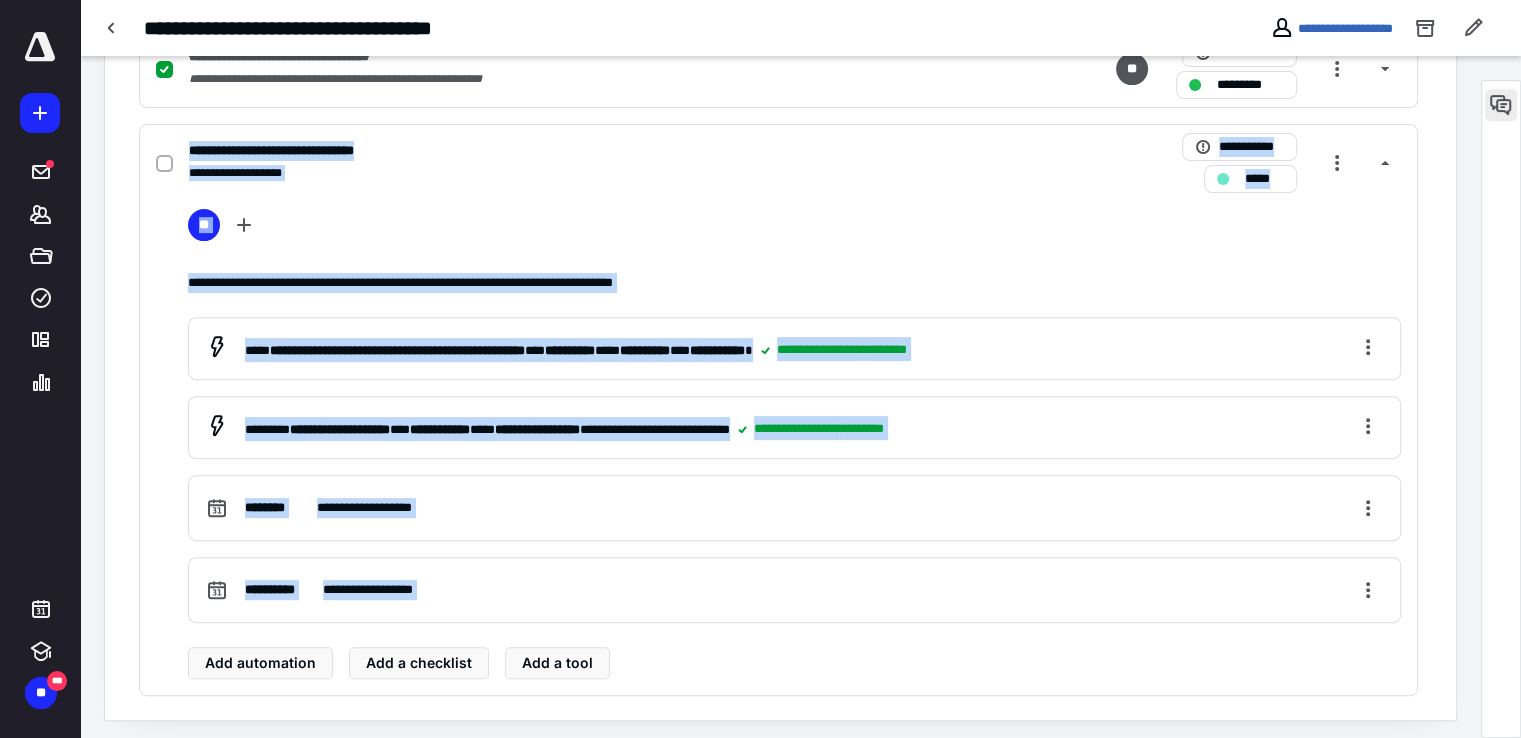 click at bounding box center (1501, 105) 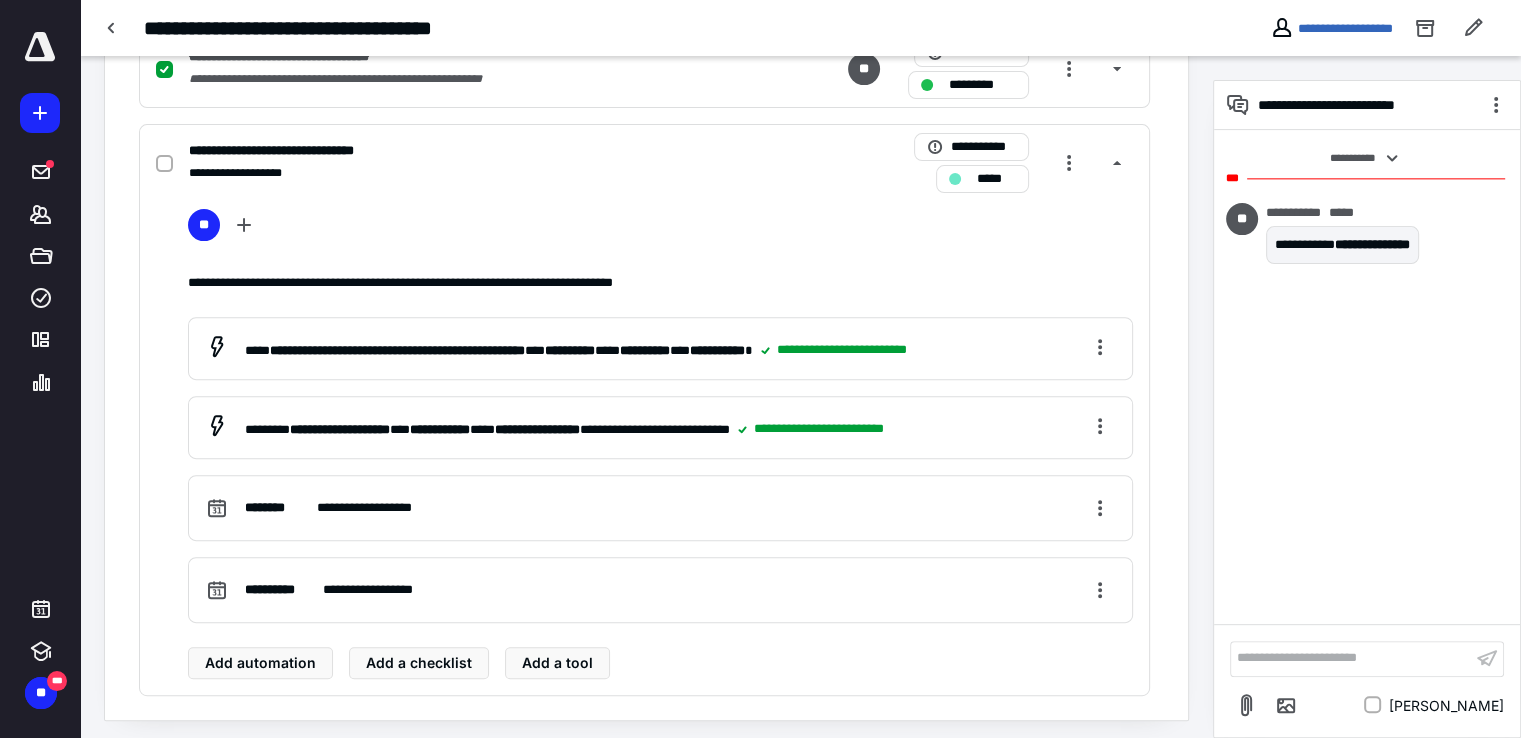 scroll, scrollTop: 664, scrollLeft: 0, axis: vertical 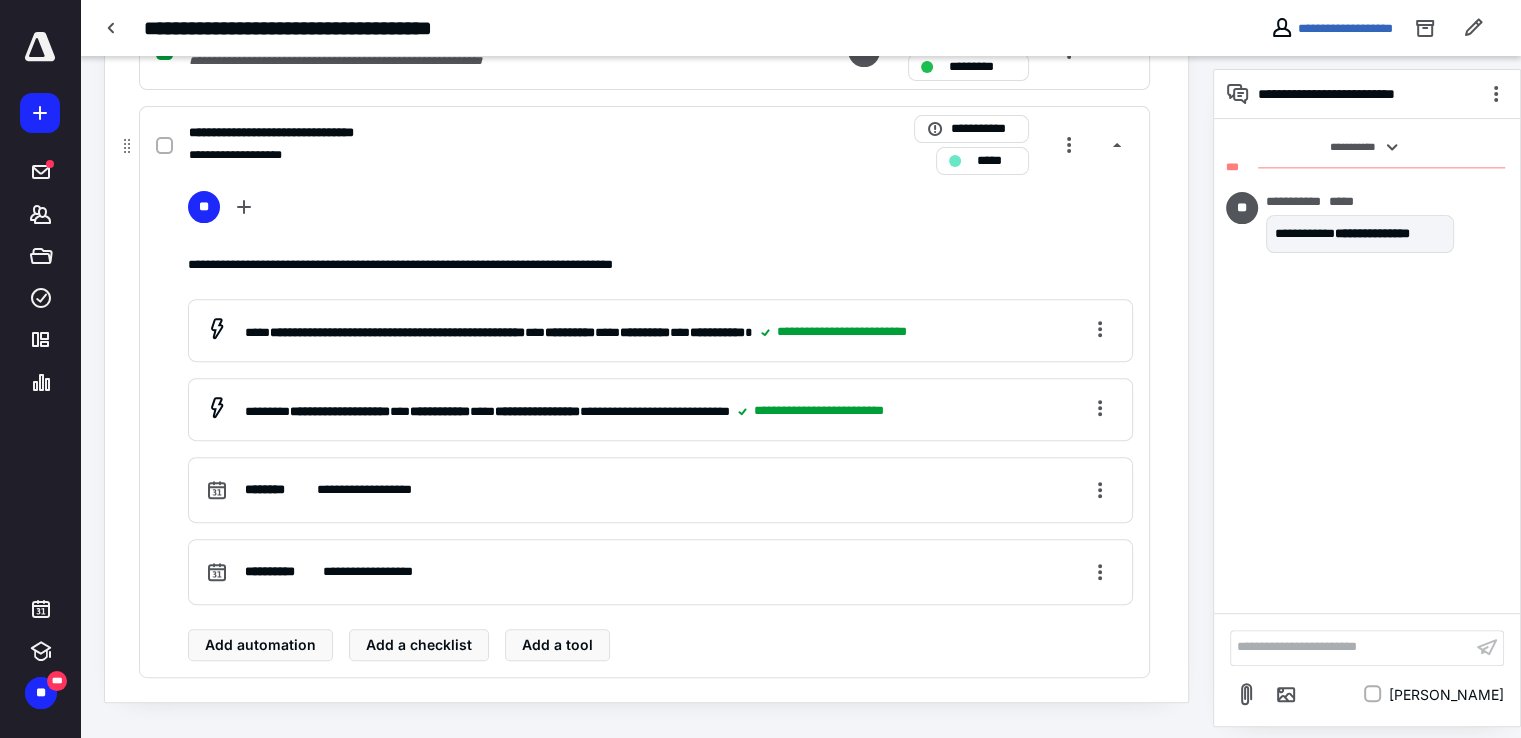 click on "*****" at bounding box center [996, 161] 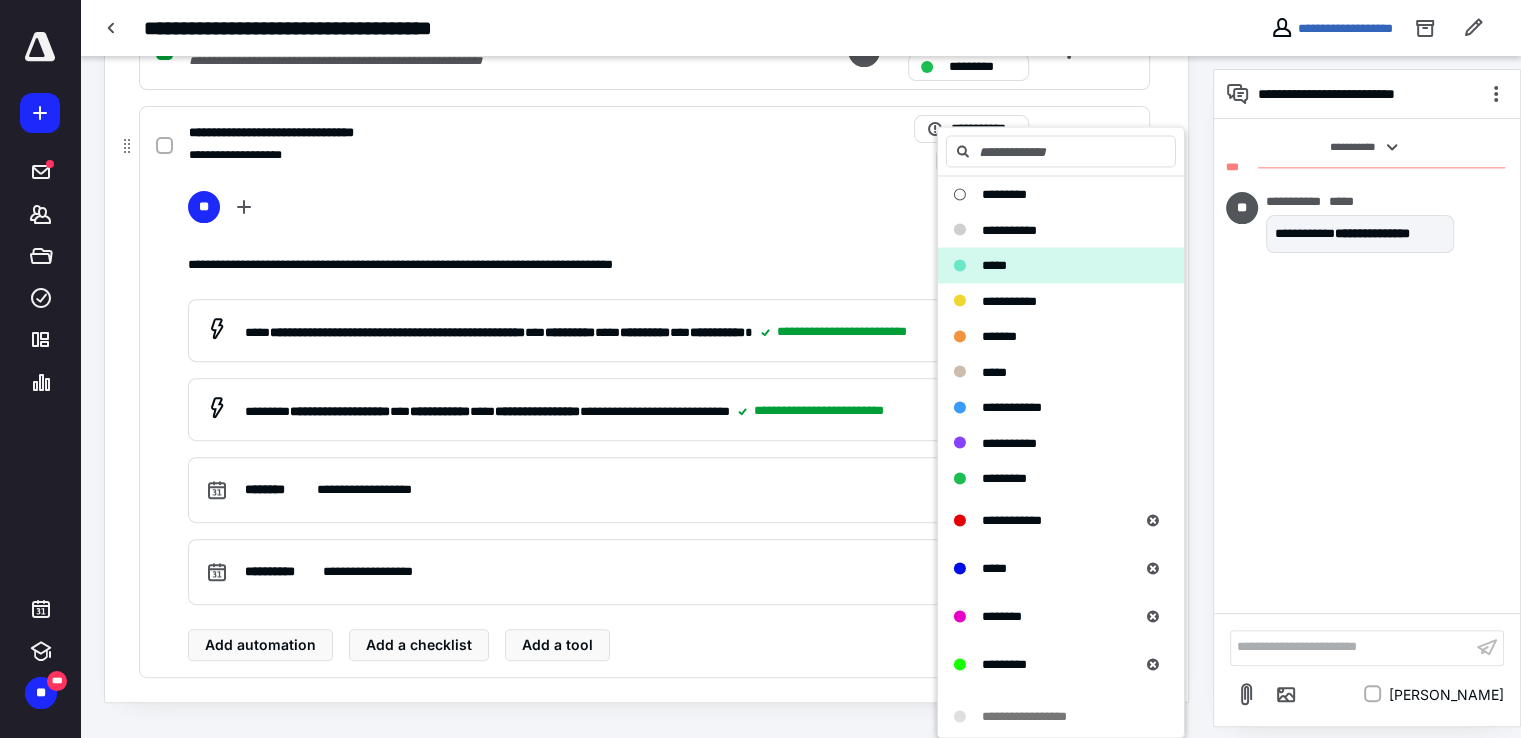 click on "**" at bounding box center [660, 211] 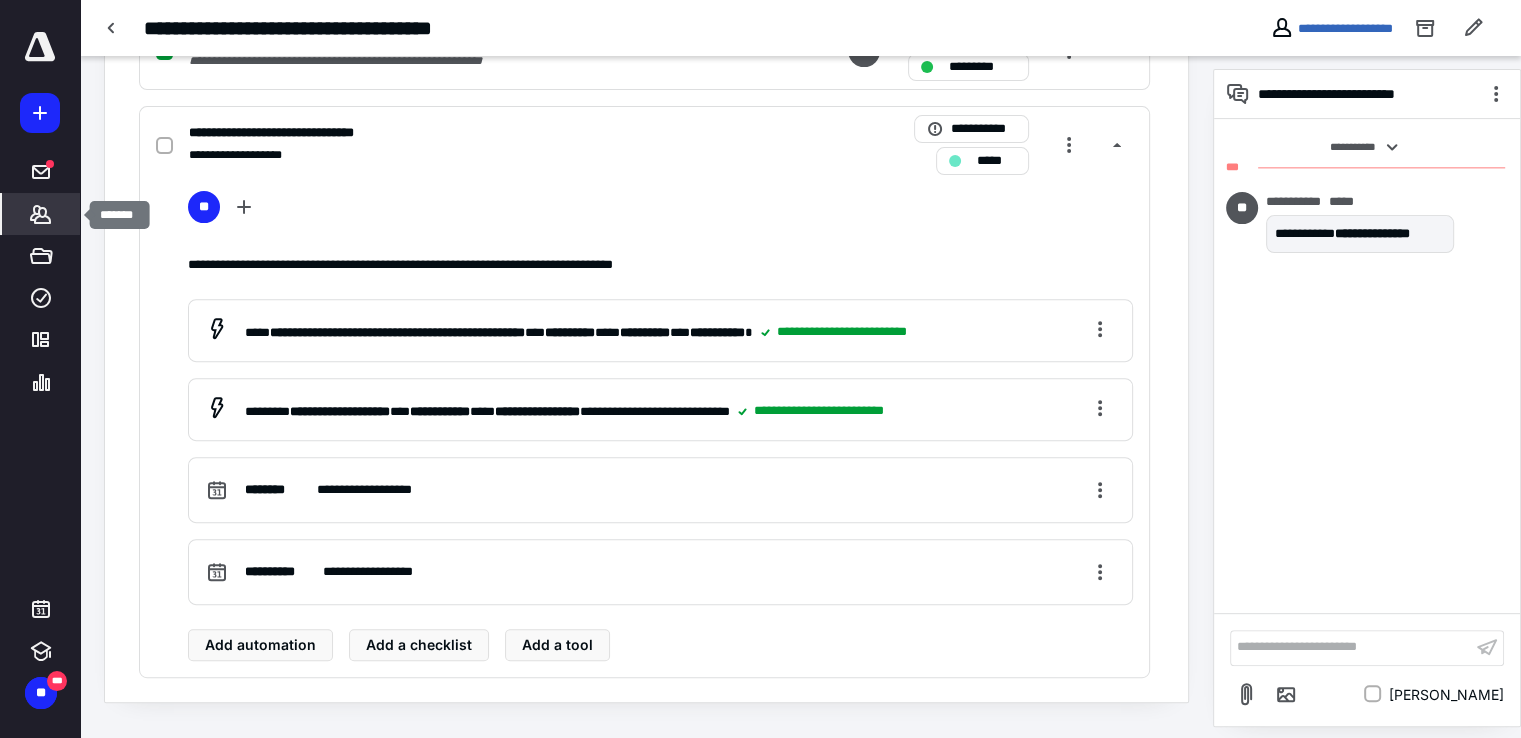 click 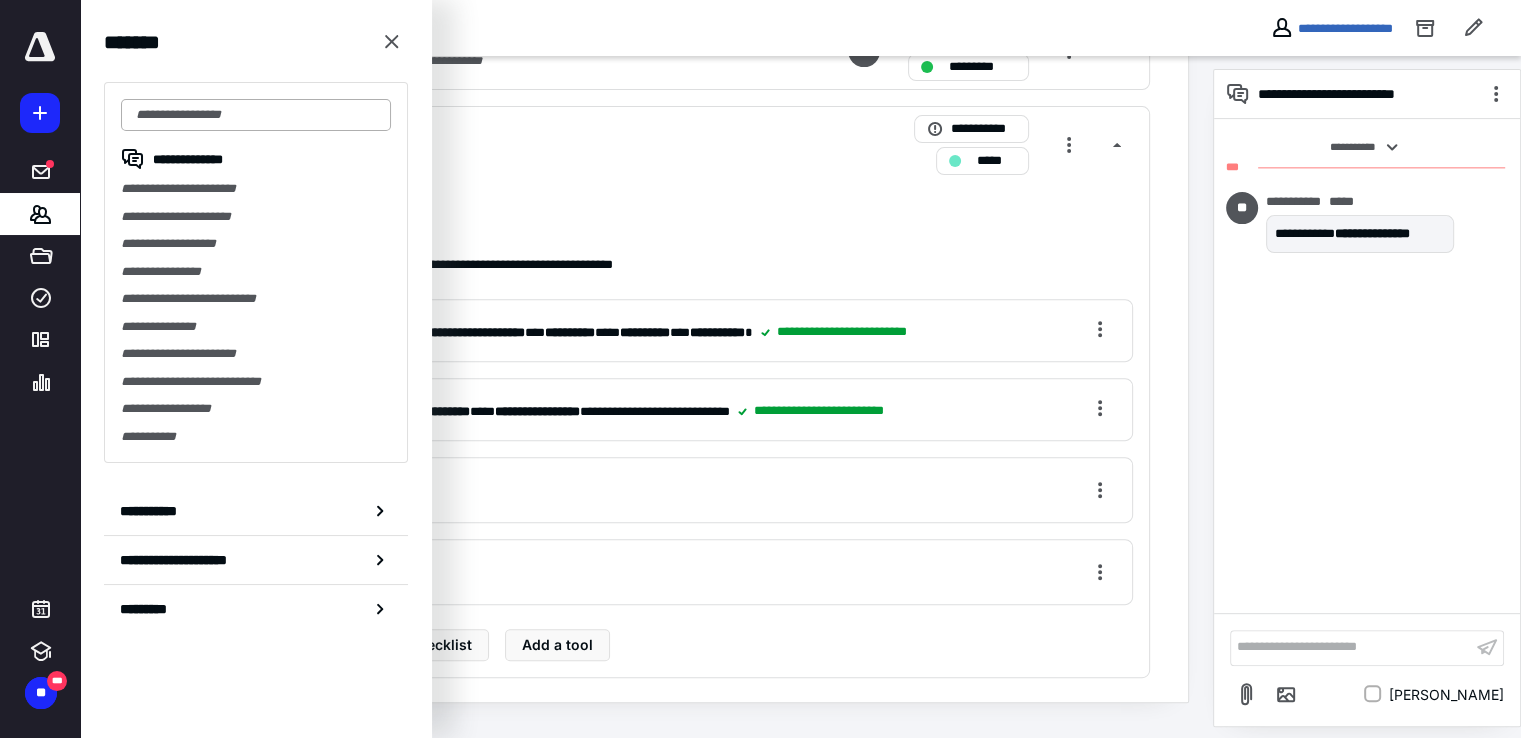 click at bounding box center [256, 115] 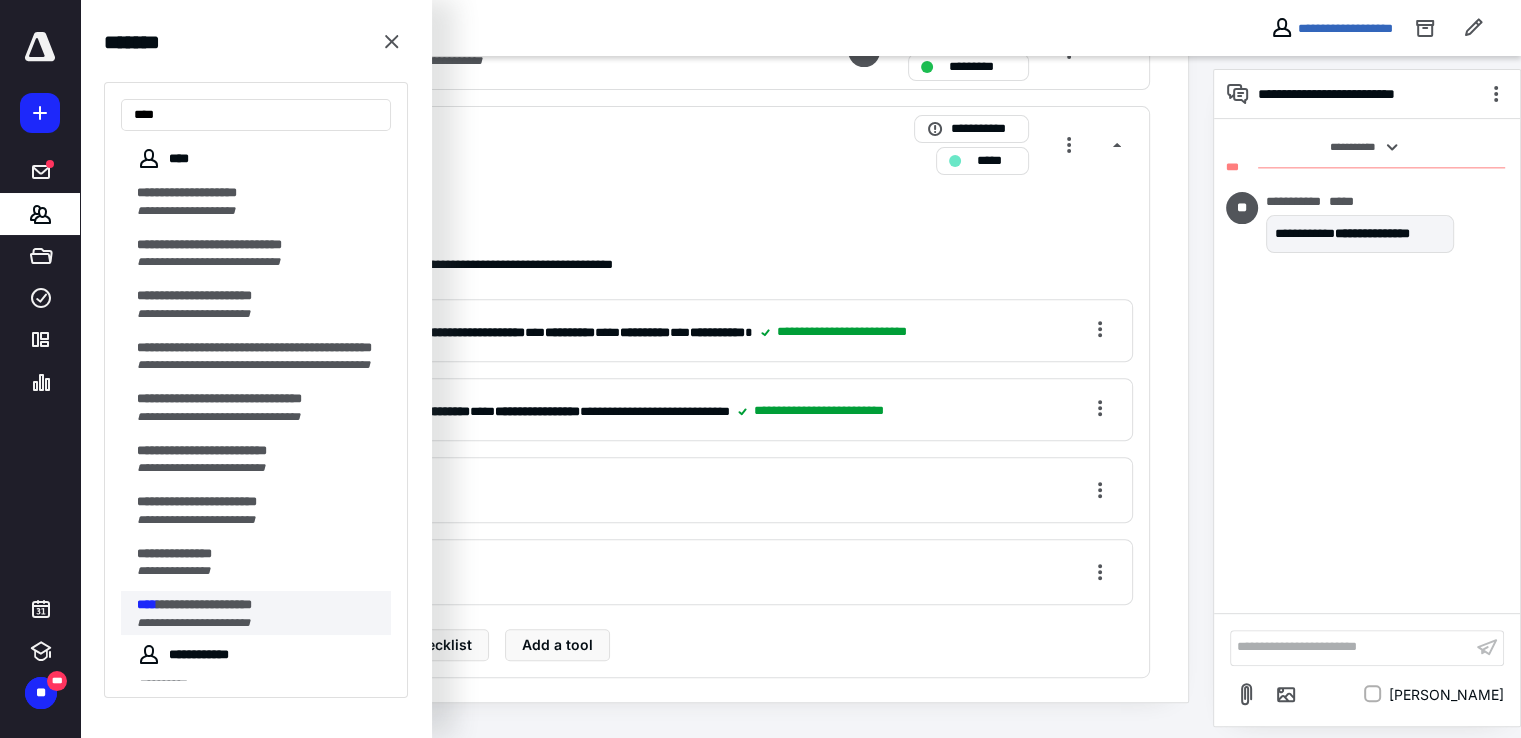 type on "****" 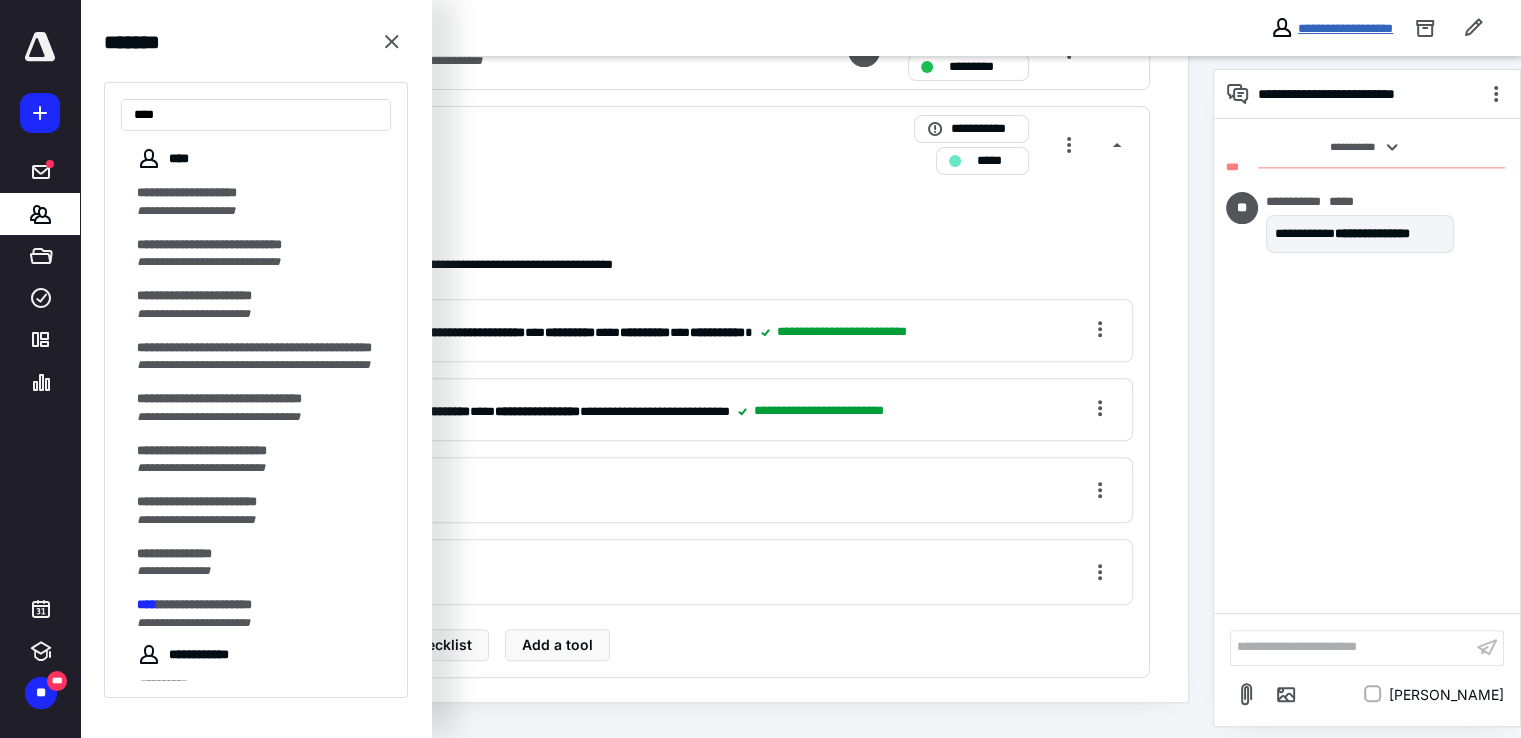 click on "**********" at bounding box center (1345, 28) 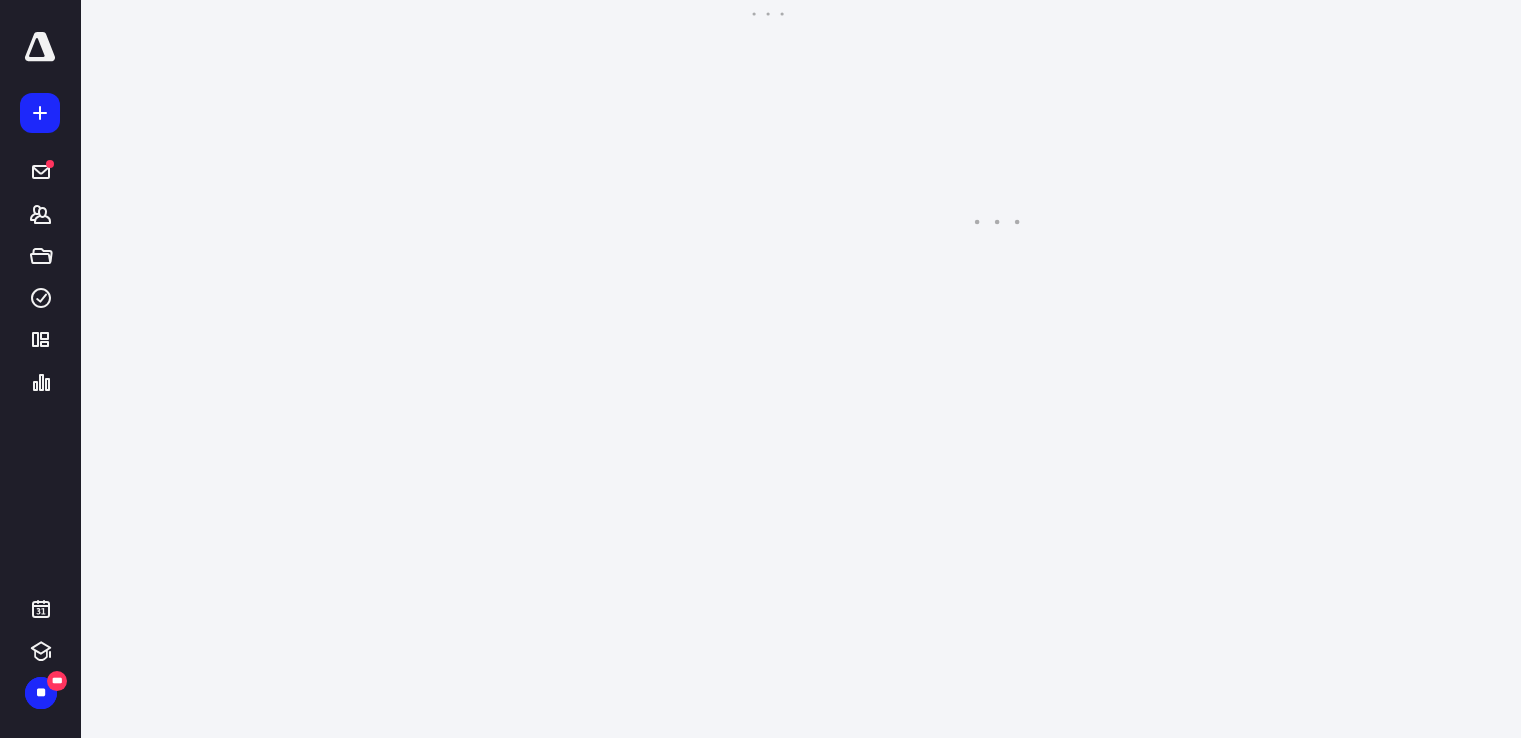 scroll, scrollTop: 0, scrollLeft: 0, axis: both 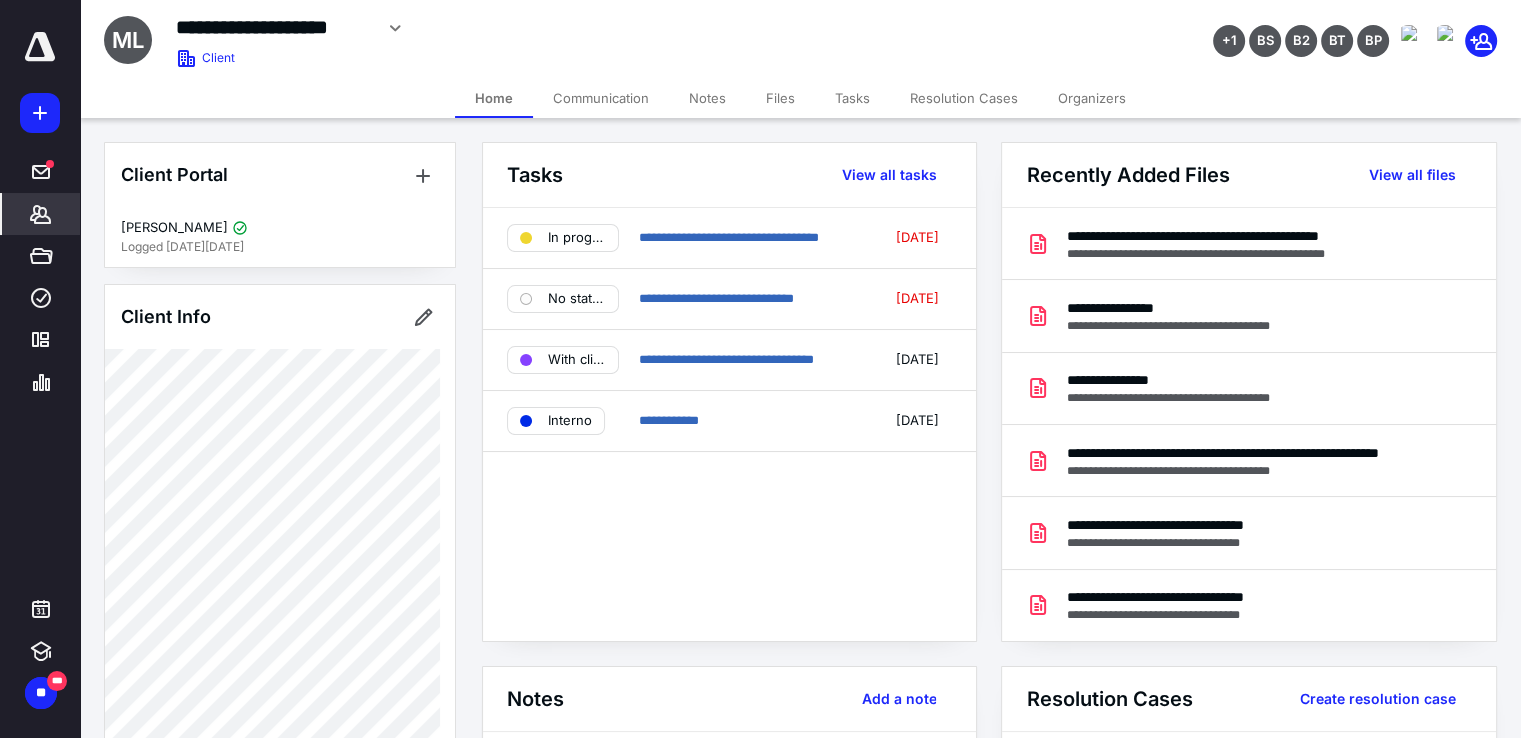 click on "Tasks" at bounding box center [852, 98] 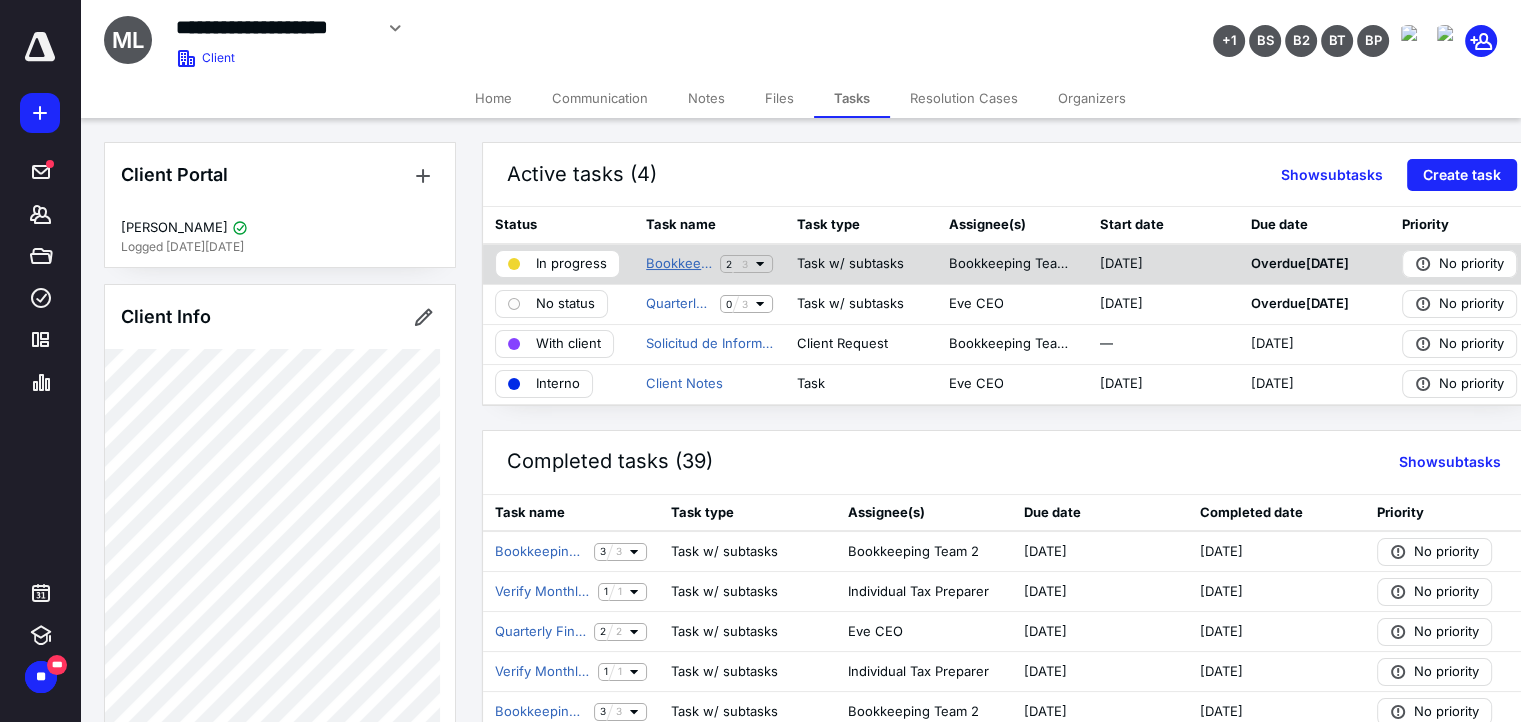 click on "Bookkeeping Monthly - Partial Access" at bounding box center [679, 264] 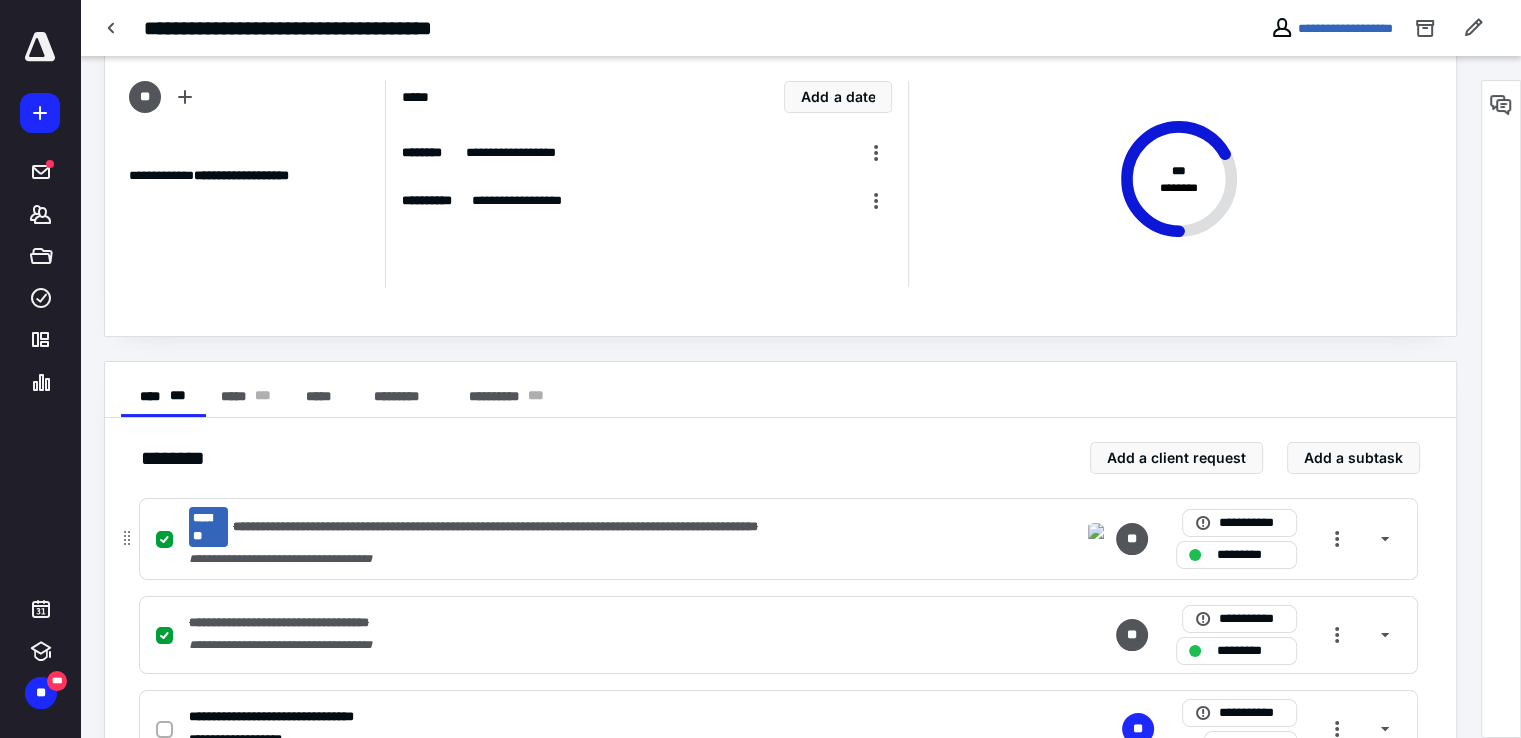 scroll, scrollTop: 155, scrollLeft: 0, axis: vertical 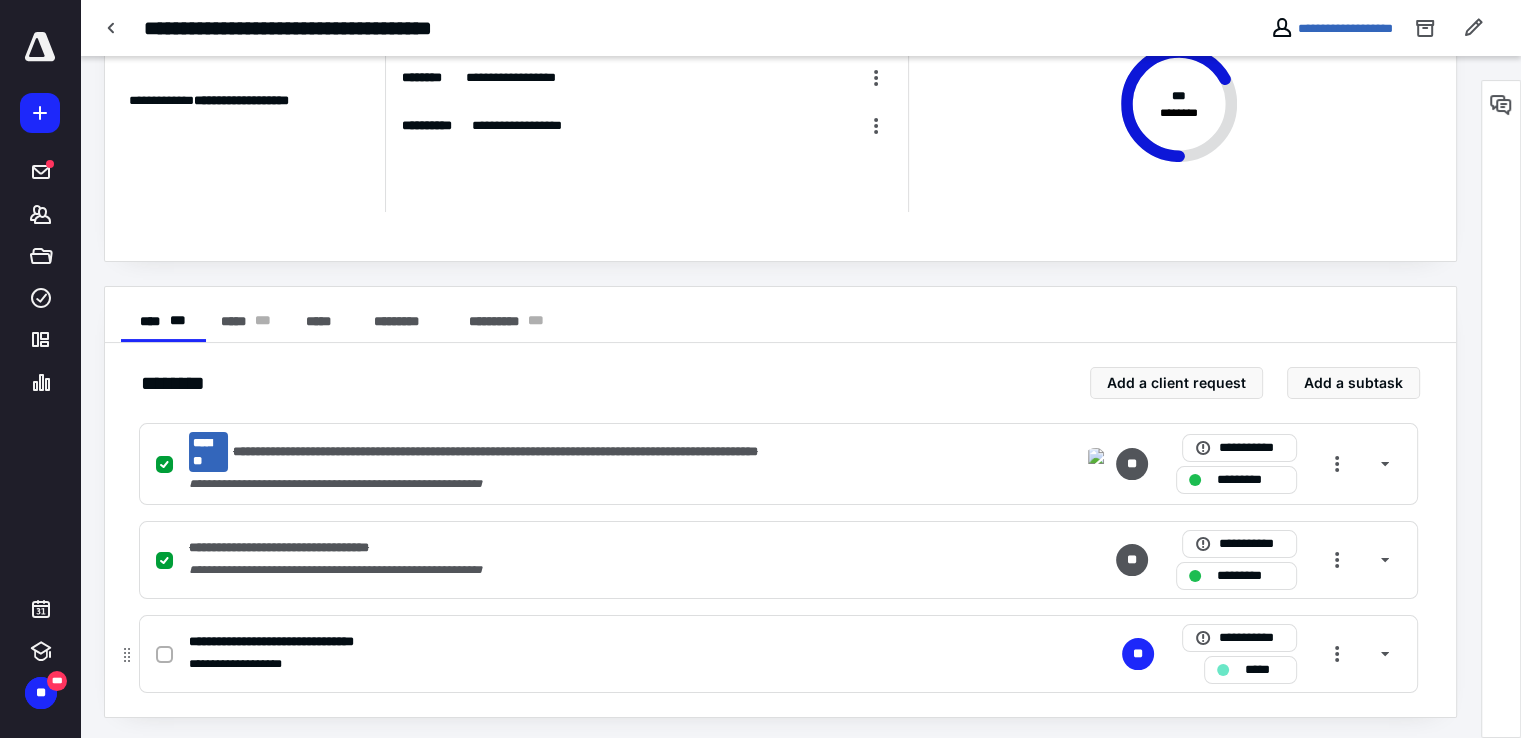 click on "*****" at bounding box center [1250, 670] 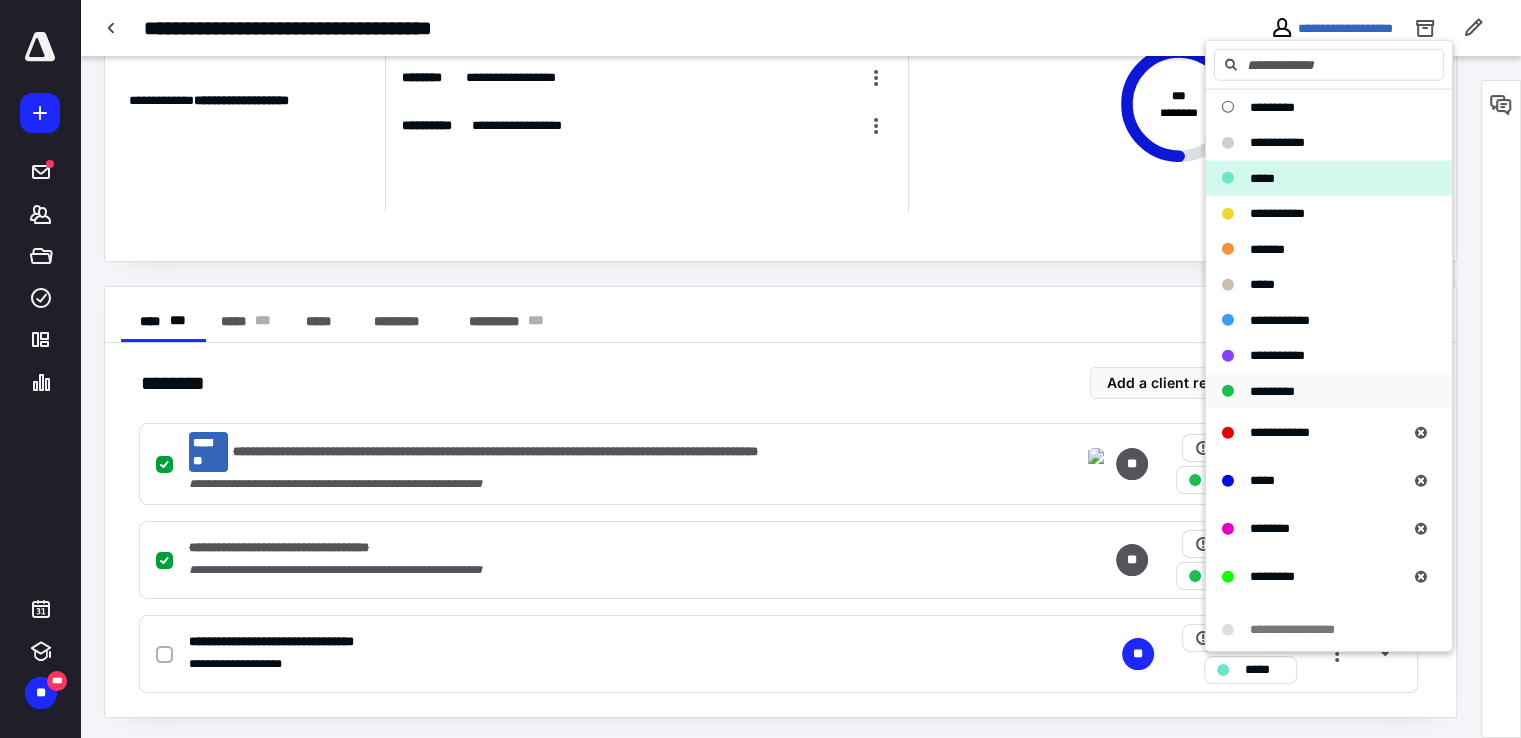 click on "*********" at bounding box center [1272, 390] 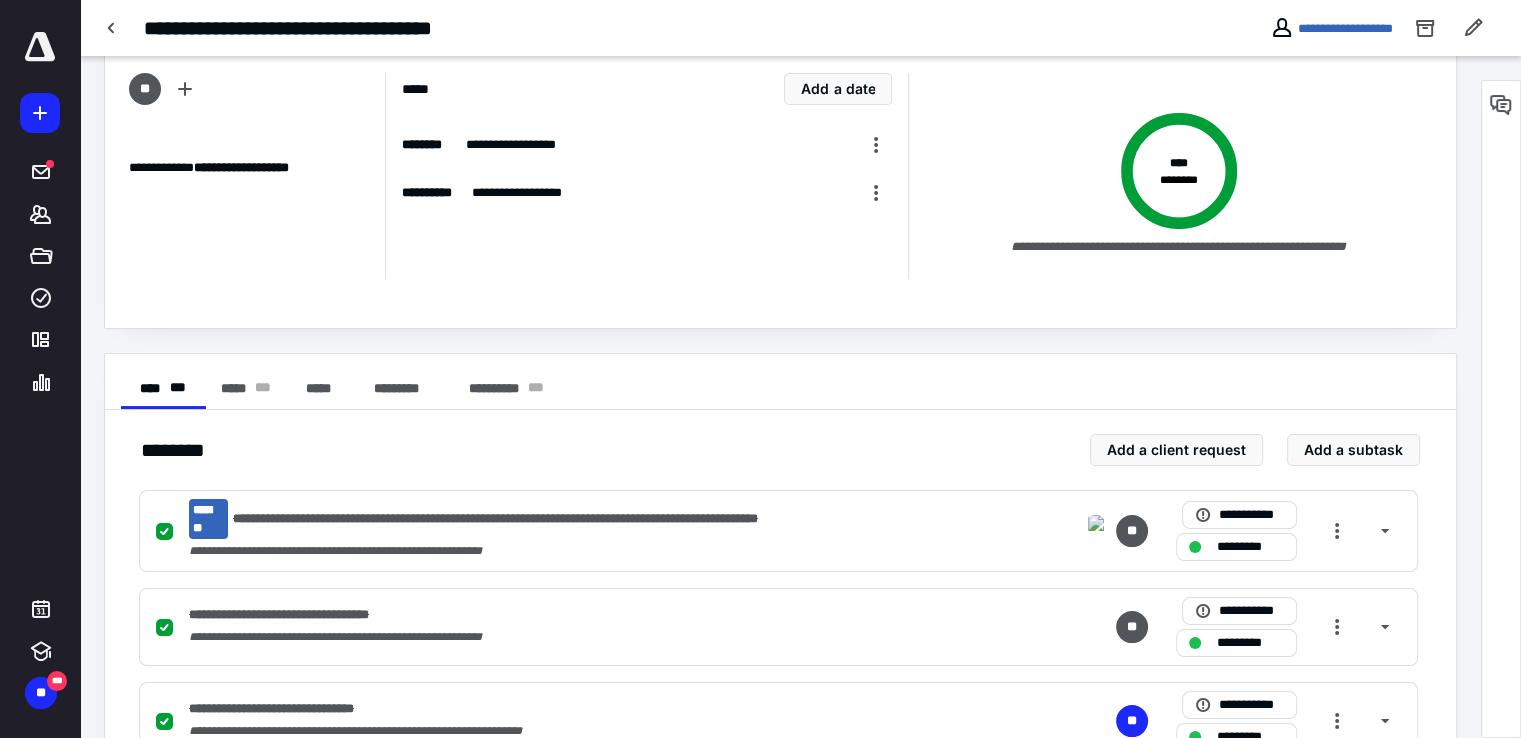 scroll, scrollTop: 0, scrollLeft: 0, axis: both 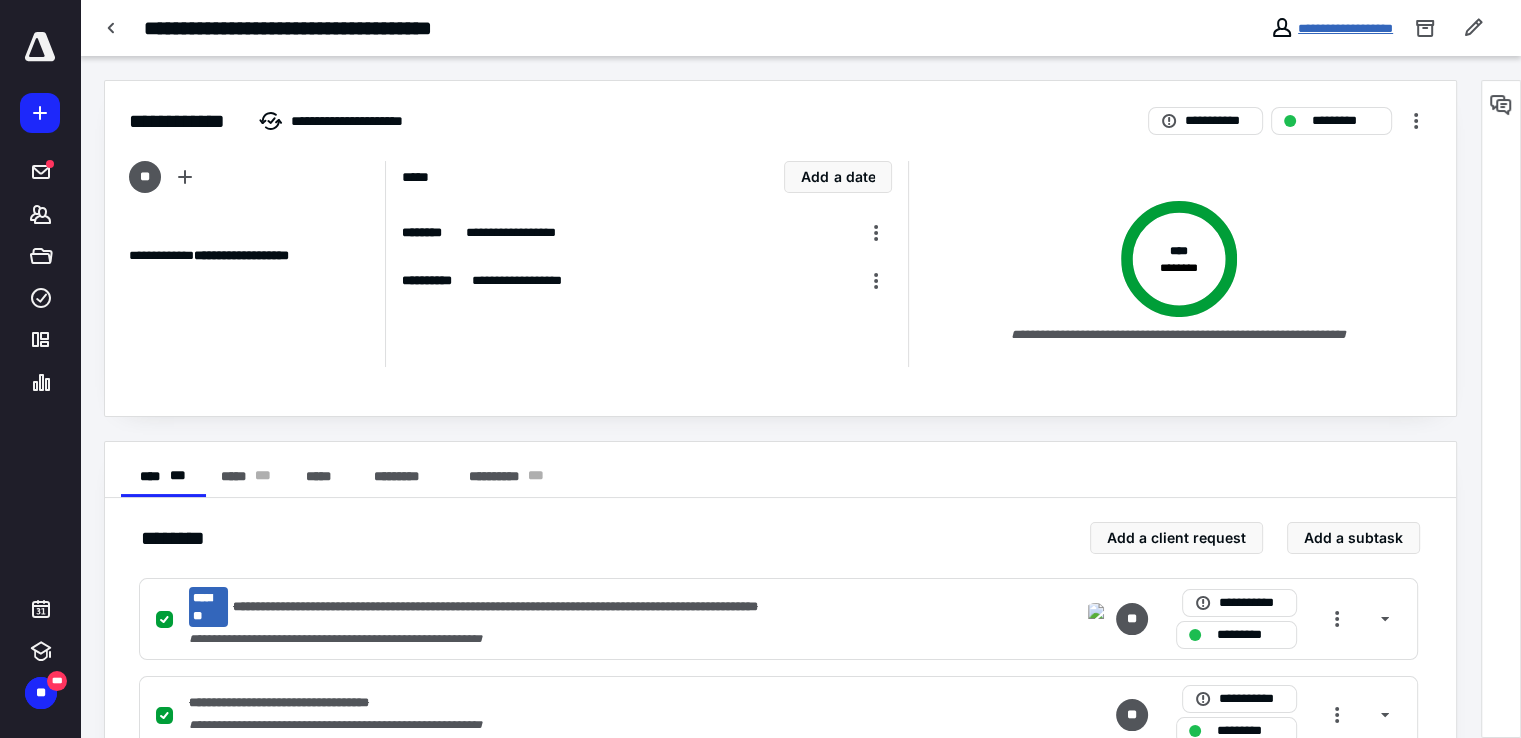 click on "**********" at bounding box center [1345, 28] 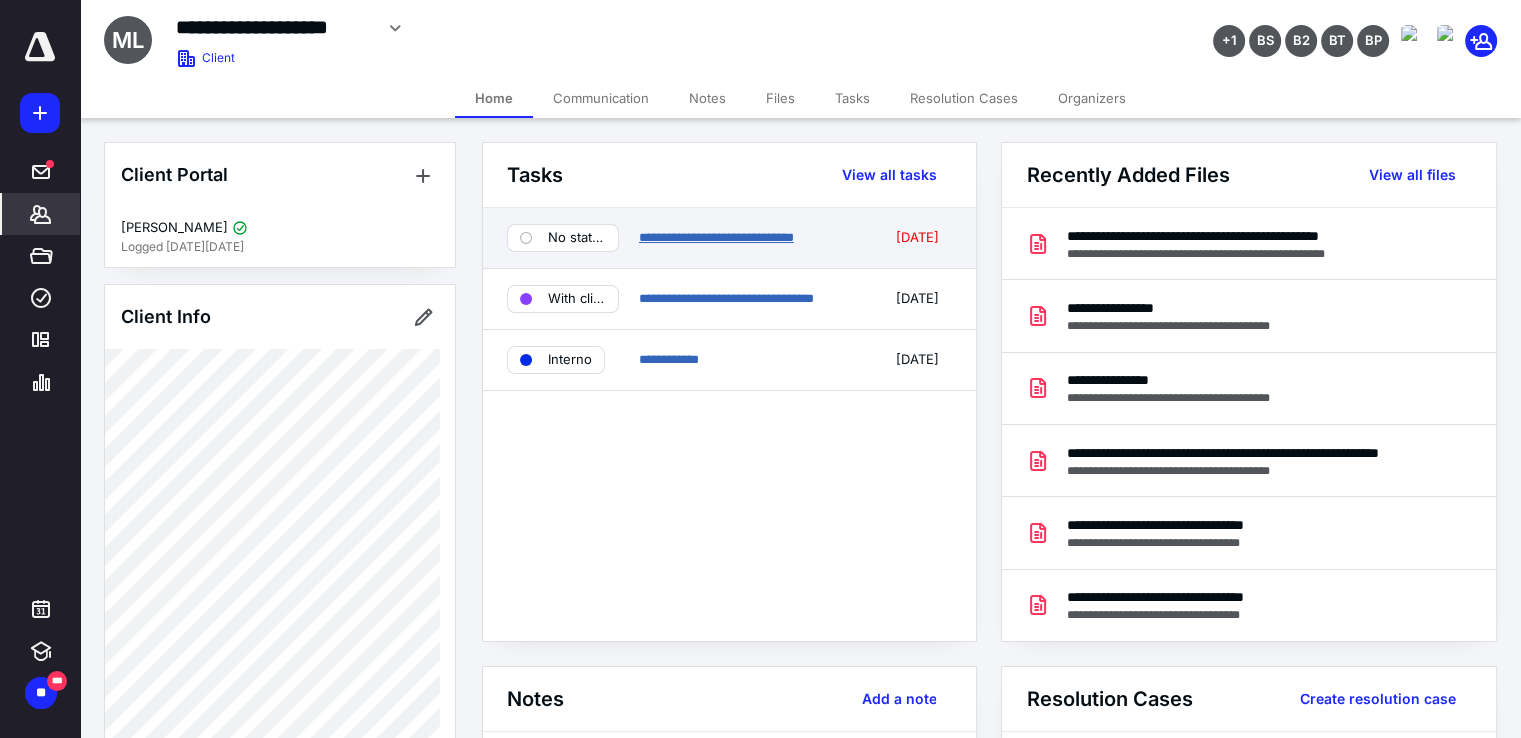 click on "**********" at bounding box center [716, 237] 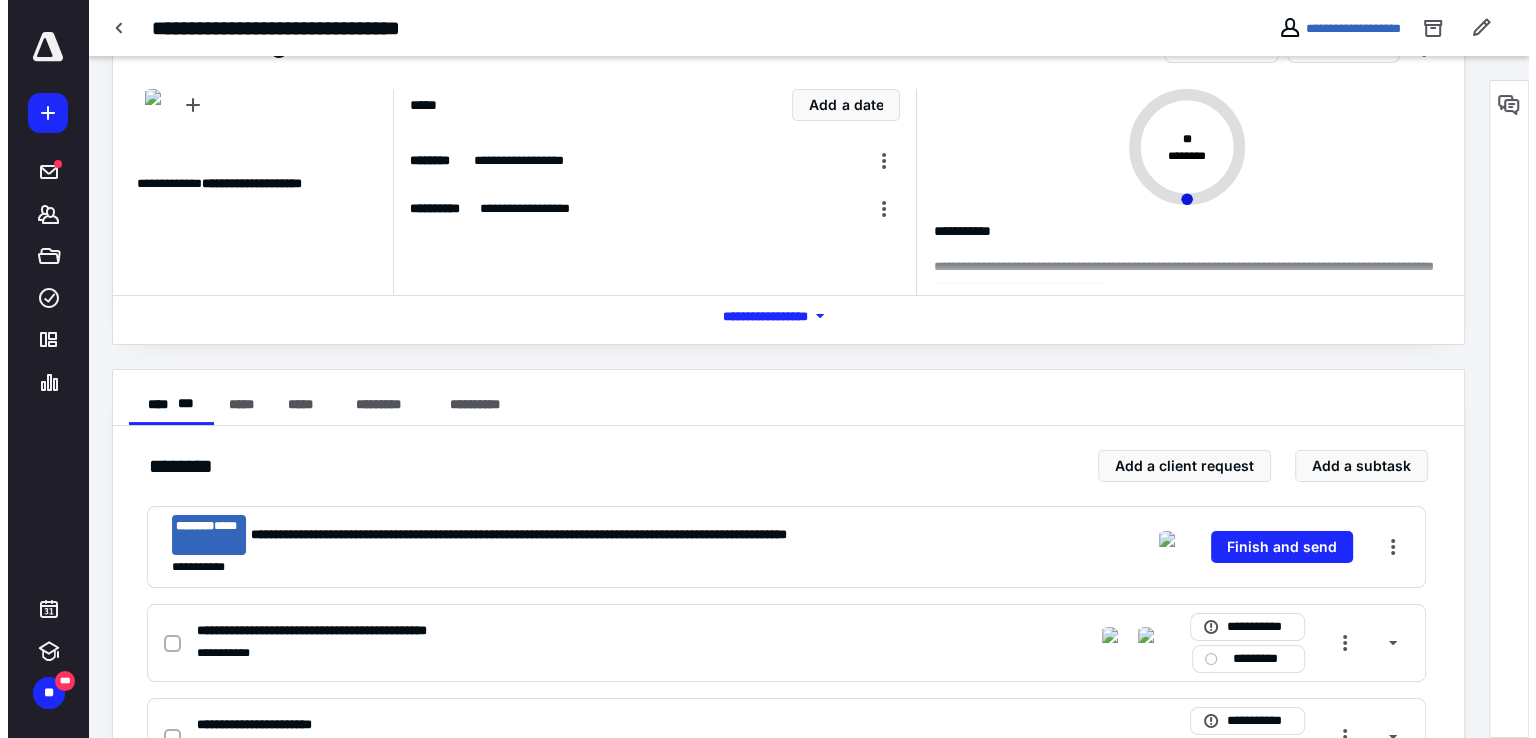 scroll, scrollTop: 0, scrollLeft: 0, axis: both 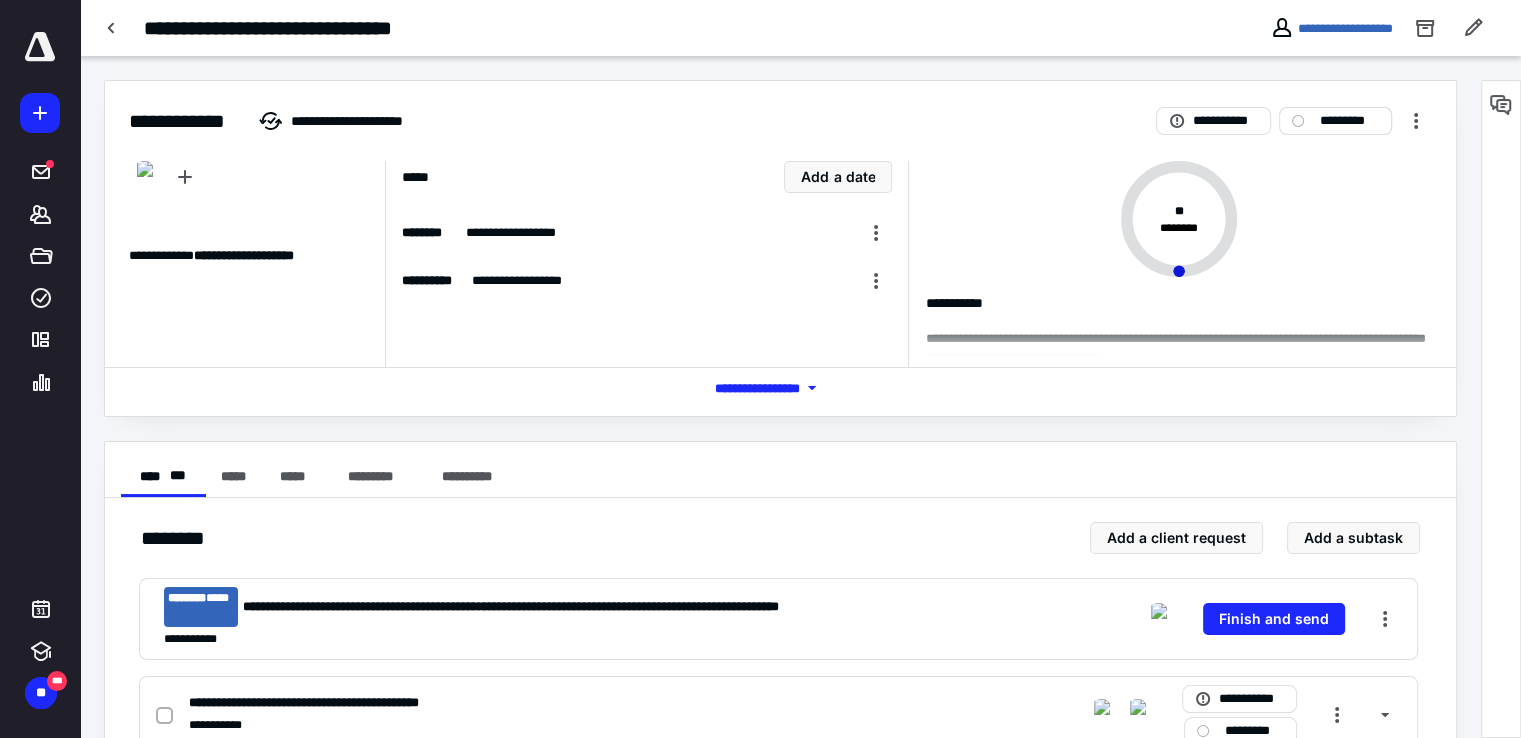click on "*********" at bounding box center (1349, 121) 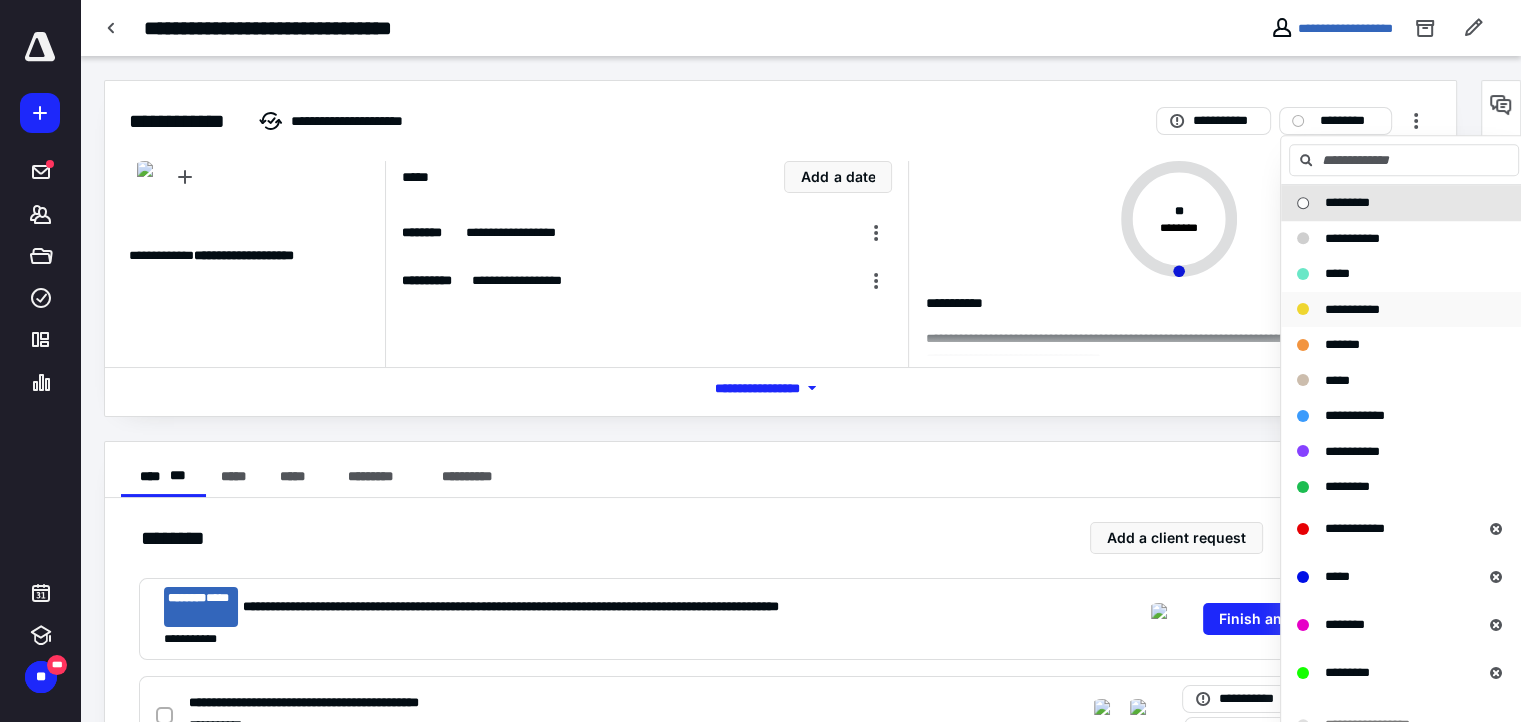 click on "**********" at bounding box center (1352, 309) 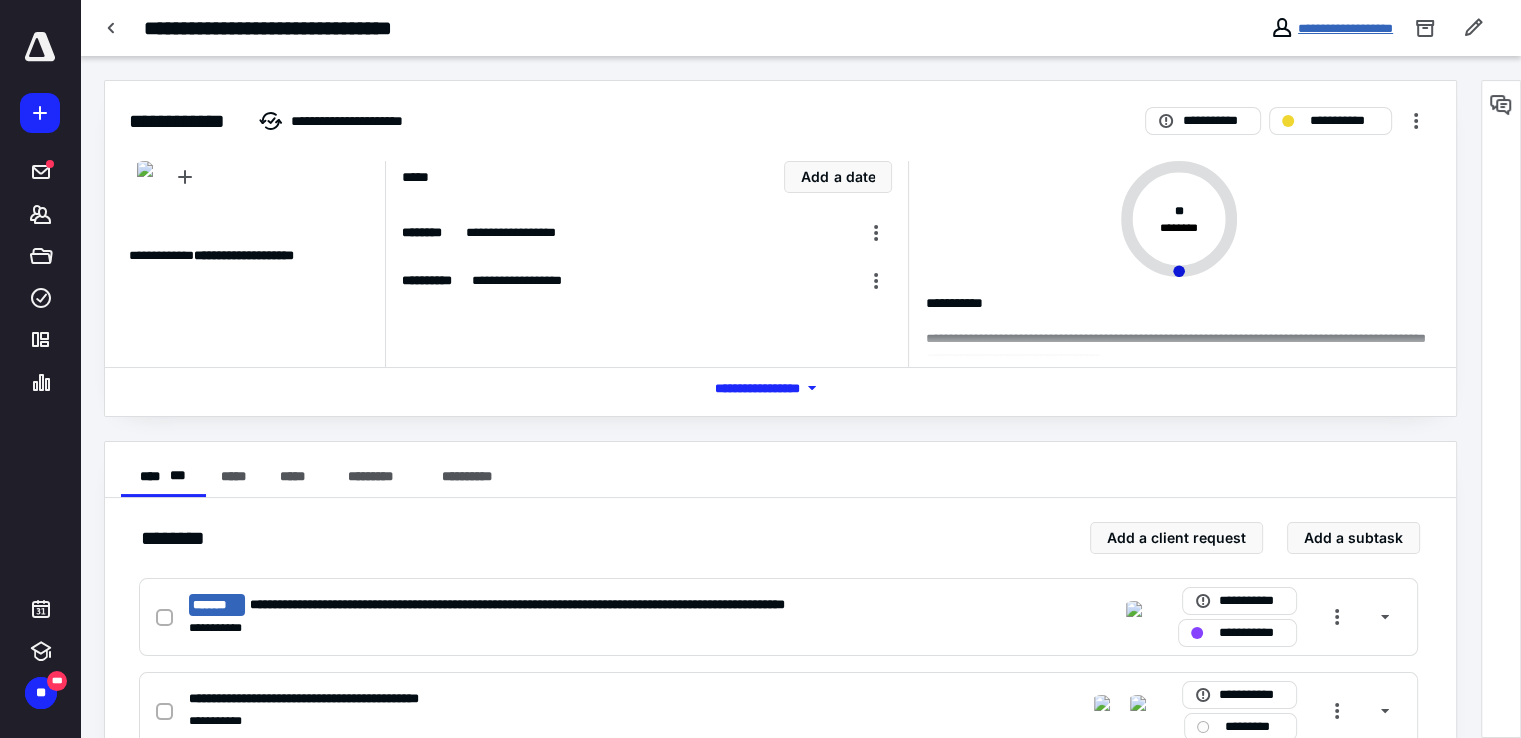 click on "**********" at bounding box center (1345, 28) 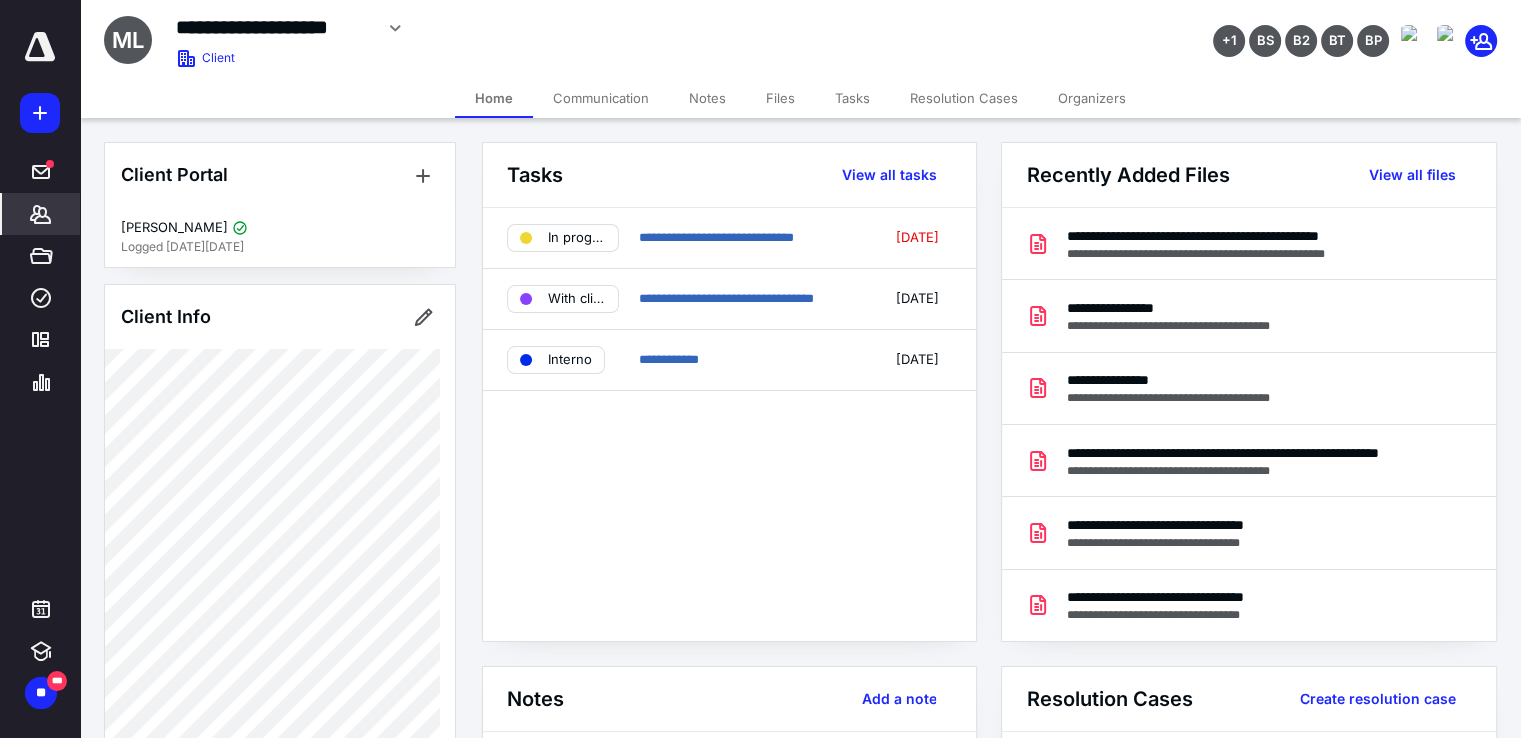 click on "Communication" at bounding box center (601, 98) 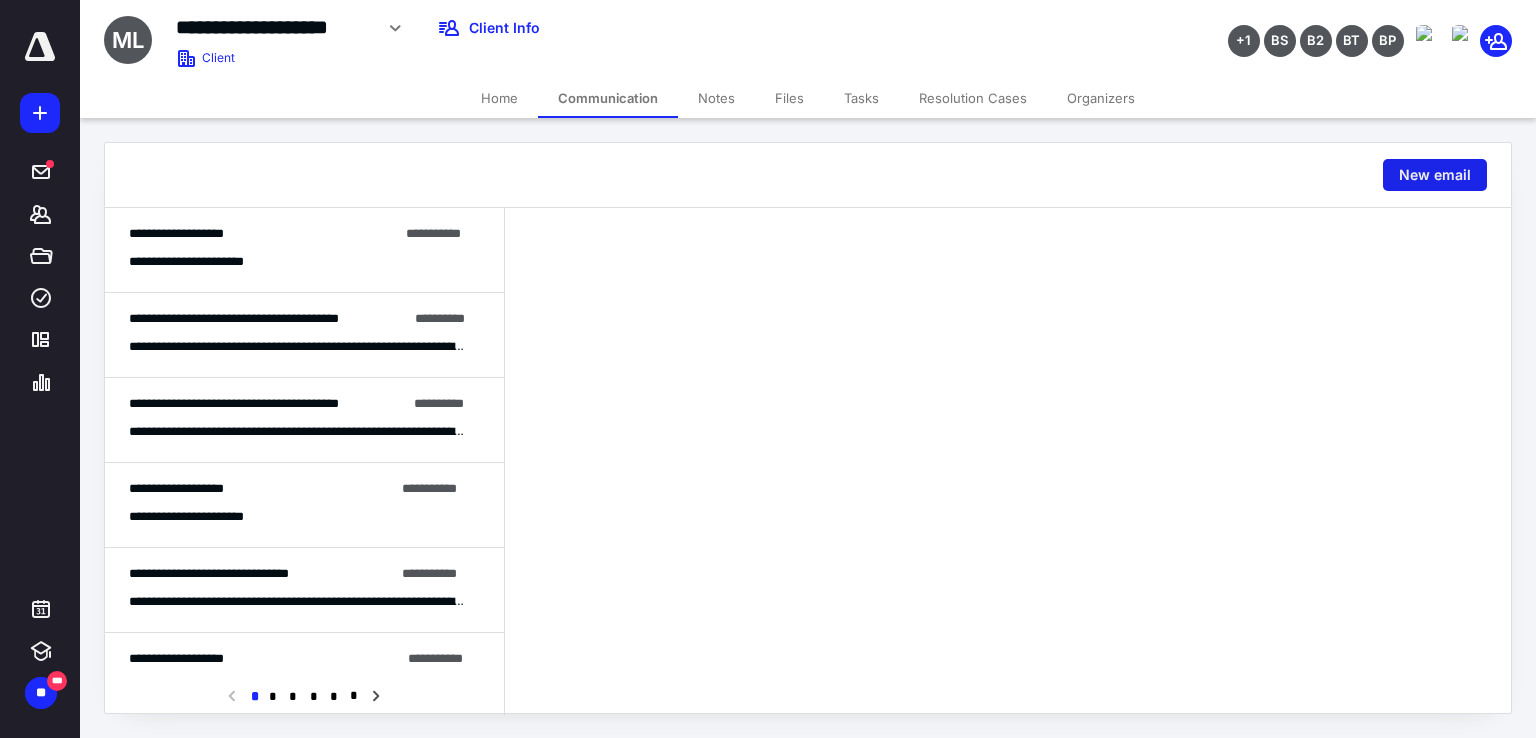 click on "New email" at bounding box center (1435, 175) 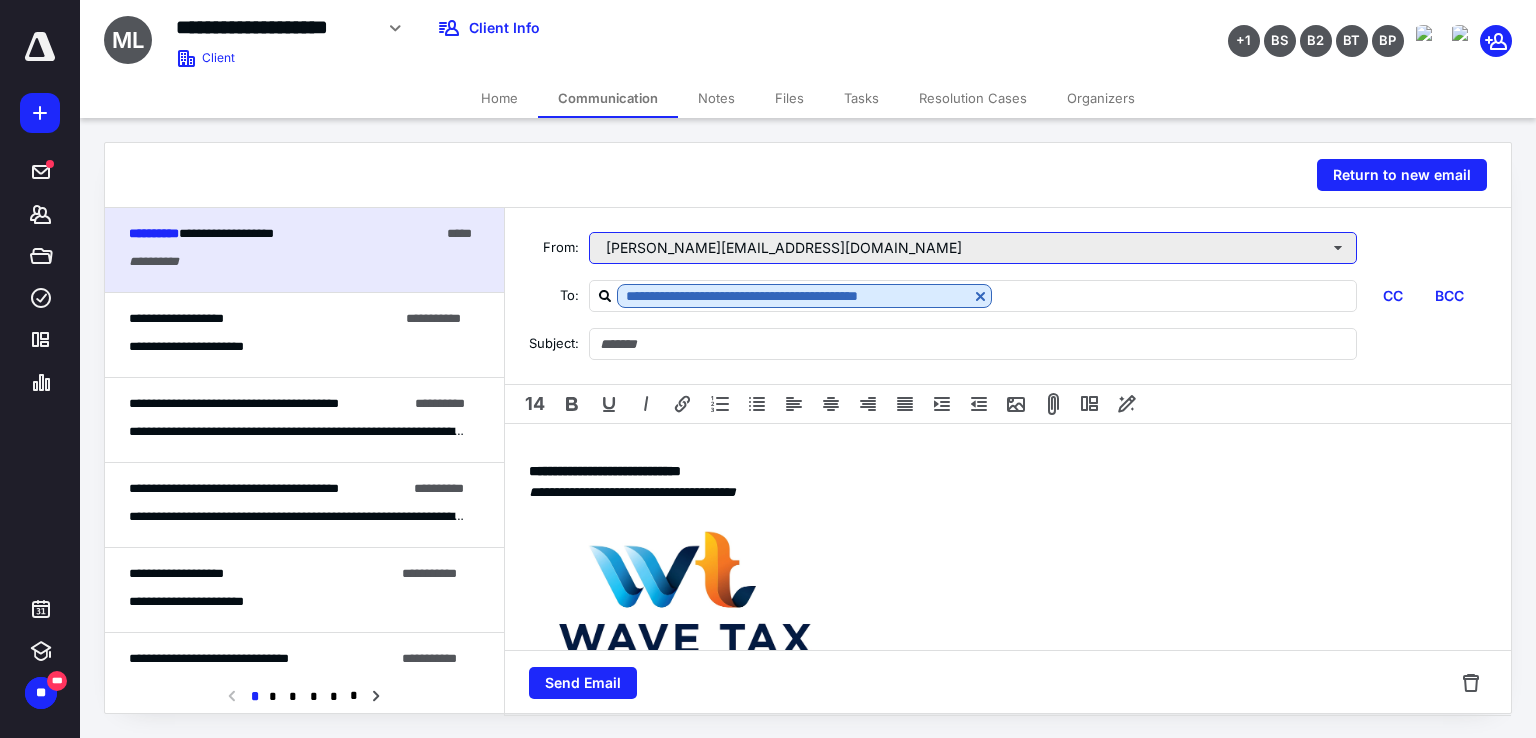 click on "valeria@wavetax.us" at bounding box center (973, 248) 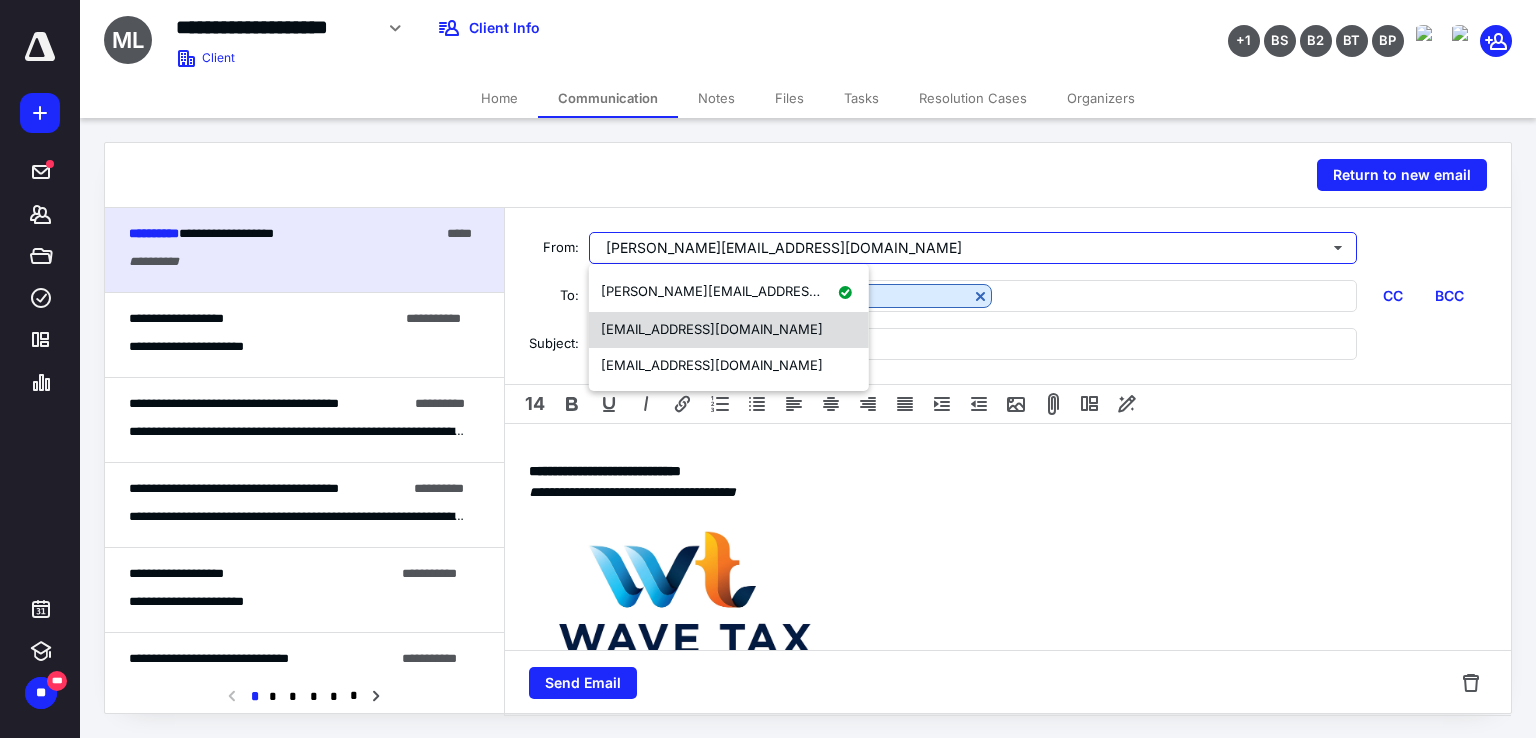click on "info@wavetax.us" at bounding box center [729, 330] 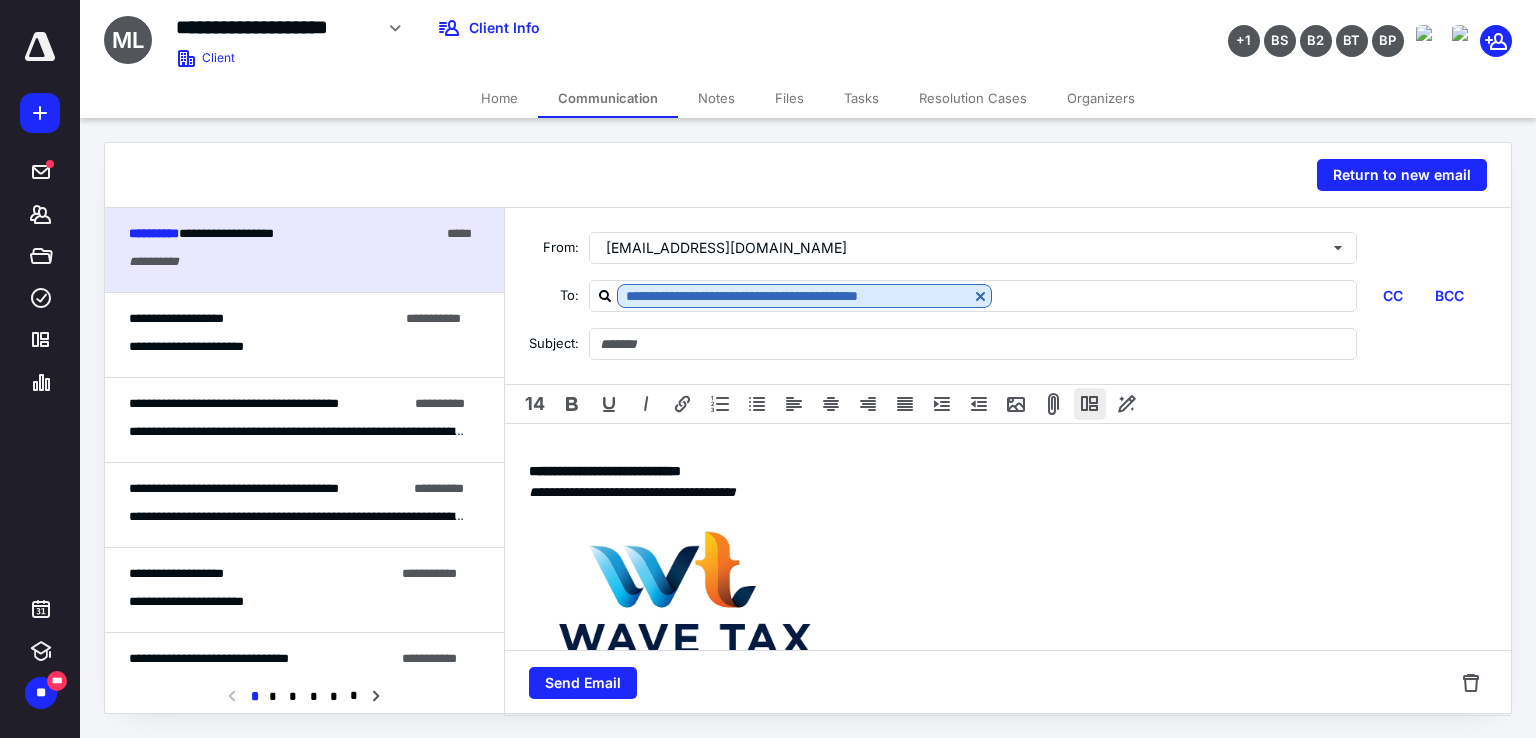 click at bounding box center [1090, 404] 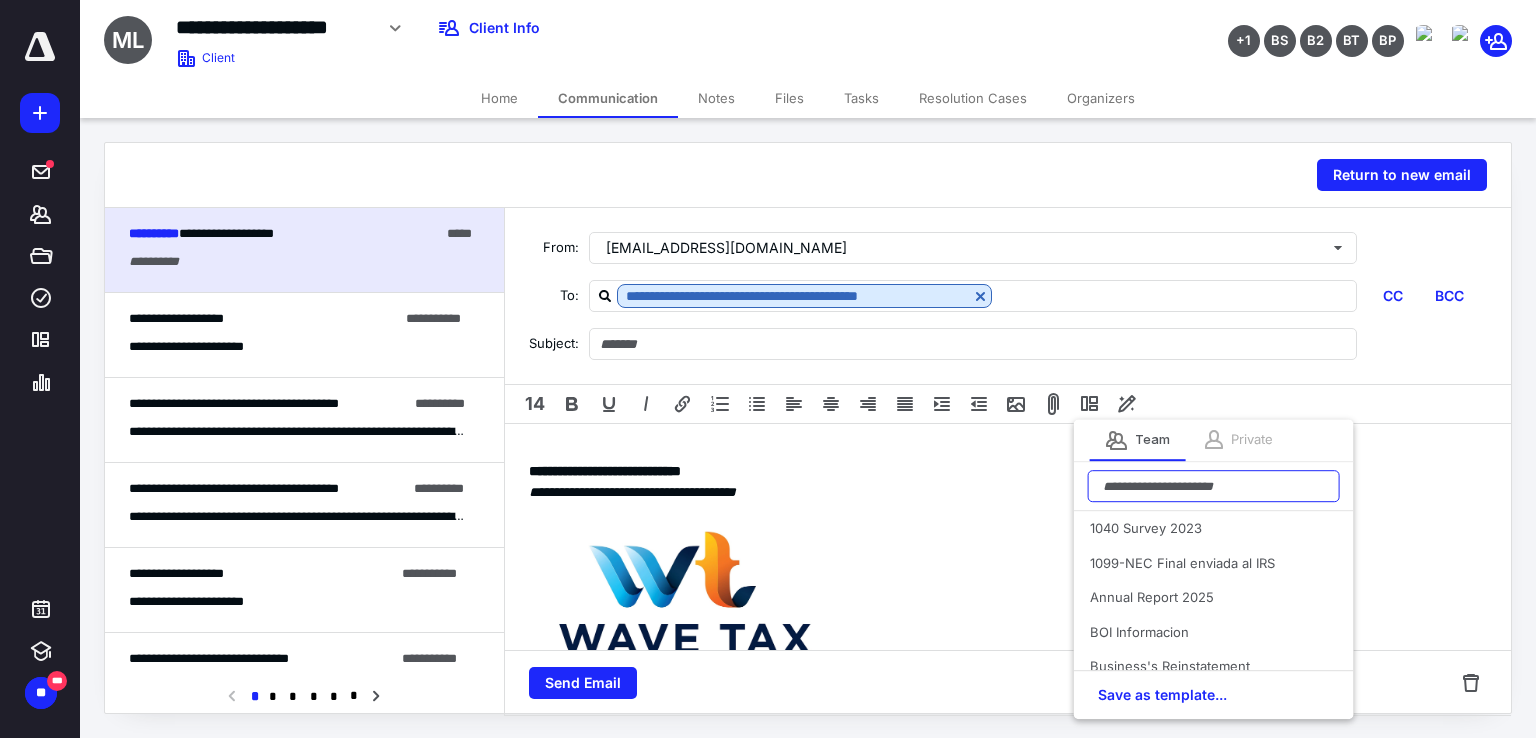 click at bounding box center (1214, 486) 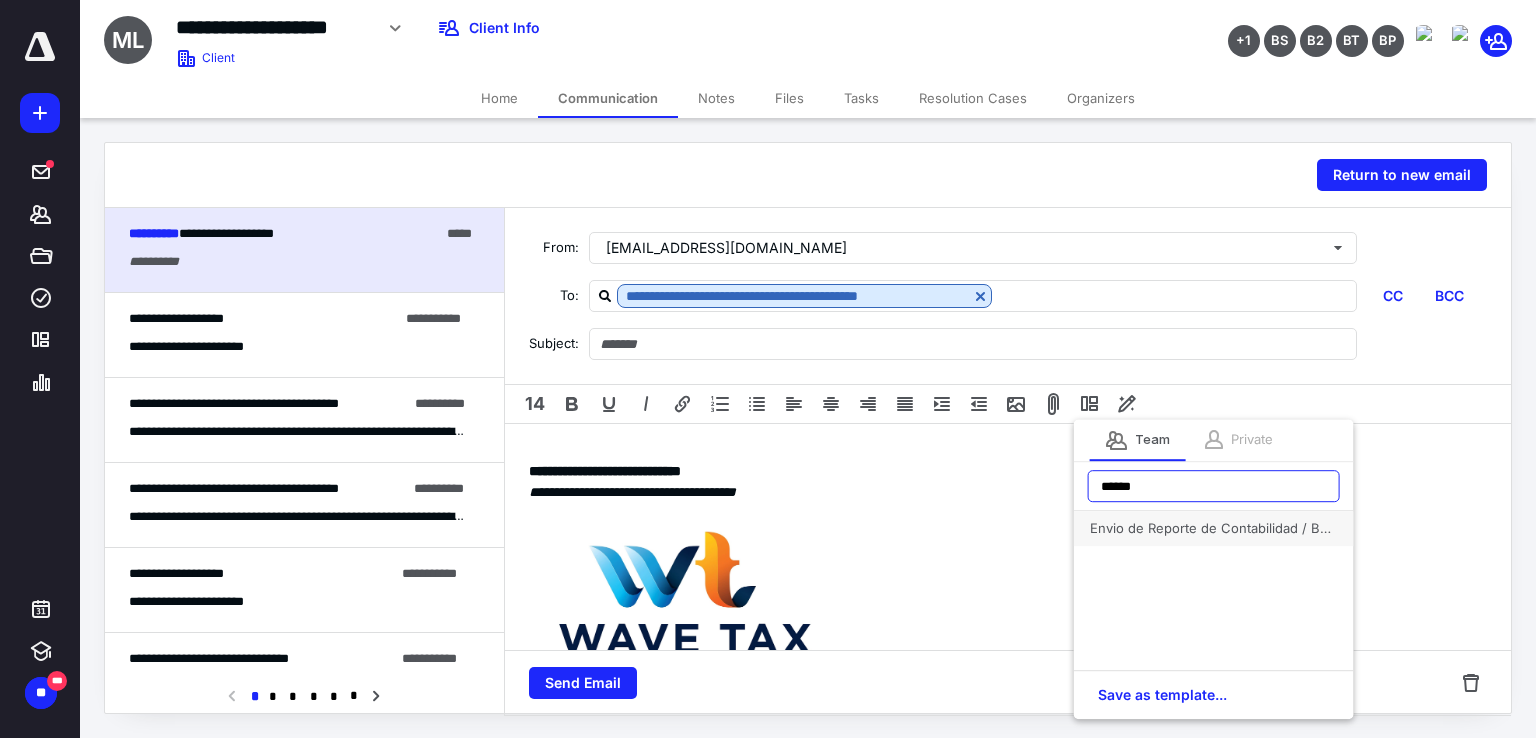 type on "******" 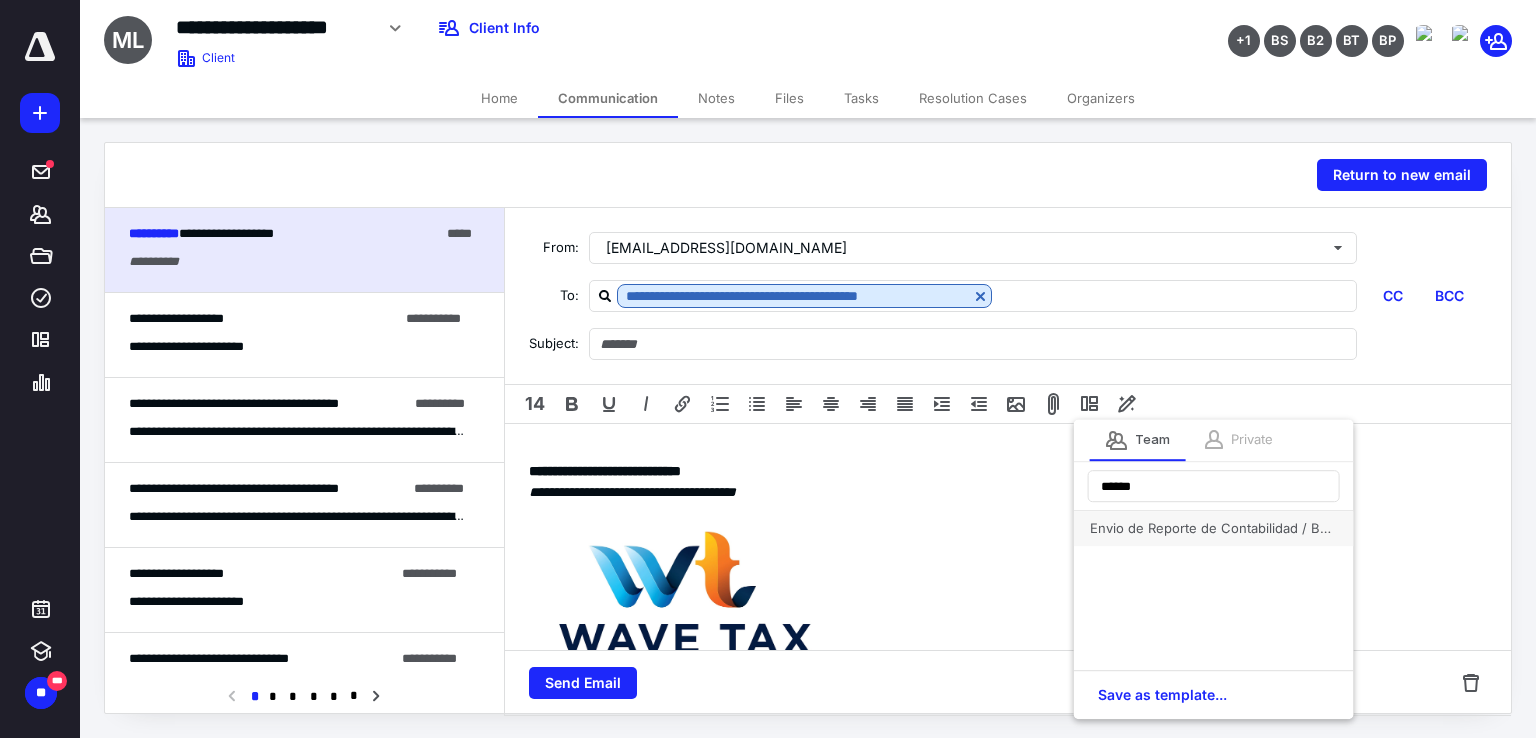 click on "Envio de Reporte de Contabilidad / Bookkeeping Report" at bounding box center [1214, 528] 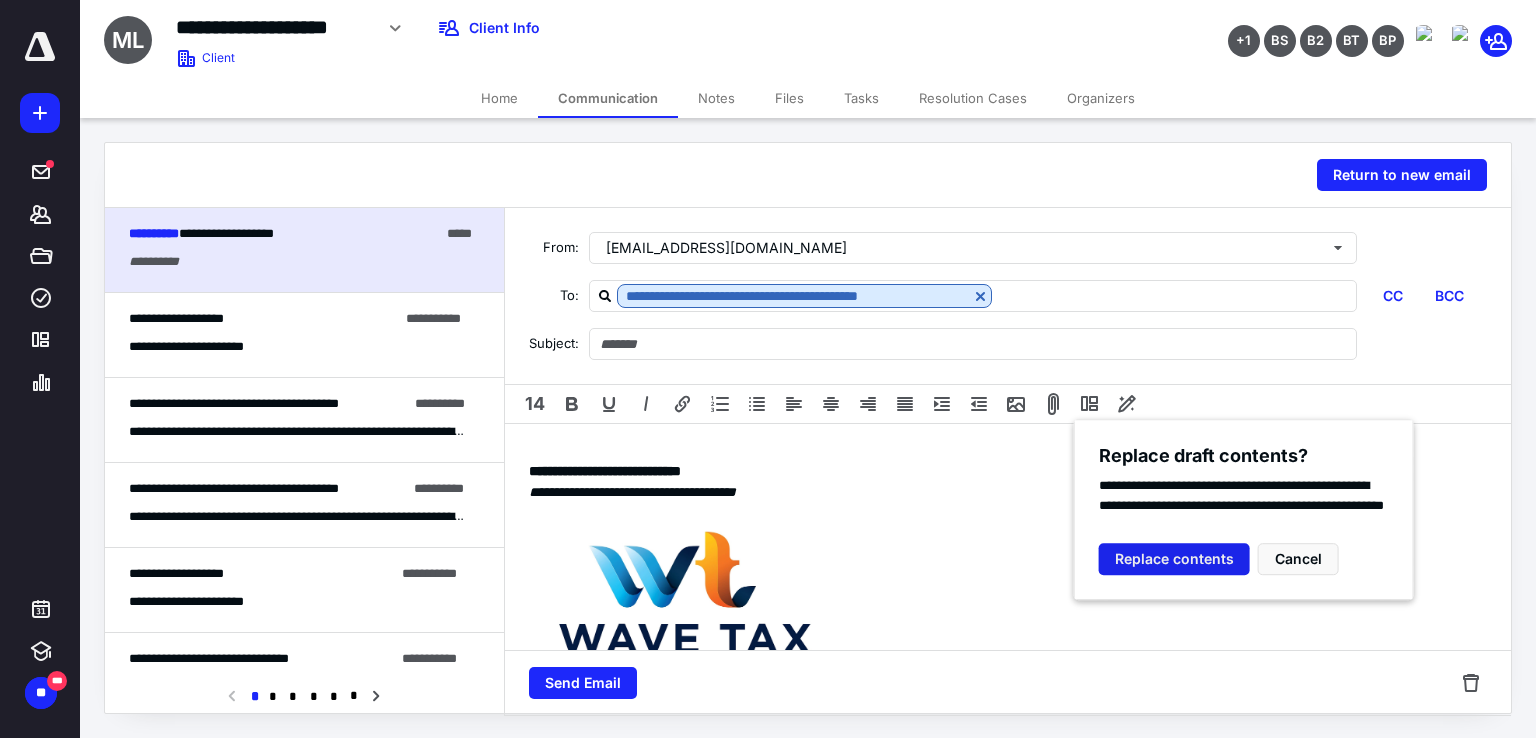 click on "Replace contents" at bounding box center [1174, 559] 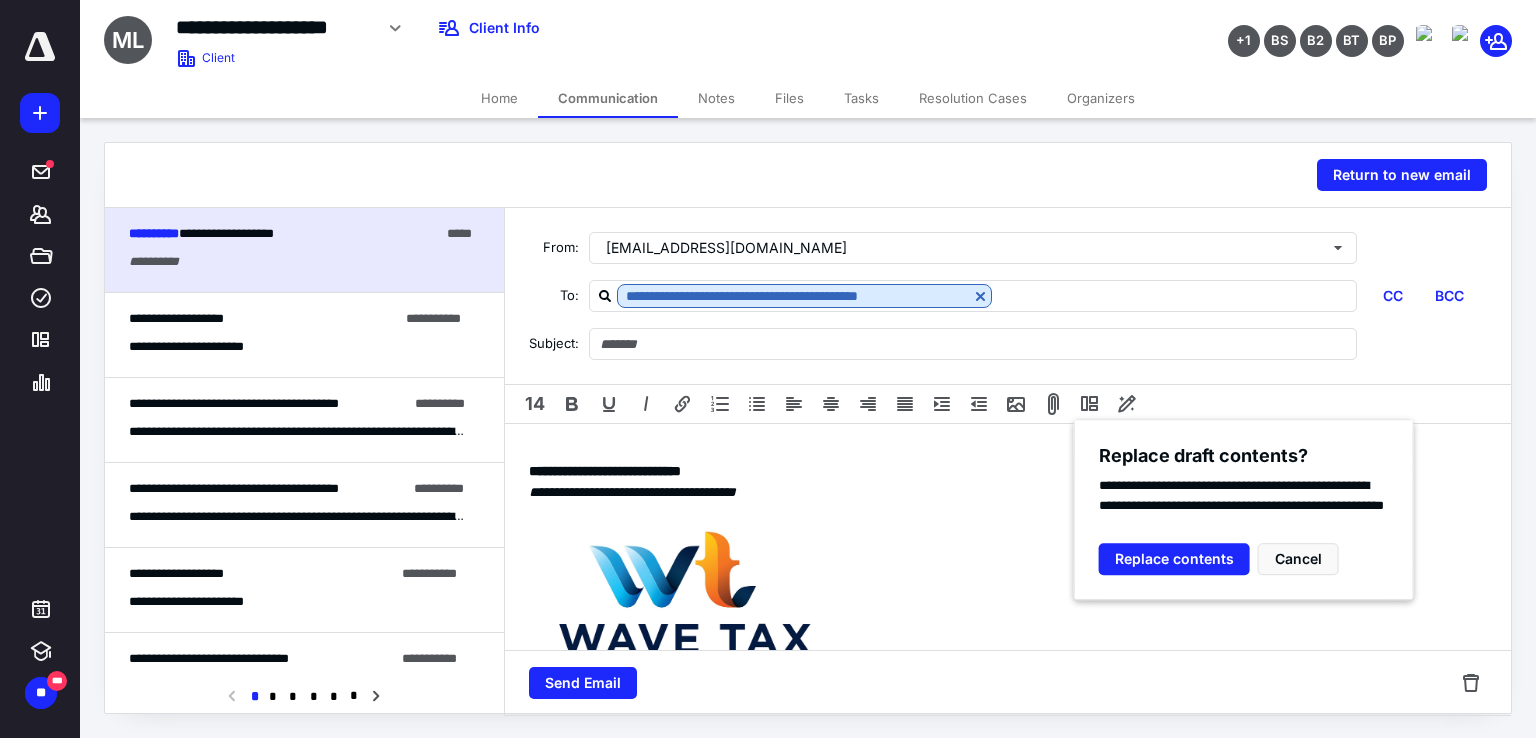 type 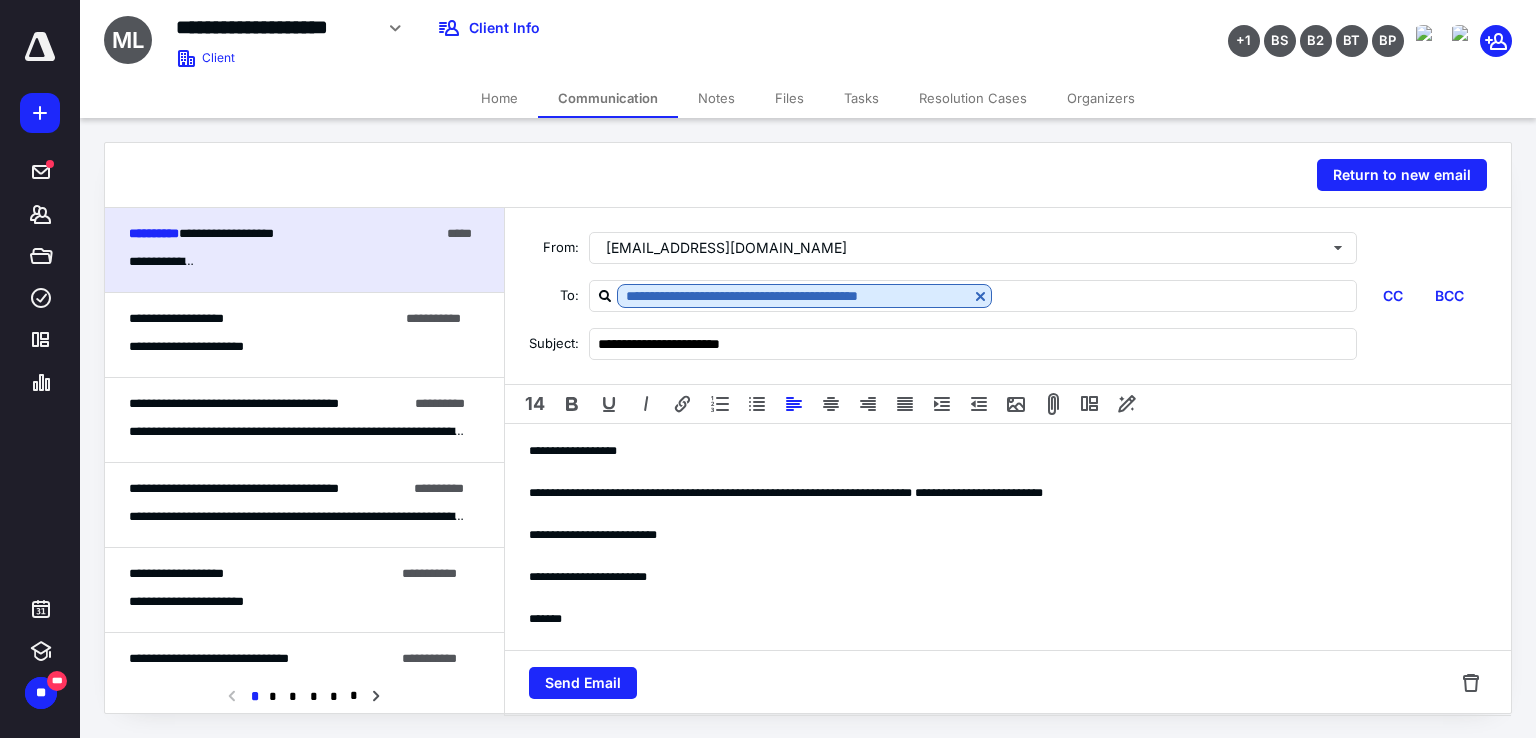 type on "**********" 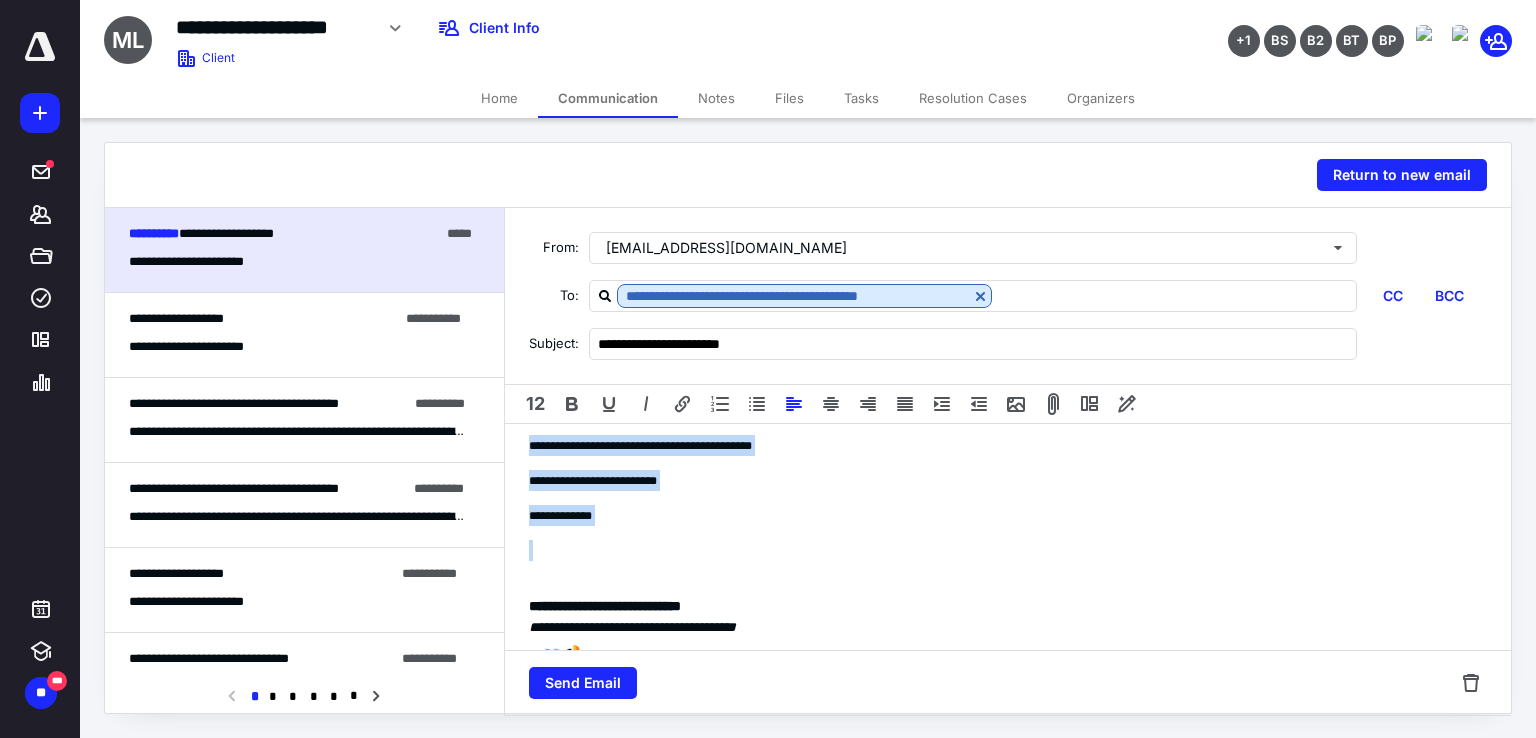 scroll, scrollTop: 300, scrollLeft: 0, axis: vertical 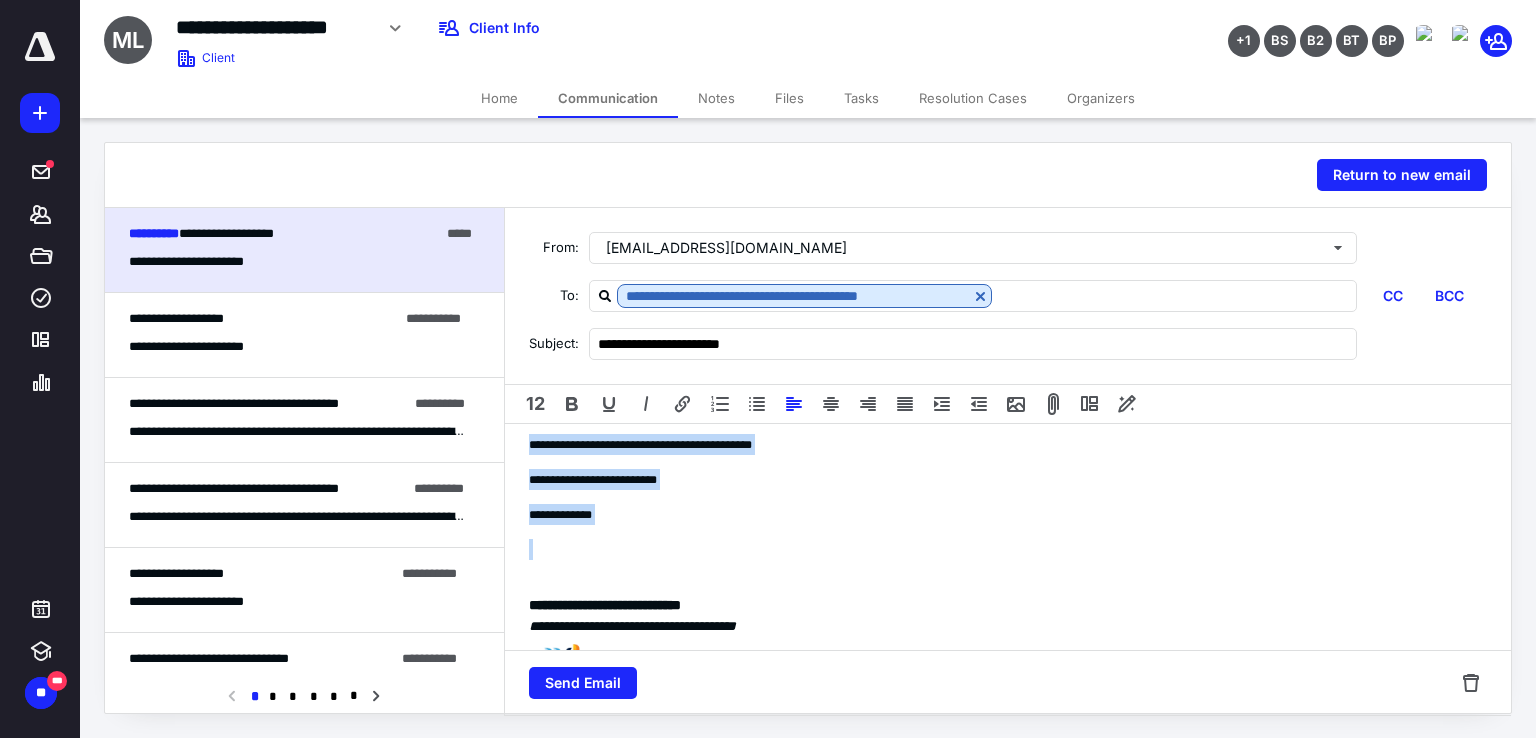 drag, startPoint x: 531, startPoint y: 569, endPoint x: 792, endPoint y: 547, distance: 261.92557 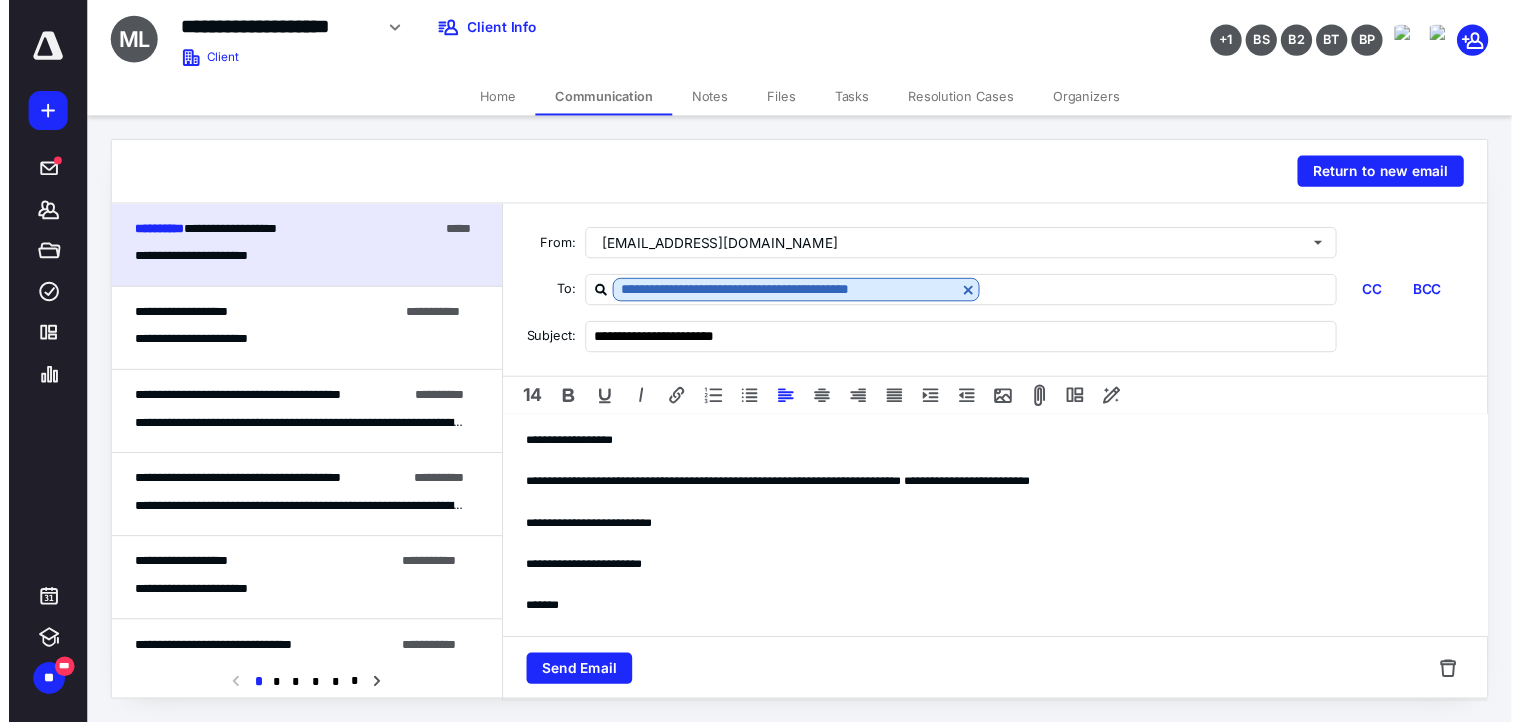 scroll, scrollTop: 0, scrollLeft: 0, axis: both 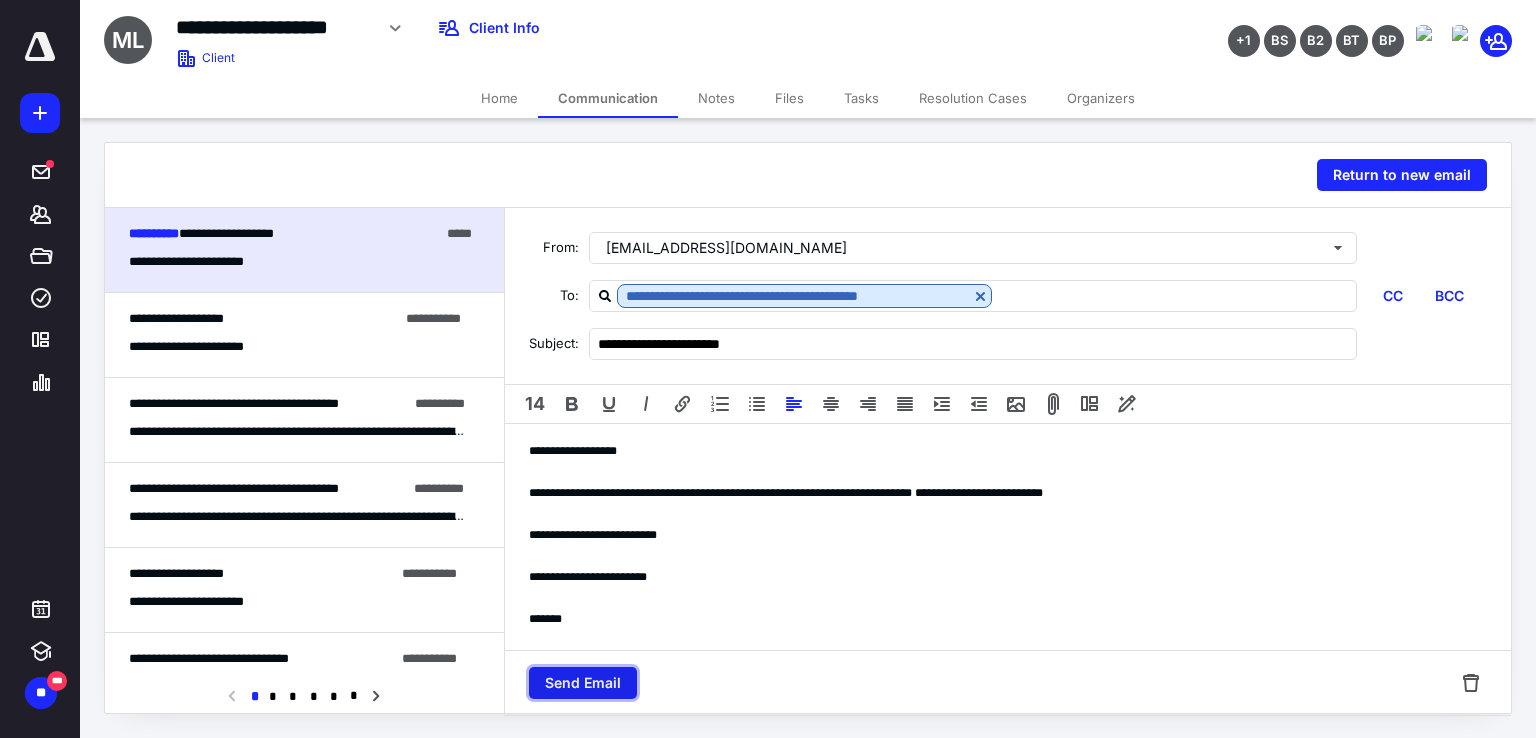 click on "Send Email" at bounding box center [583, 683] 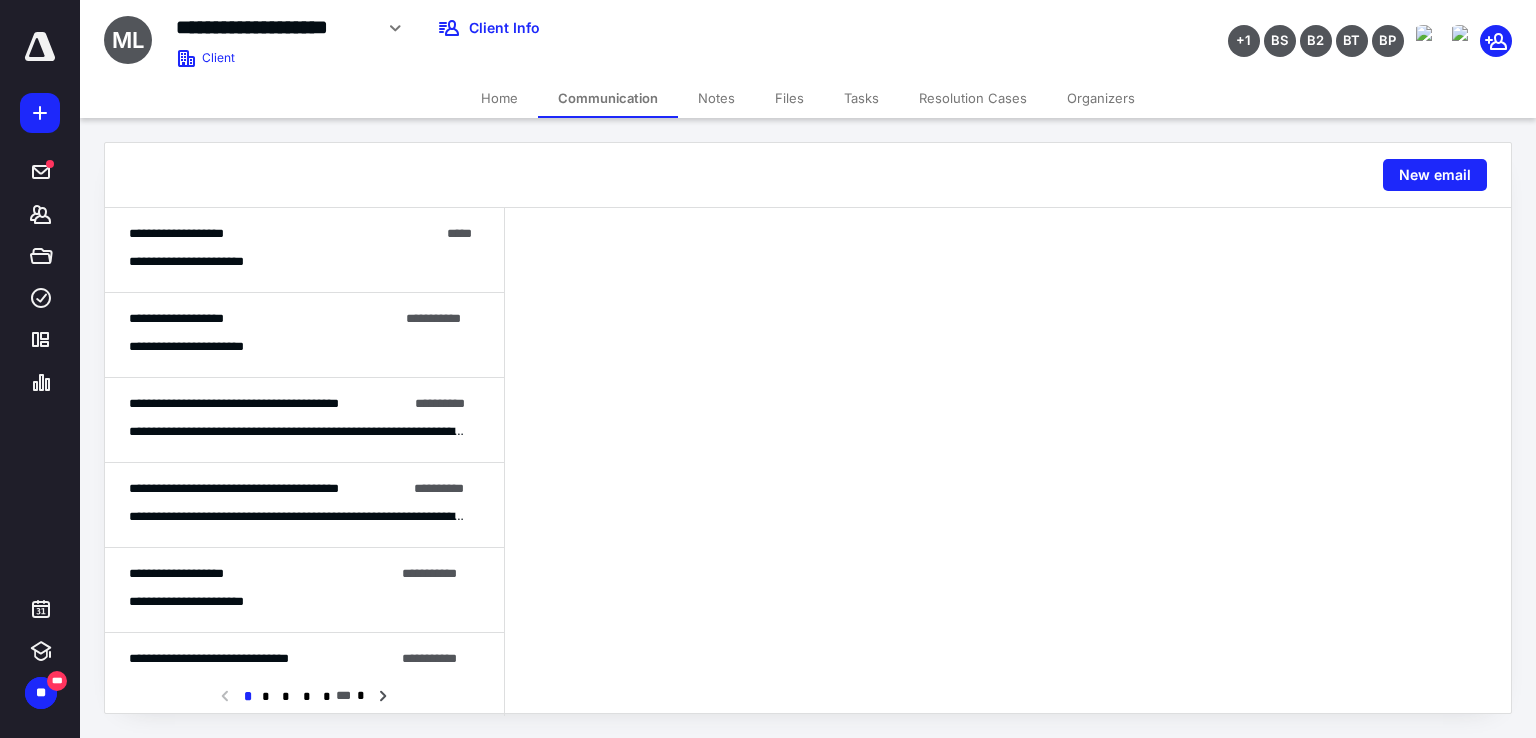 click on "Files" at bounding box center (789, 98) 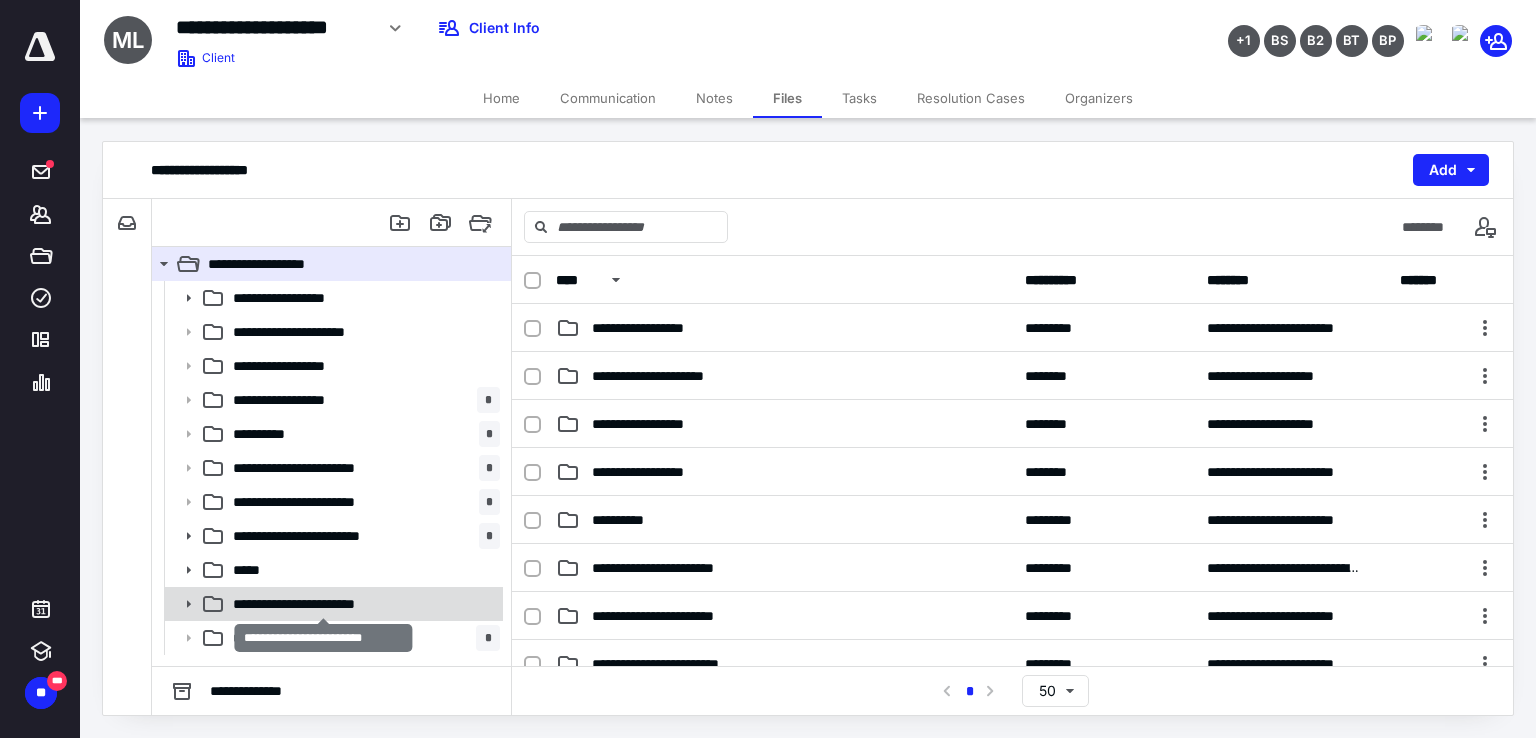 click on "**********" at bounding box center [324, 604] 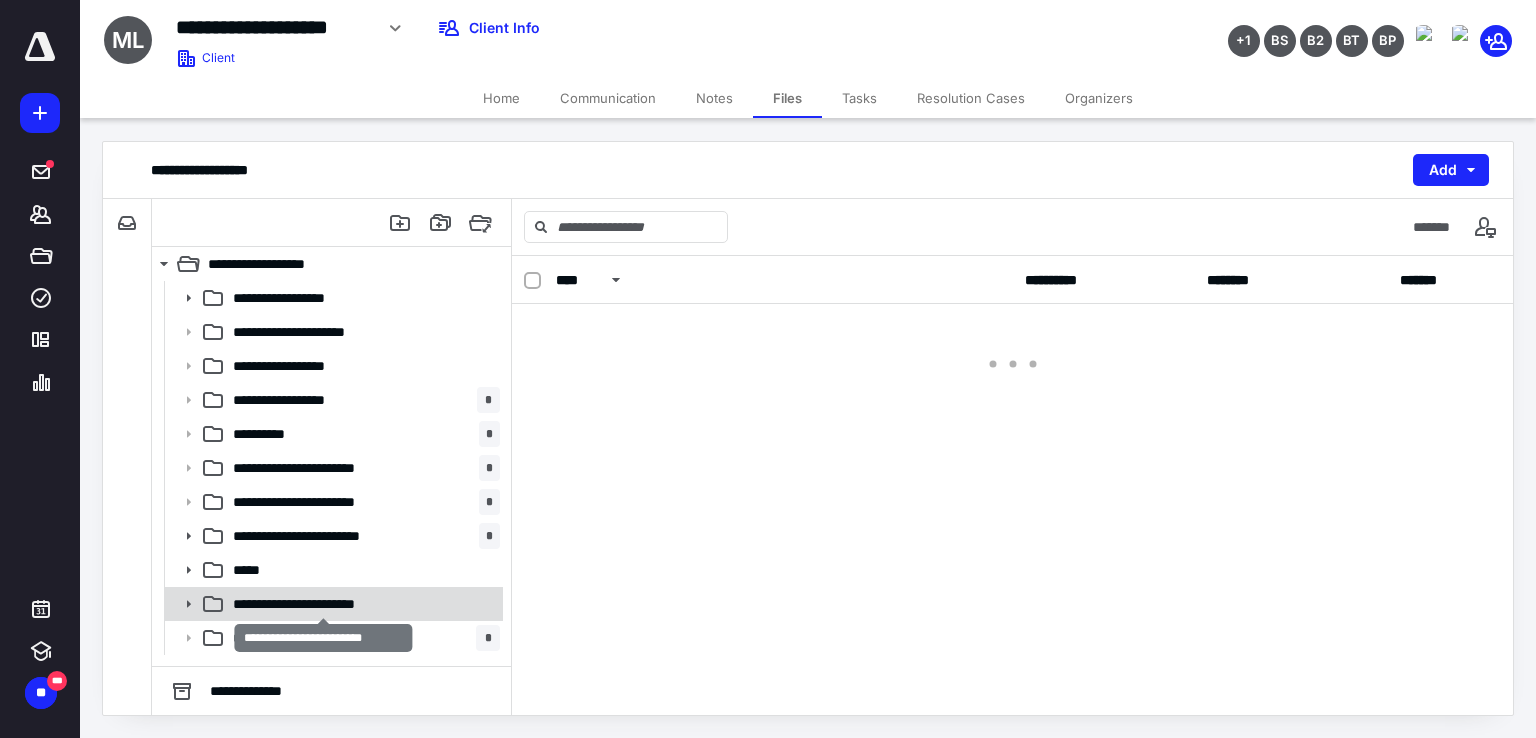 click on "**********" at bounding box center [324, 604] 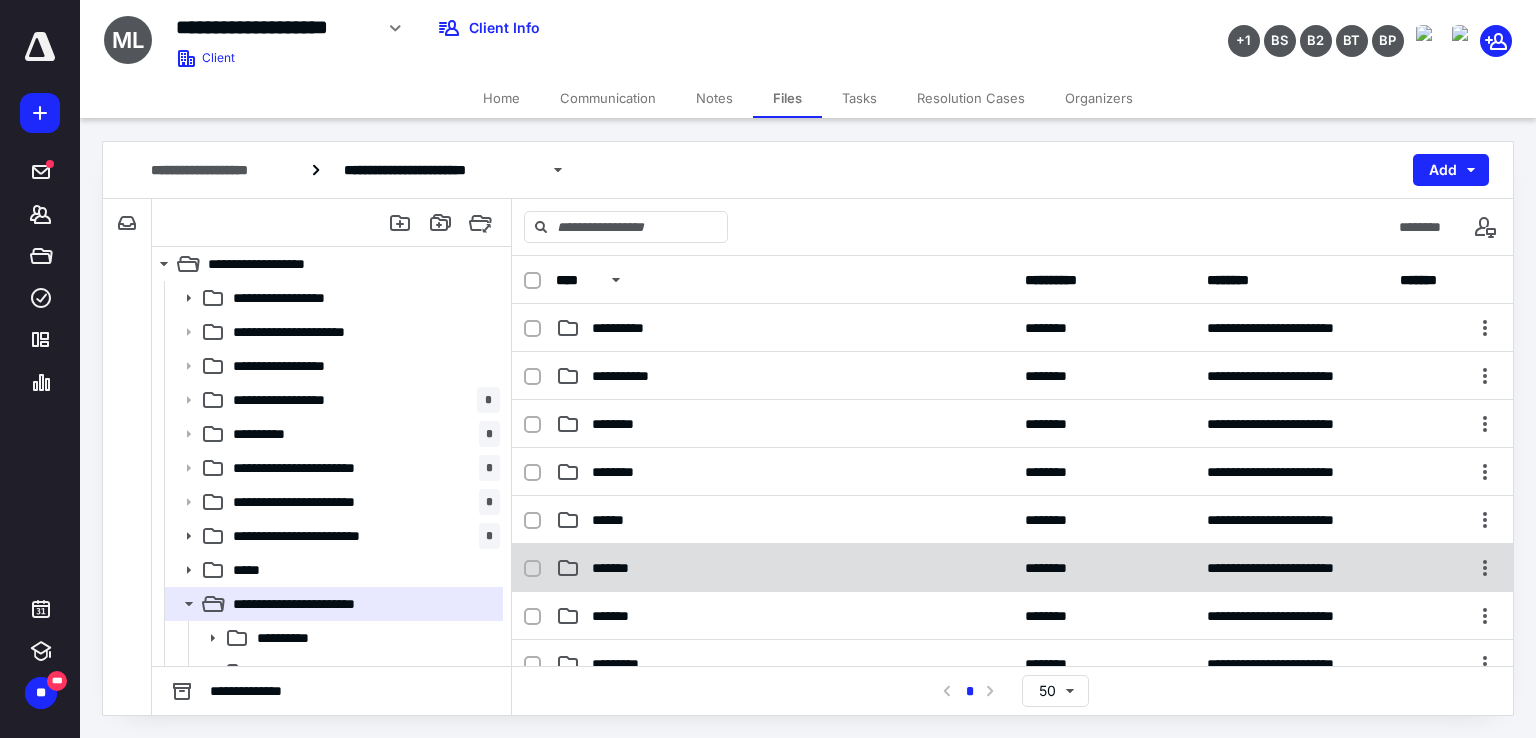 click on "*******" at bounding box center (619, 568) 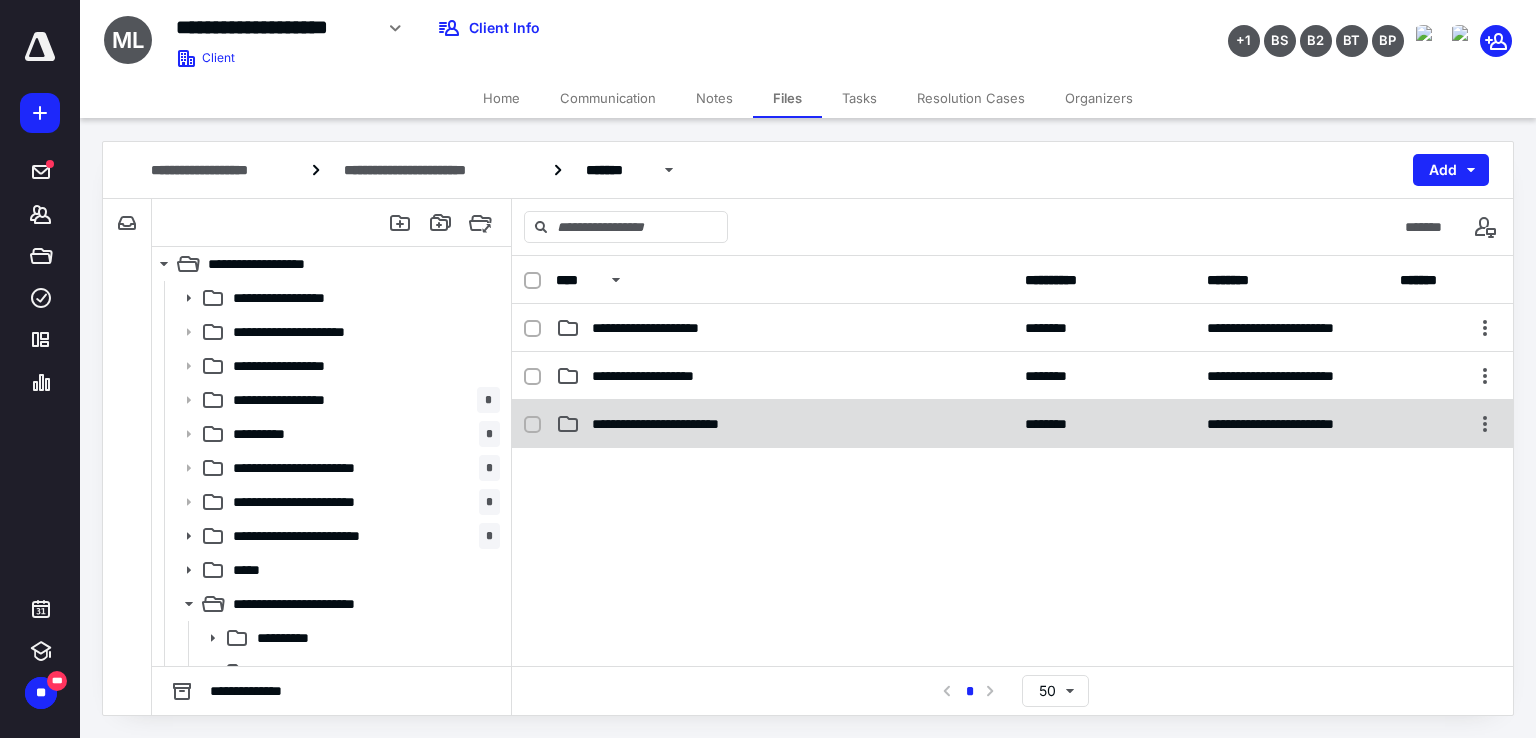 click on "**********" at bounding box center [784, 424] 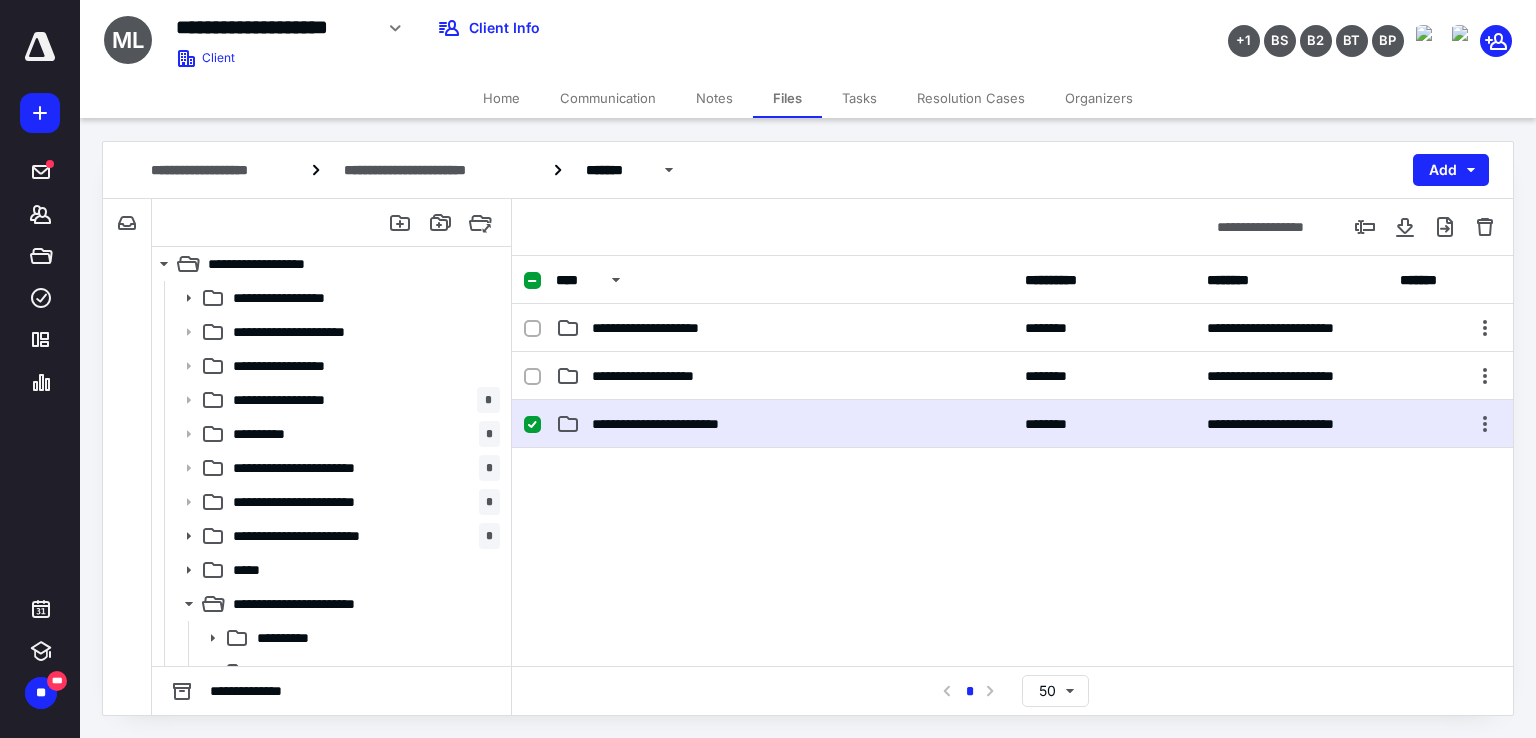 click on "**********" at bounding box center [784, 424] 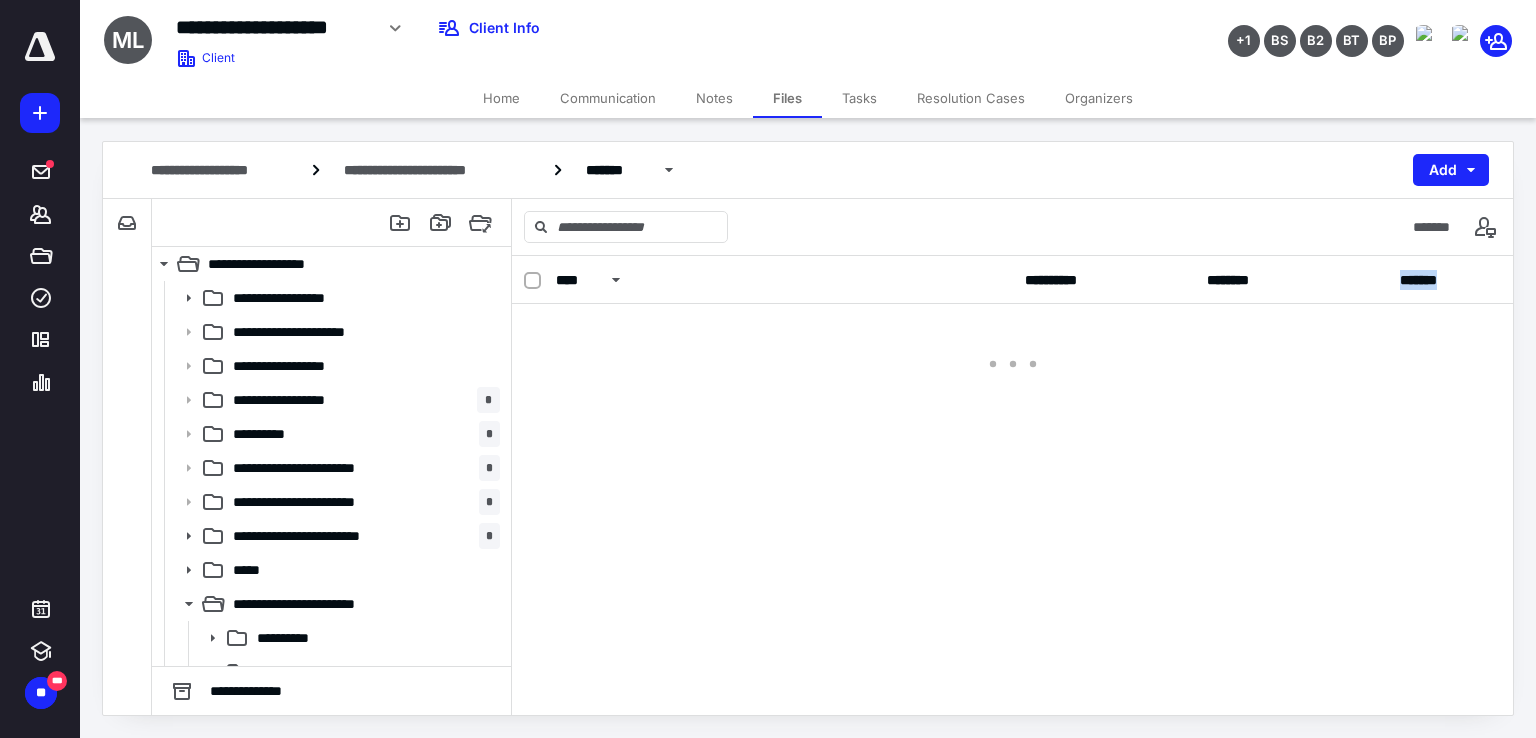 click on "**********" at bounding box center (1012, 485) 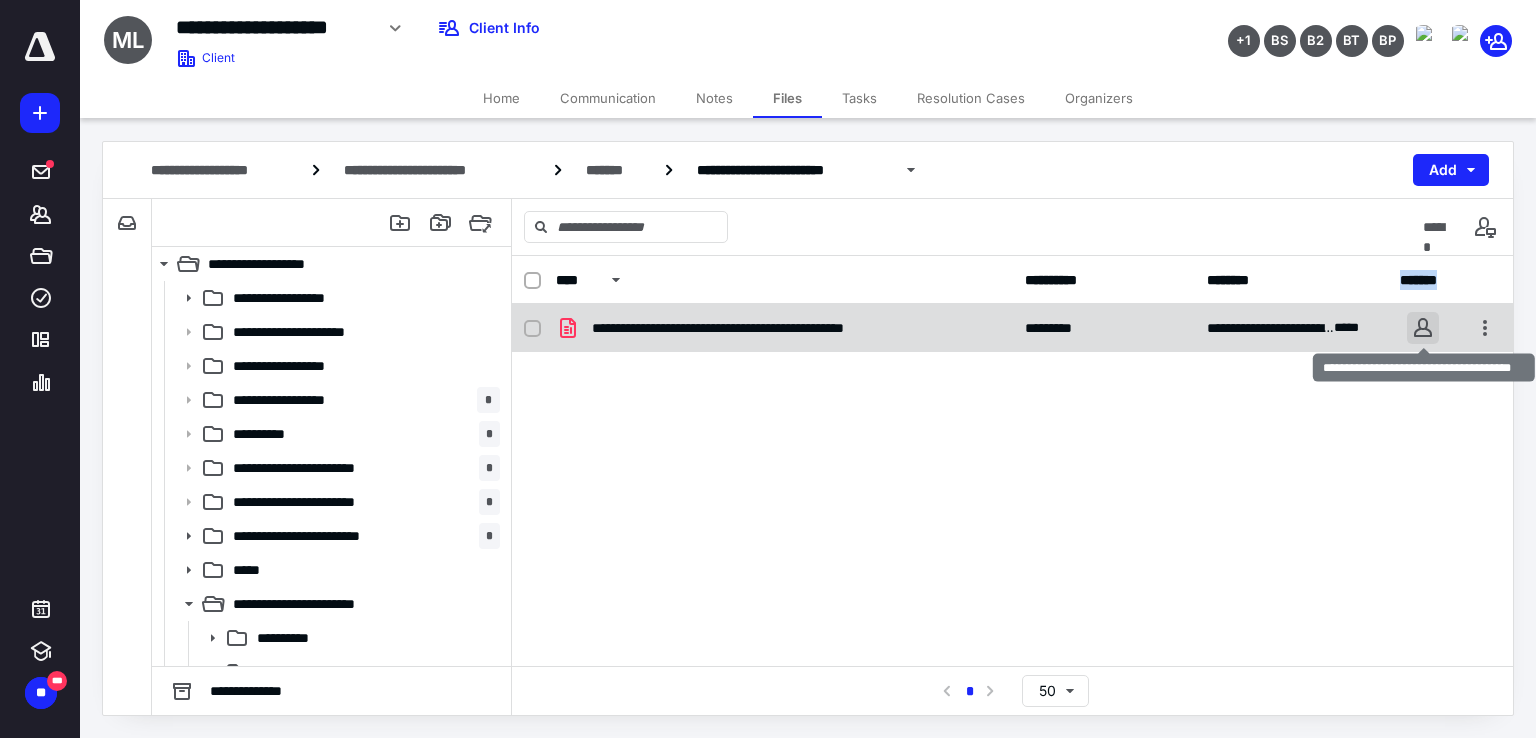 click at bounding box center (1423, 328) 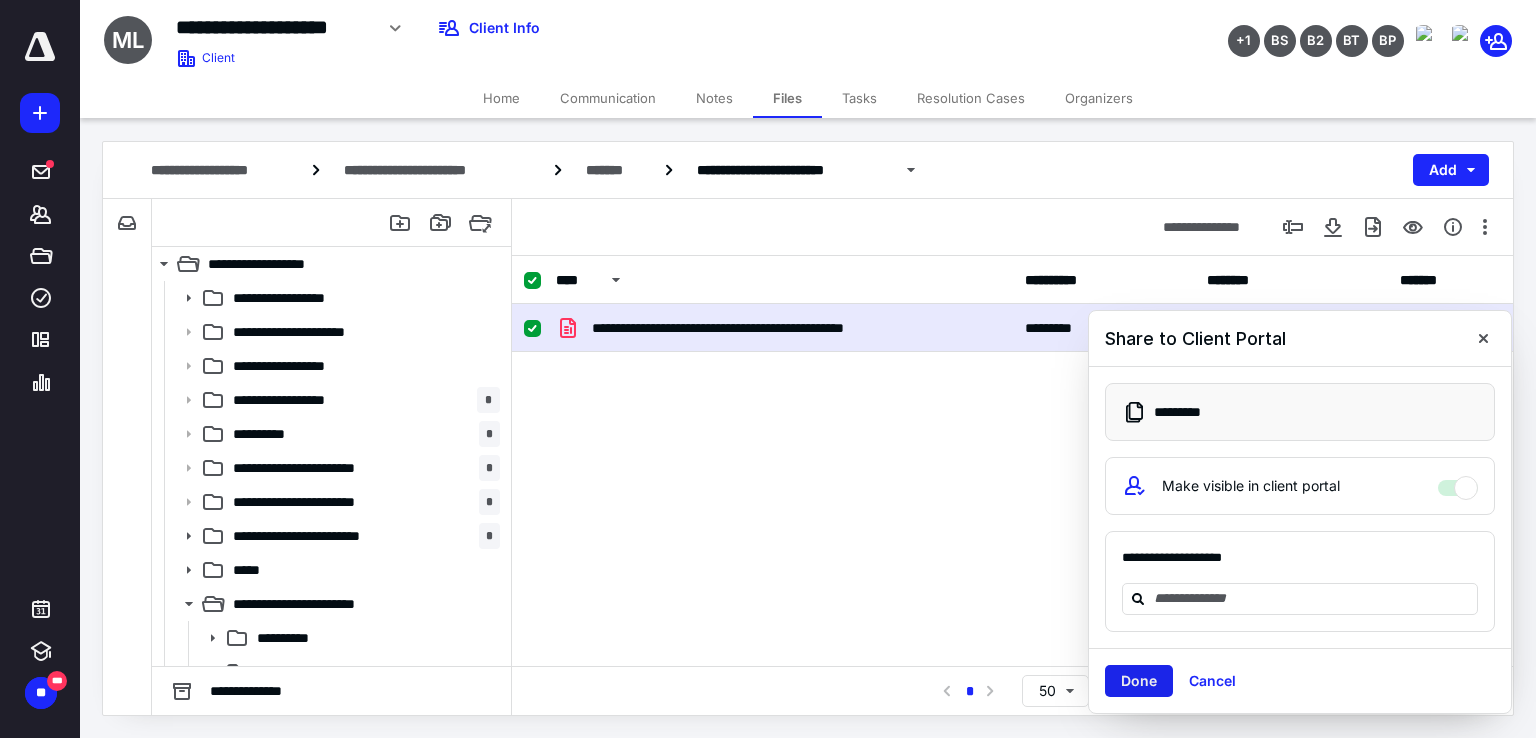 click on "Done" at bounding box center (1139, 681) 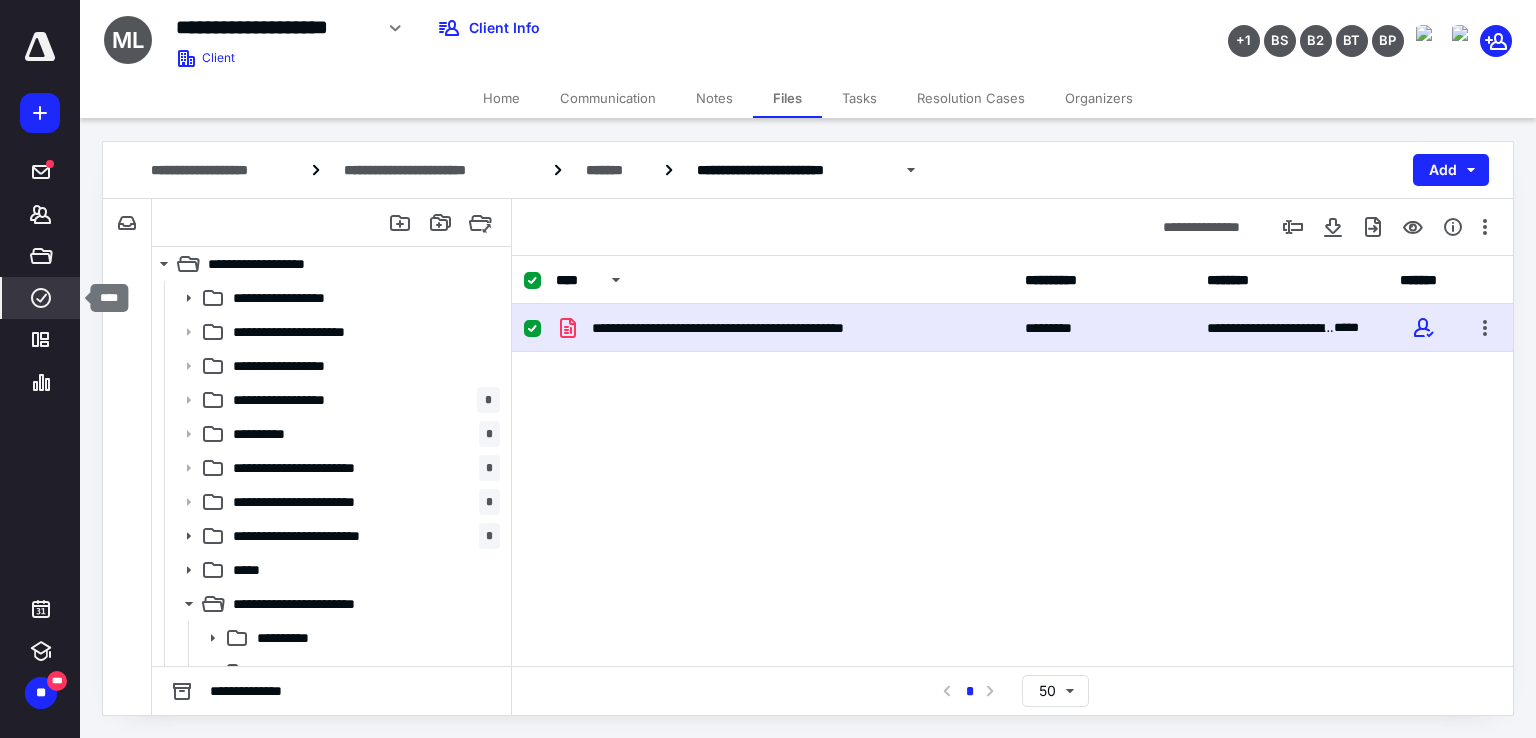 click on "****" at bounding box center [41, 298] 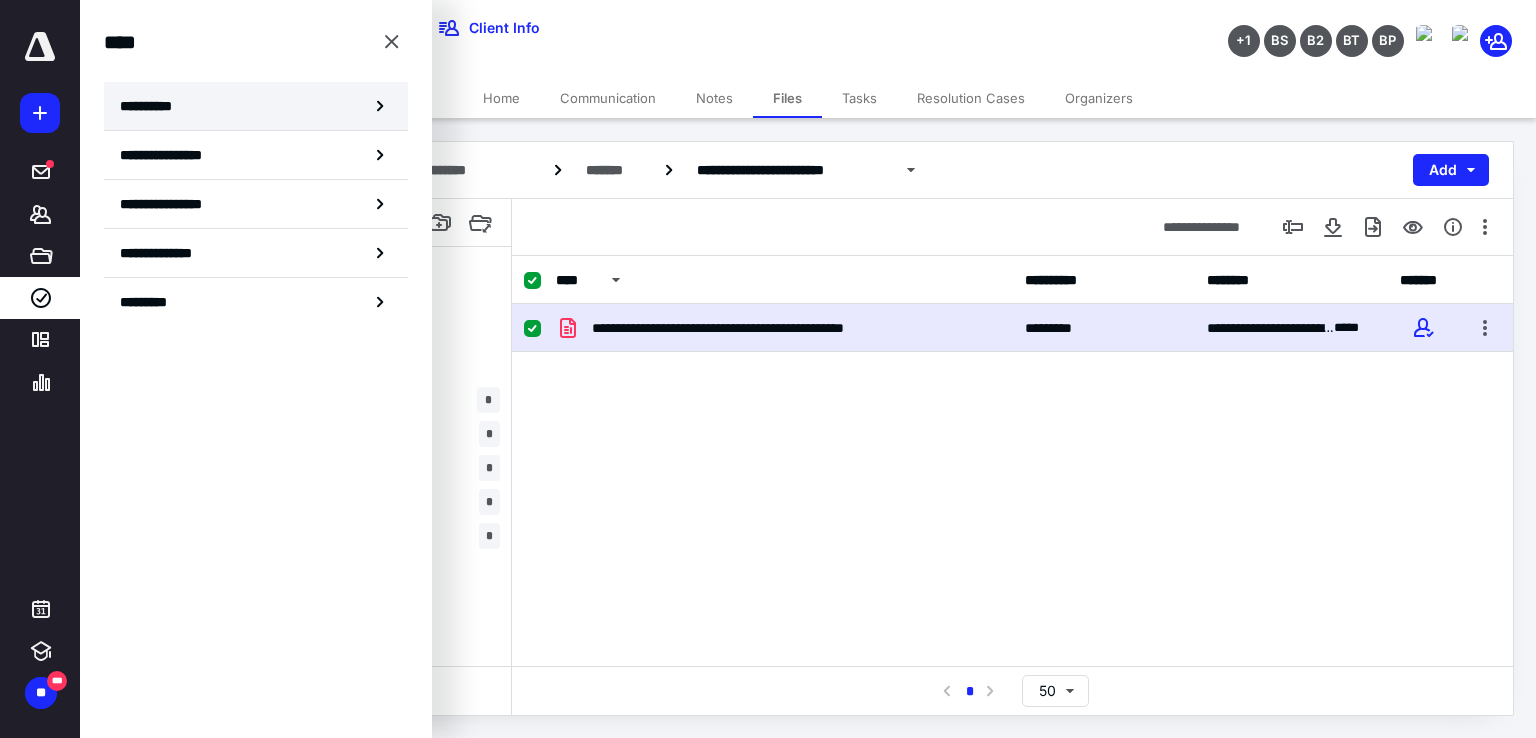 click on "**********" at bounding box center [256, 106] 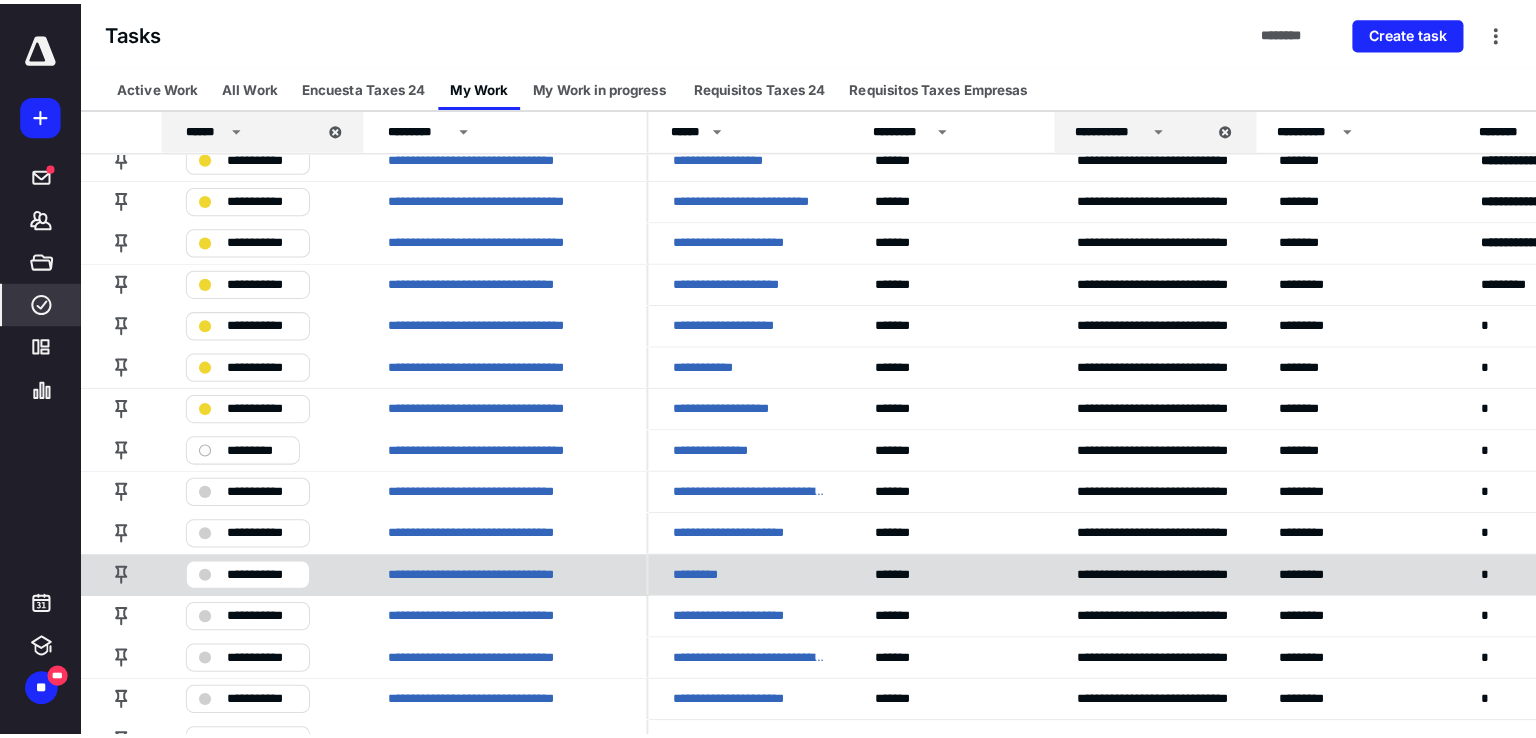 scroll, scrollTop: 0, scrollLeft: 0, axis: both 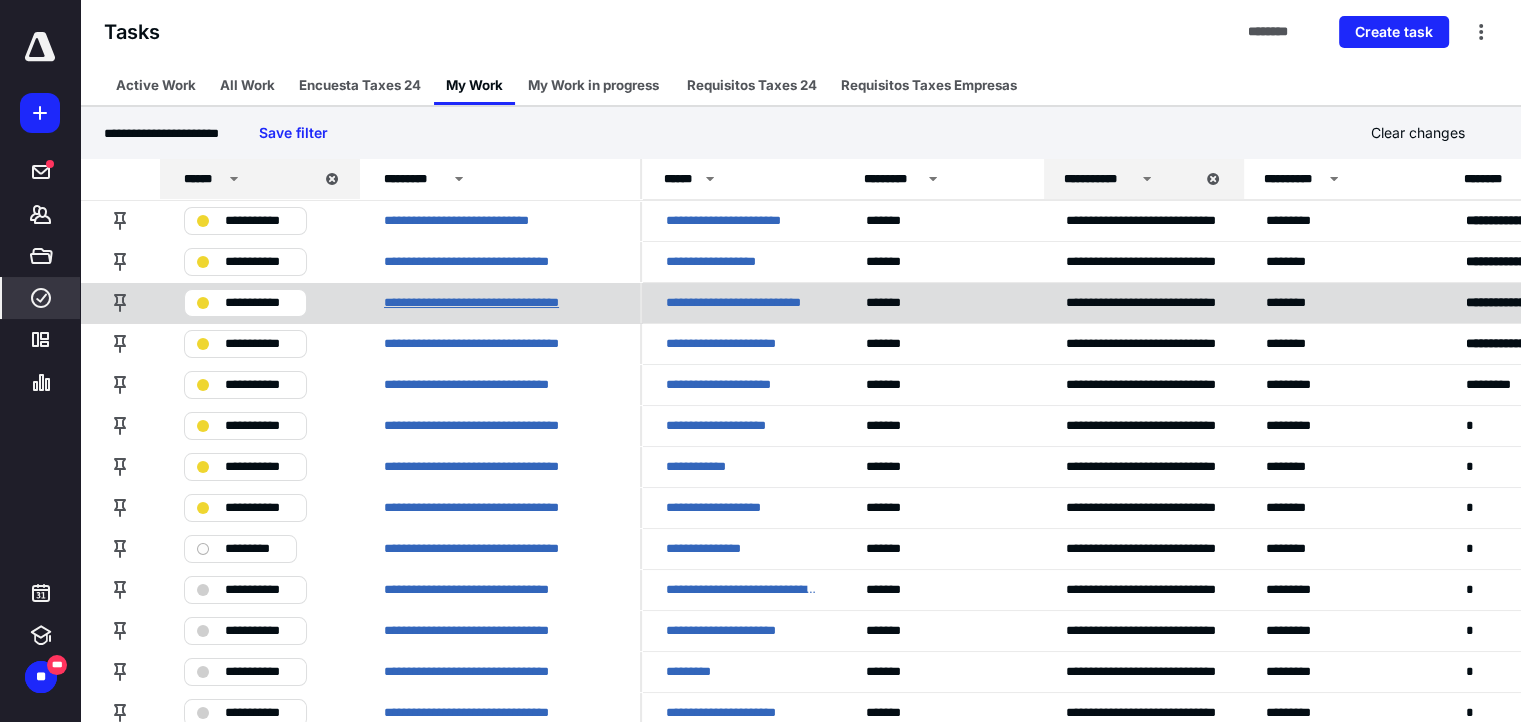 click on "**********" at bounding box center [488, 303] 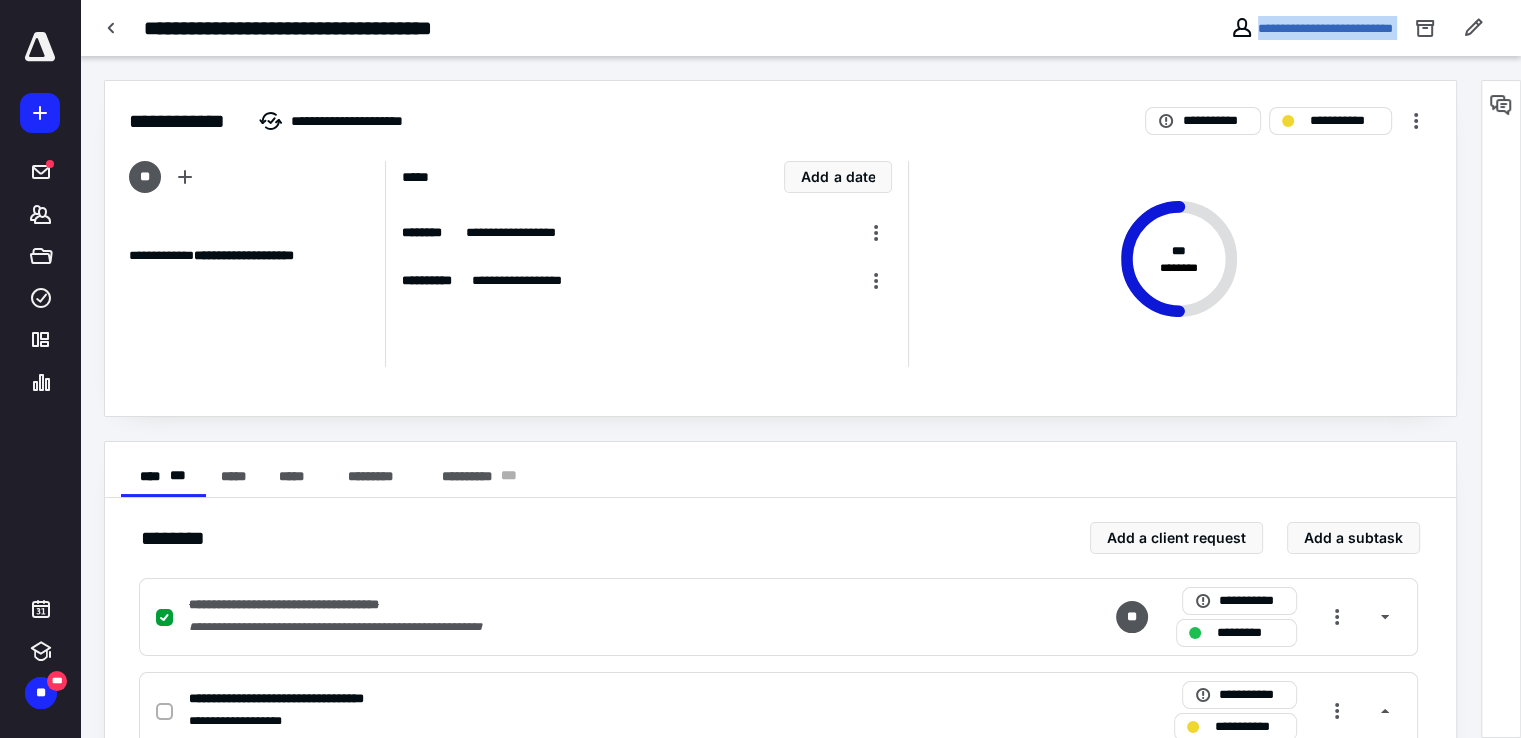 drag, startPoint x: 1218, startPoint y: 27, endPoint x: 1406, endPoint y: 28, distance: 188.00266 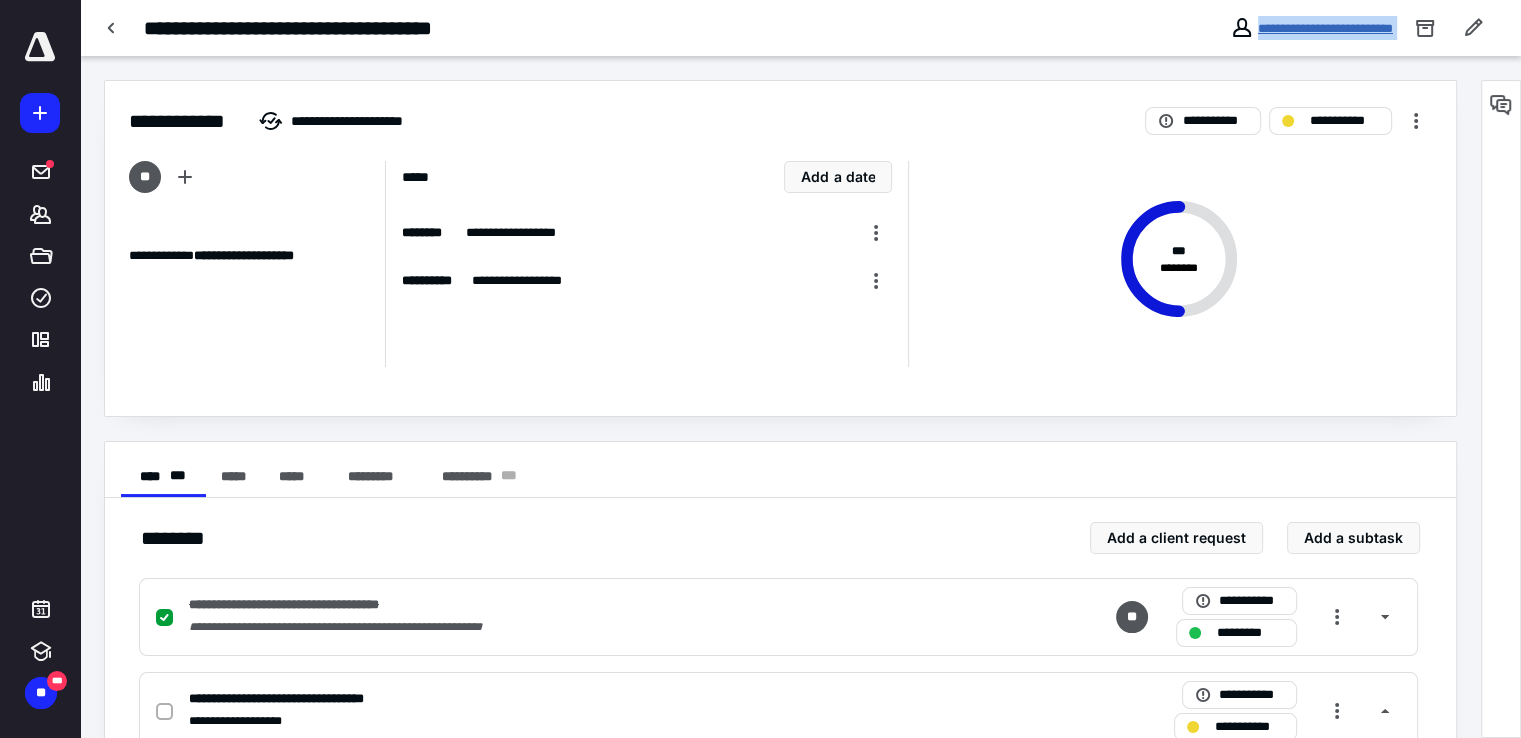 click on "**********" at bounding box center (1325, 28) 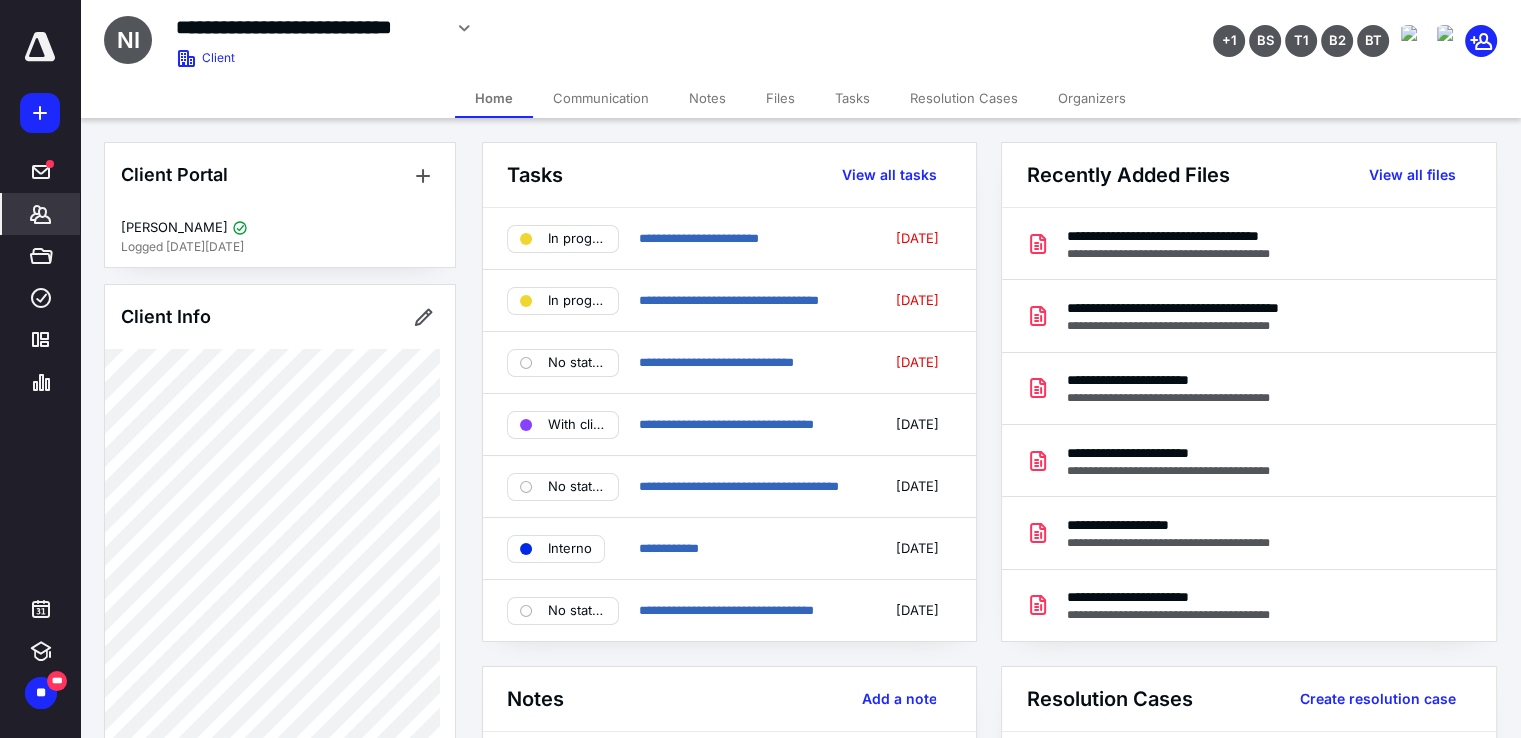 click on "Files" at bounding box center [780, 98] 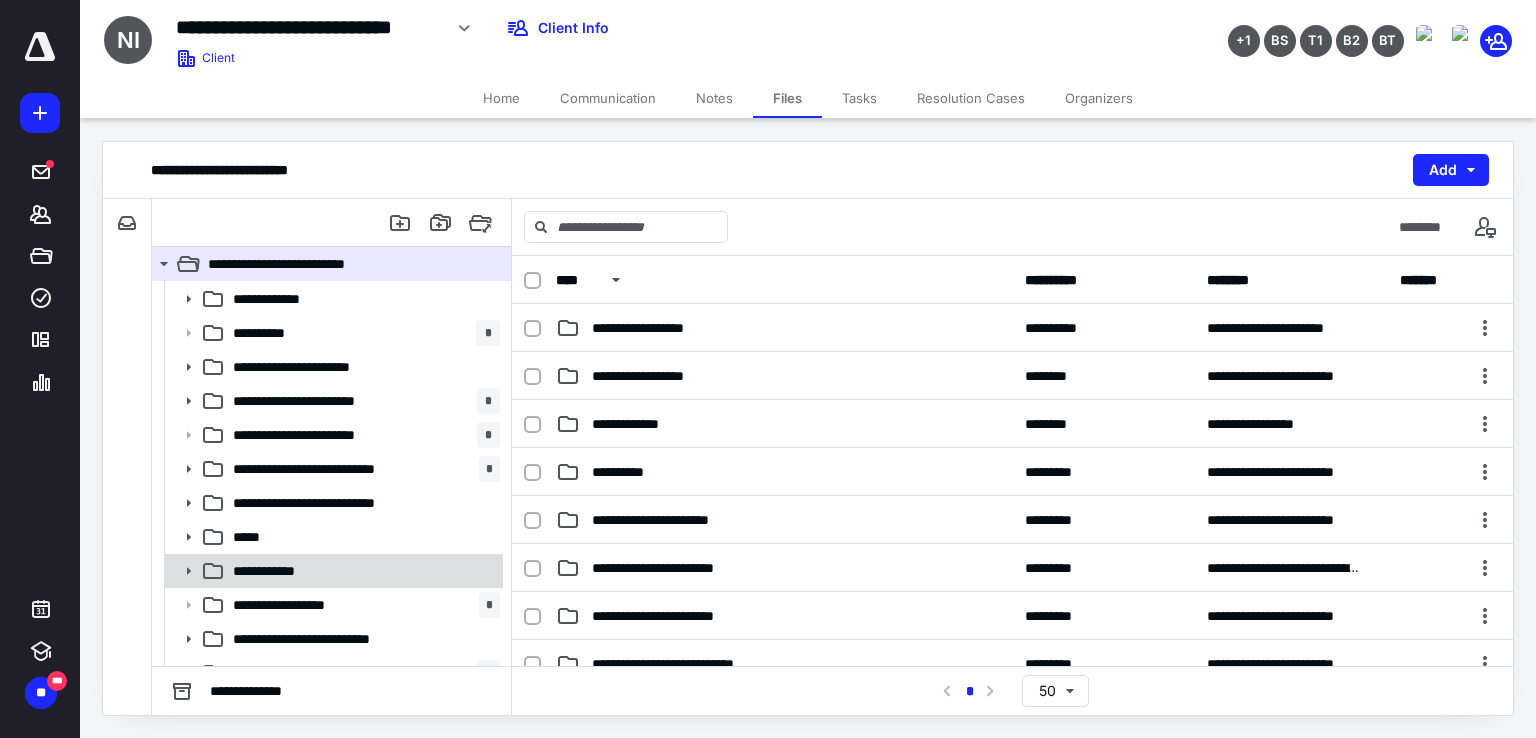 scroll, scrollTop: 100, scrollLeft: 0, axis: vertical 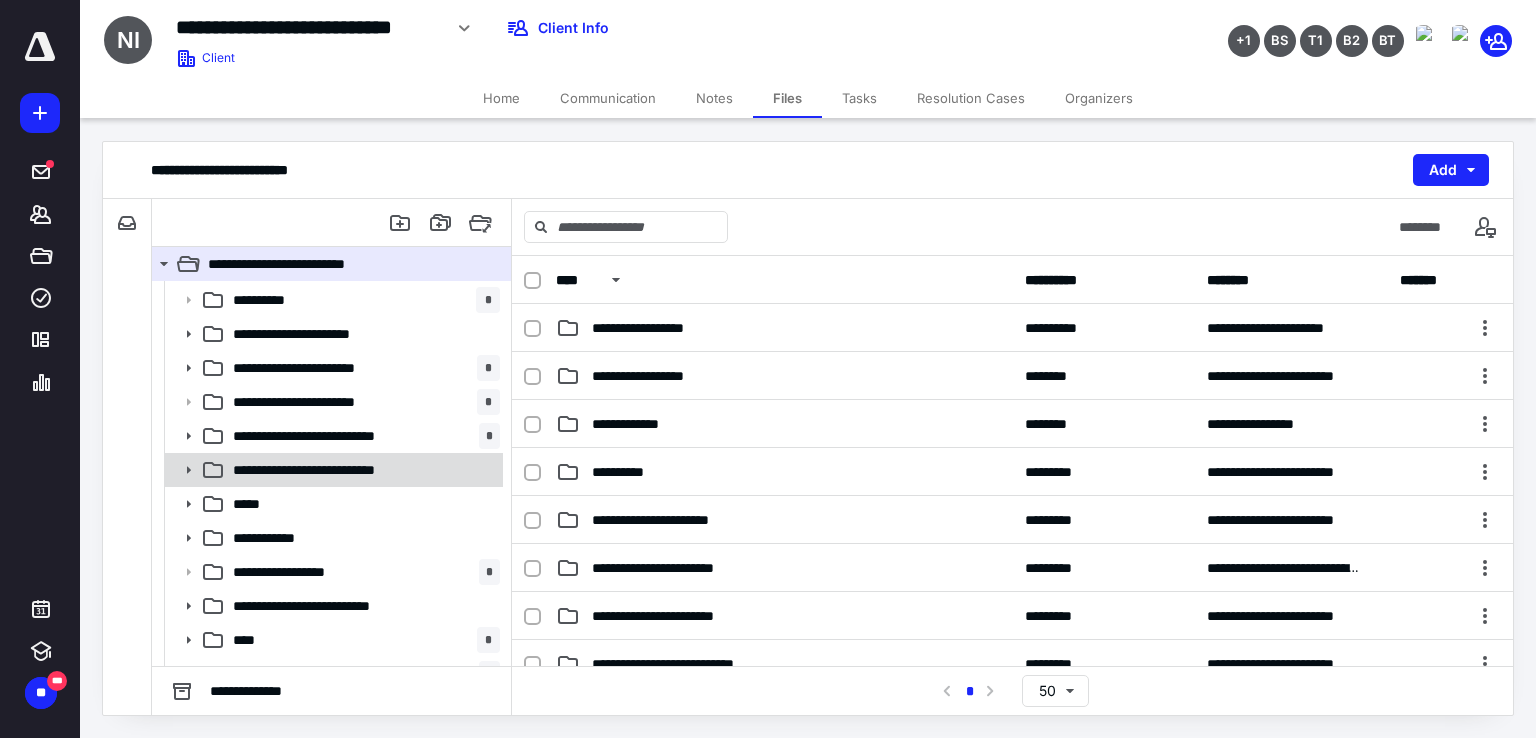 click on "**********" at bounding box center [328, 470] 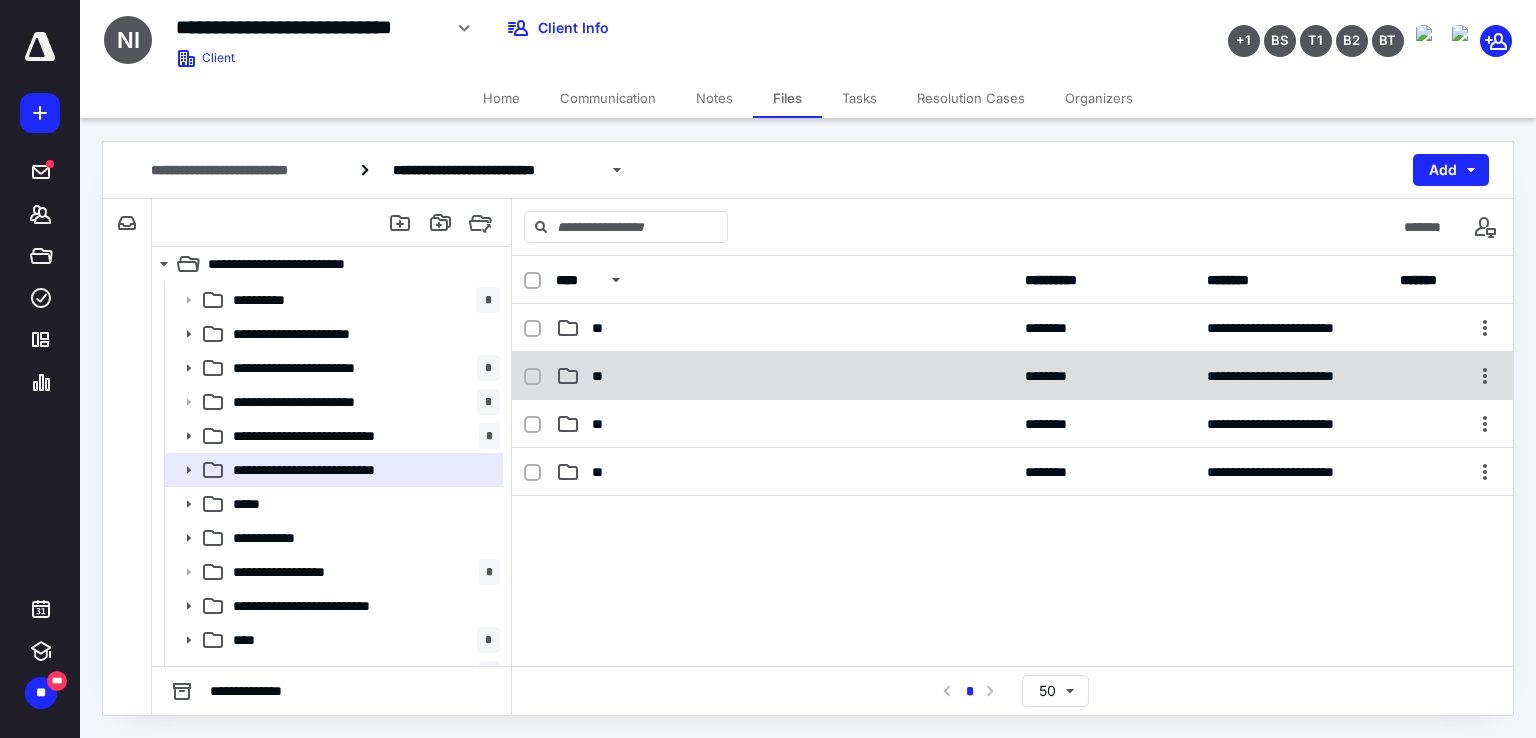 click on "**" at bounding box center (784, 376) 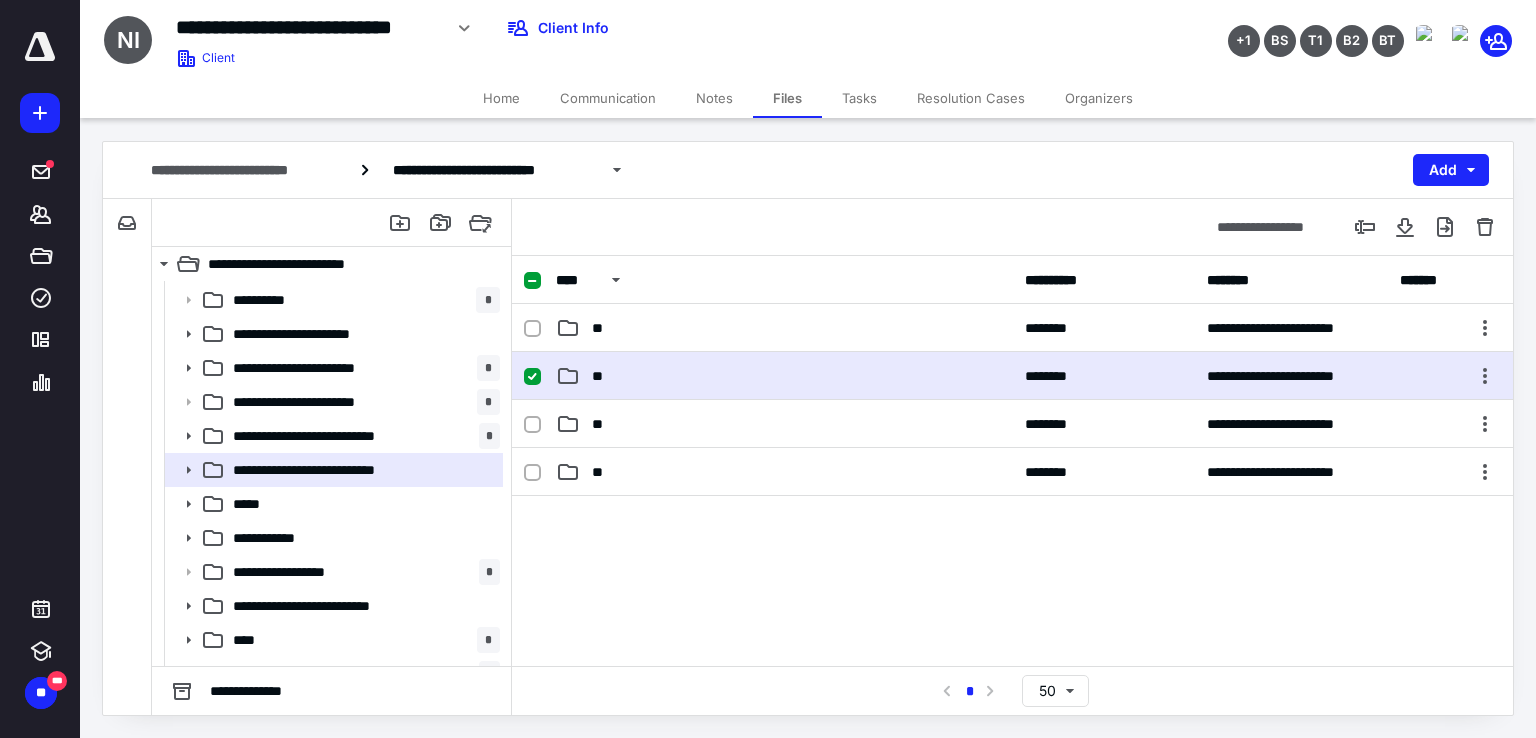 click on "**" at bounding box center (784, 376) 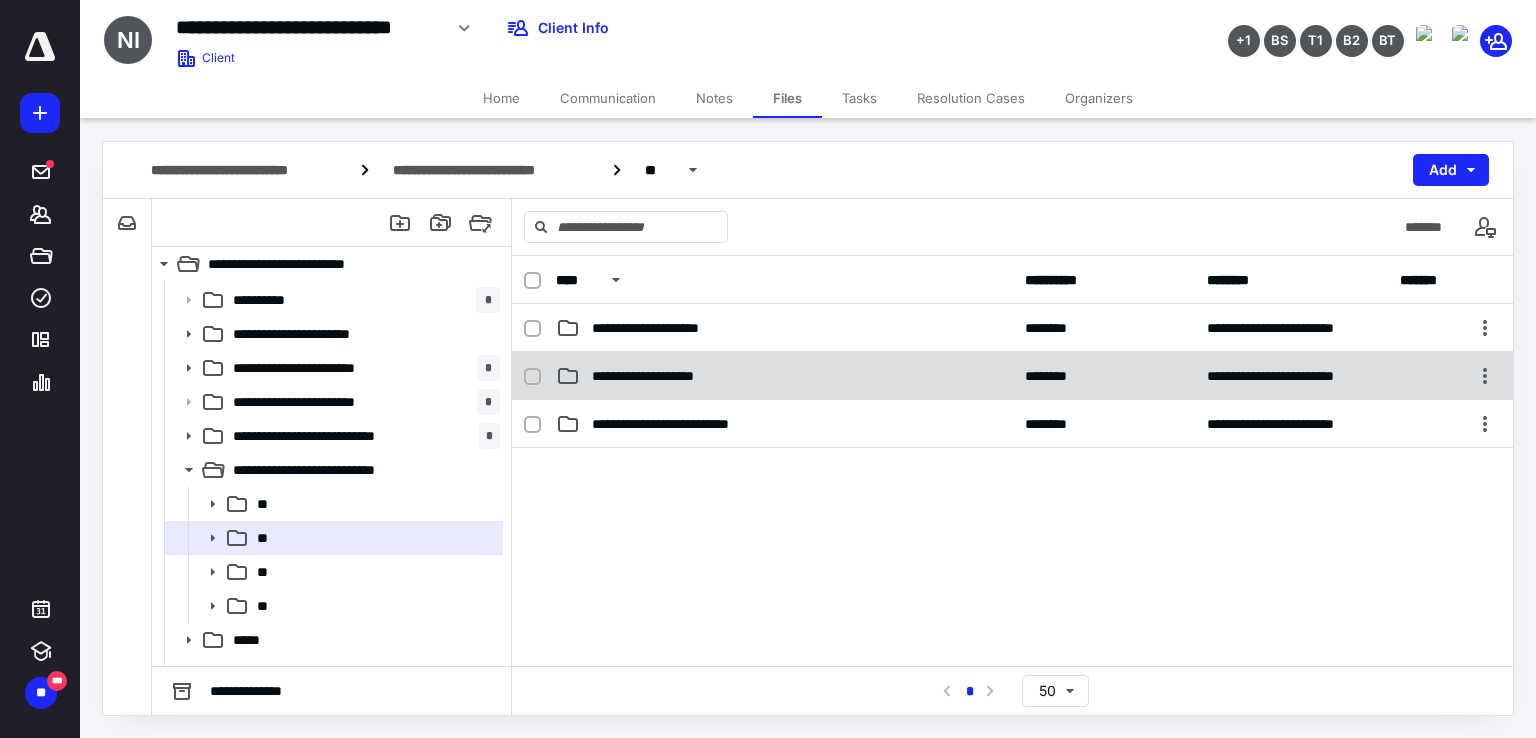 click on "**********" at bounding box center [660, 376] 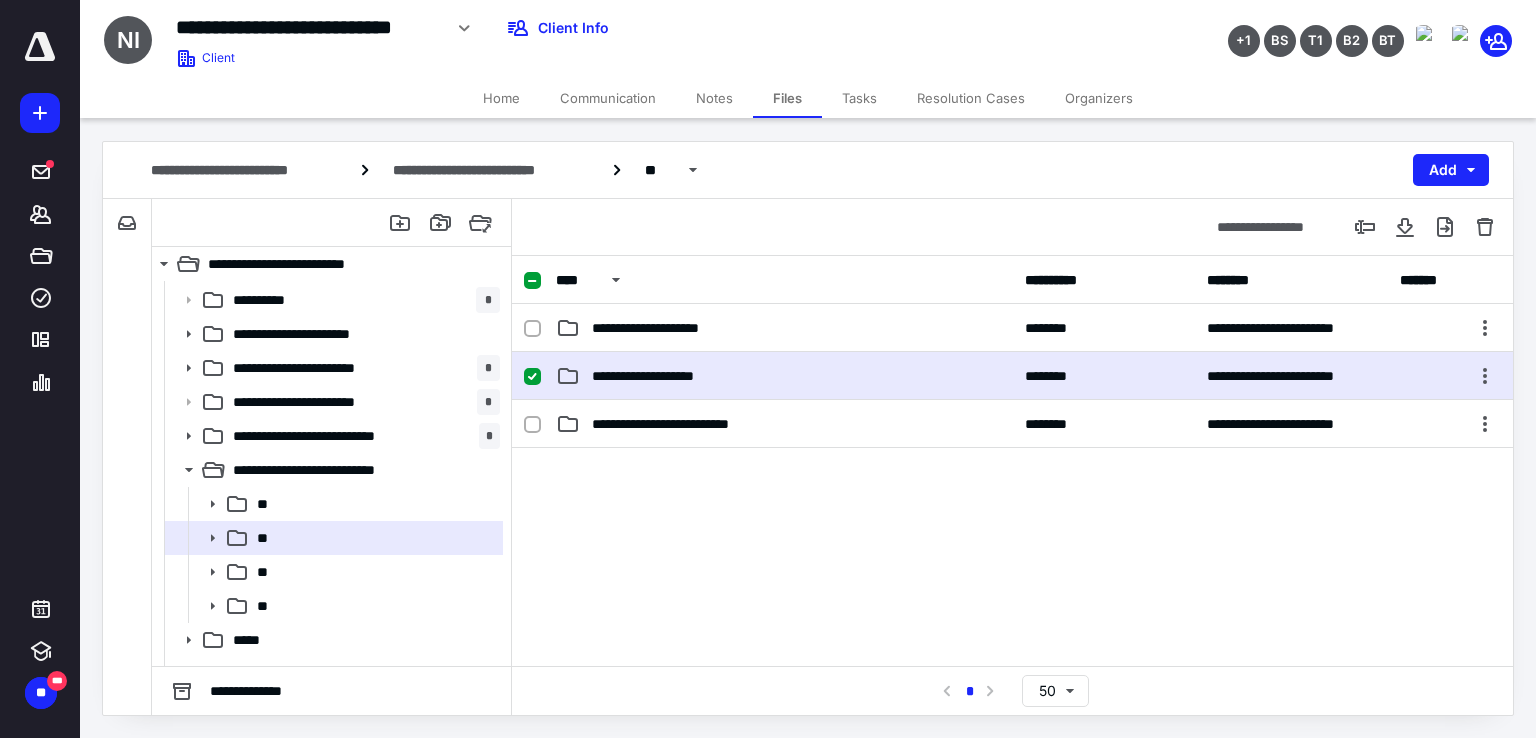 click on "**********" at bounding box center (686, 424) 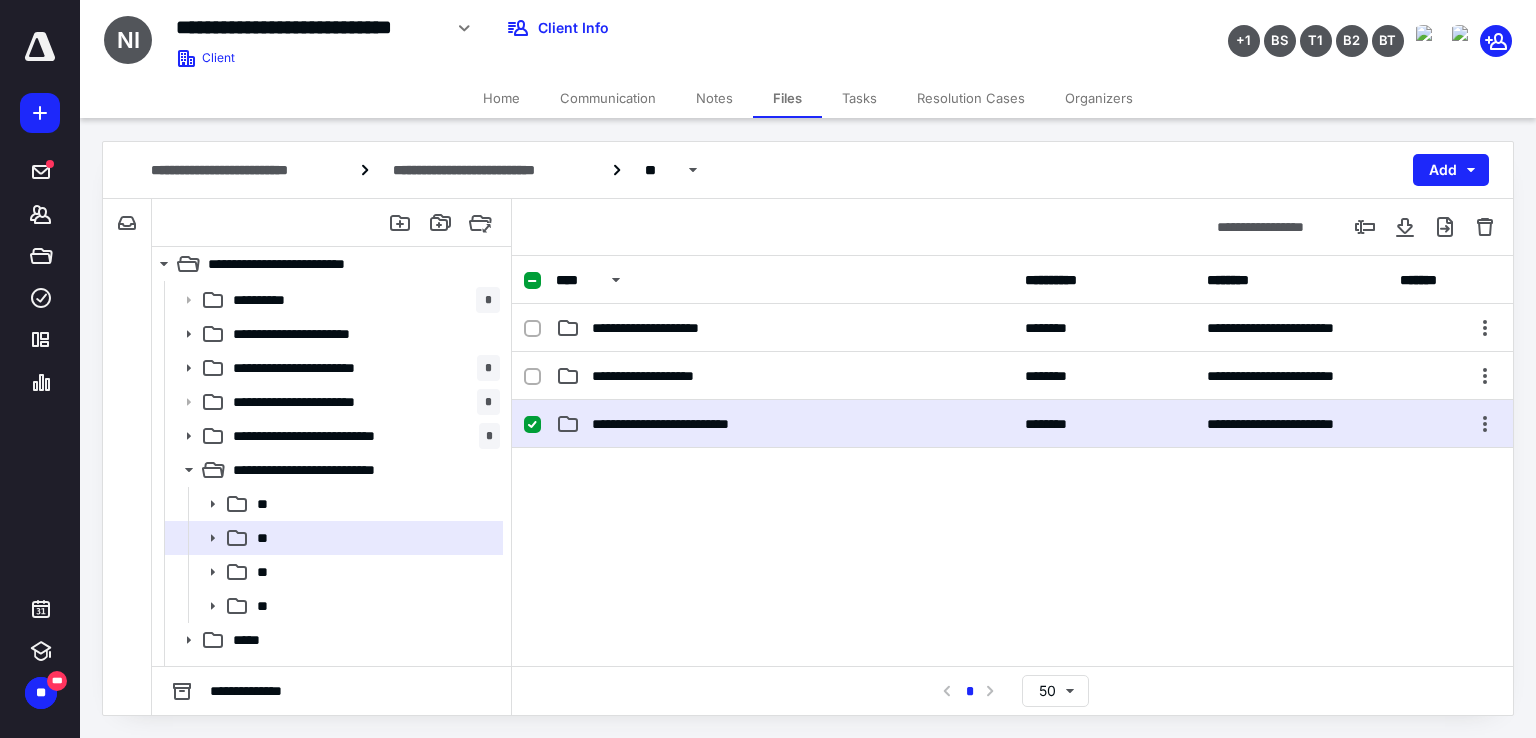 click on "**********" at bounding box center [686, 424] 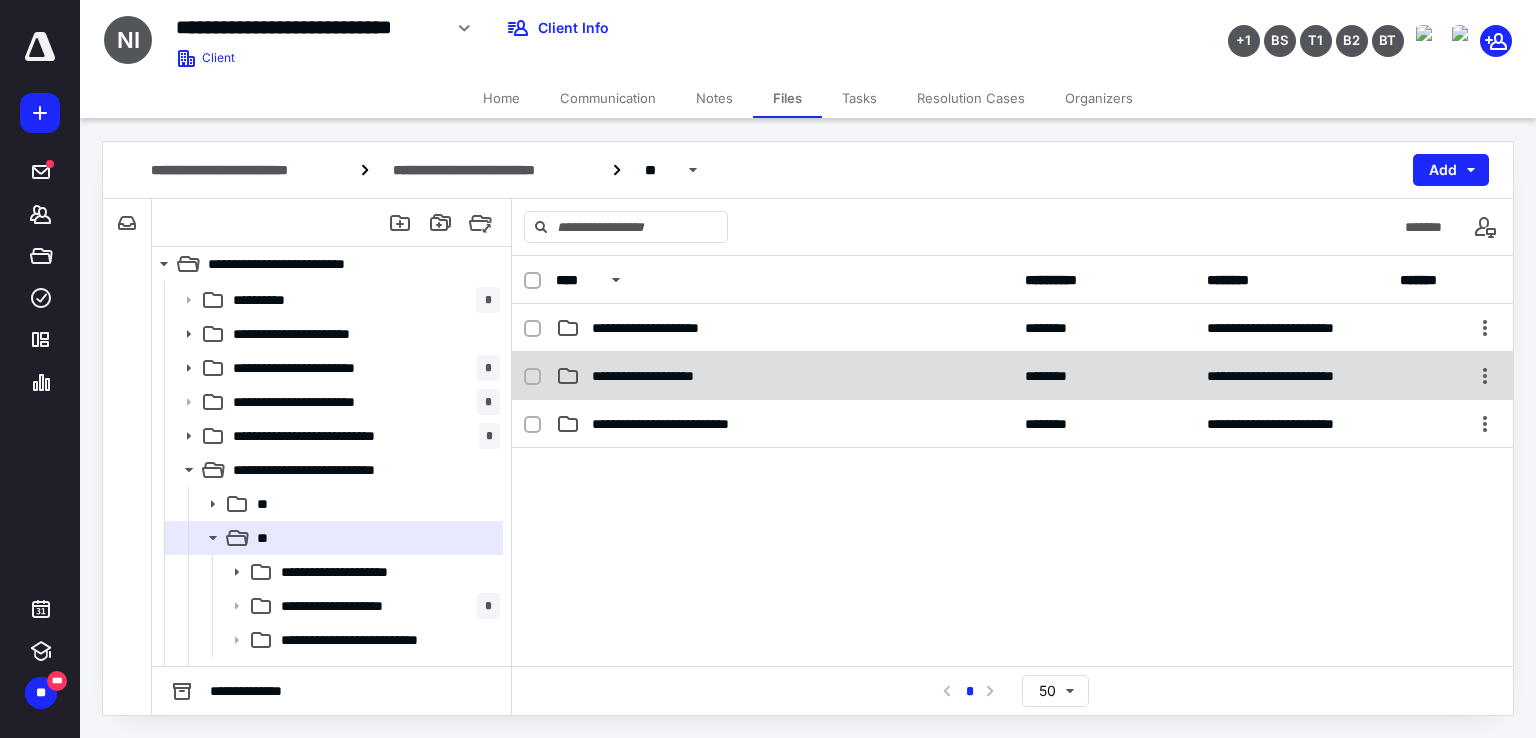 click on "**********" at bounding box center [660, 376] 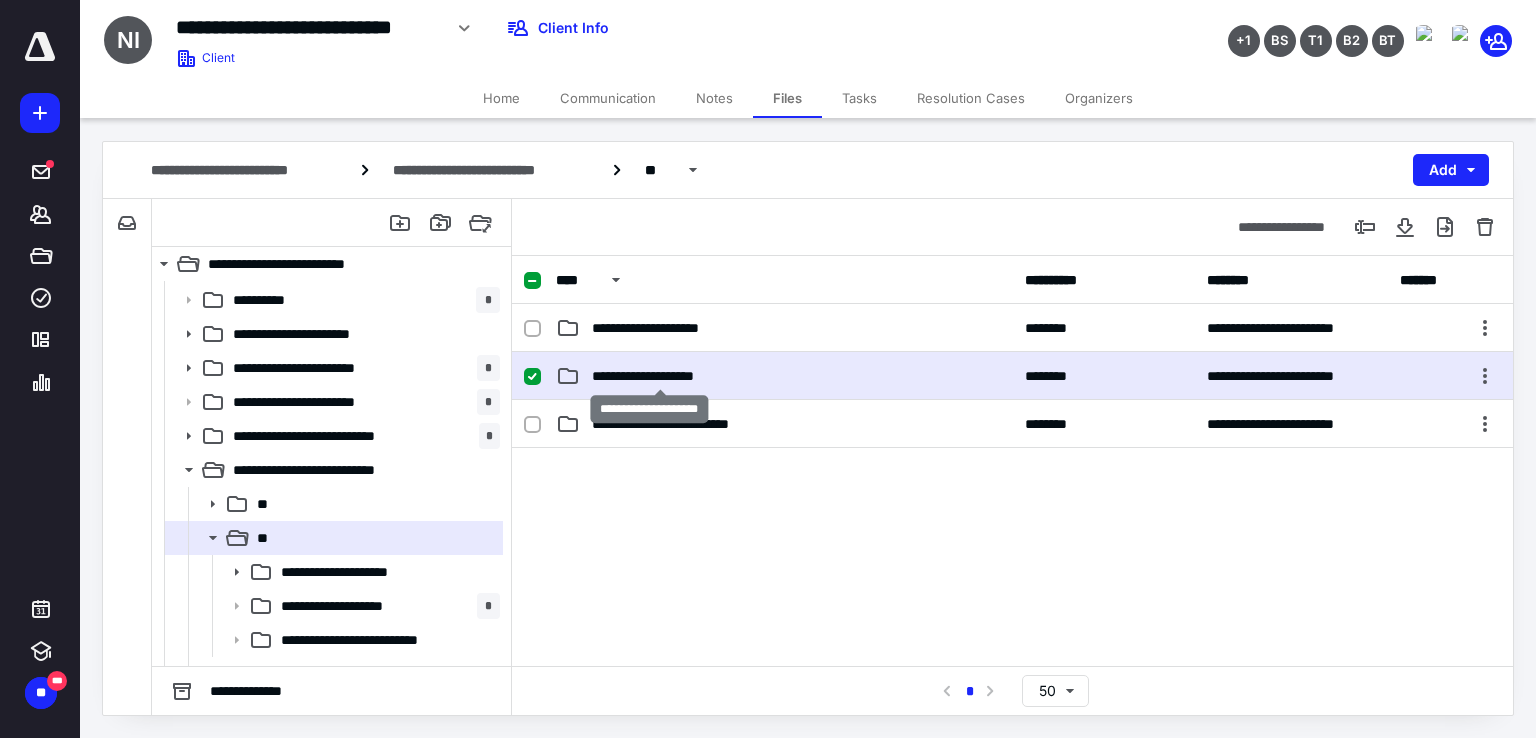 click on "**********" at bounding box center (660, 376) 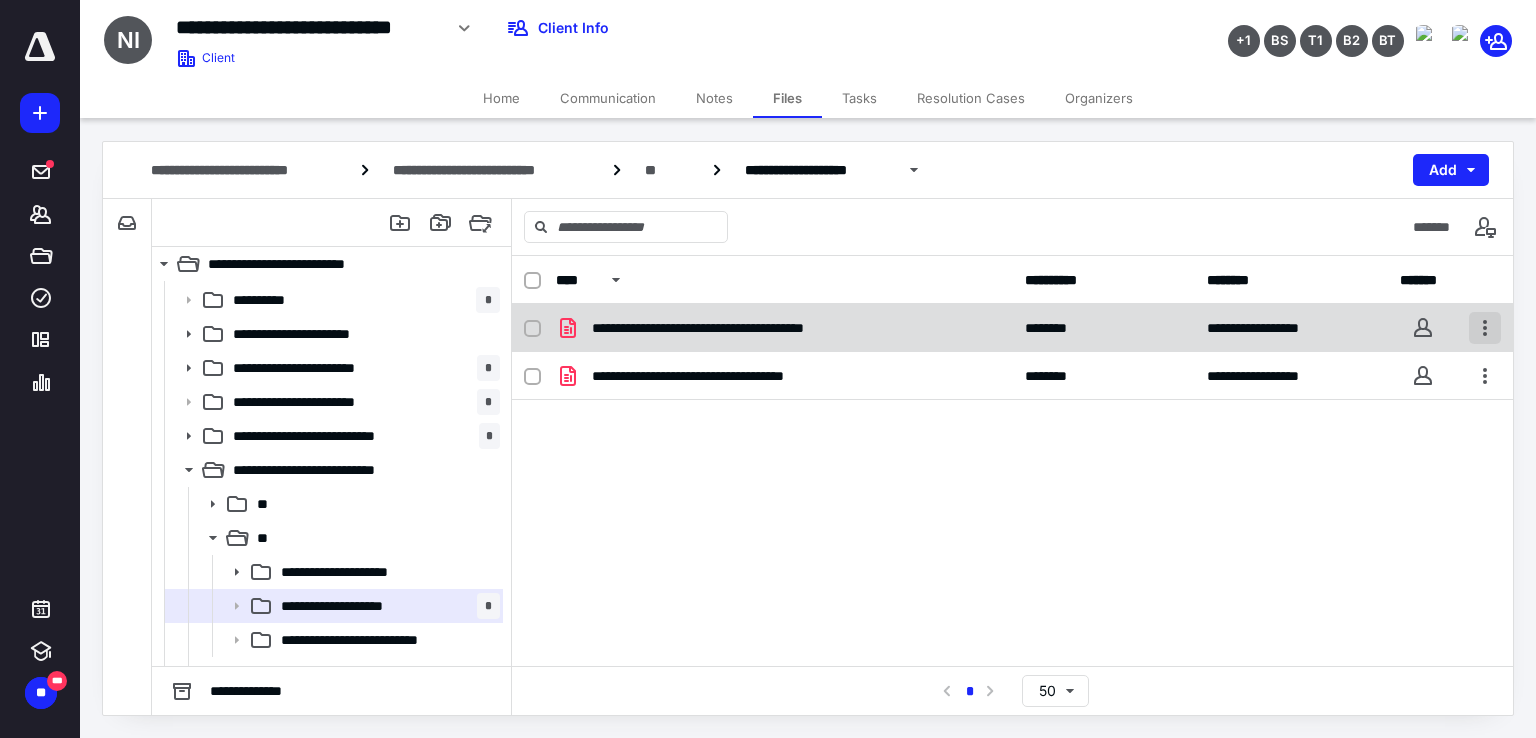click at bounding box center (1485, 328) 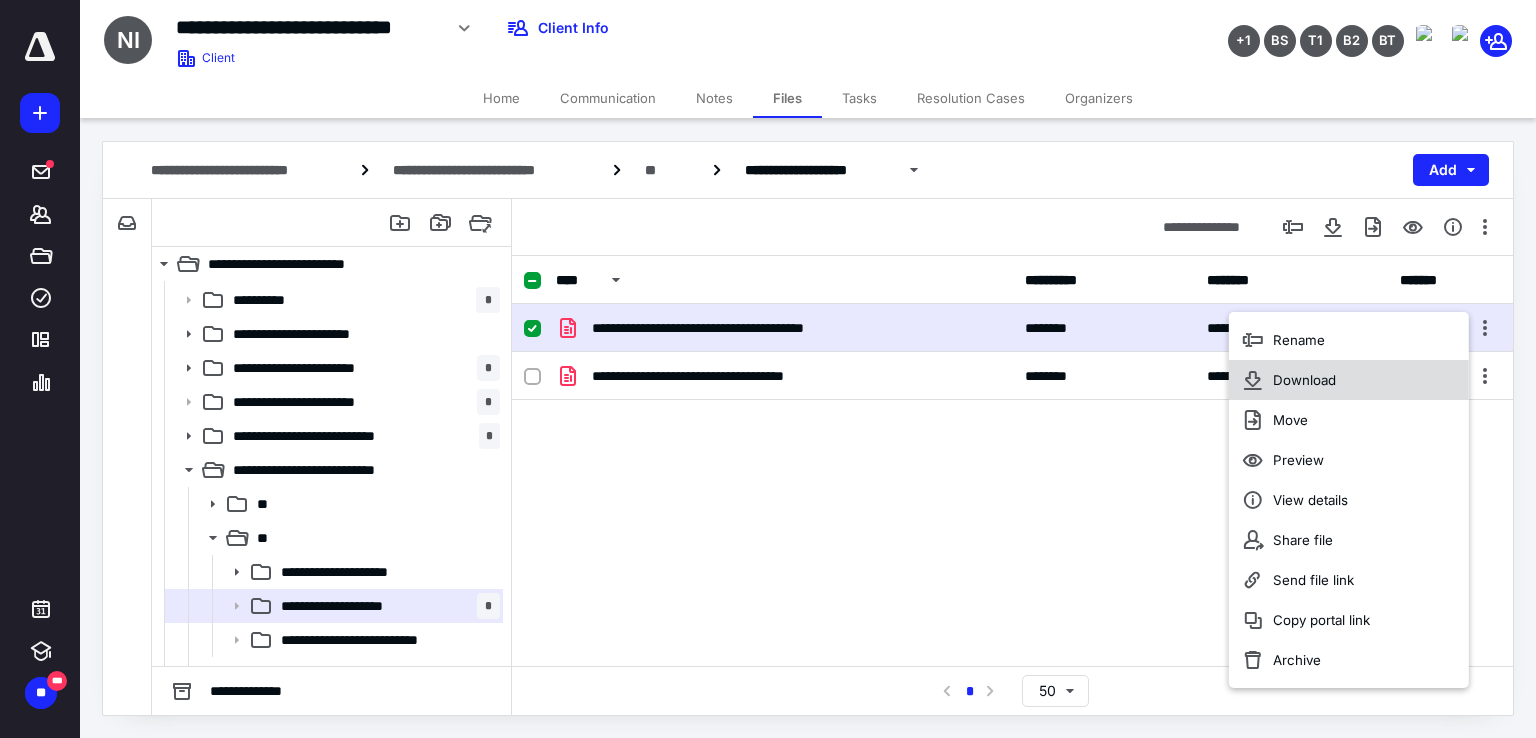 click on "Download" at bounding box center [1349, 380] 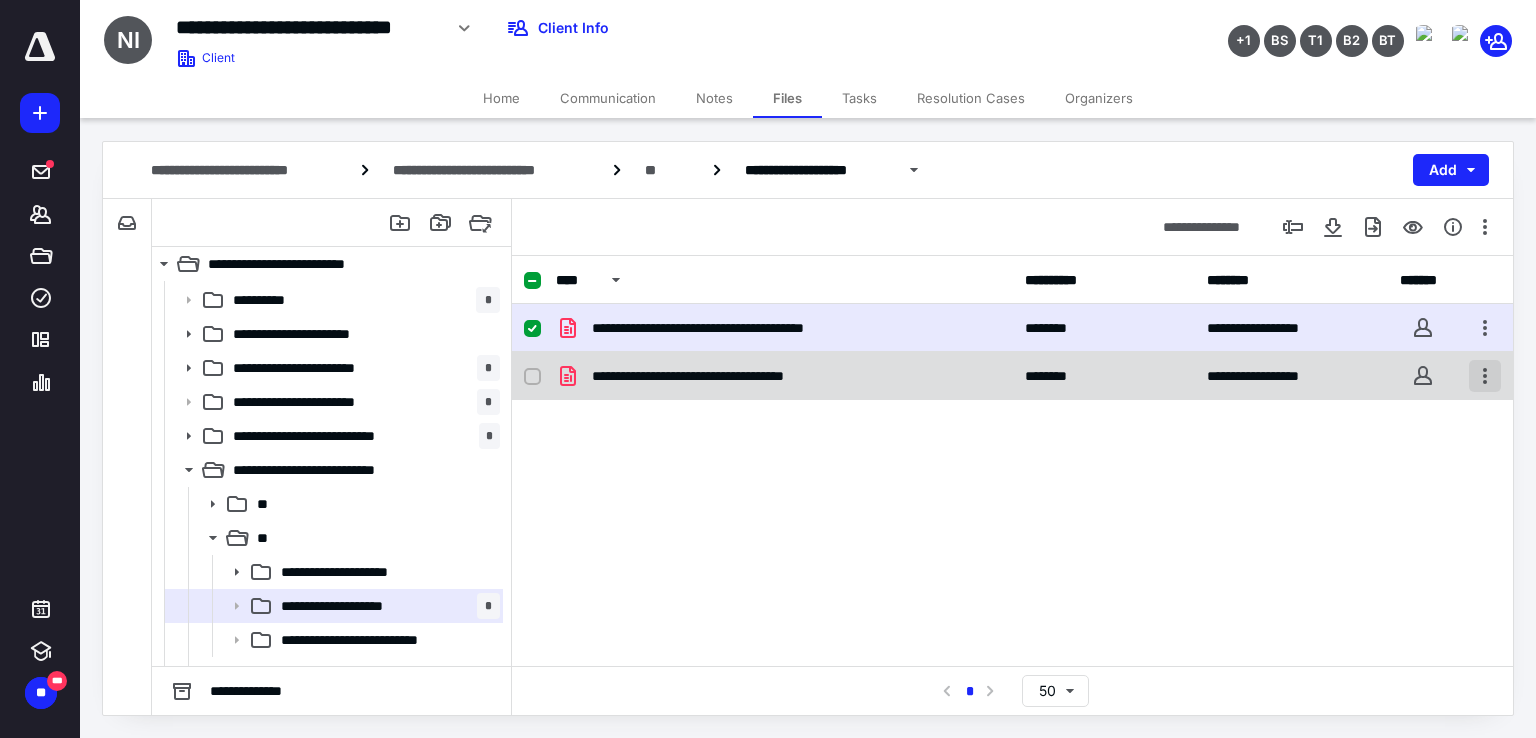 click at bounding box center [1485, 376] 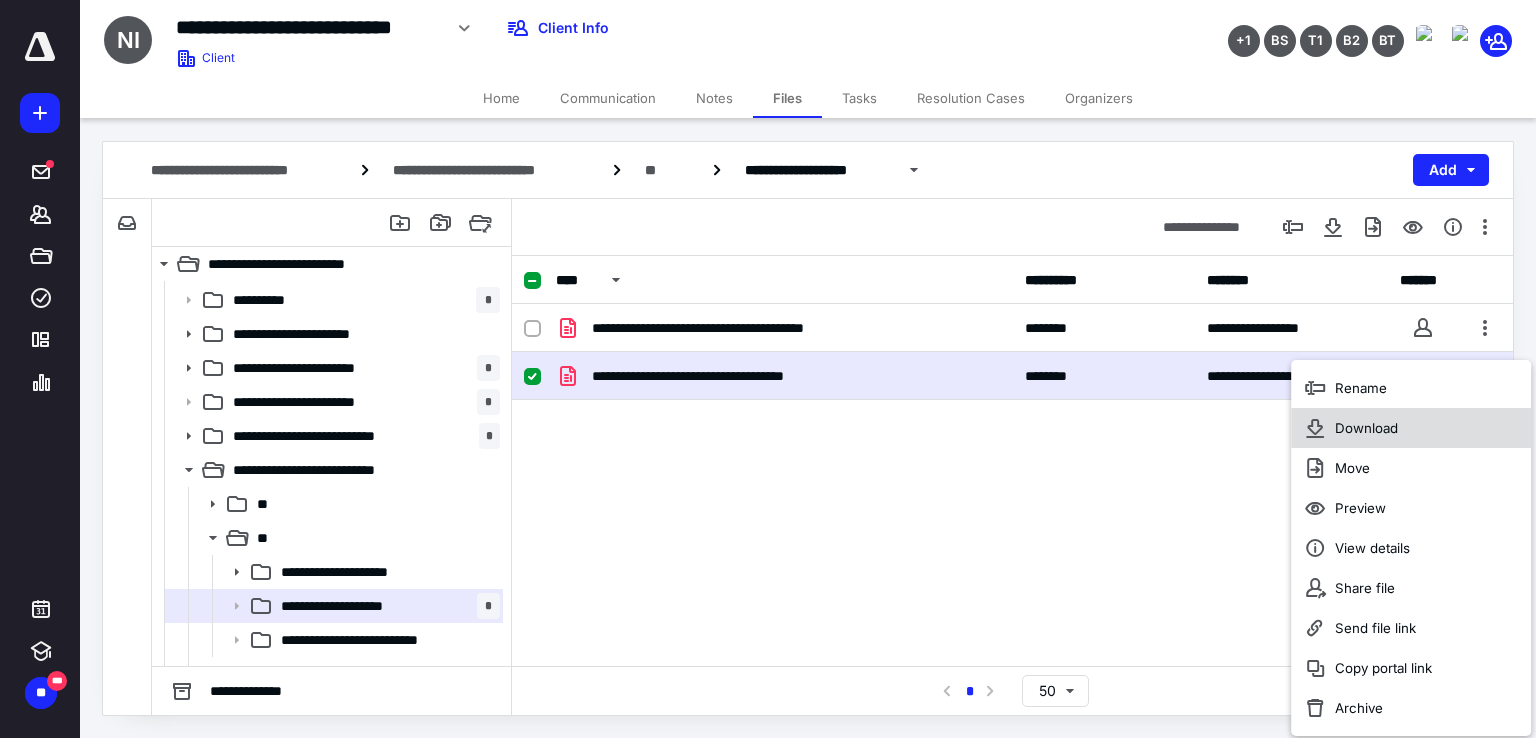 click on "Download" at bounding box center [1366, 428] 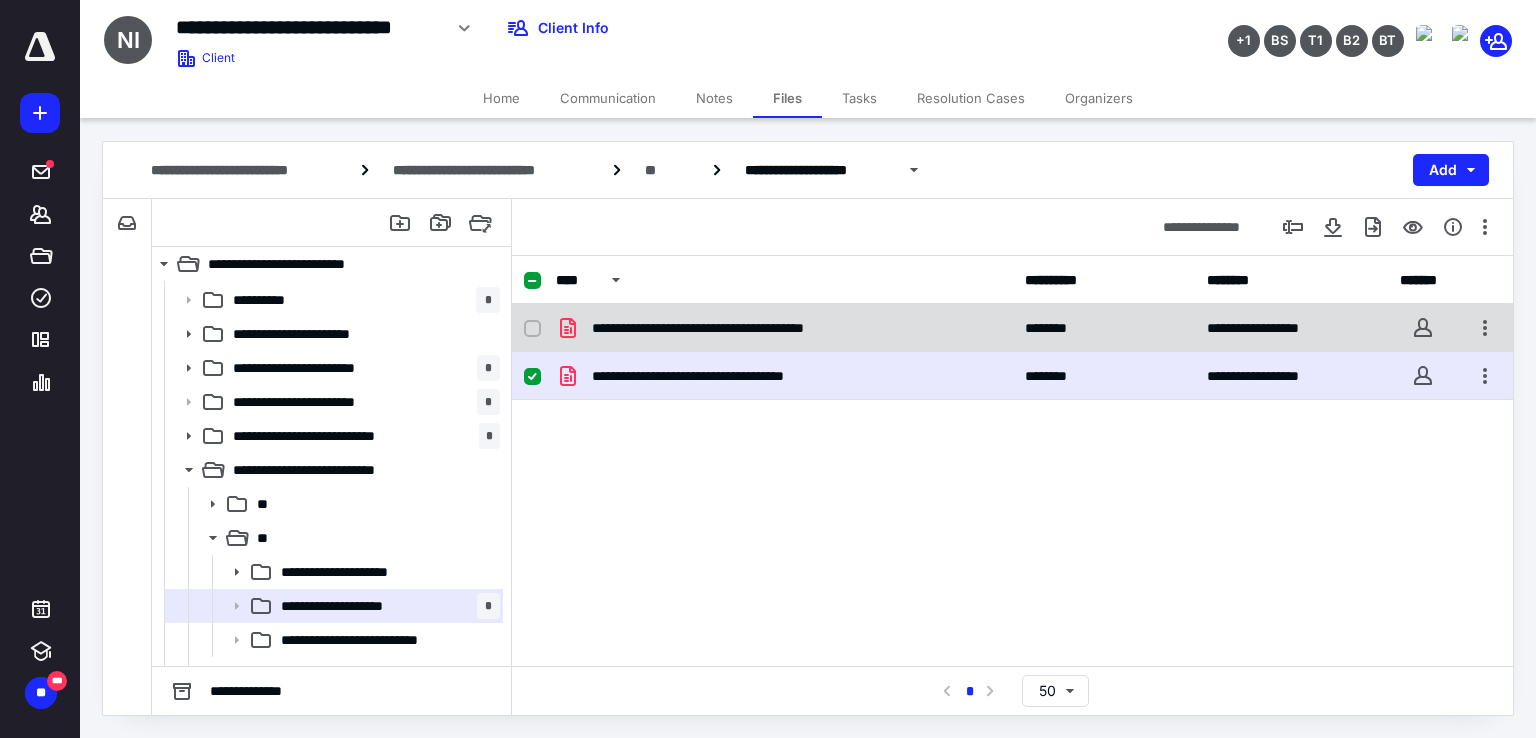 click on "**********" at bounding box center (784, 328) 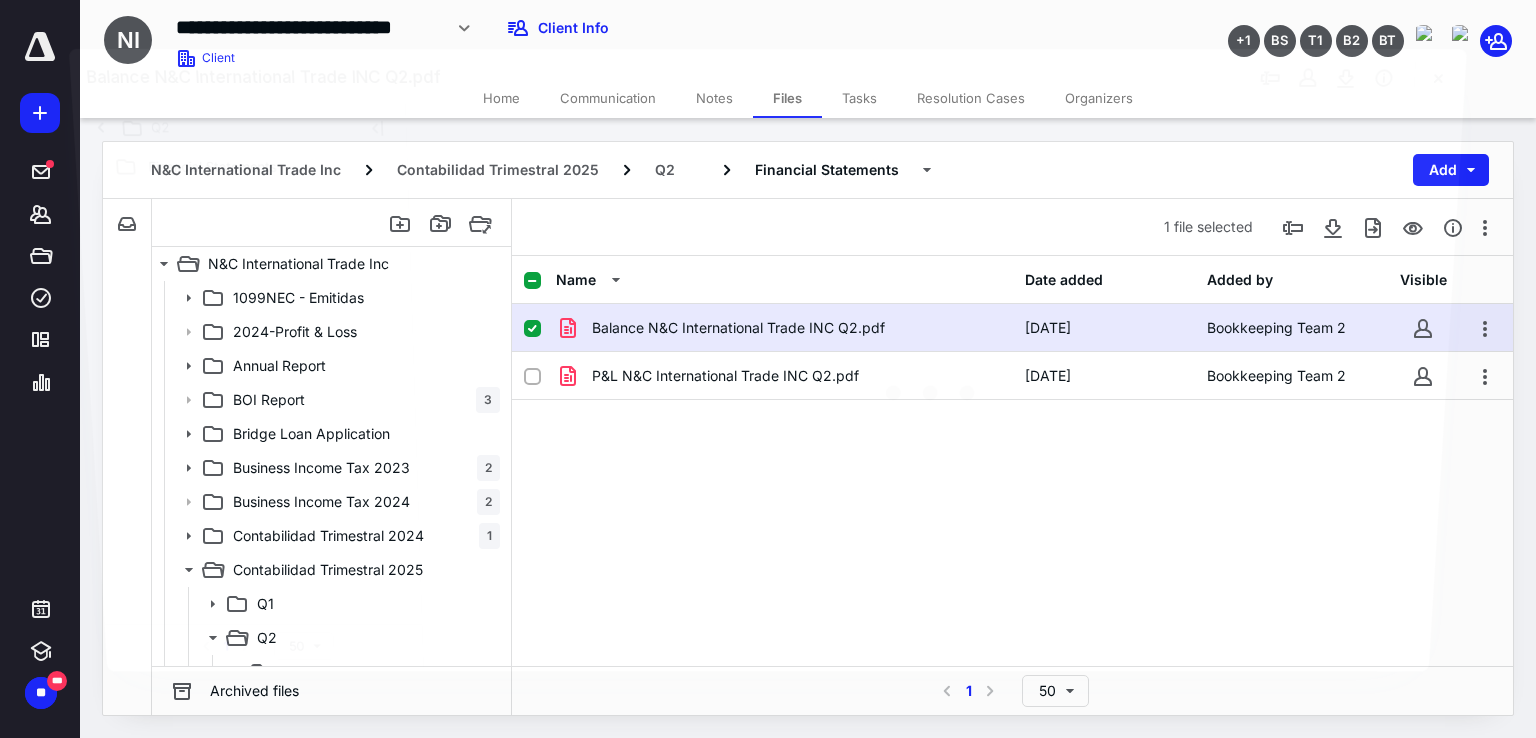 scroll, scrollTop: 100, scrollLeft: 0, axis: vertical 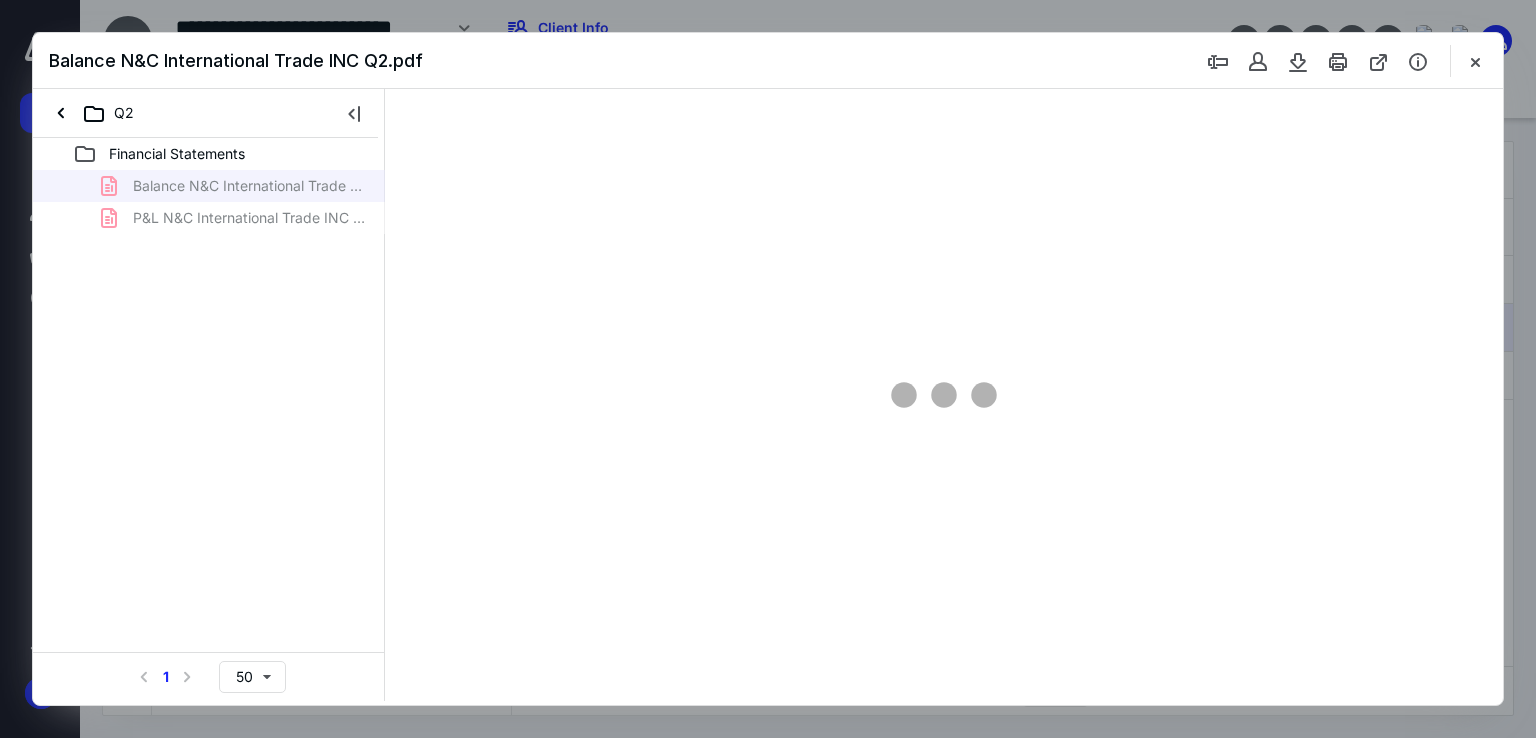type on "72" 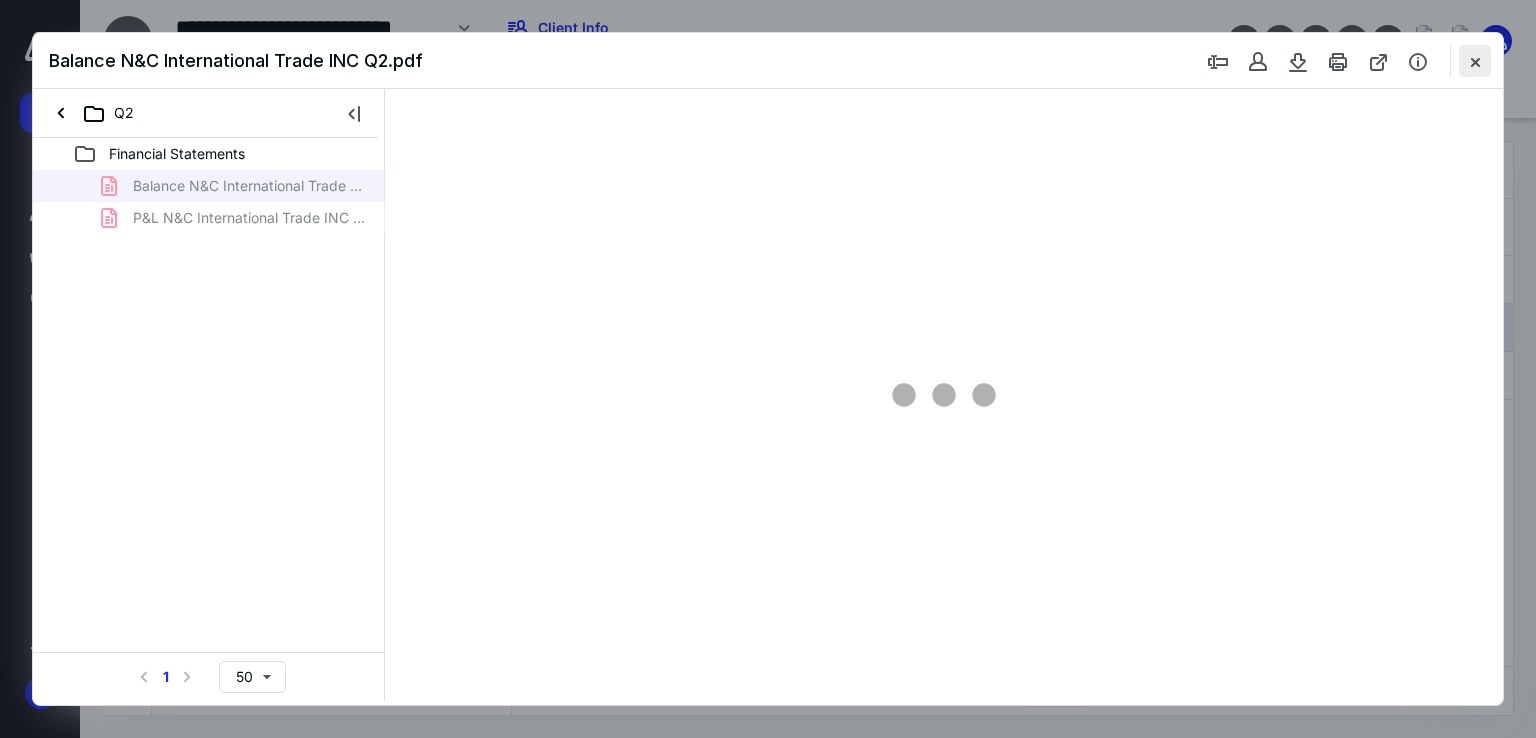 scroll, scrollTop: 39, scrollLeft: 0, axis: vertical 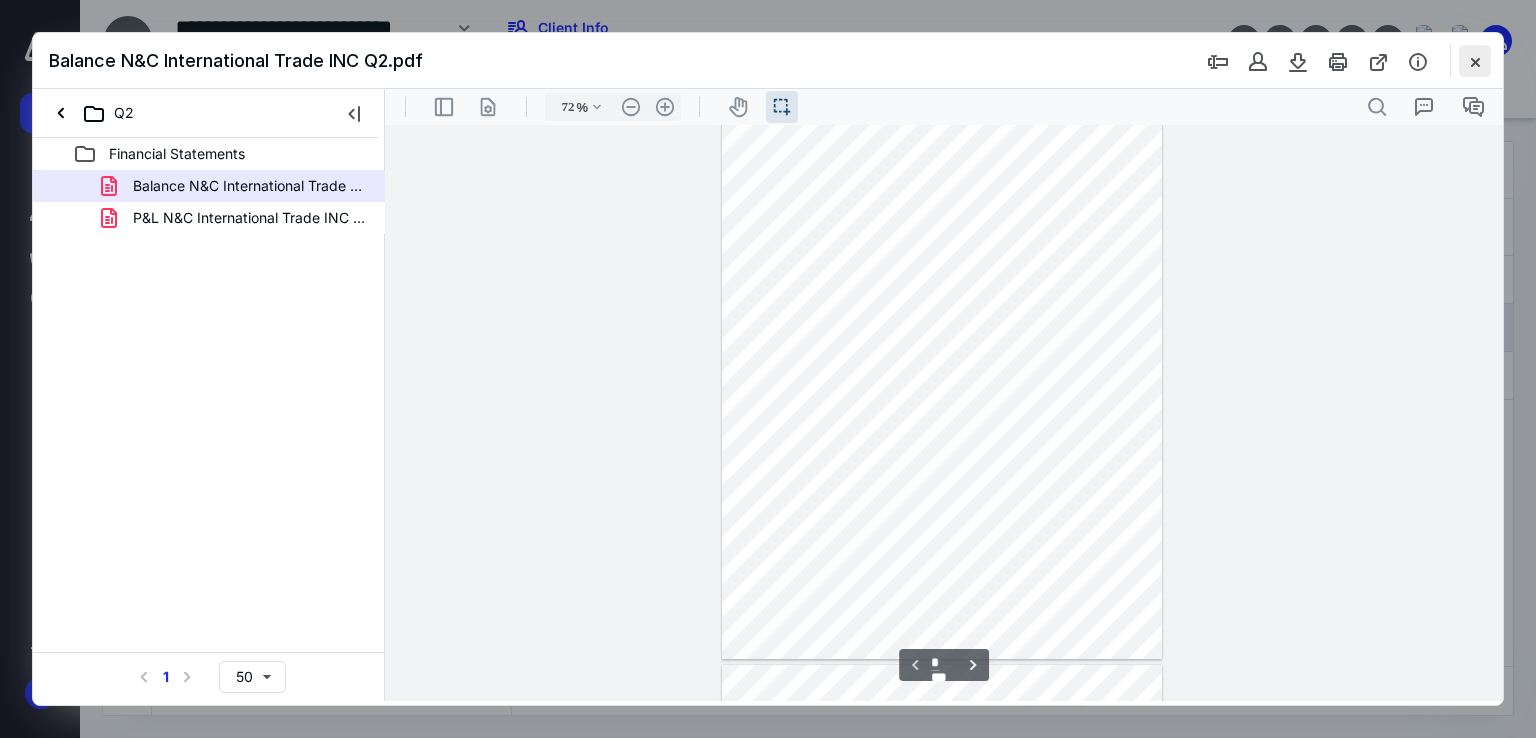 click at bounding box center (1475, 61) 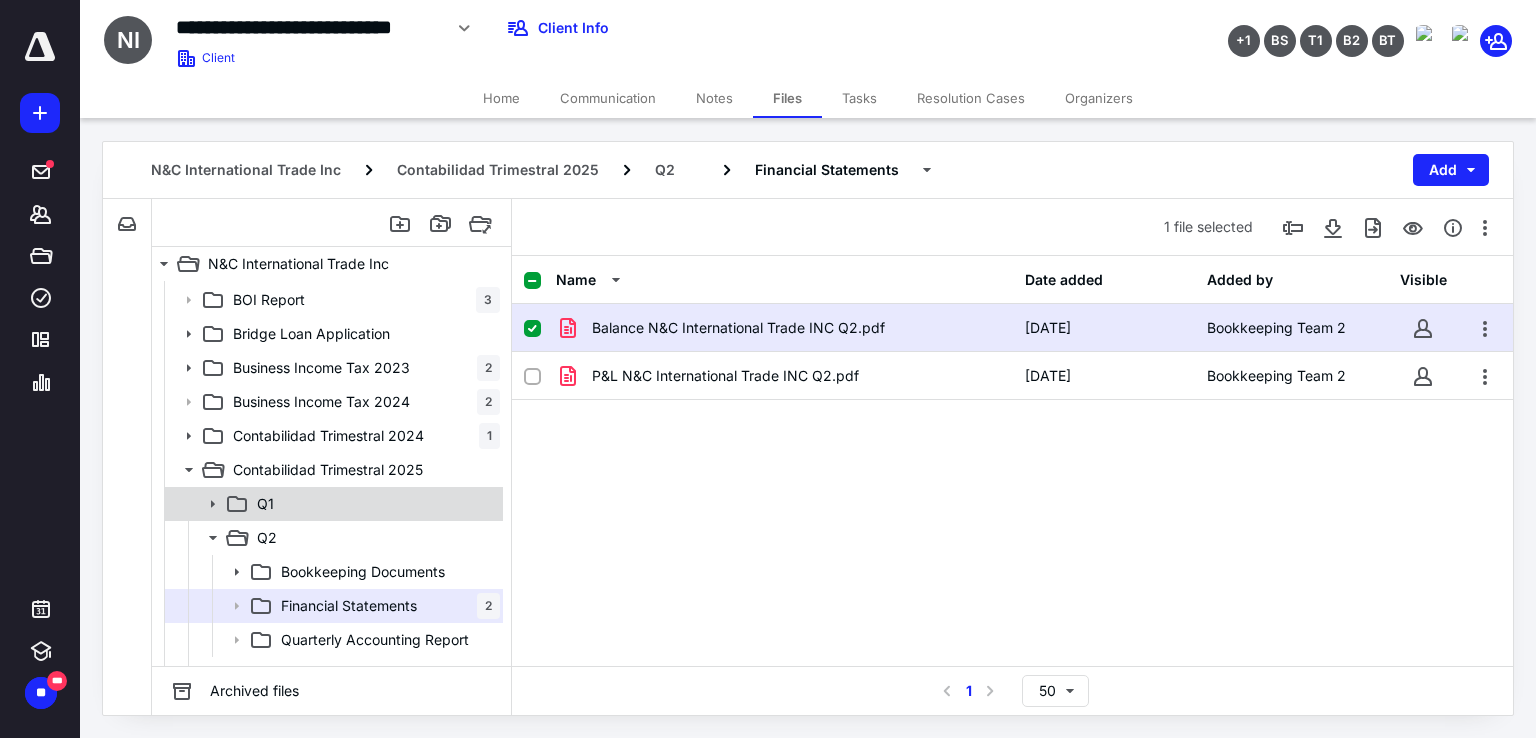 click on "Q1" at bounding box center (374, 504) 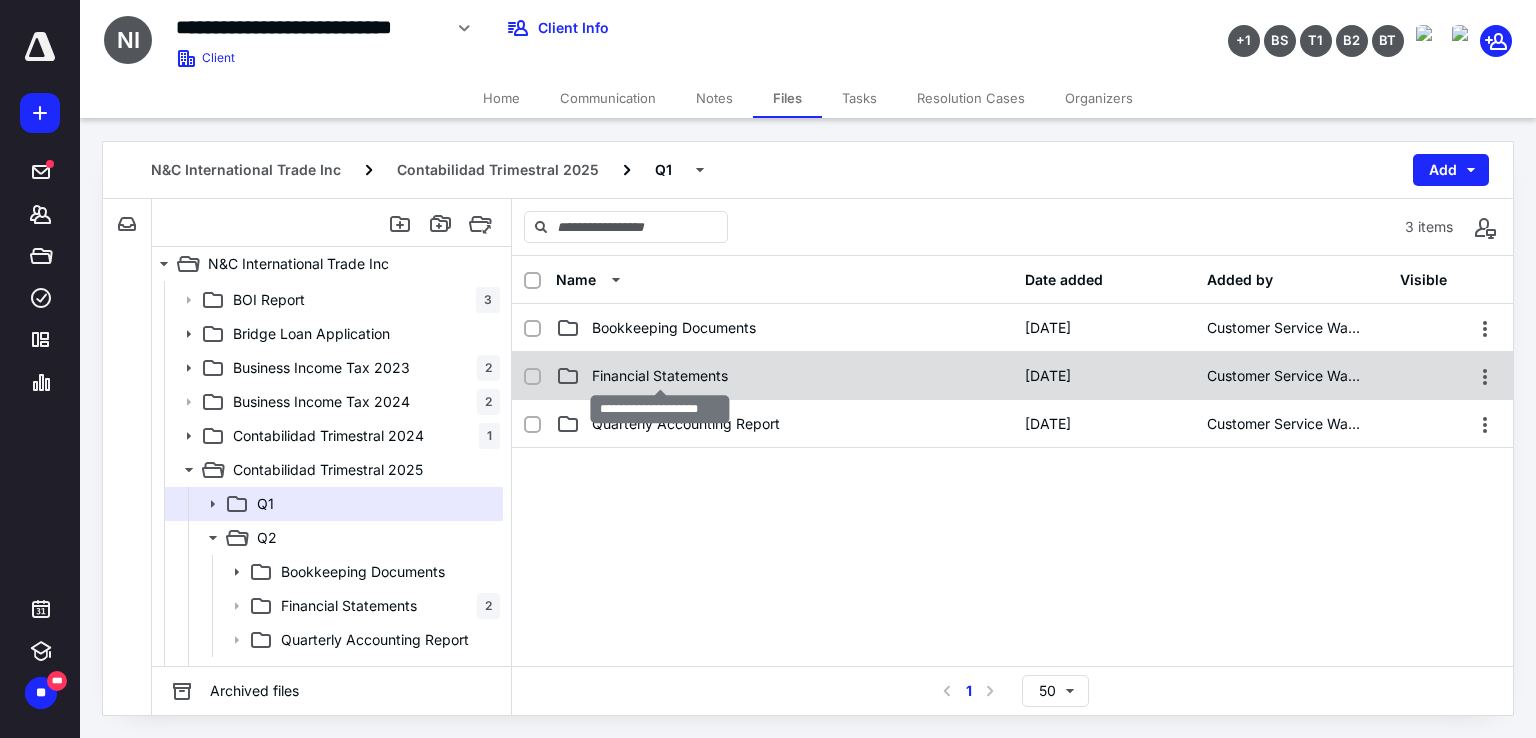 click on "Financial Statements" at bounding box center [660, 376] 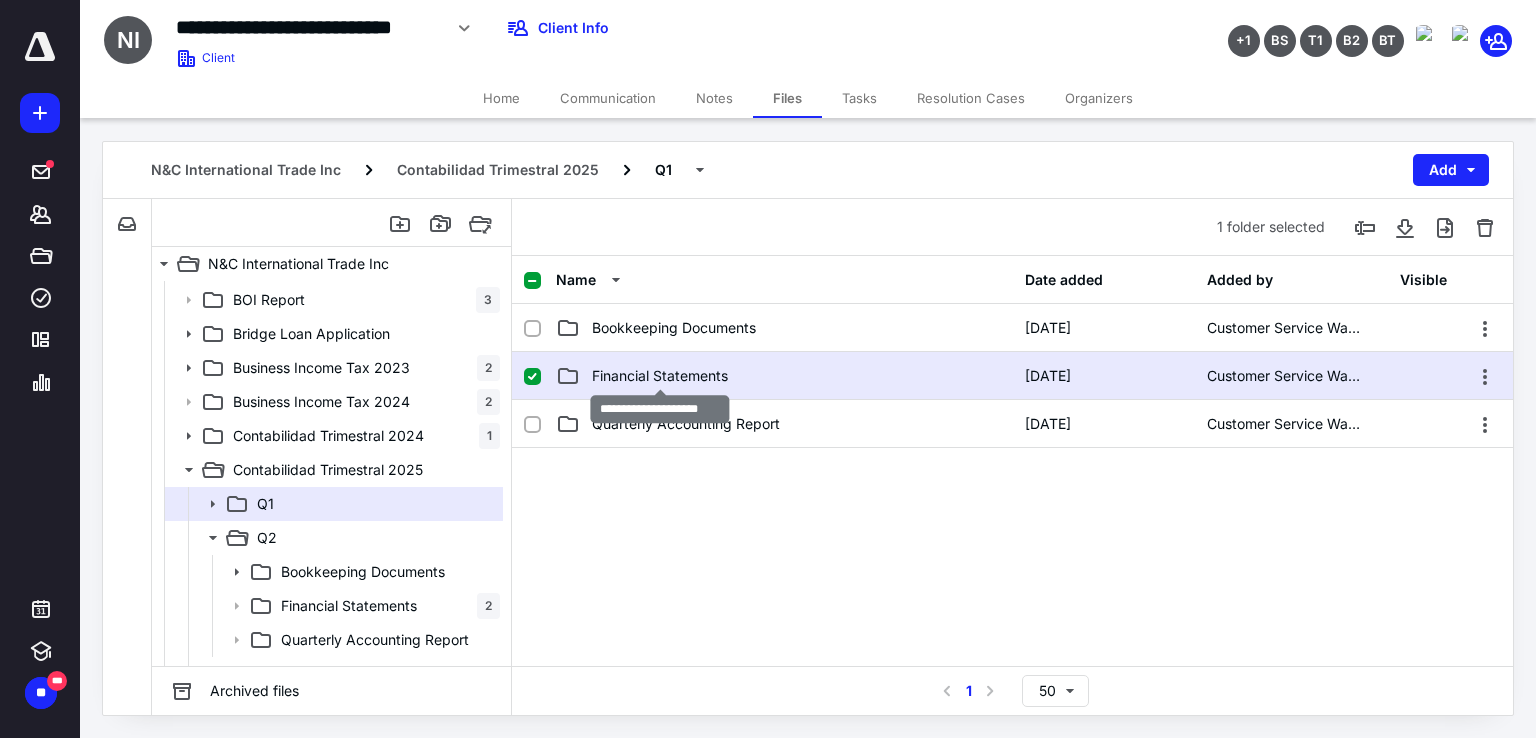 click on "Financial Statements" at bounding box center (660, 376) 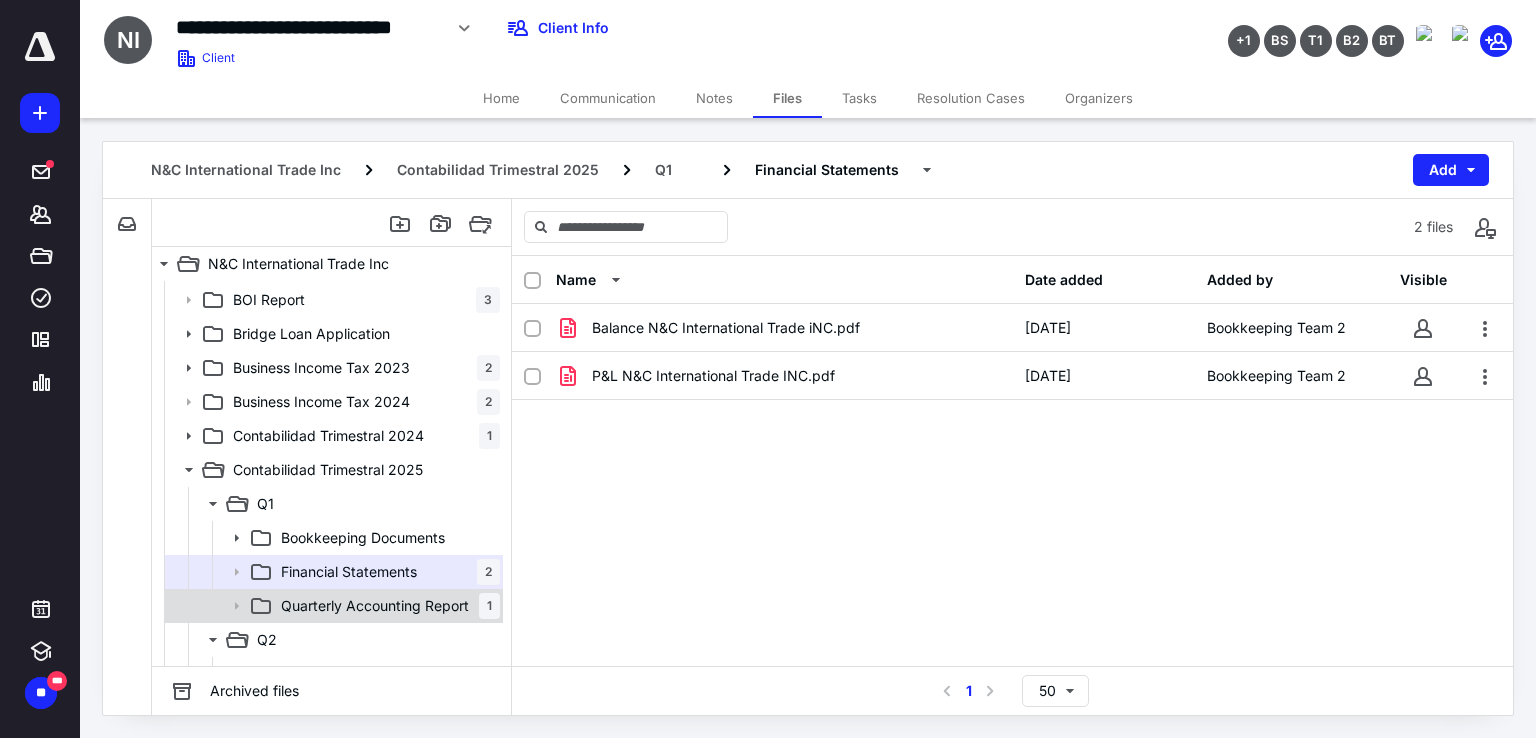click on "Quarterly Accounting Report" at bounding box center (375, 606) 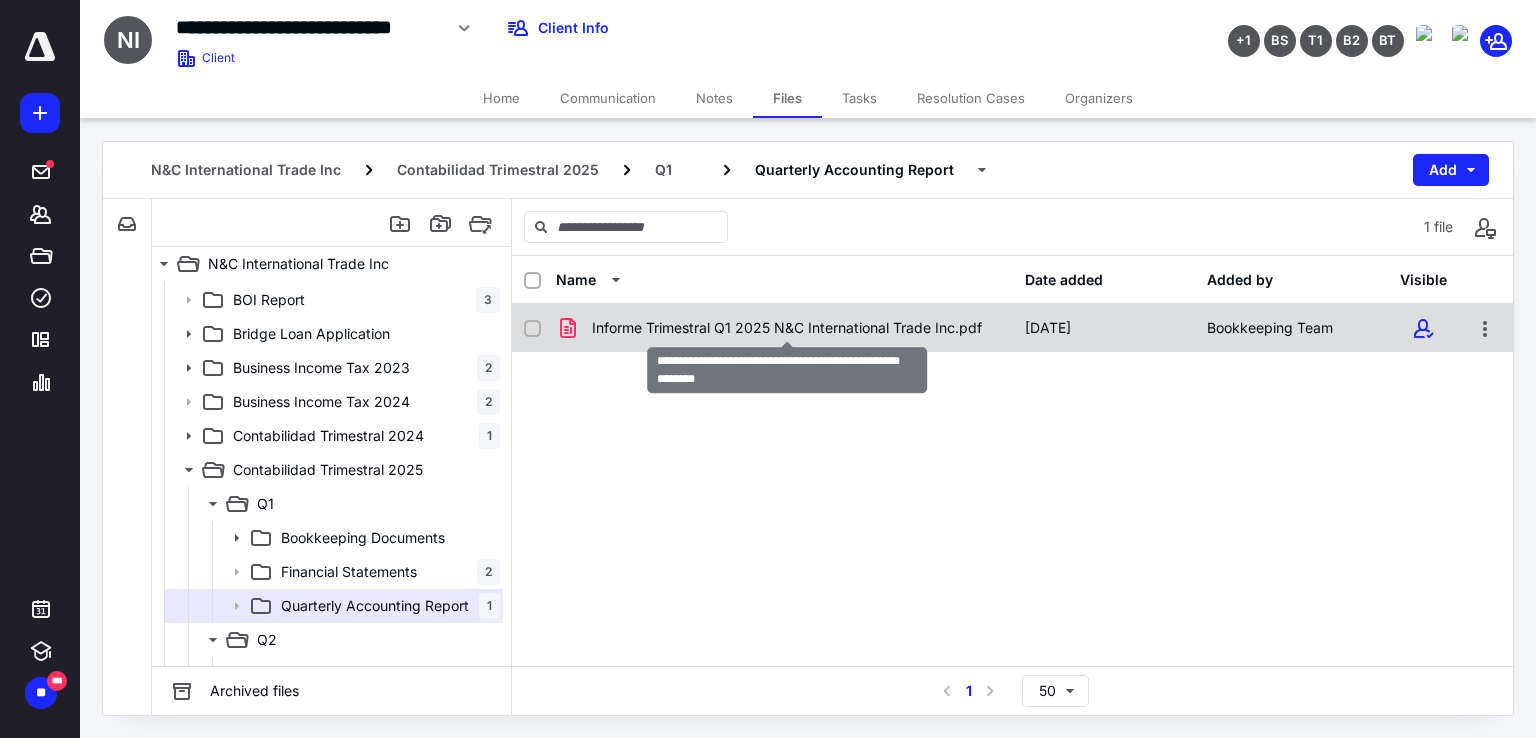 click on "Informe Trimestral Q1 2025 N&C International Trade Inc.pdf" at bounding box center [787, 328] 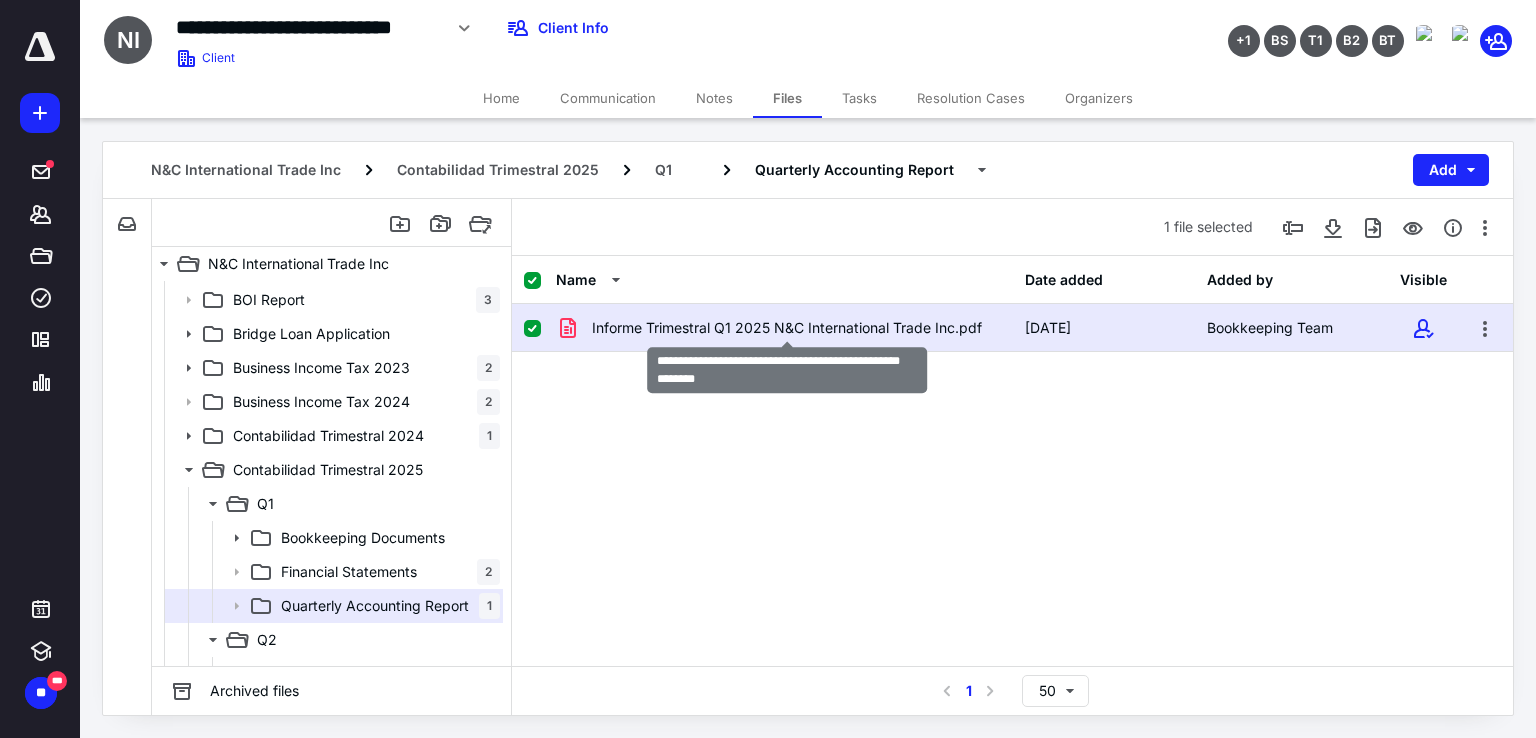 click on "Informe Trimestral Q1 2025 N&C International Trade Inc.pdf" at bounding box center [787, 328] 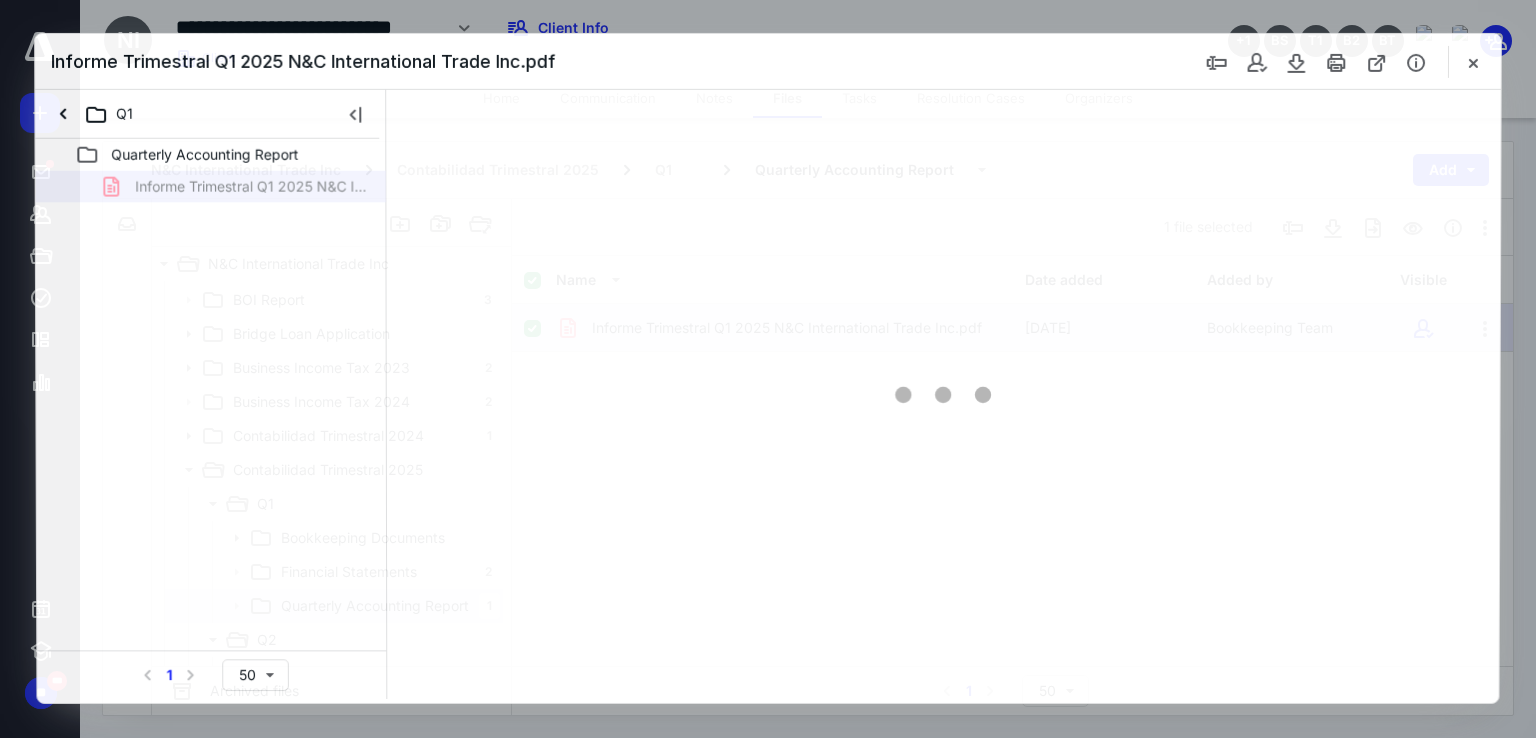 scroll, scrollTop: 0, scrollLeft: 0, axis: both 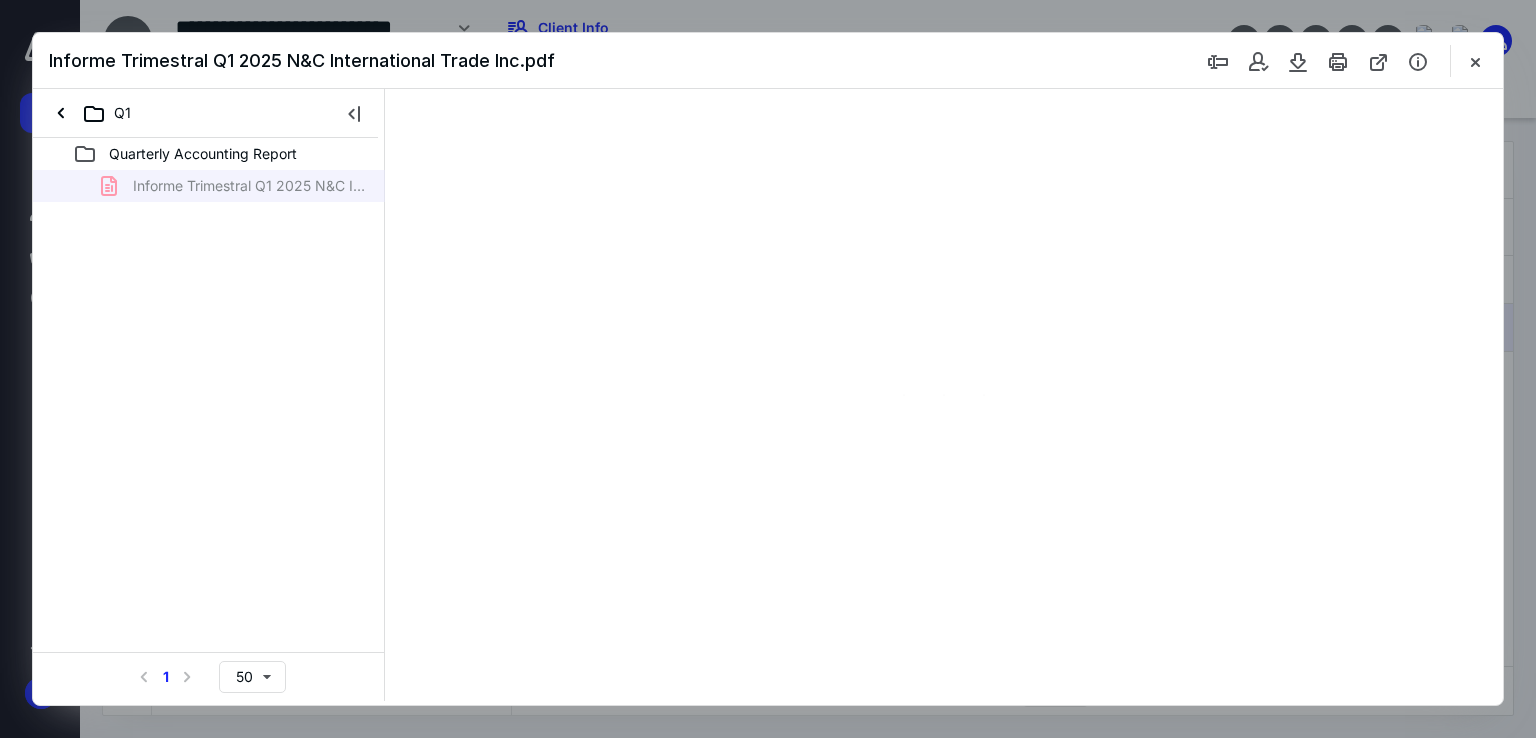 type on "113" 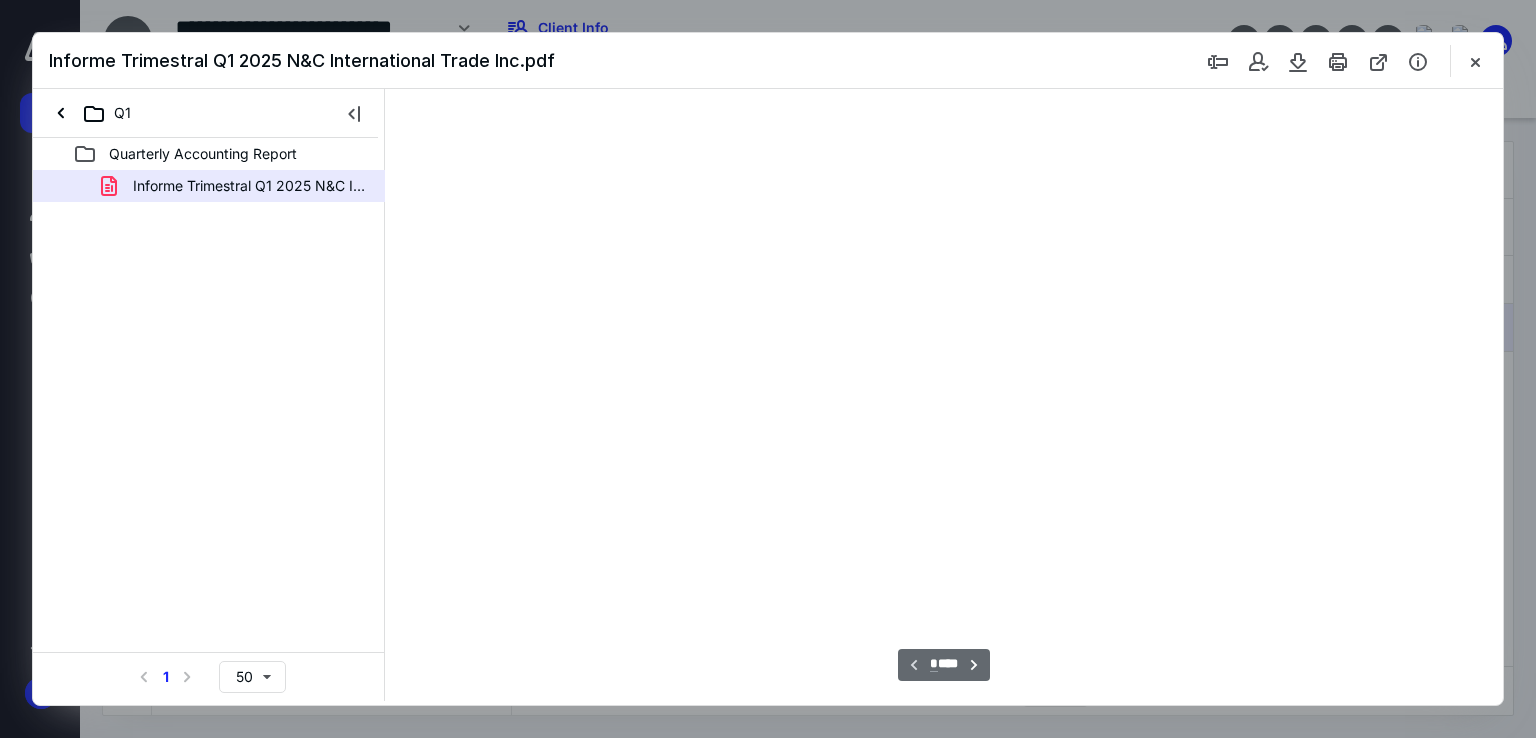 scroll, scrollTop: 40, scrollLeft: 0, axis: vertical 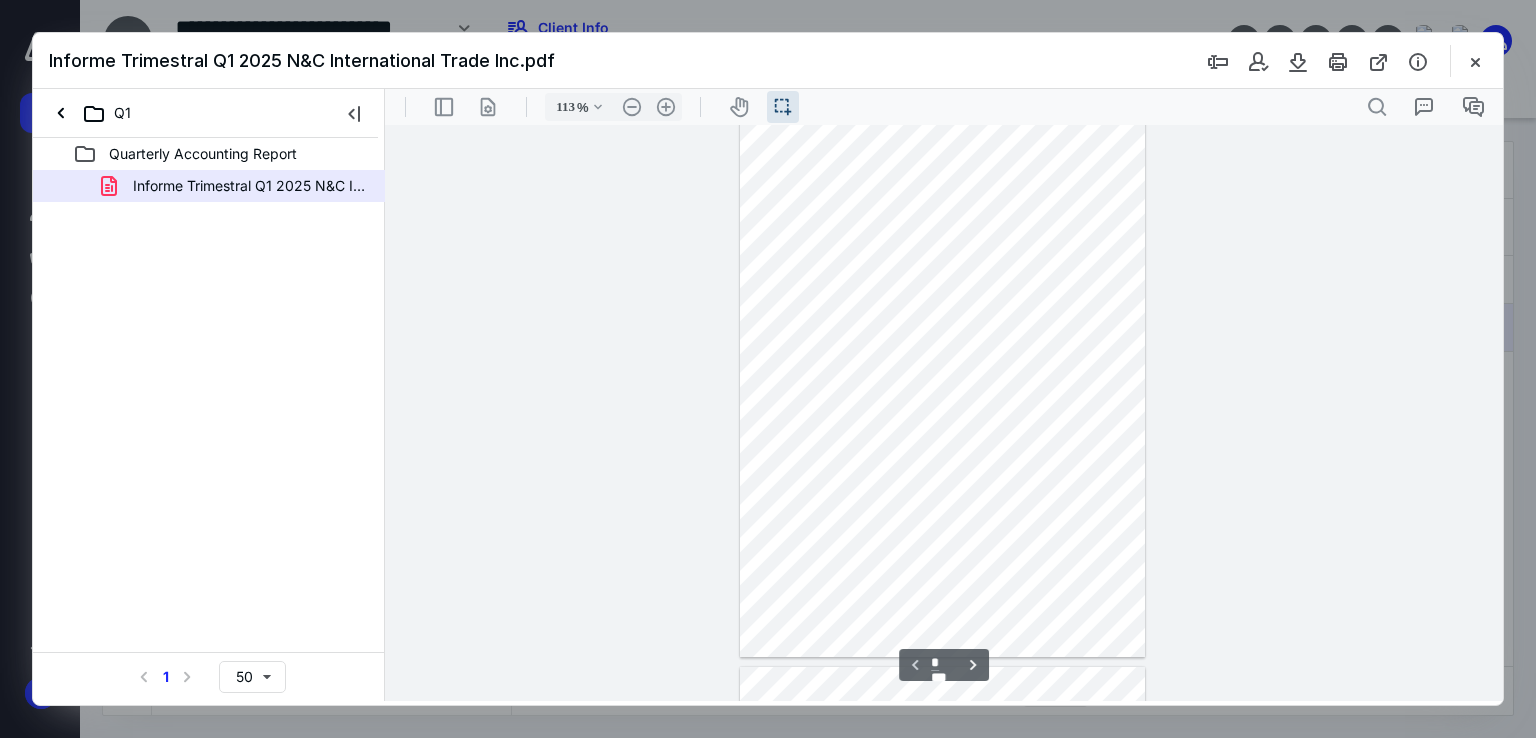 drag, startPoint x: 1501, startPoint y: 154, endPoint x: 1476, endPoint y: 393, distance: 240.30397 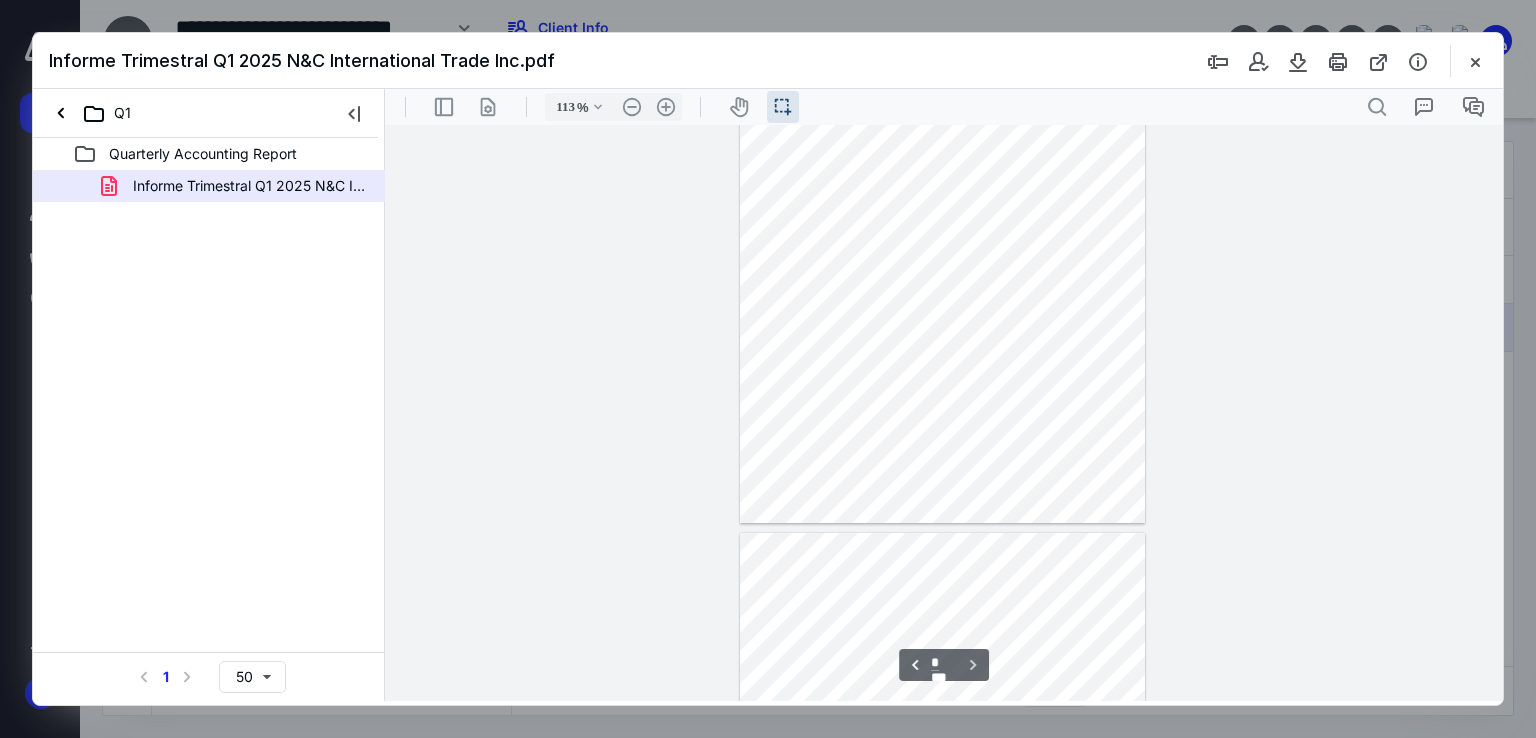scroll, scrollTop: 4040, scrollLeft: 0, axis: vertical 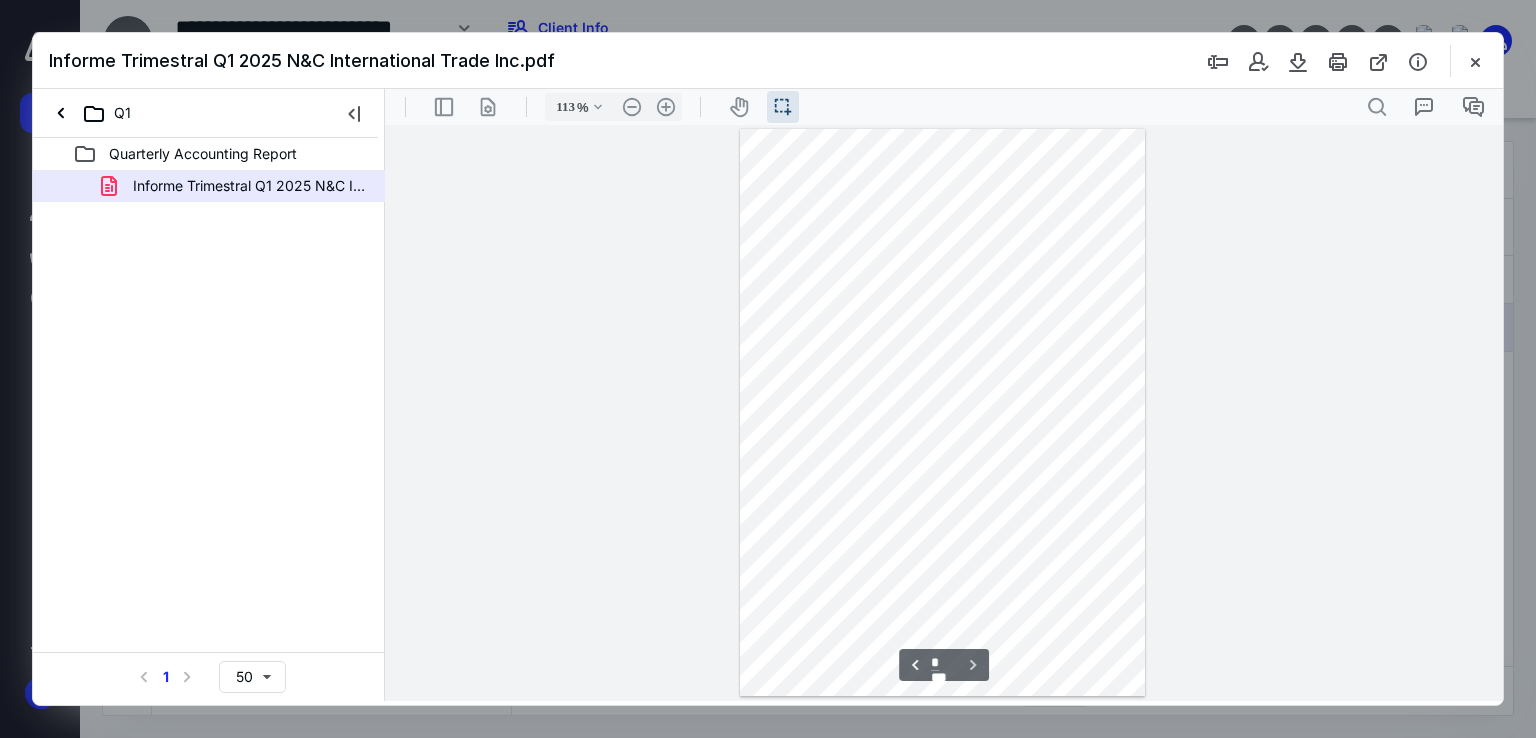 type on "*" 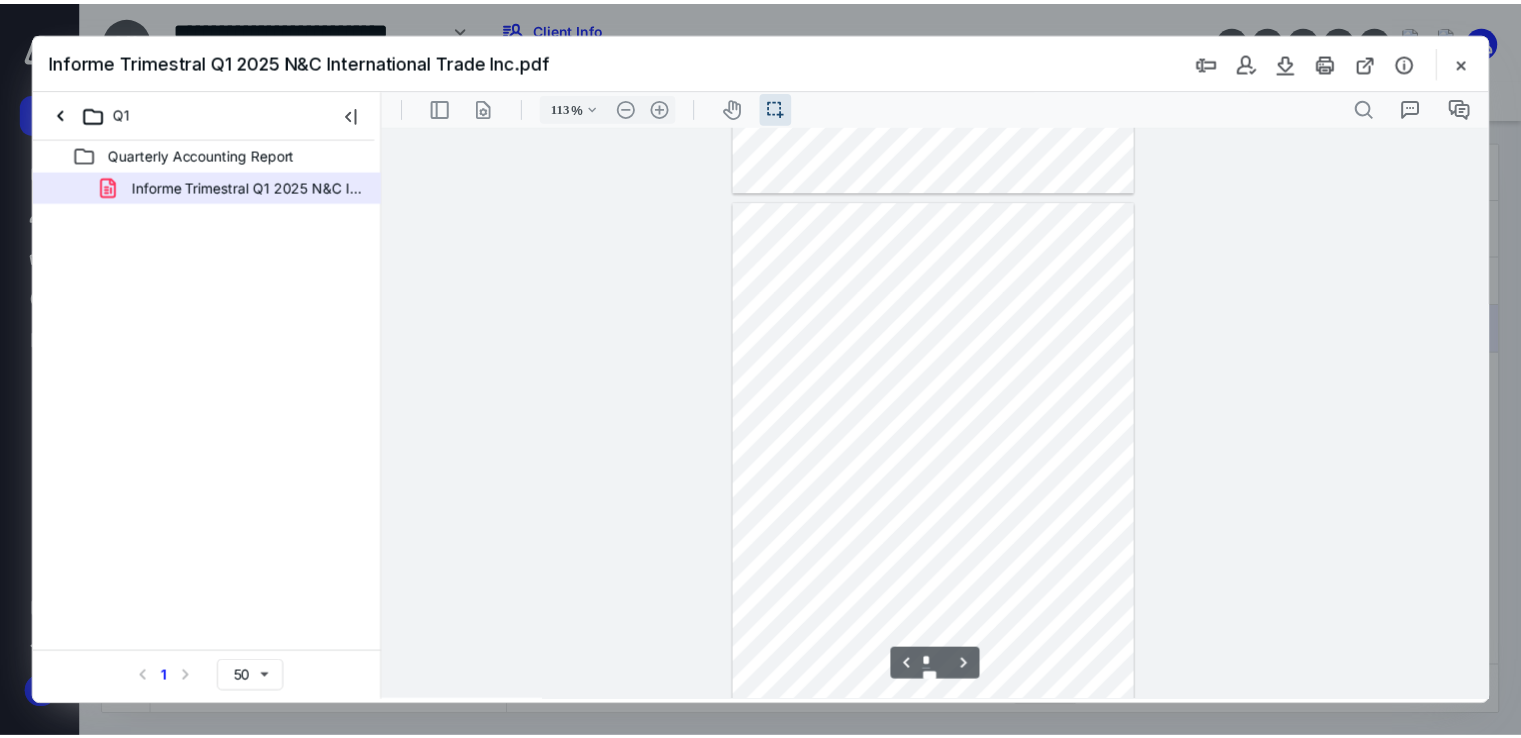 scroll, scrollTop: 3340, scrollLeft: 0, axis: vertical 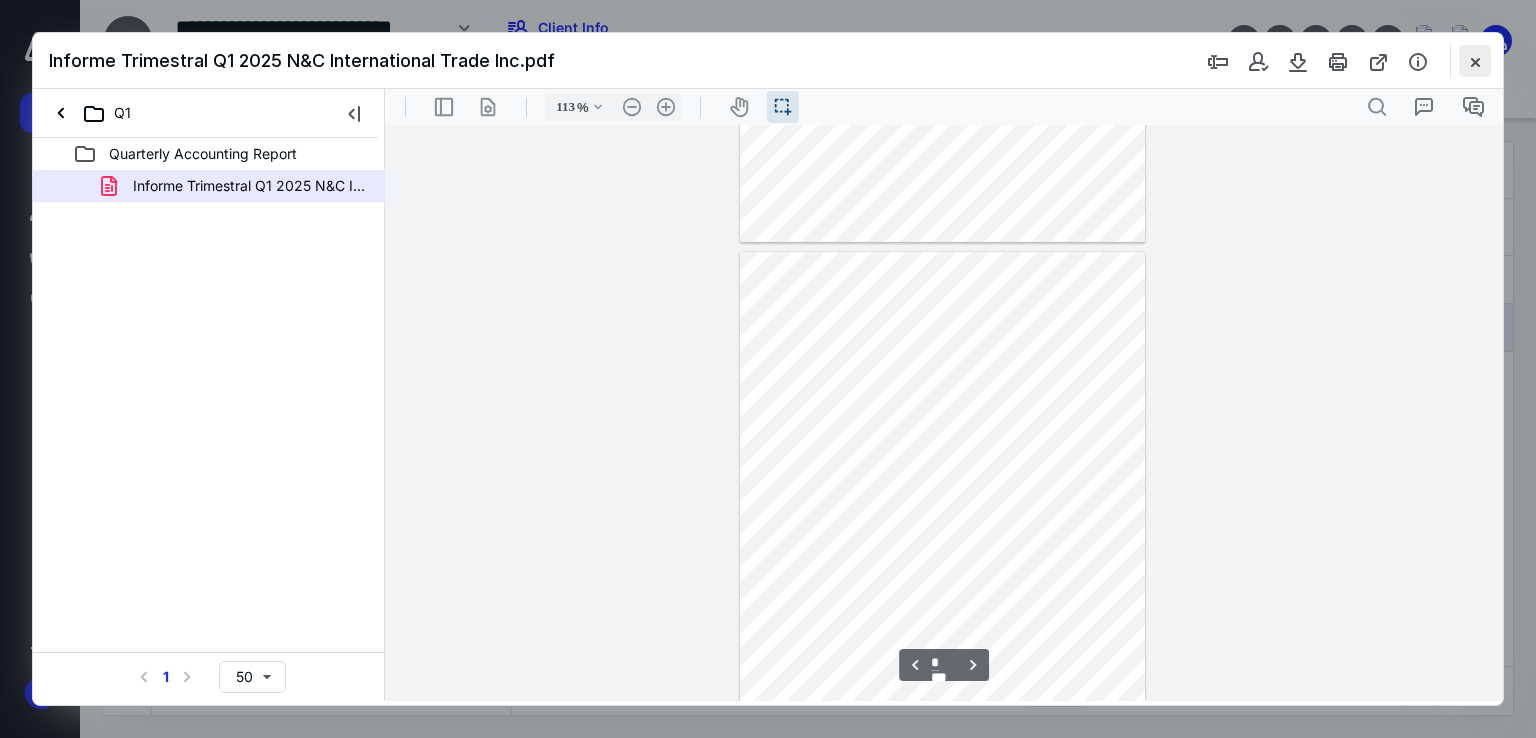 click at bounding box center [1475, 61] 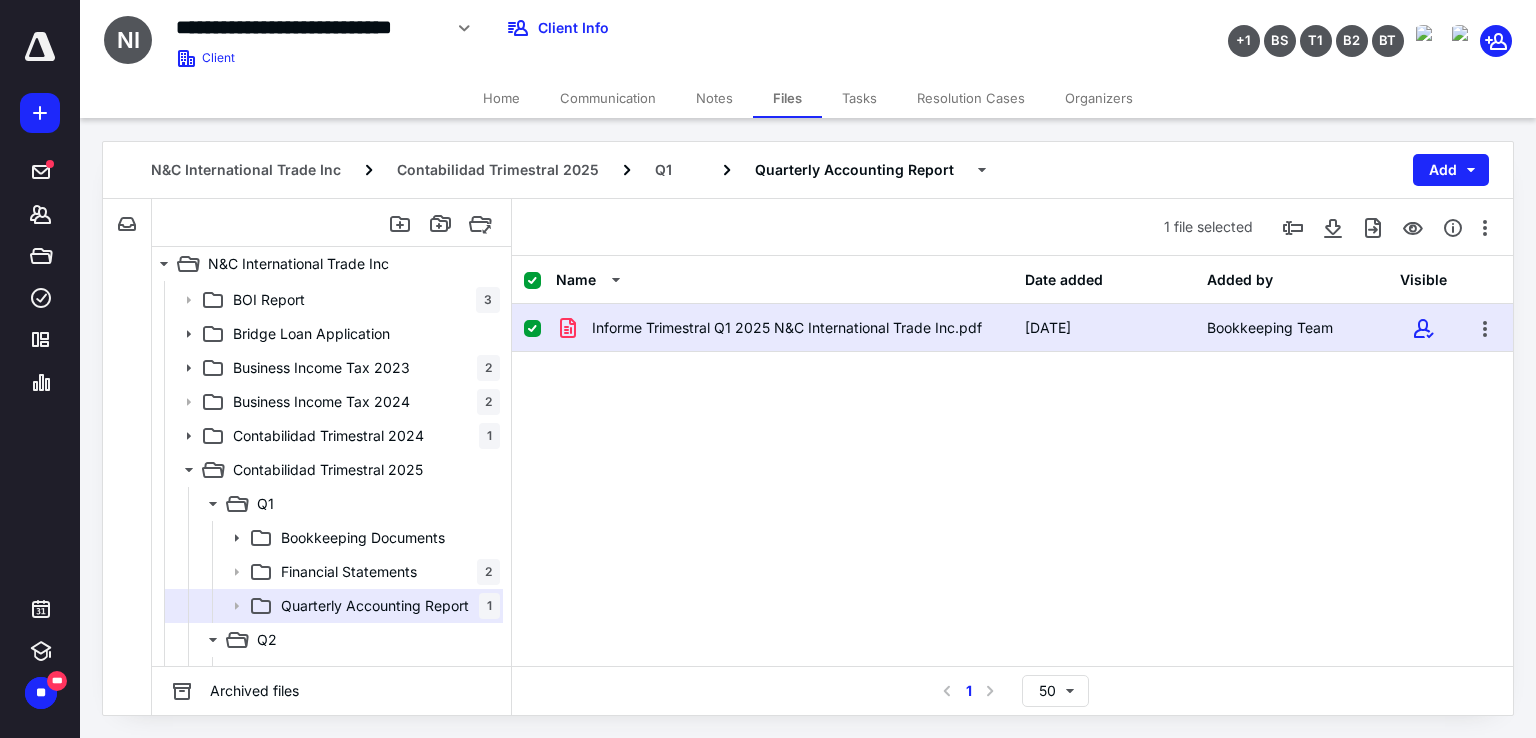 click on "Tasks" at bounding box center [859, 98] 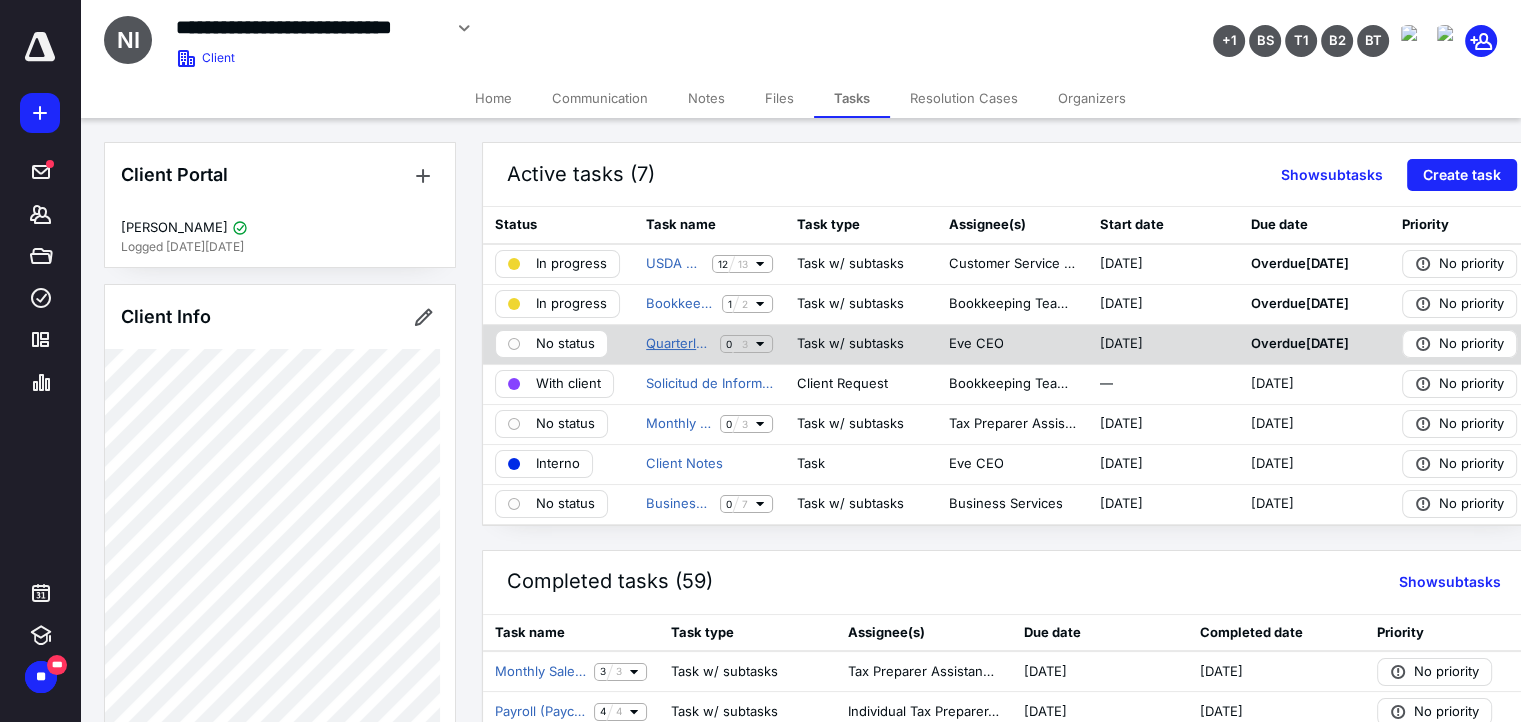 click on "Quarterly Financial Update Call" at bounding box center [679, 344] 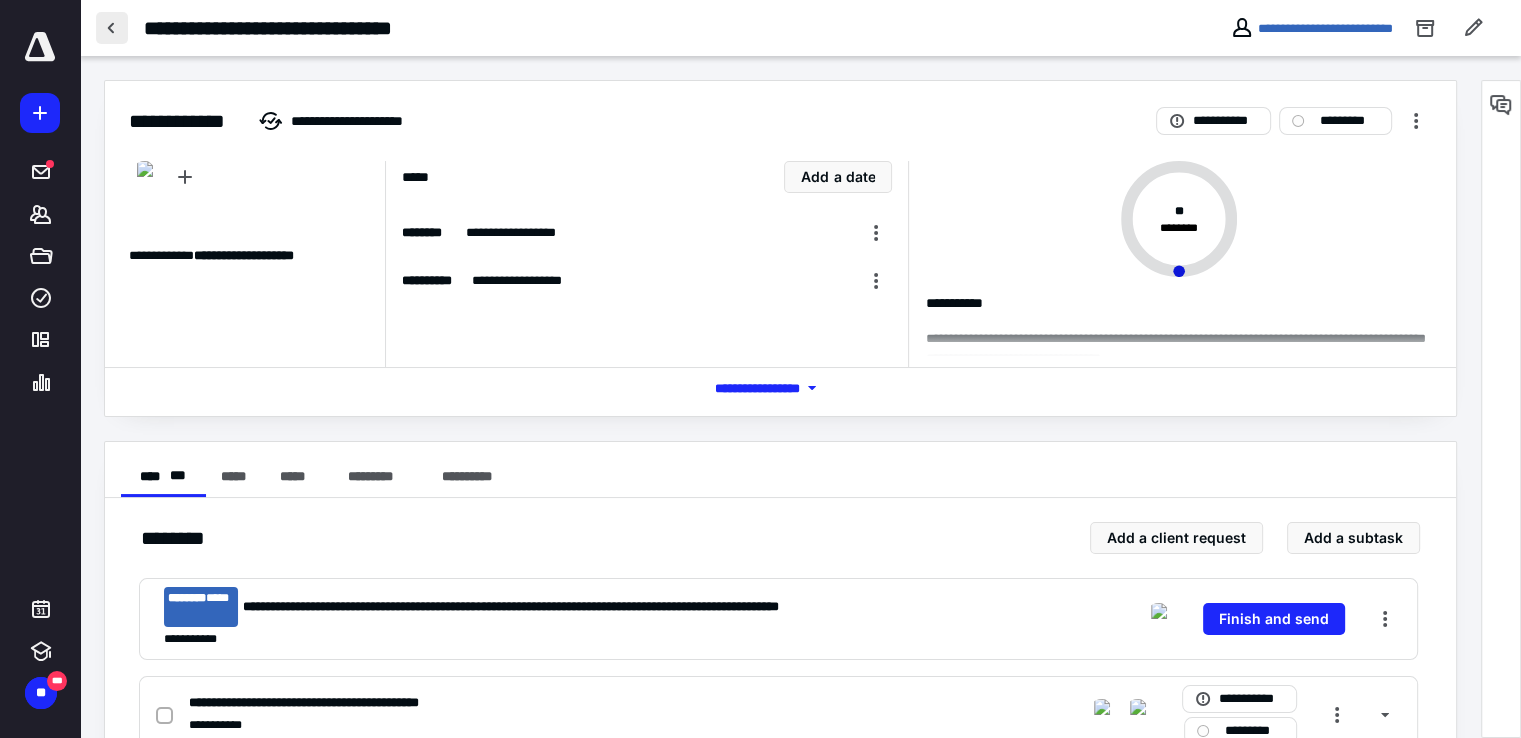 click at bounding box center (112, 28) 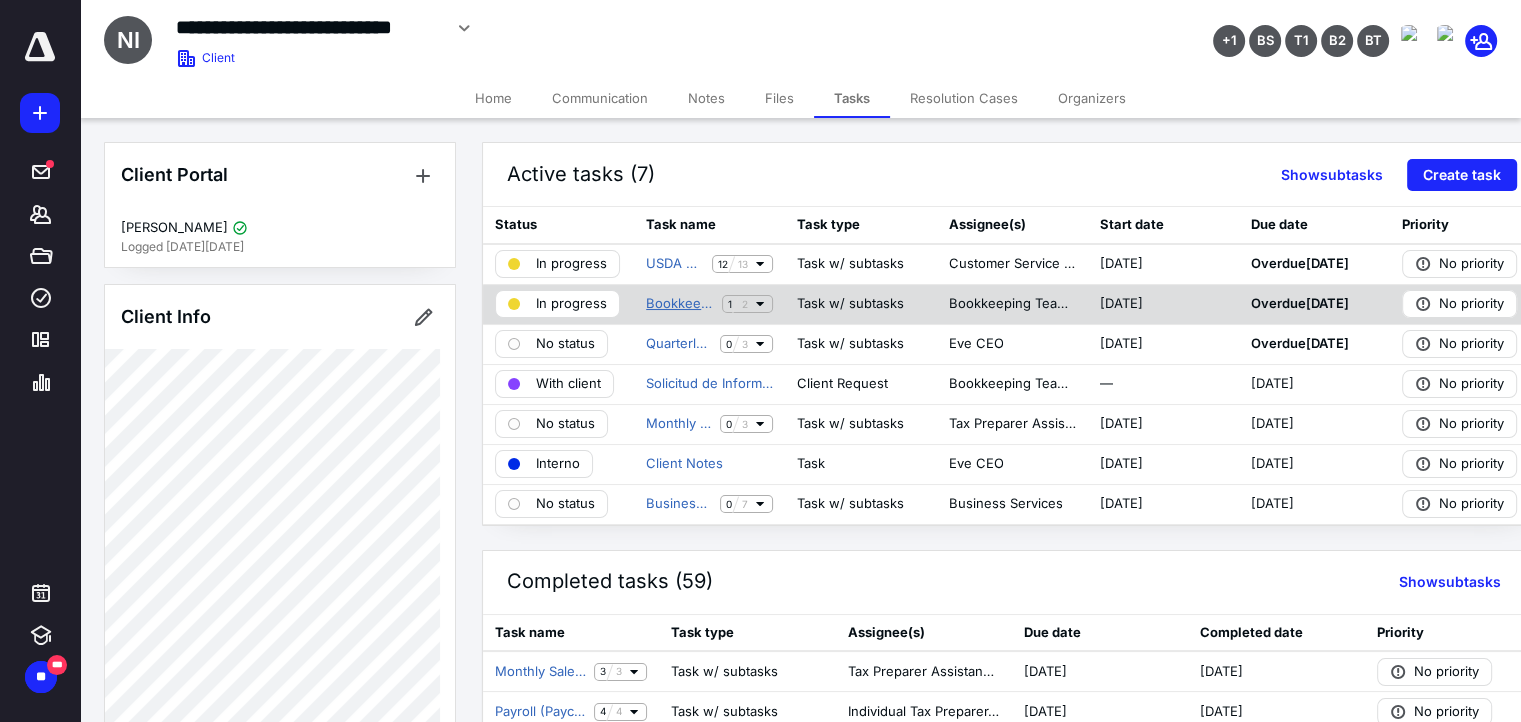 click on "Bookkeeping Quarterly - Total Access" at bounding box center (680, 304) 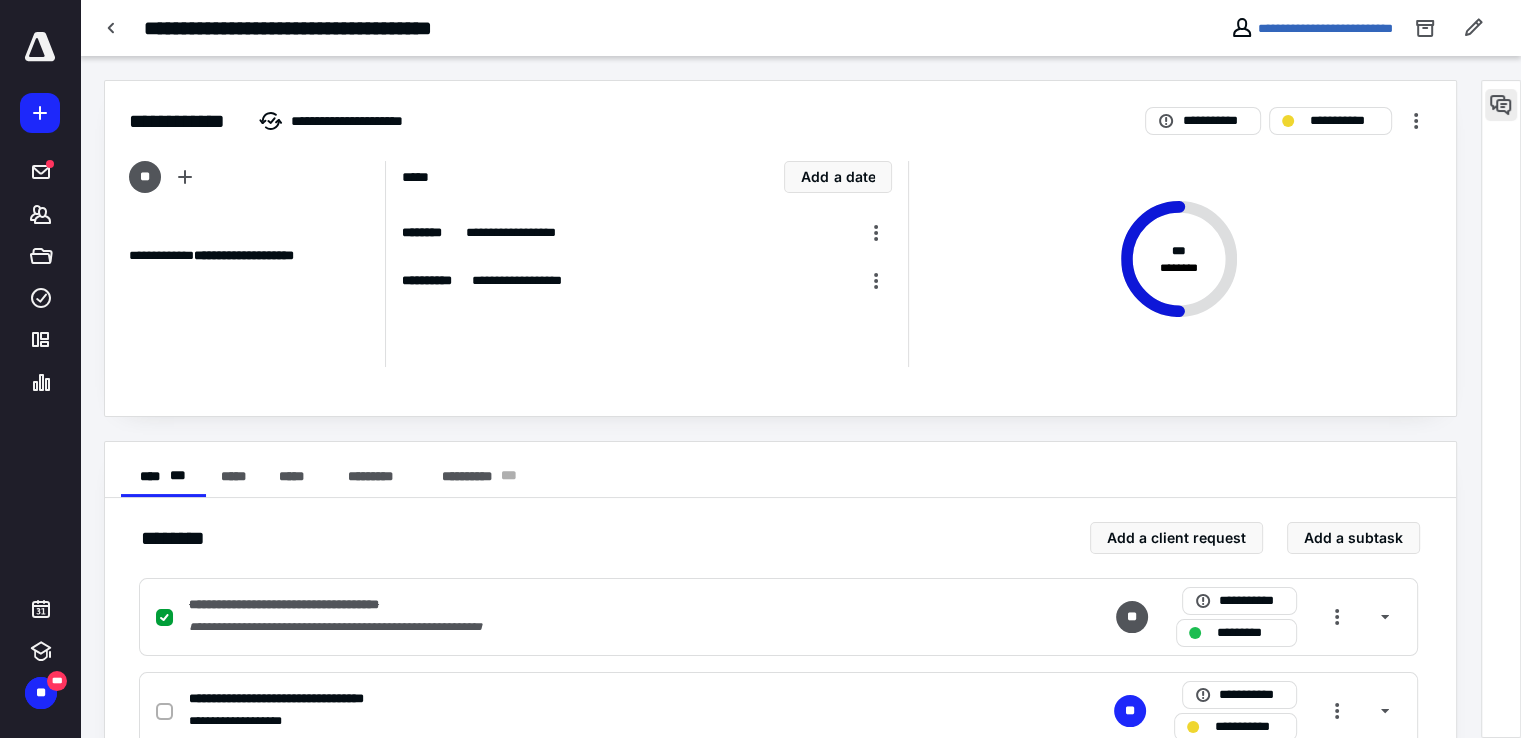 click at bounding box center [1501, 105] 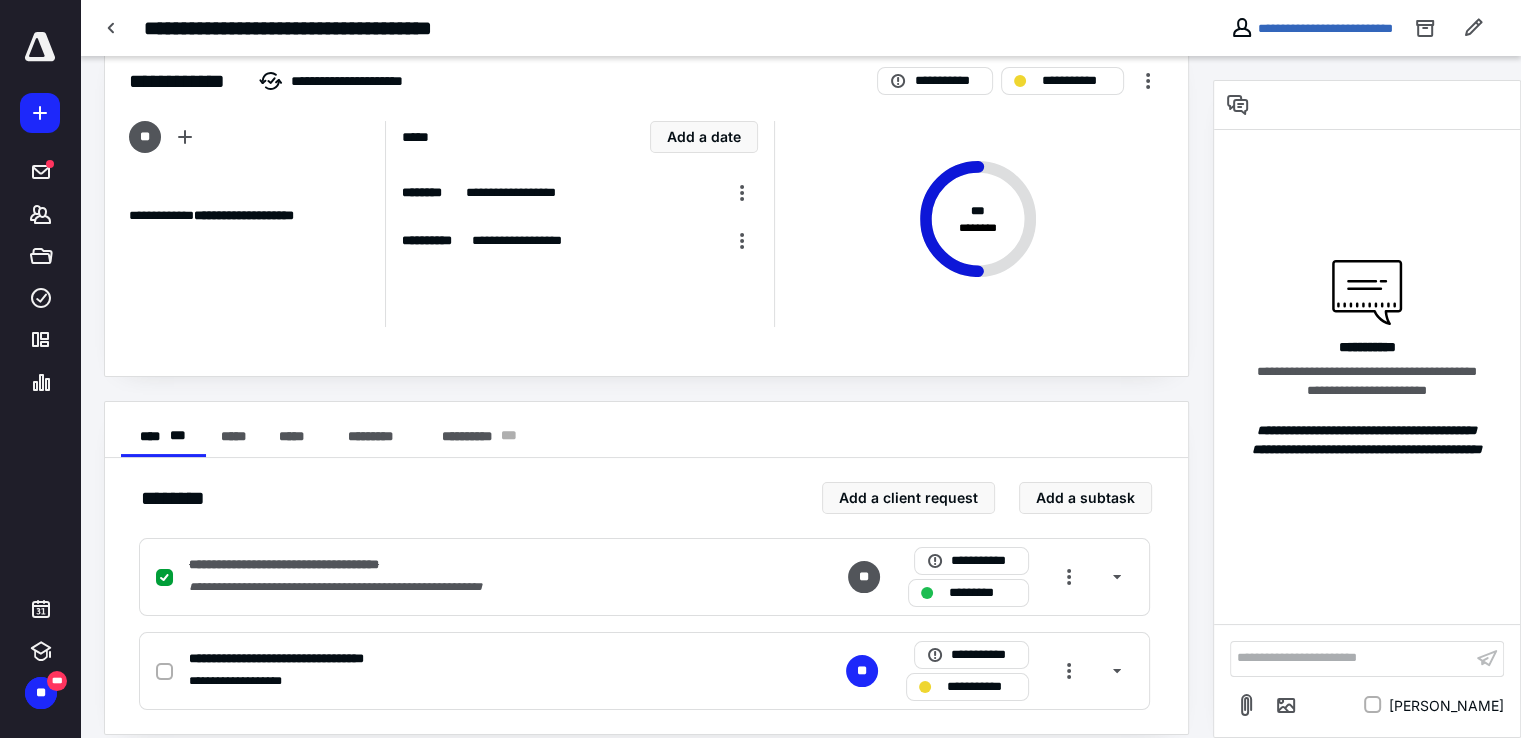 scroll, scrollTop: 60, scrollLeft: 0, axis: vertical 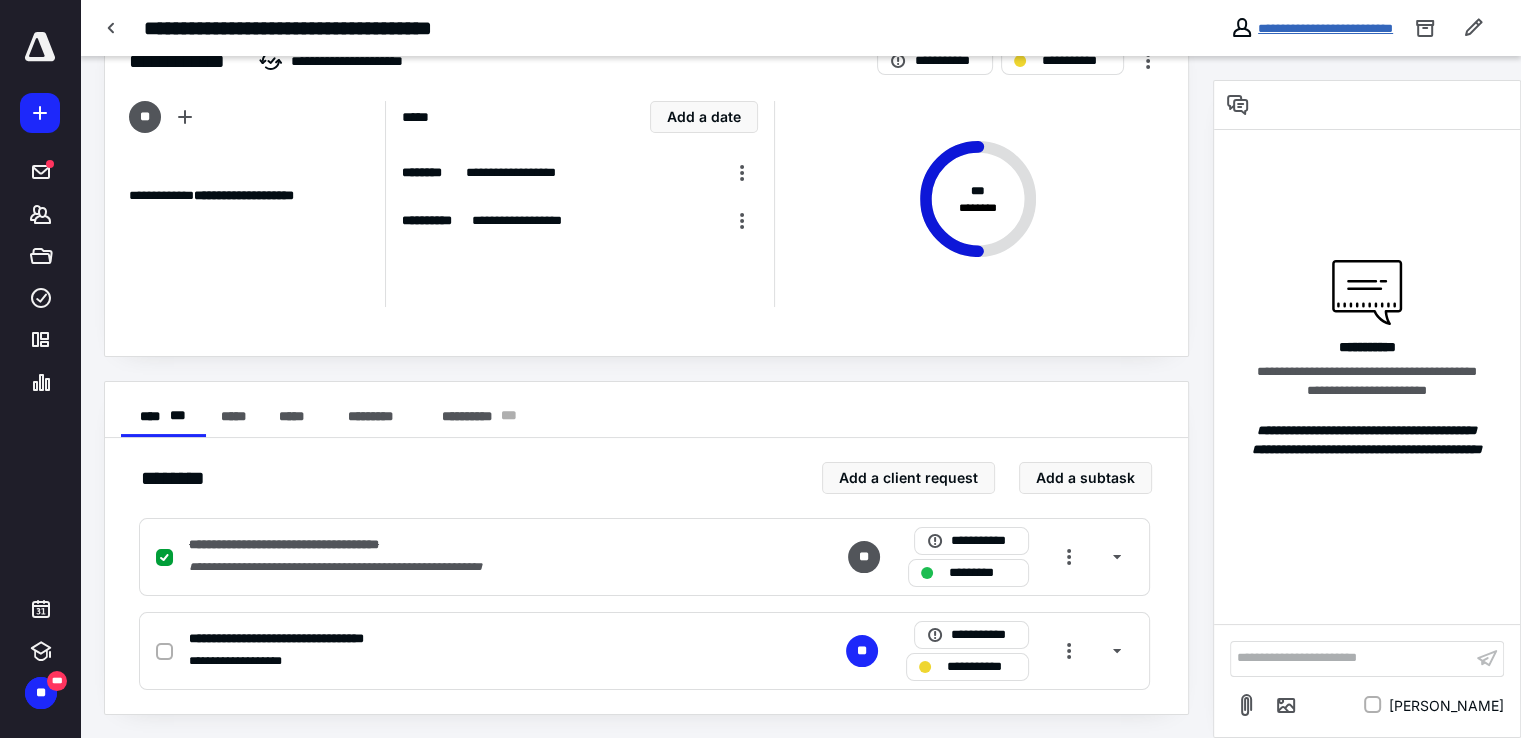 click on "**********" at bounding box center (1325, 28) 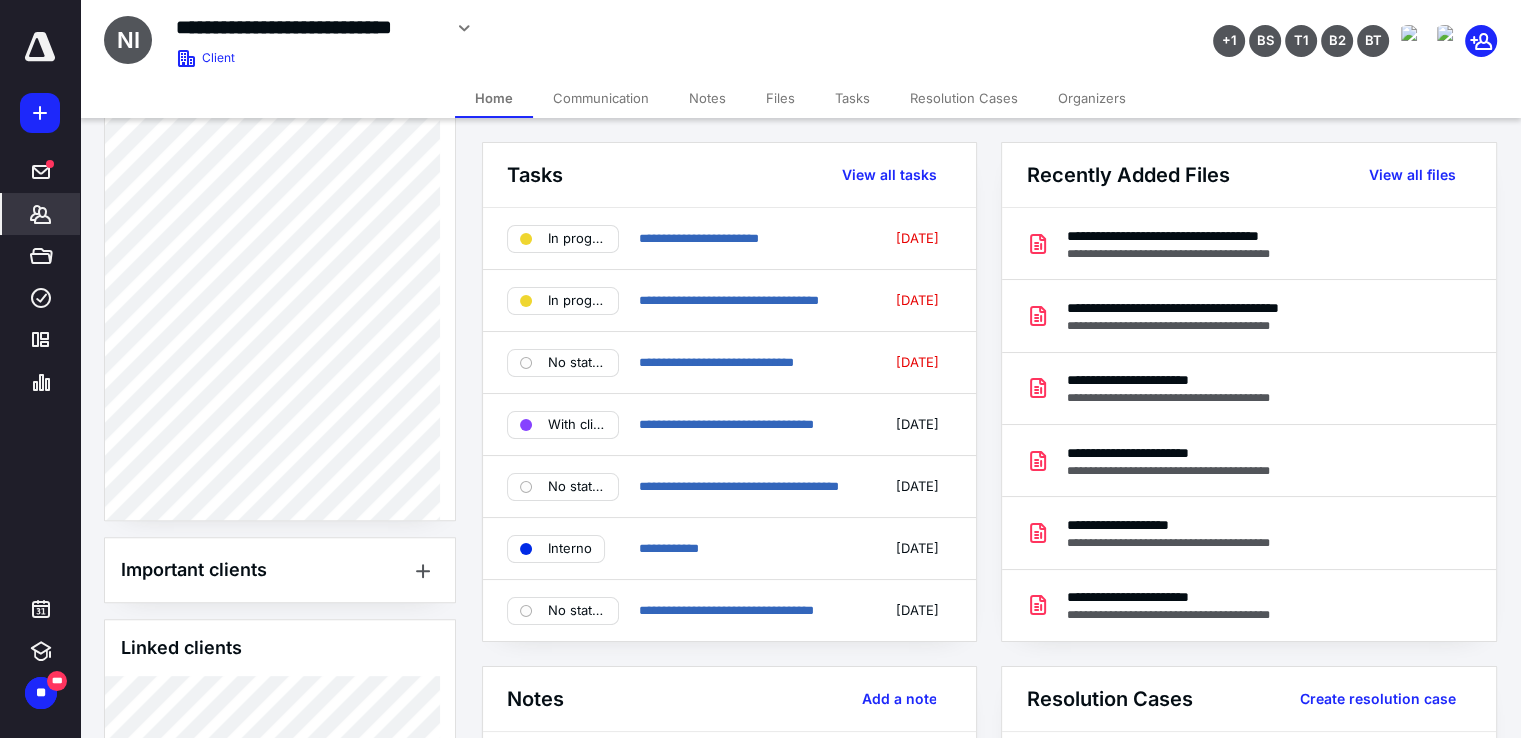 scroll, scrollTop: 916, scrollLeft: 0, axis: vertical 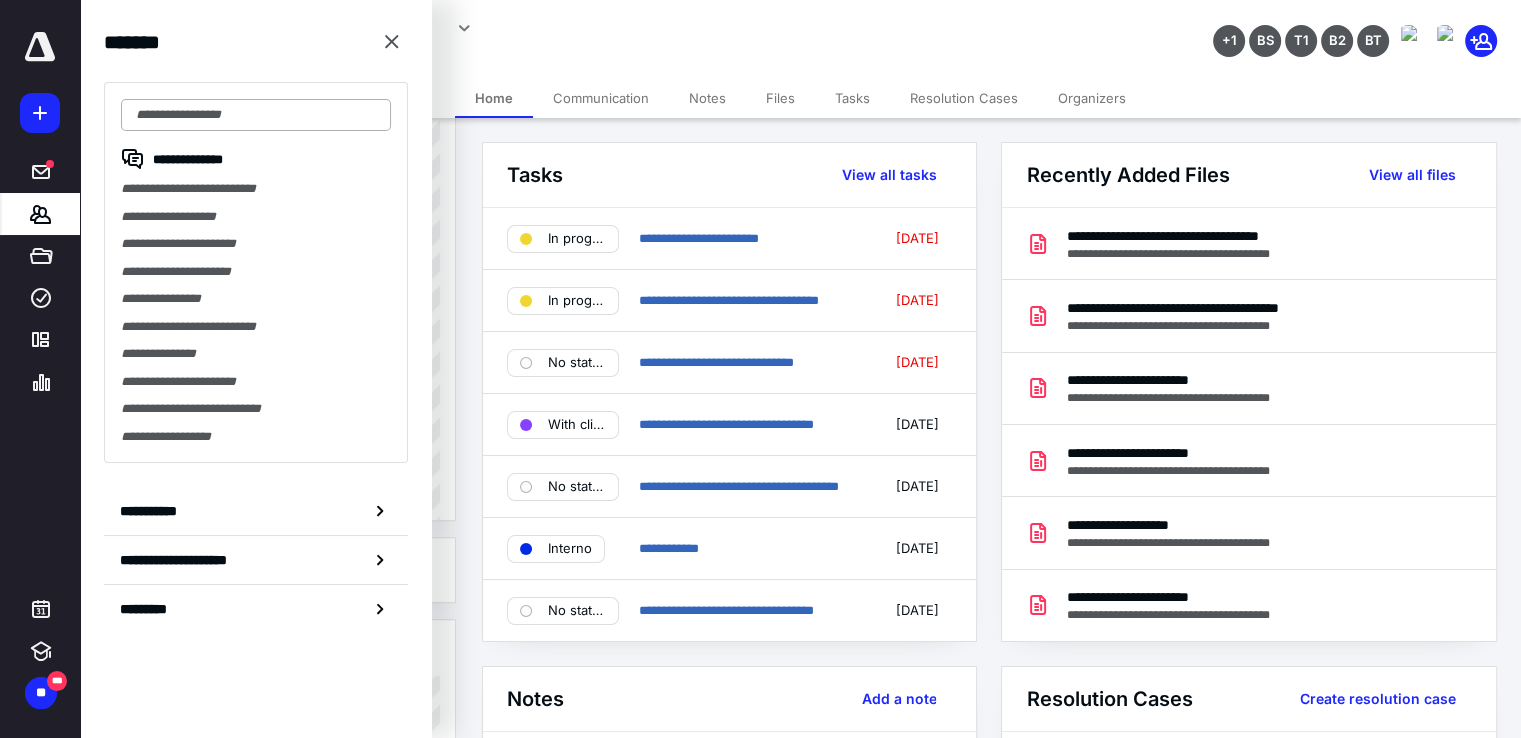click at bounding box center (256, 115) 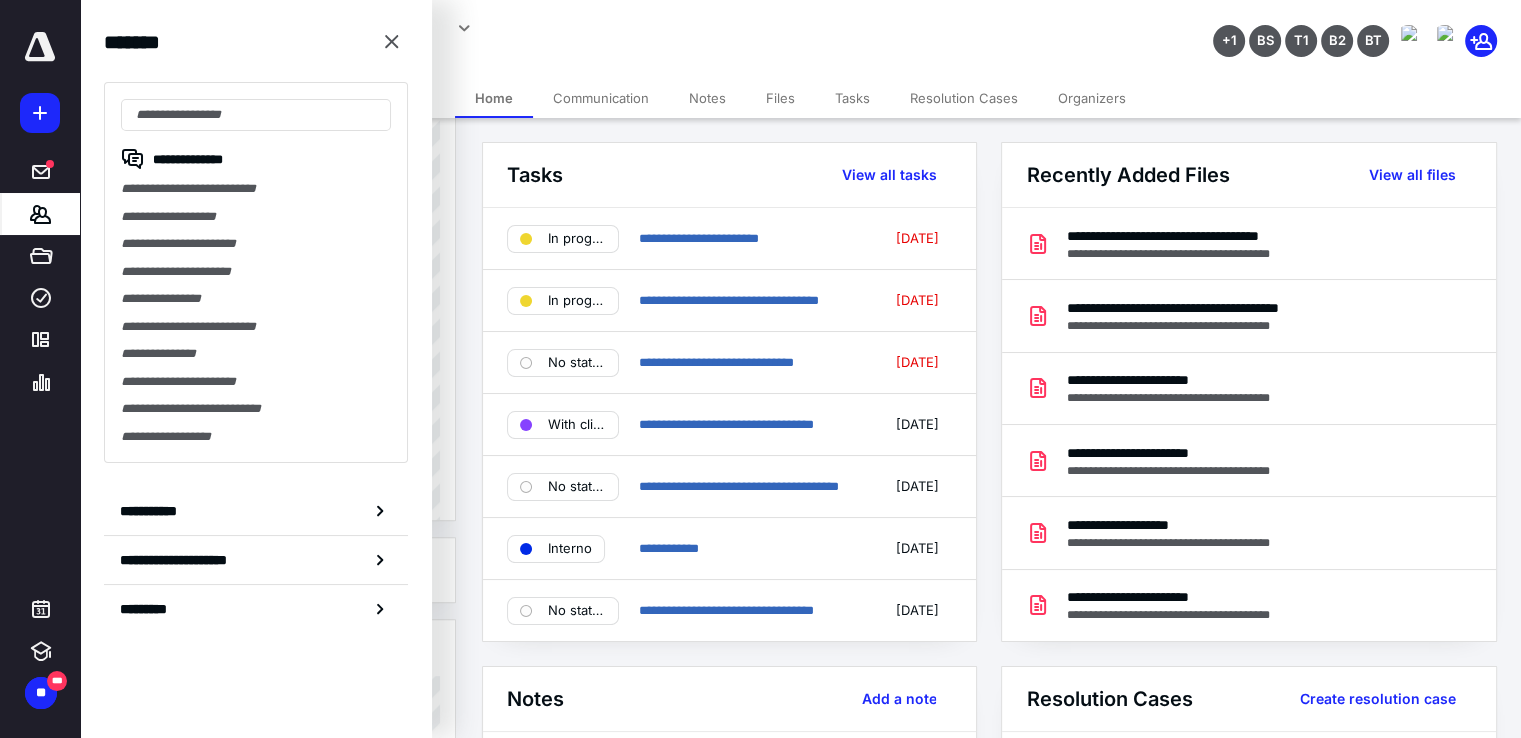 click on "**********" at bounding box center [601, 28] 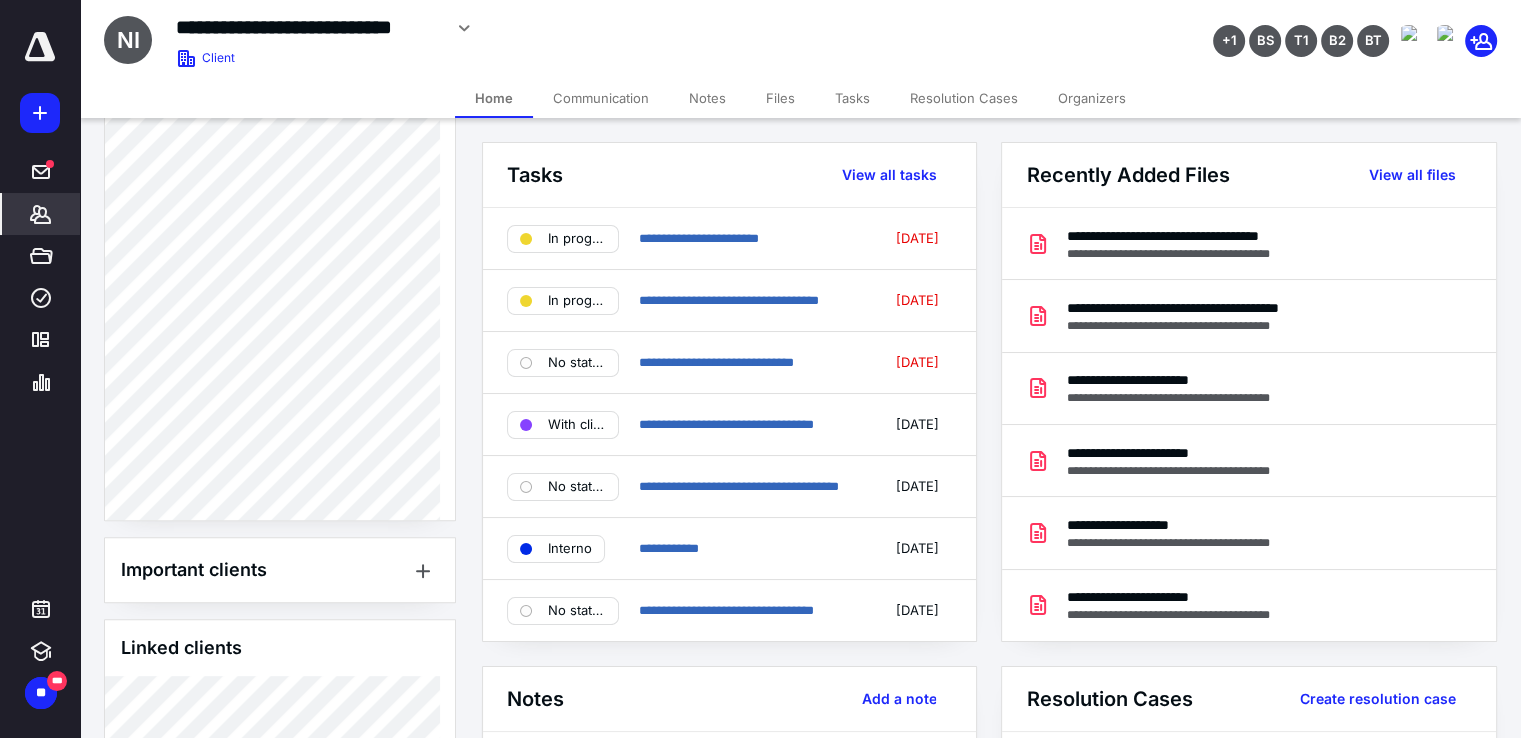 click on "Notes" at bounding box center (707, 98) 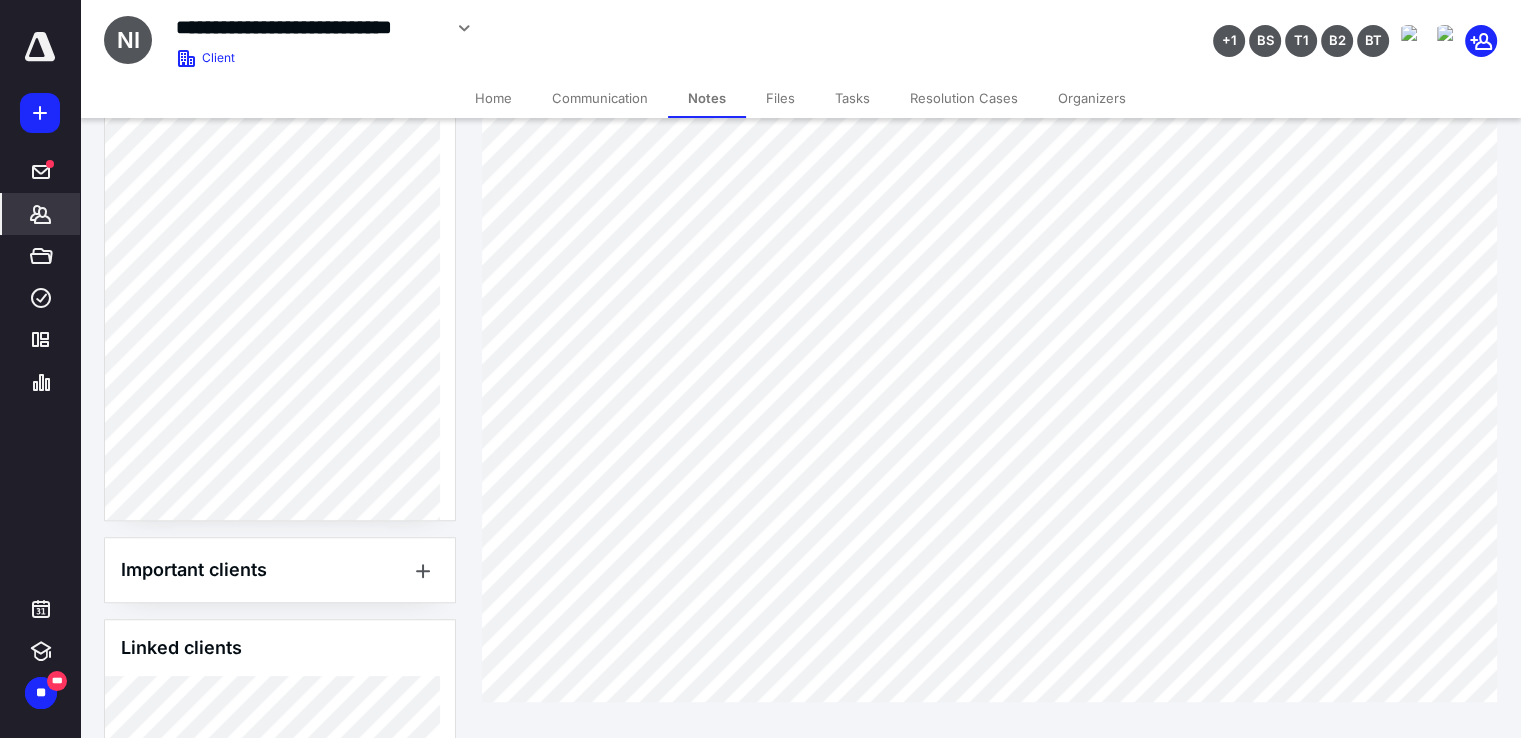 scroll, scrollTop: 832, scrollLeft: 0, axis: vertical 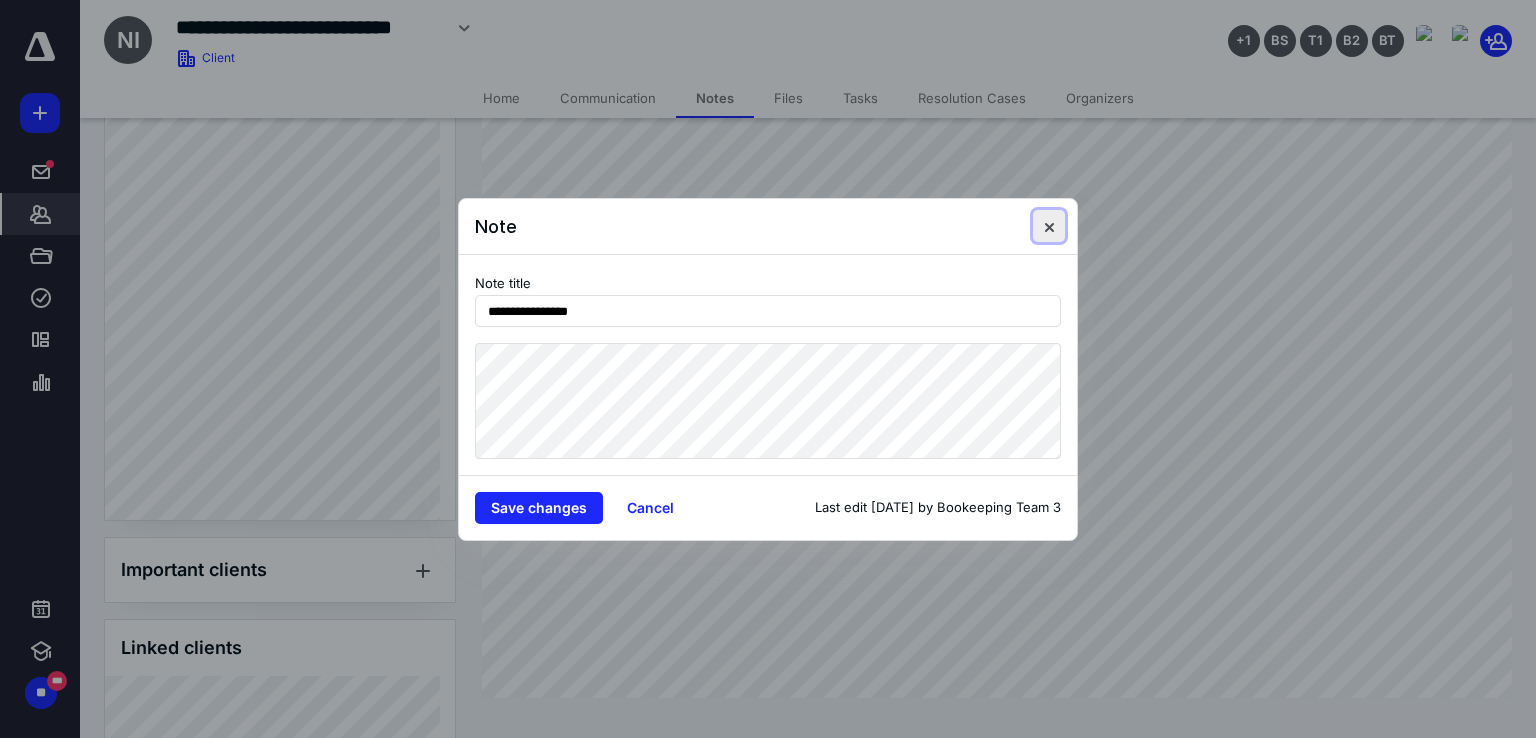 click at bounding box center [1049, 226] 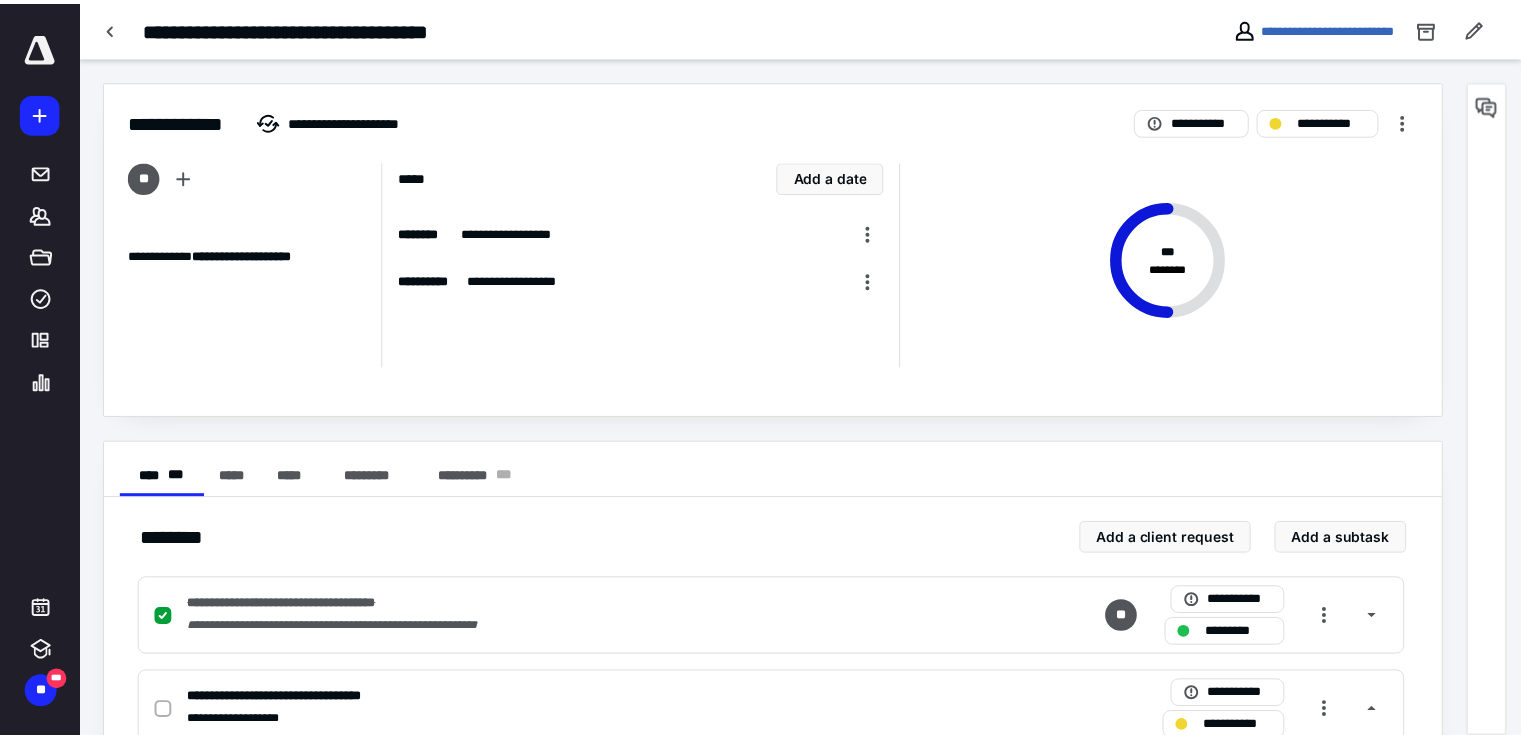 scroll, scrollTop: 0, scrollLeft: 0, axis: both 